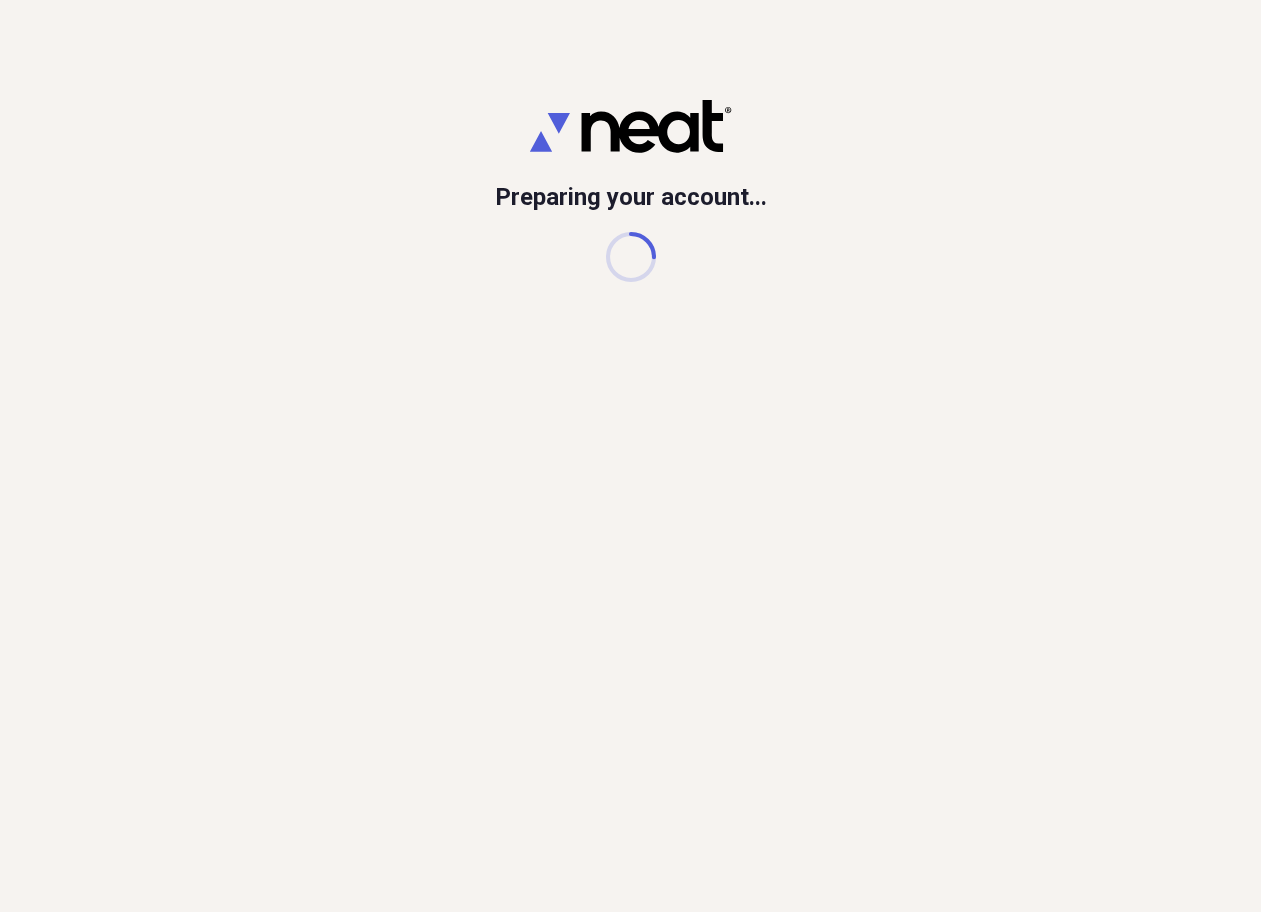 scroll, scrollTop: 0, scrollLeft: 0, axis: both 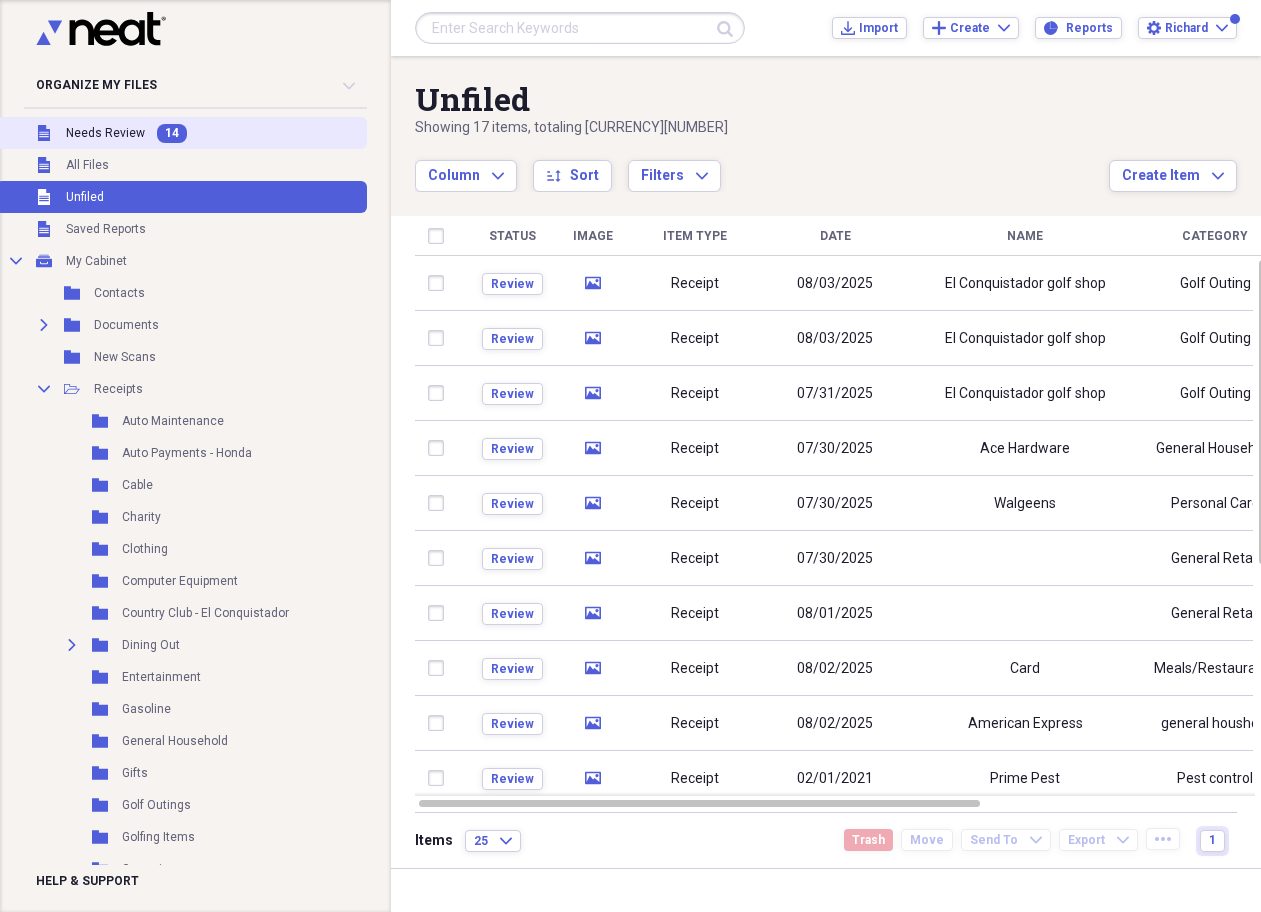 click 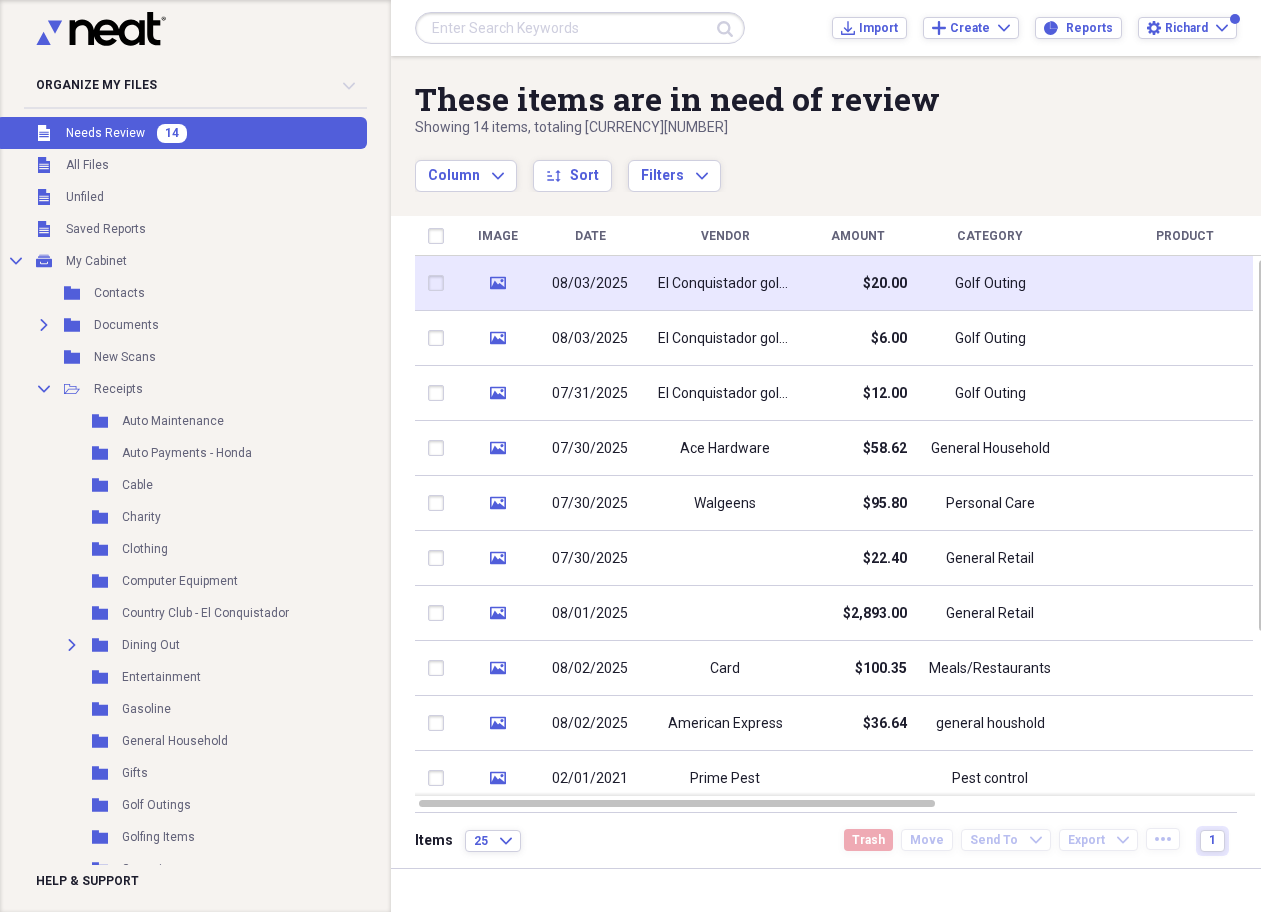 click on "El Conquistador golf shop" at bounding box center [725, 284] 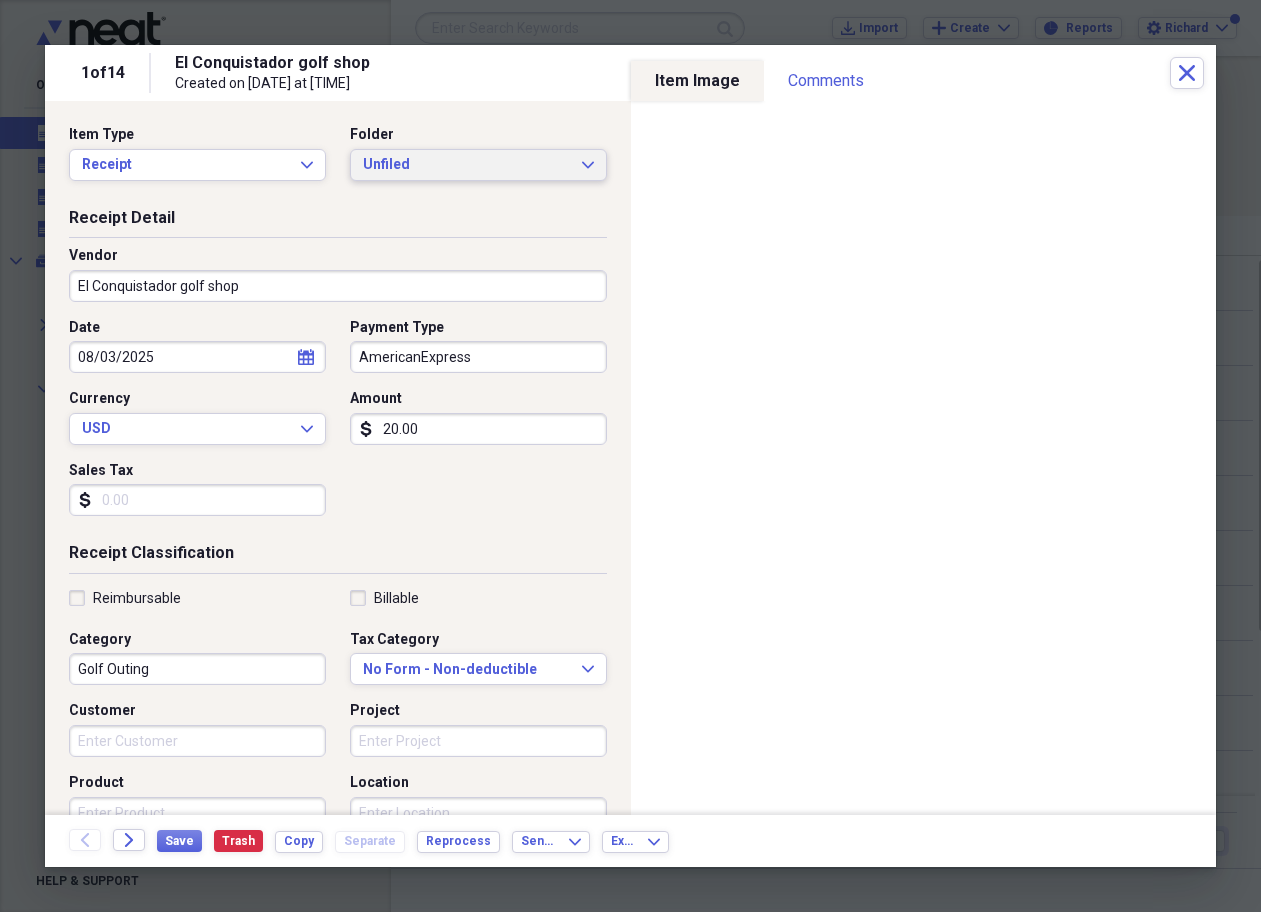 click on "Expand" 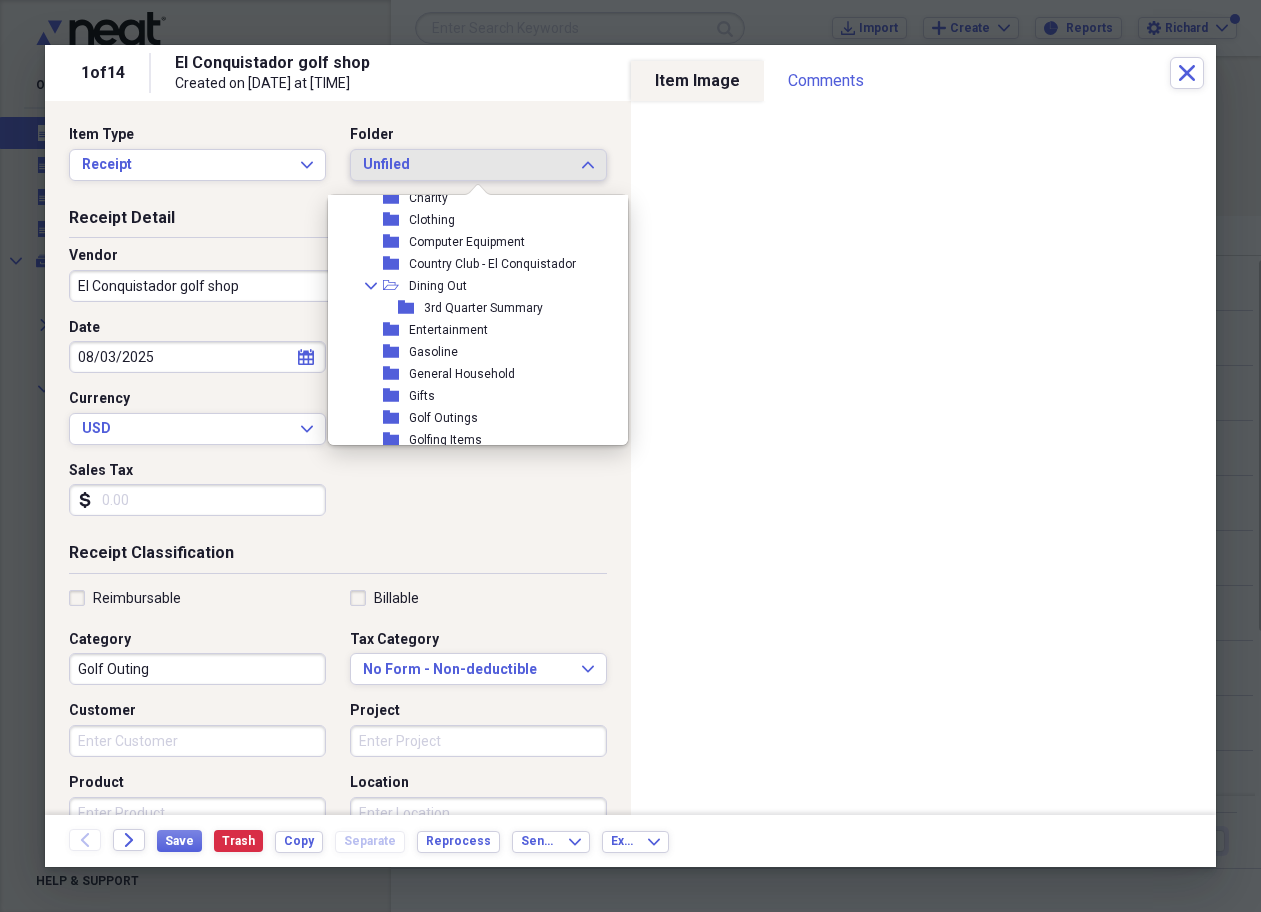scroll, scrollTop: 238, scrollLeft: 0, axis: vertical 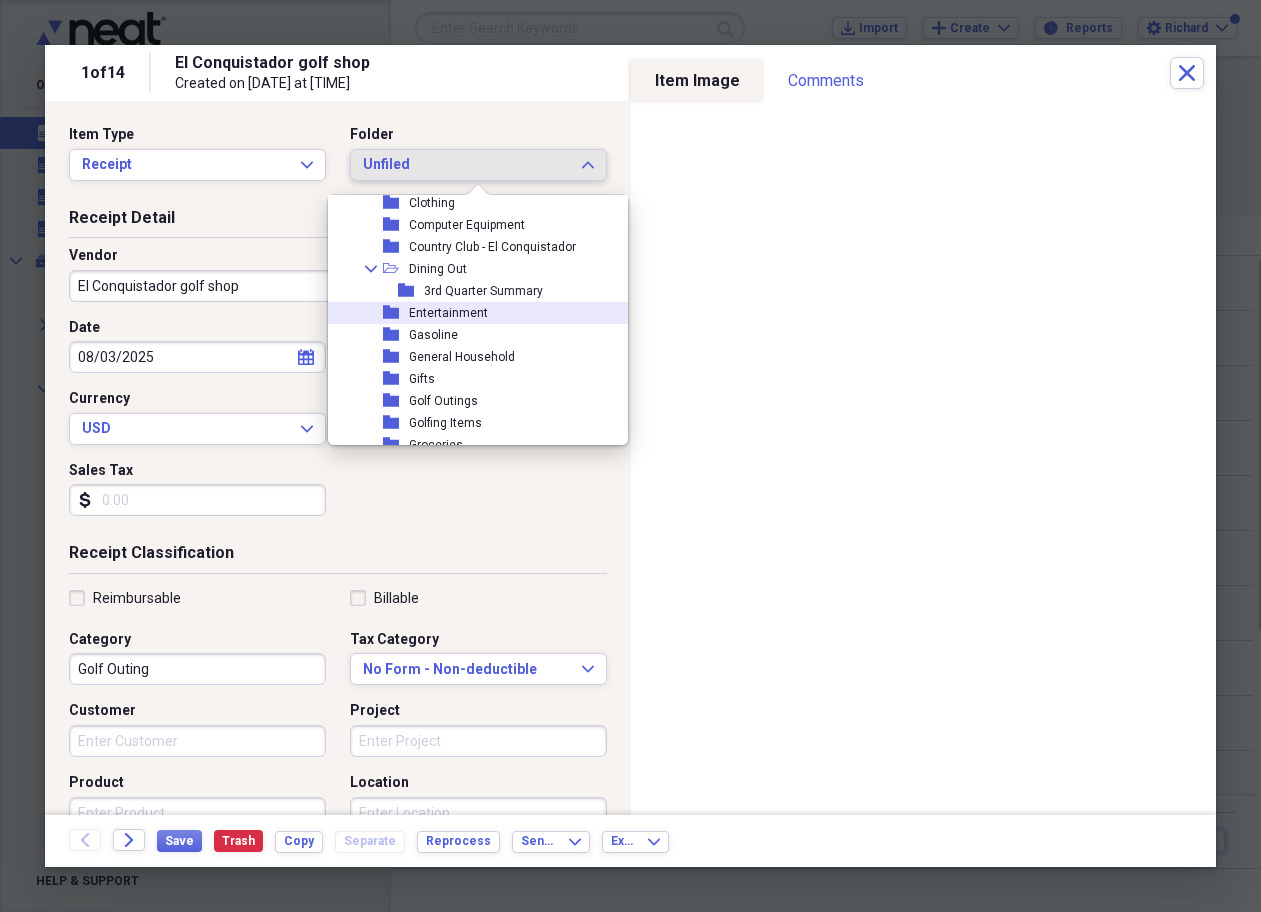 click 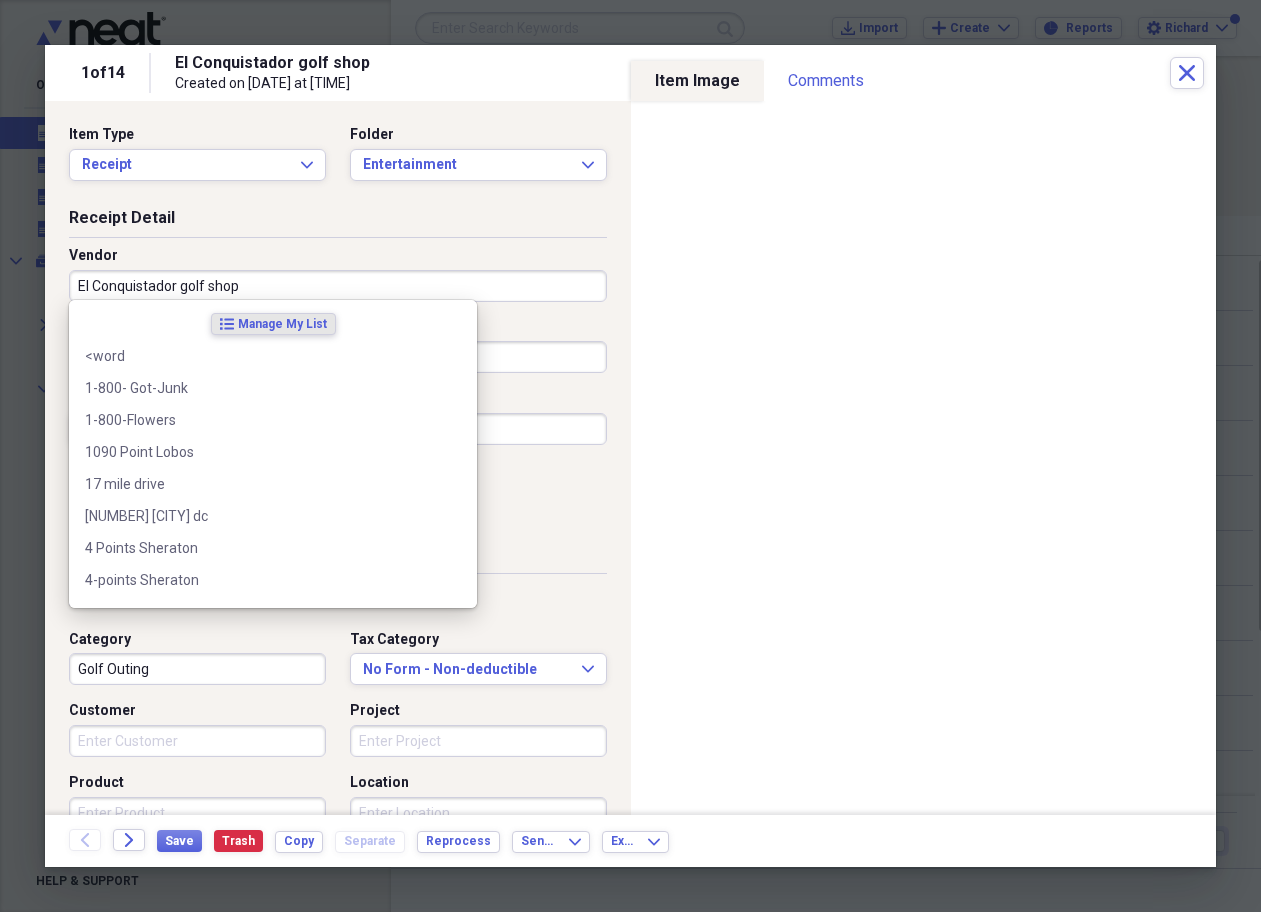 click on "El Conquistador golf shop" at bounding box center [338, 286] 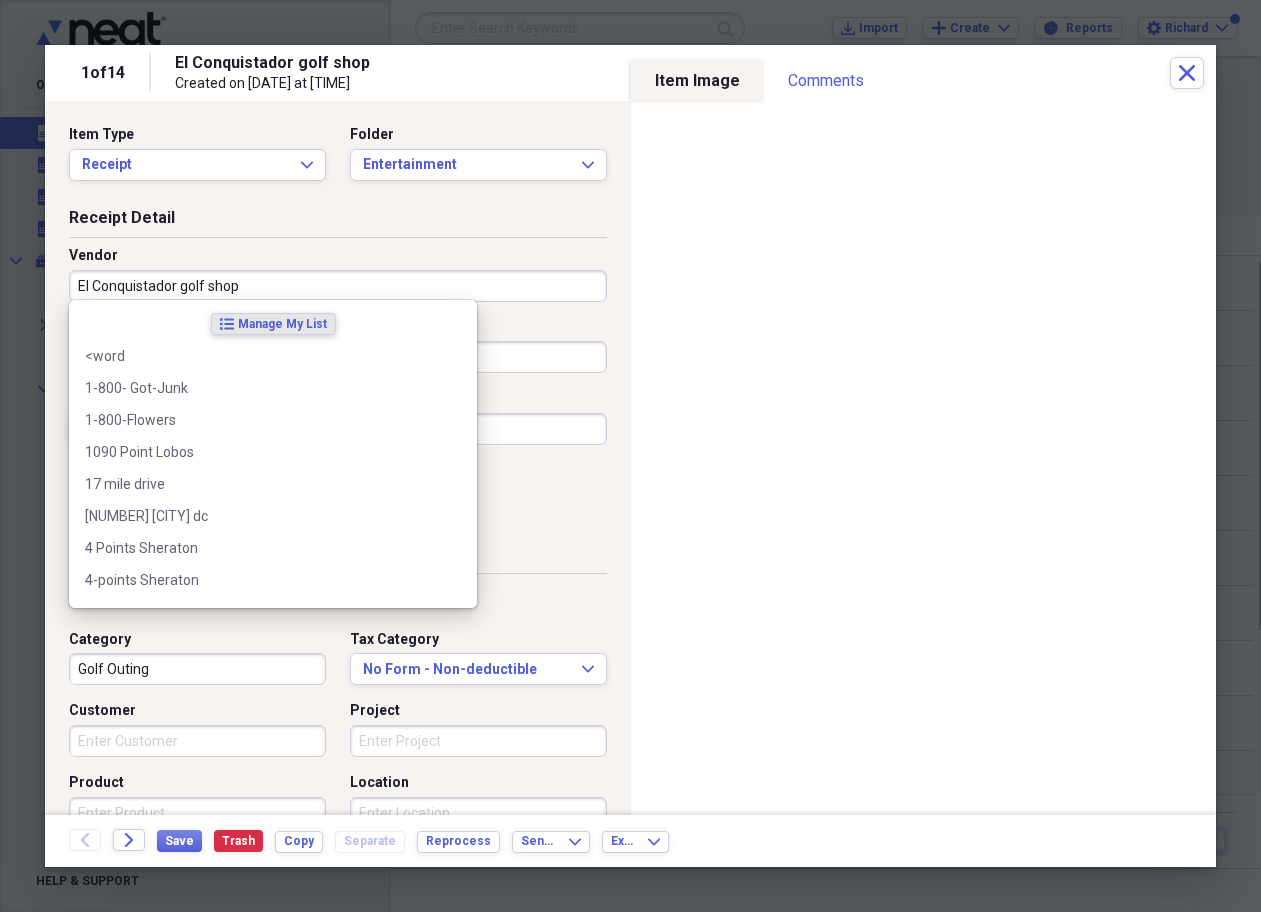 click on "El Conquistador golf shop" at bounding box center (338, 286) 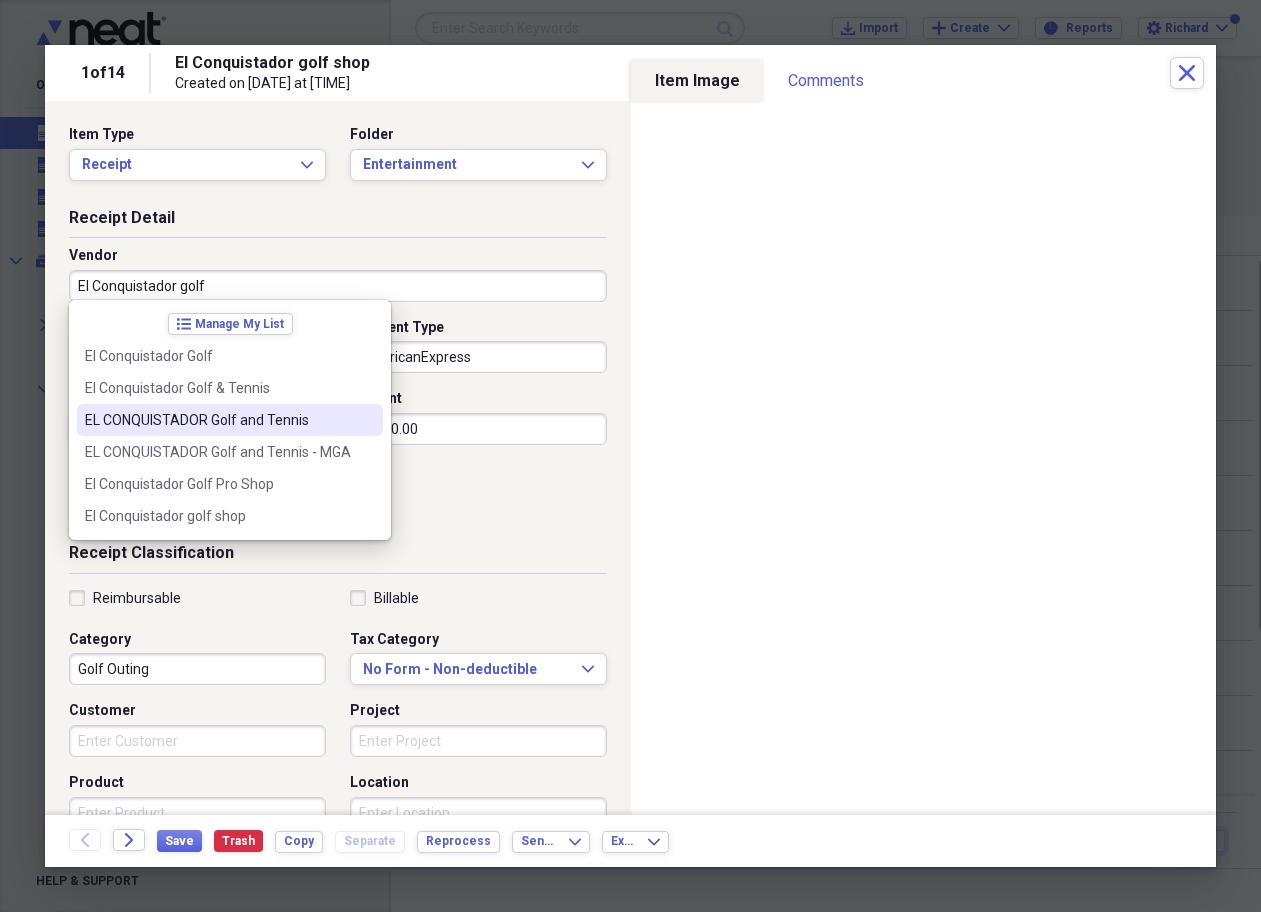 click on "EL CONQUISTADOR Golf and Tennis" at bounding box center (218, 420) 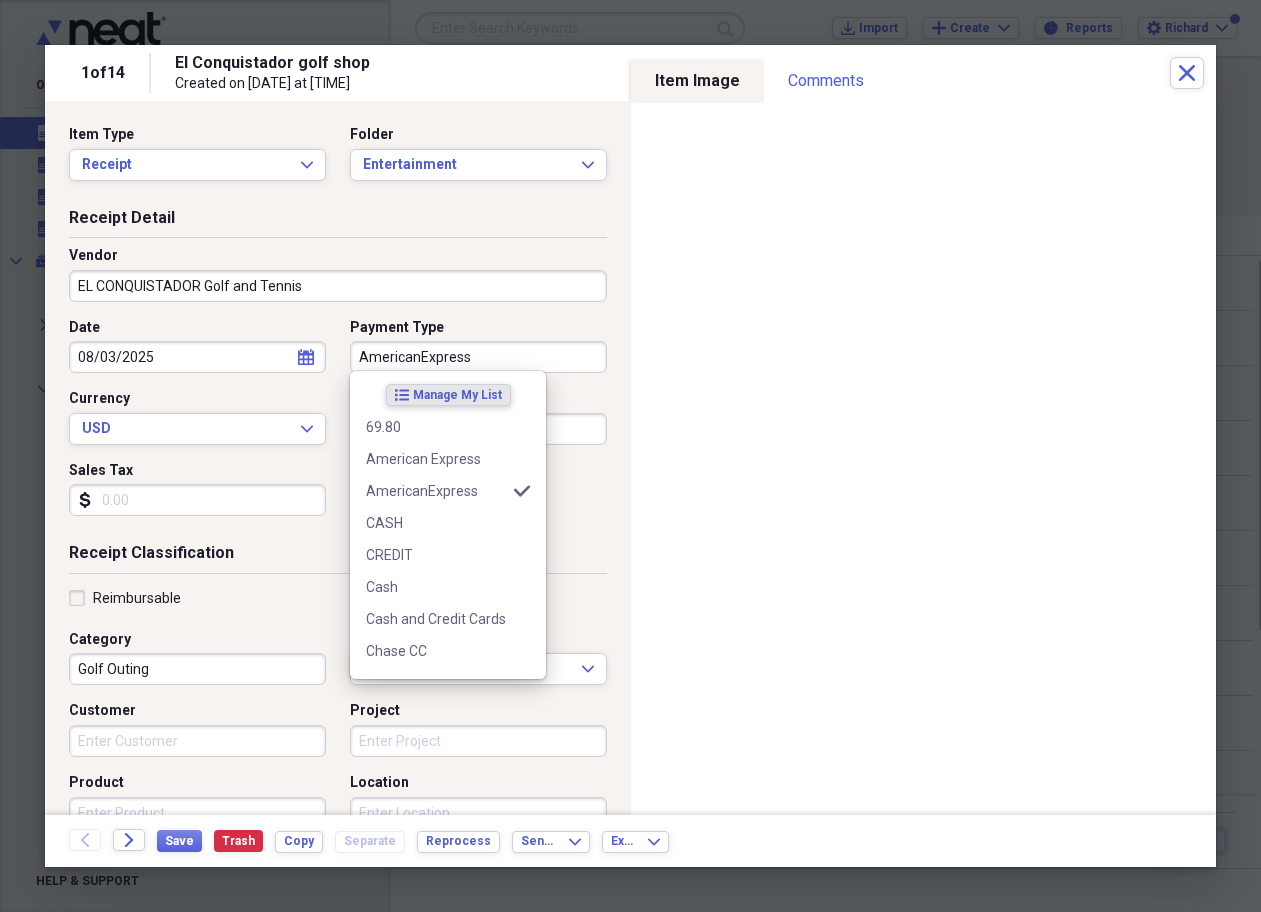 click on "AmericanExpress" at bounding box center [478, 357] 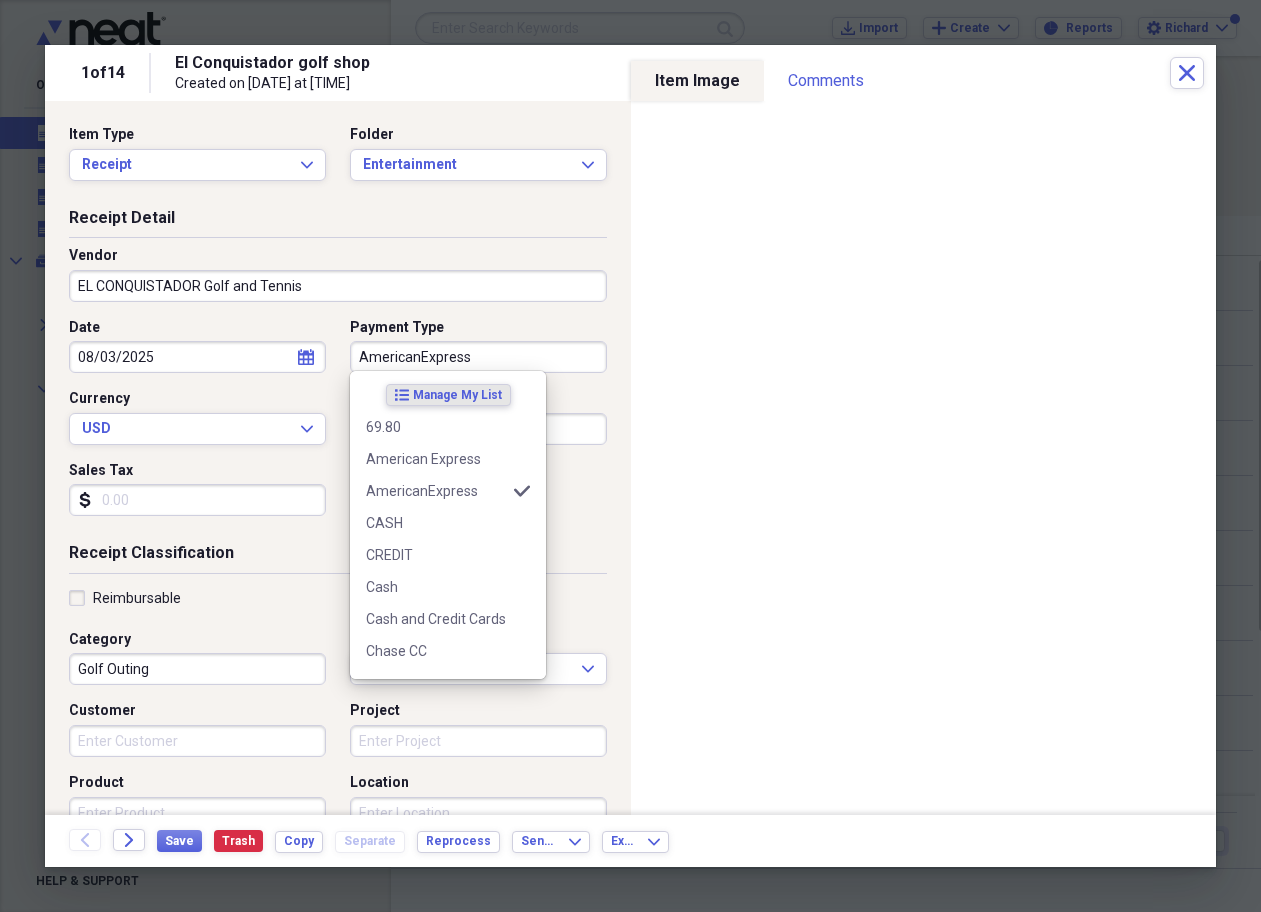 click on "AmericanExpress" at bounding box center (478, 357) 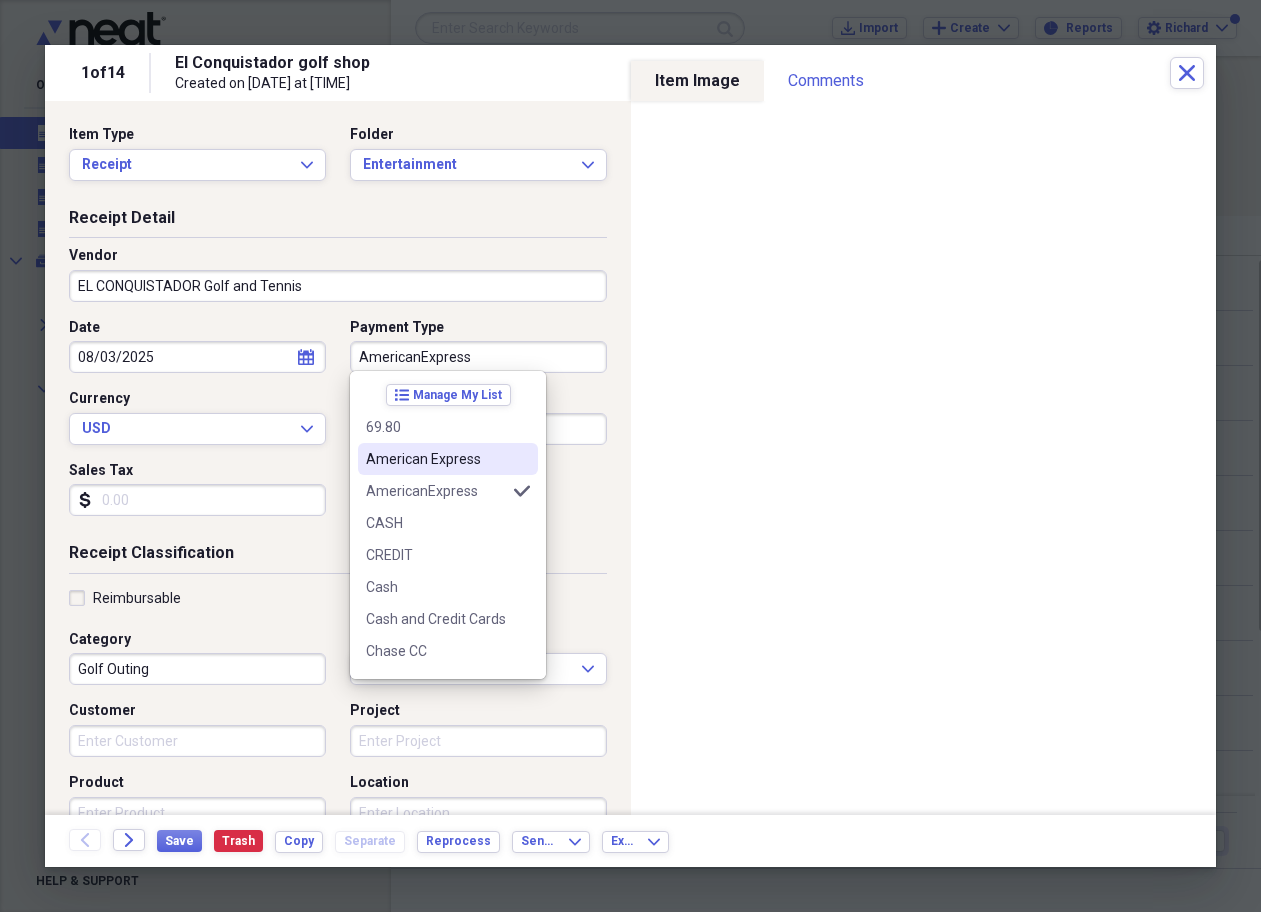 click on "American Express" at bounding box center (436, 459) 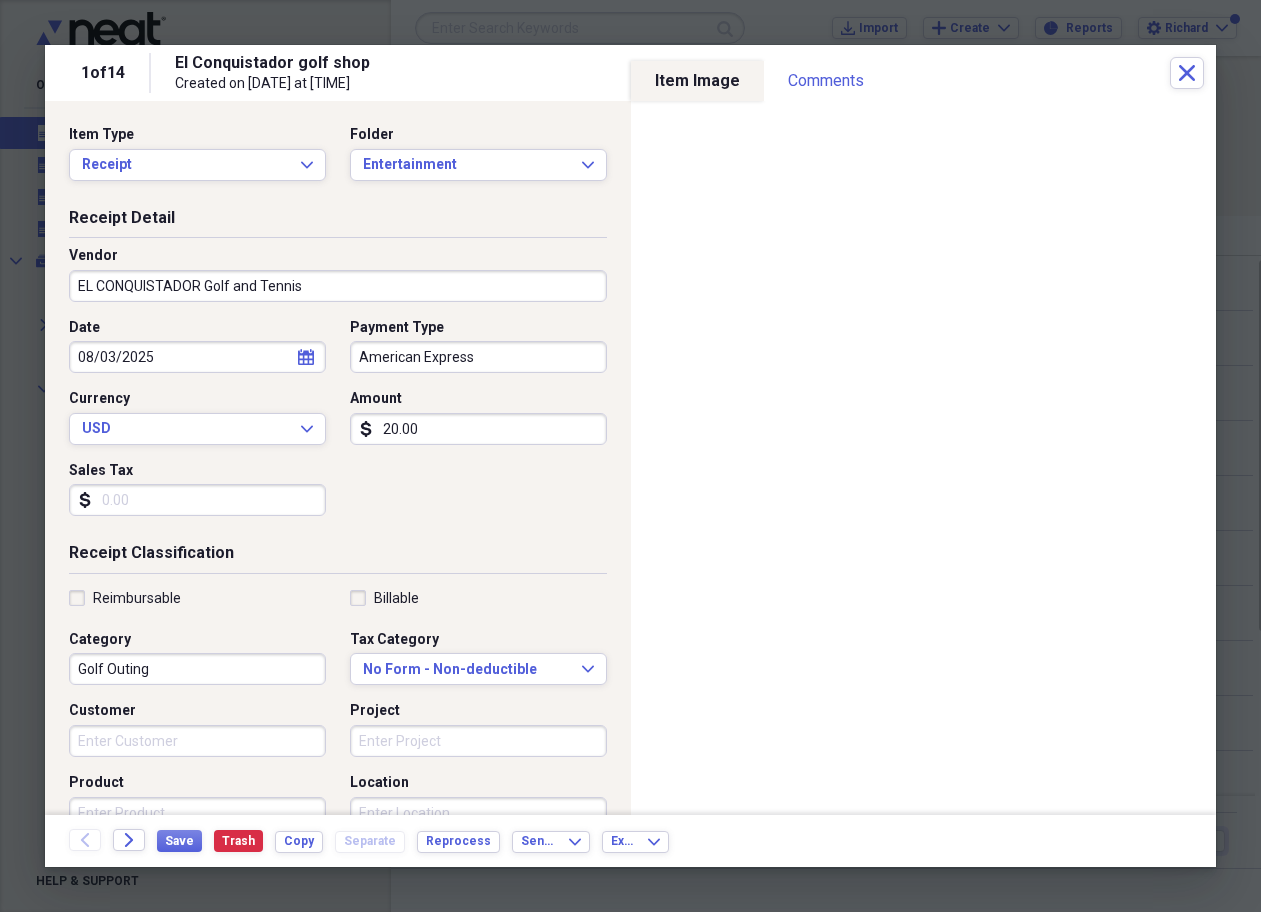 click on "20.00" at bounding box center [478, 429] 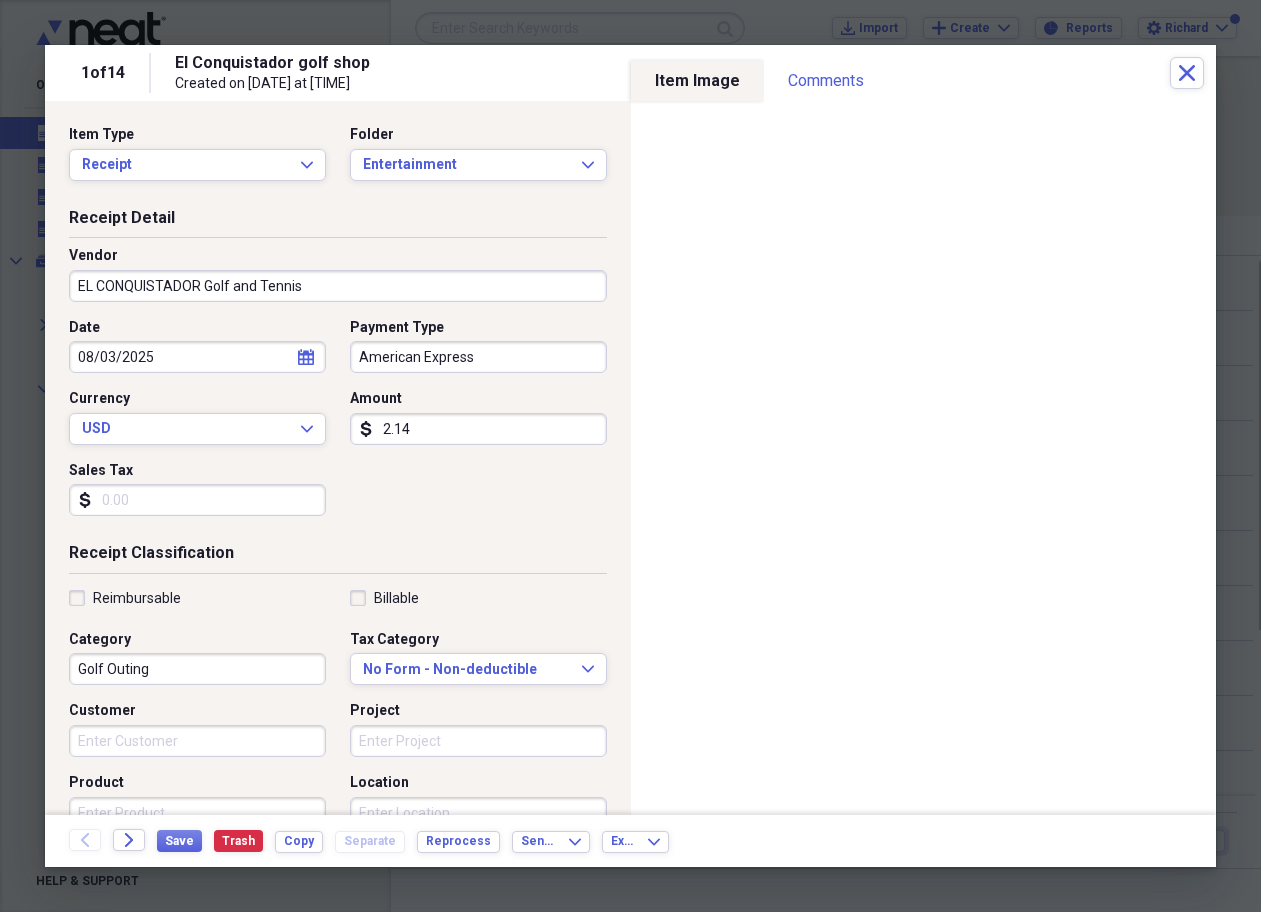 type on "21.45" 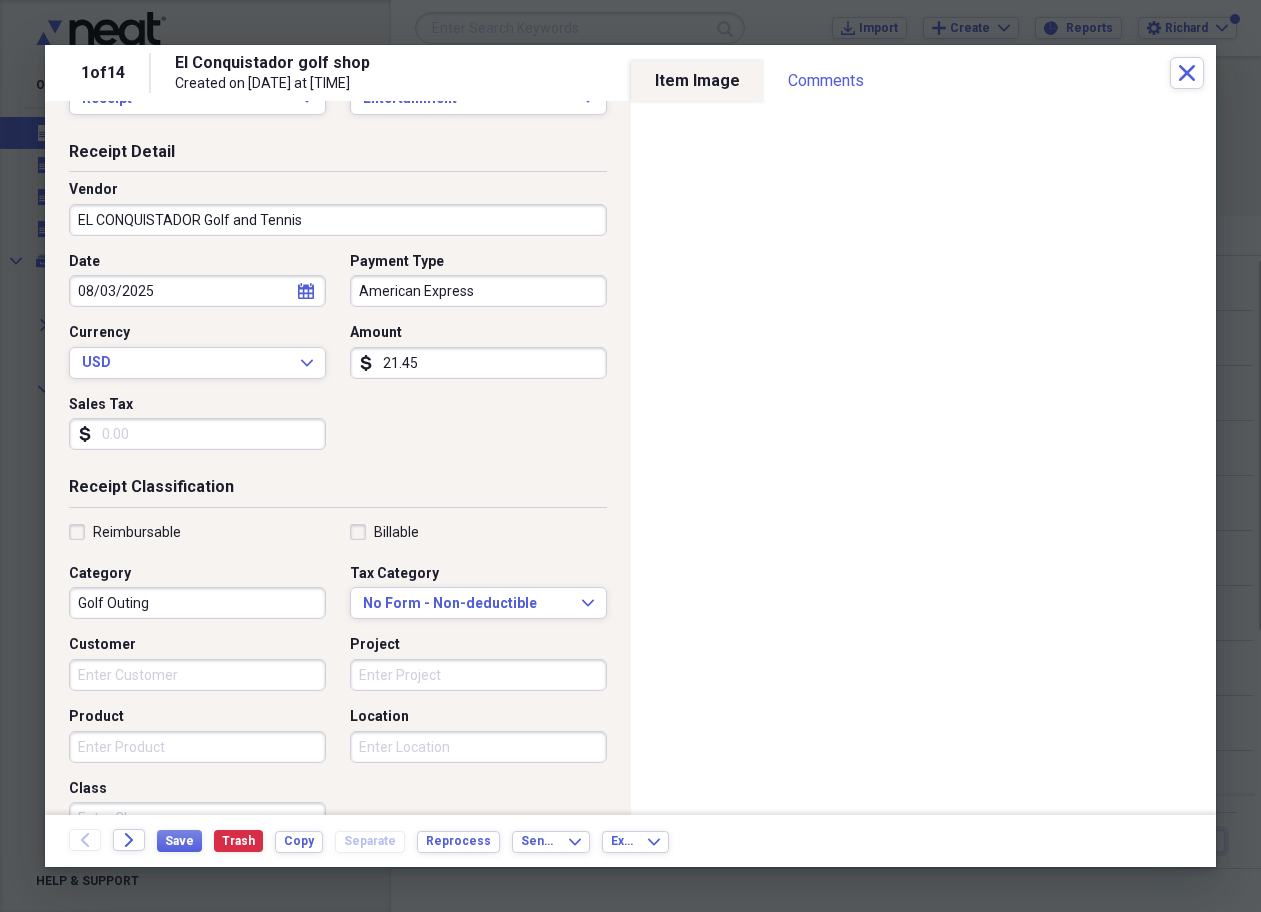 scroll, scrollTop: 120, scrollLeft: 0, axis: vertical 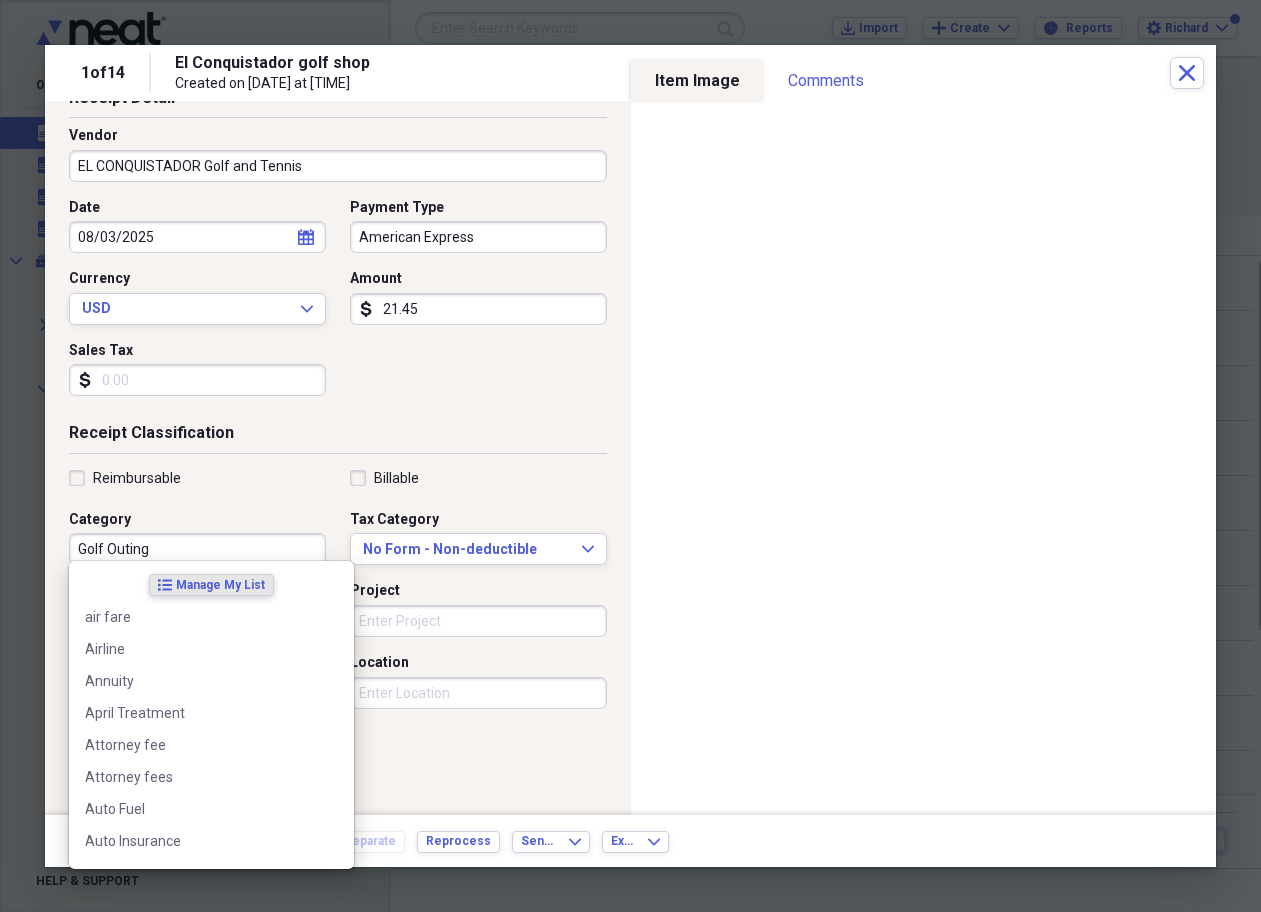 click on "Golf Outing" at bounding box center (197, 549) 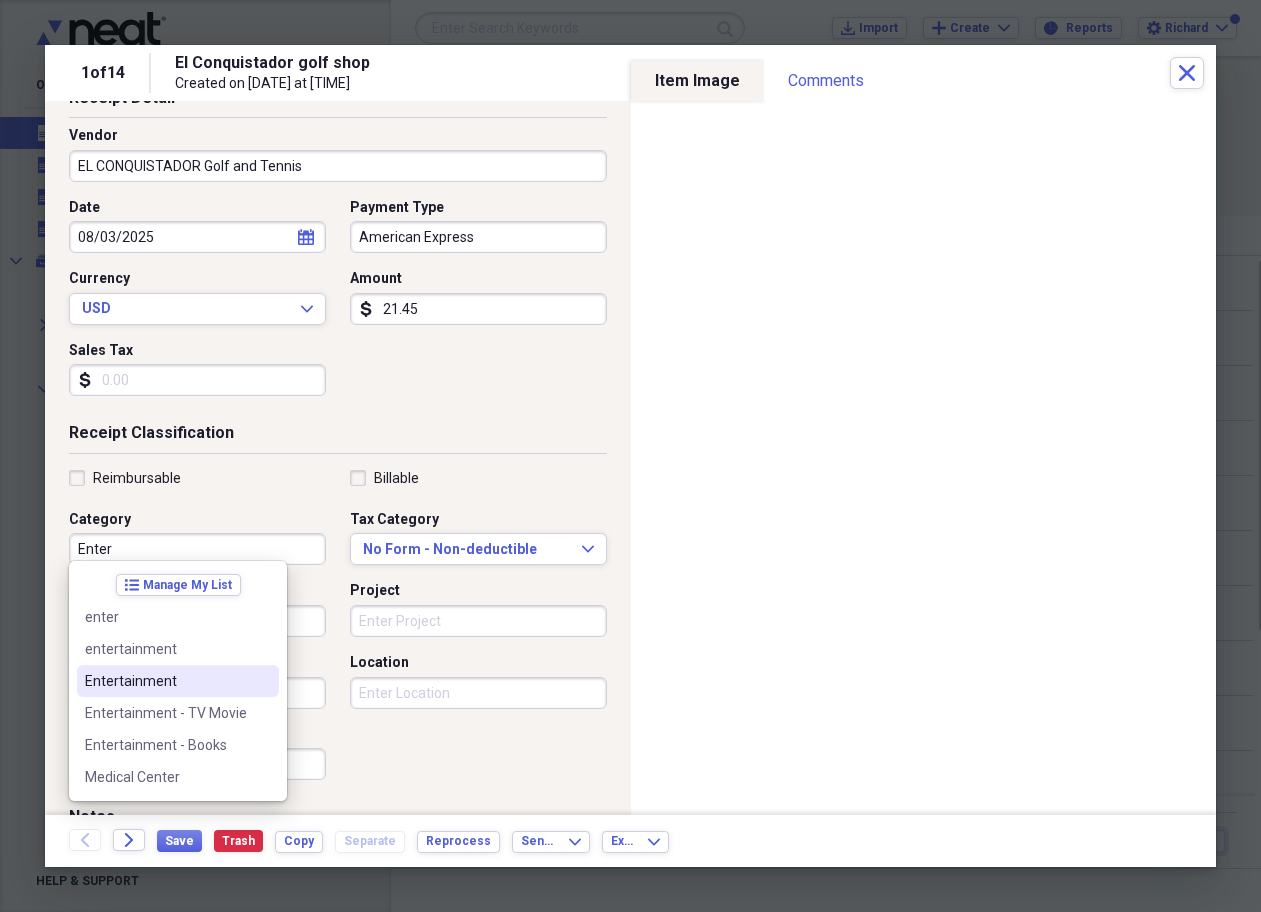 click on "Entertainment" at bounding box center (166, 681) 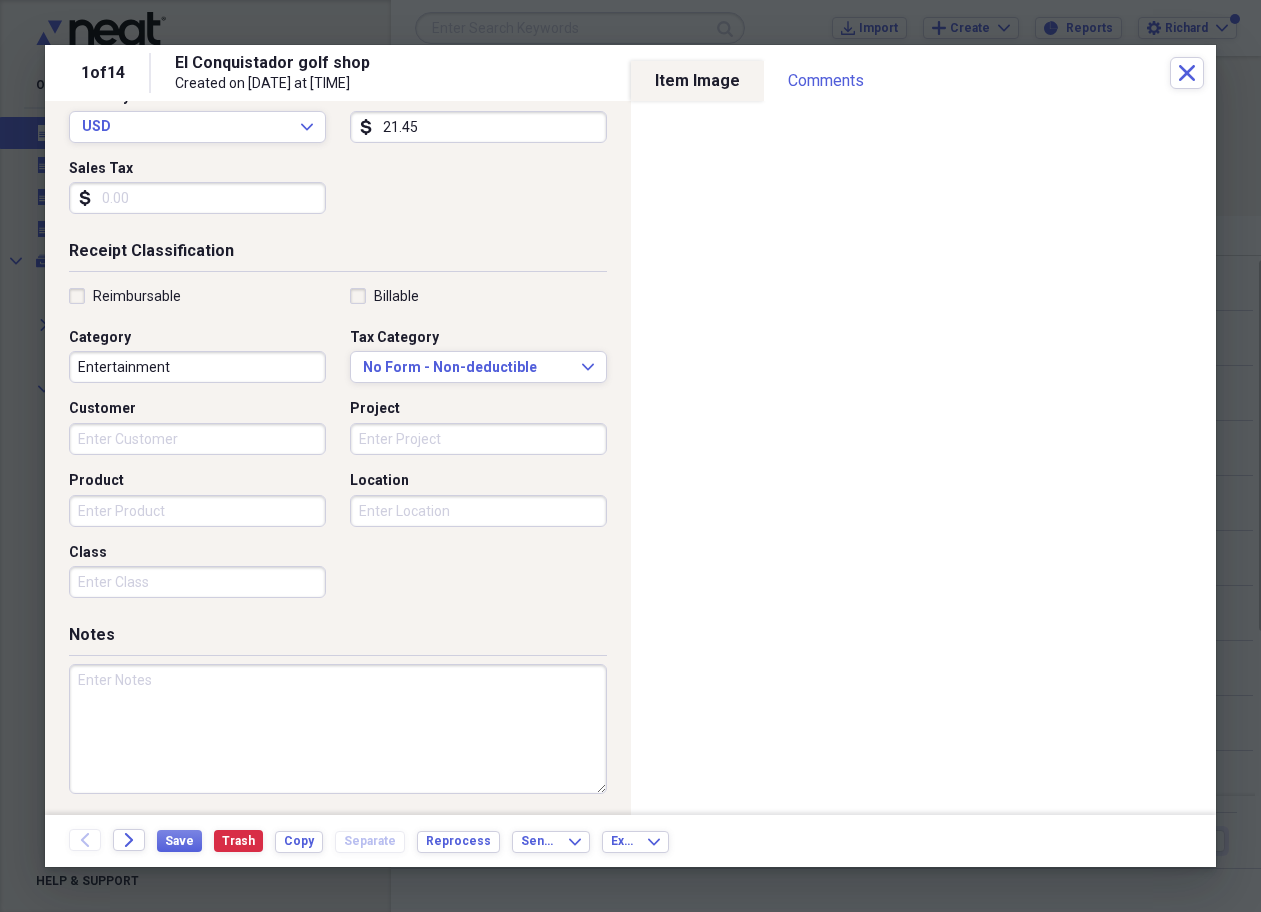 scroll, scrollTop: 300, scrollLeft: 0, axis: vertical 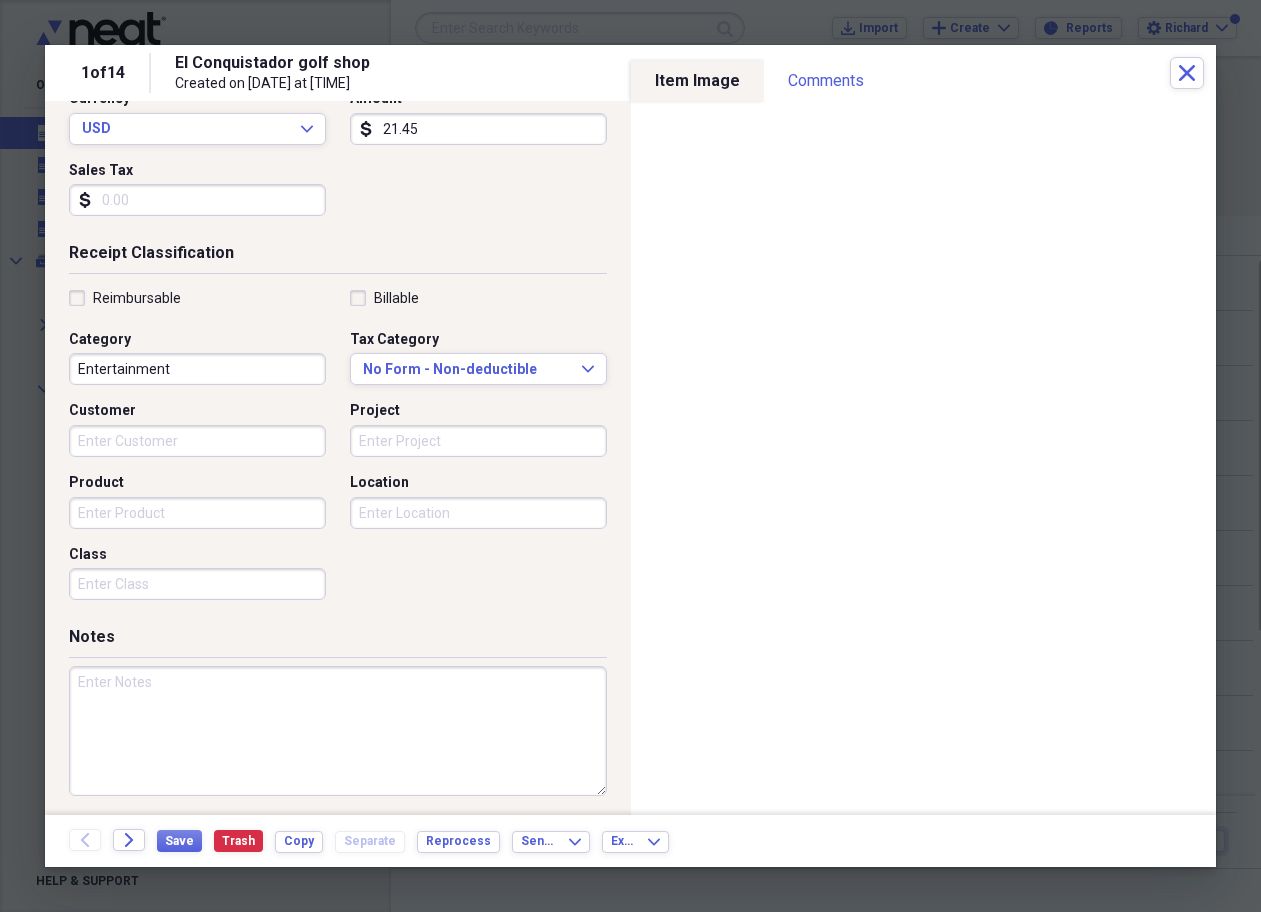 click at bounding box center (338, 731) 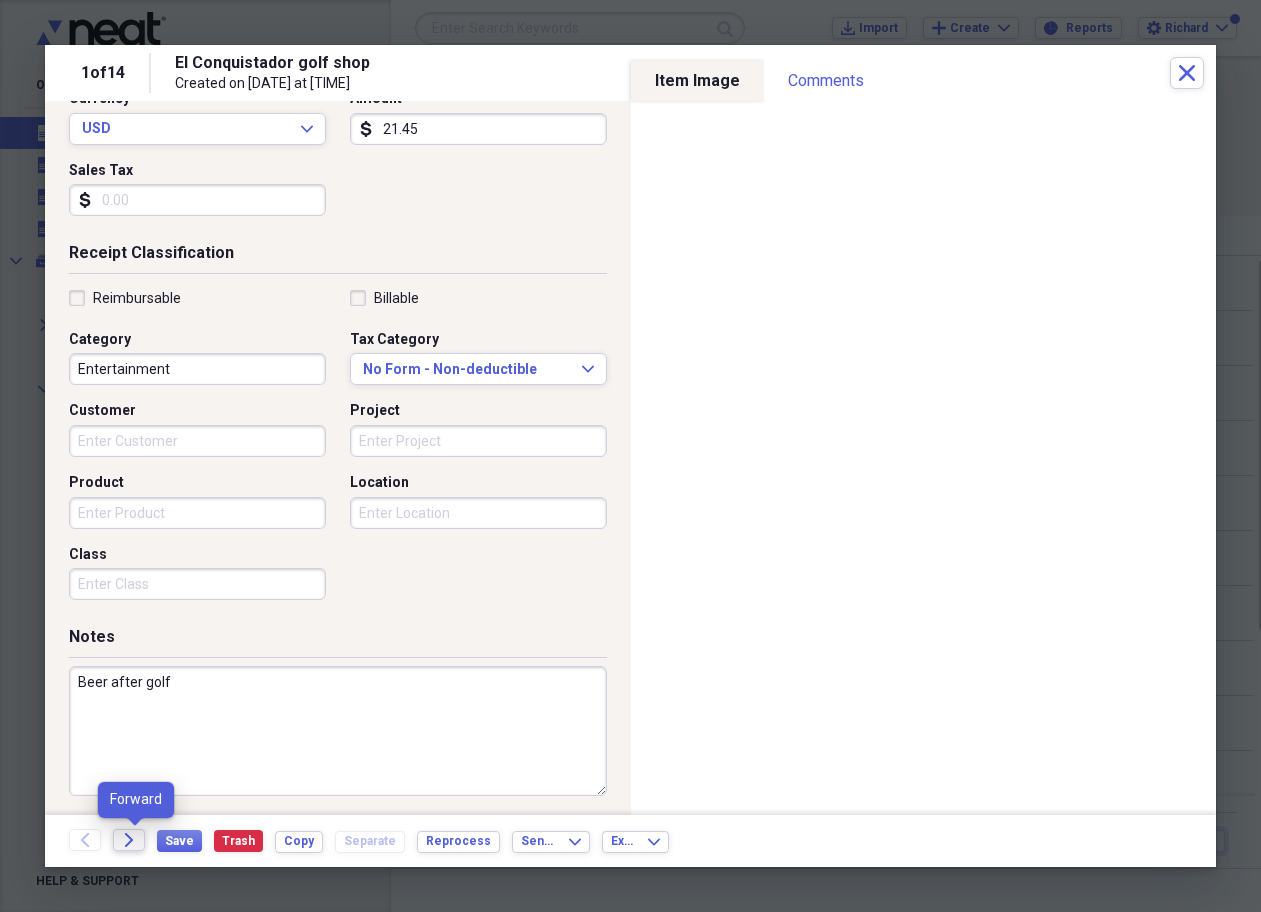 type on "Beer after golf" 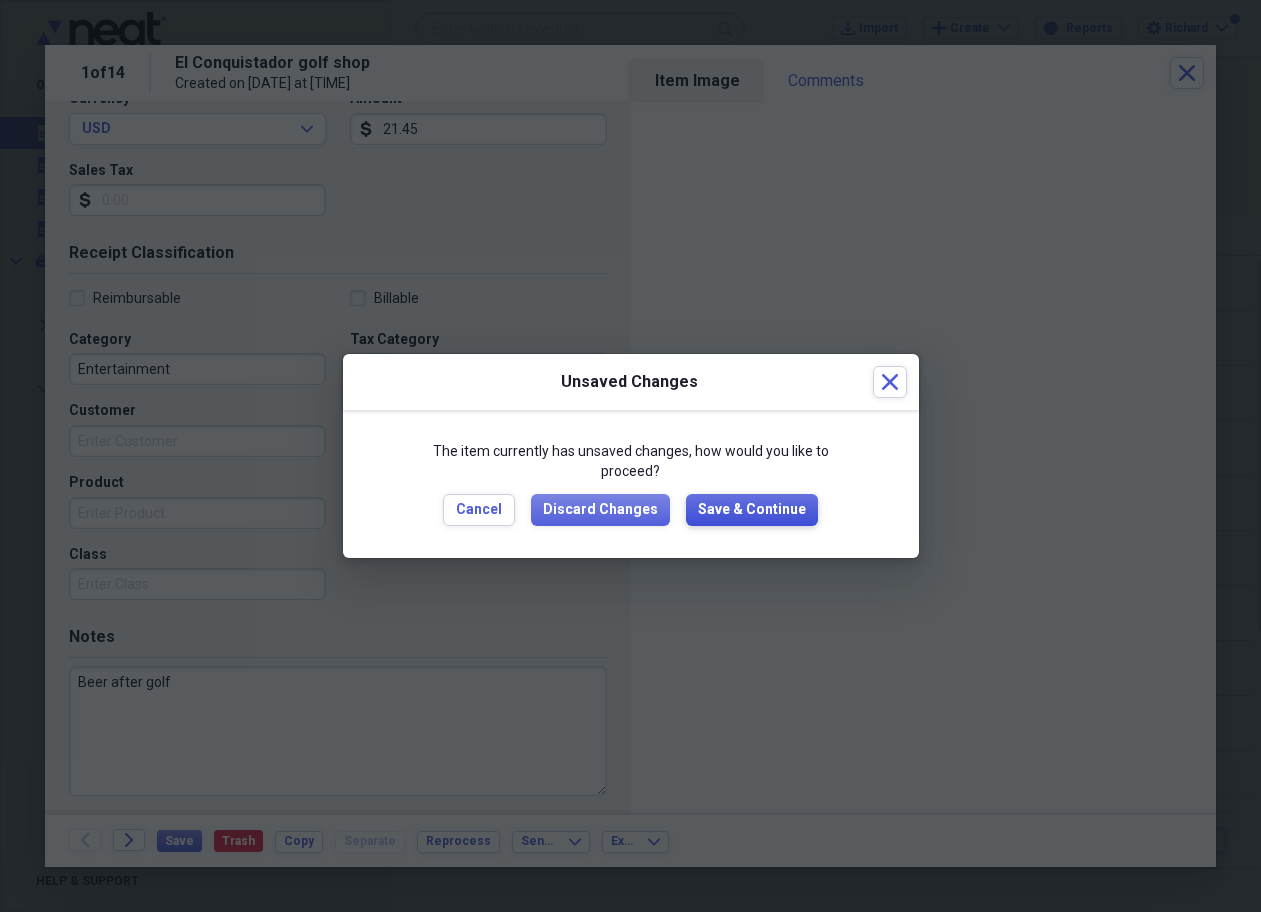 click on "Save & Continue" at bounding box center (752, 510) 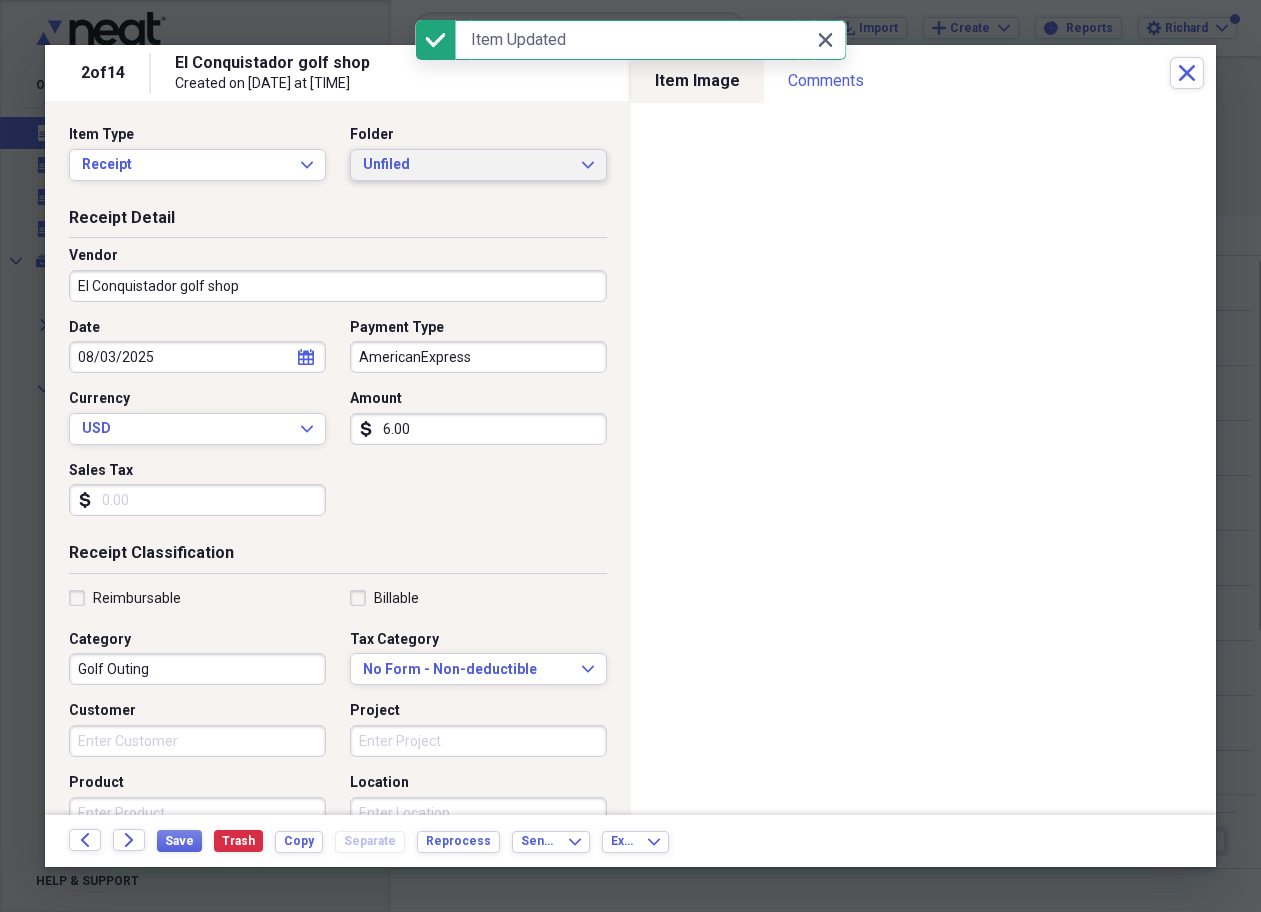 click on "Expand" 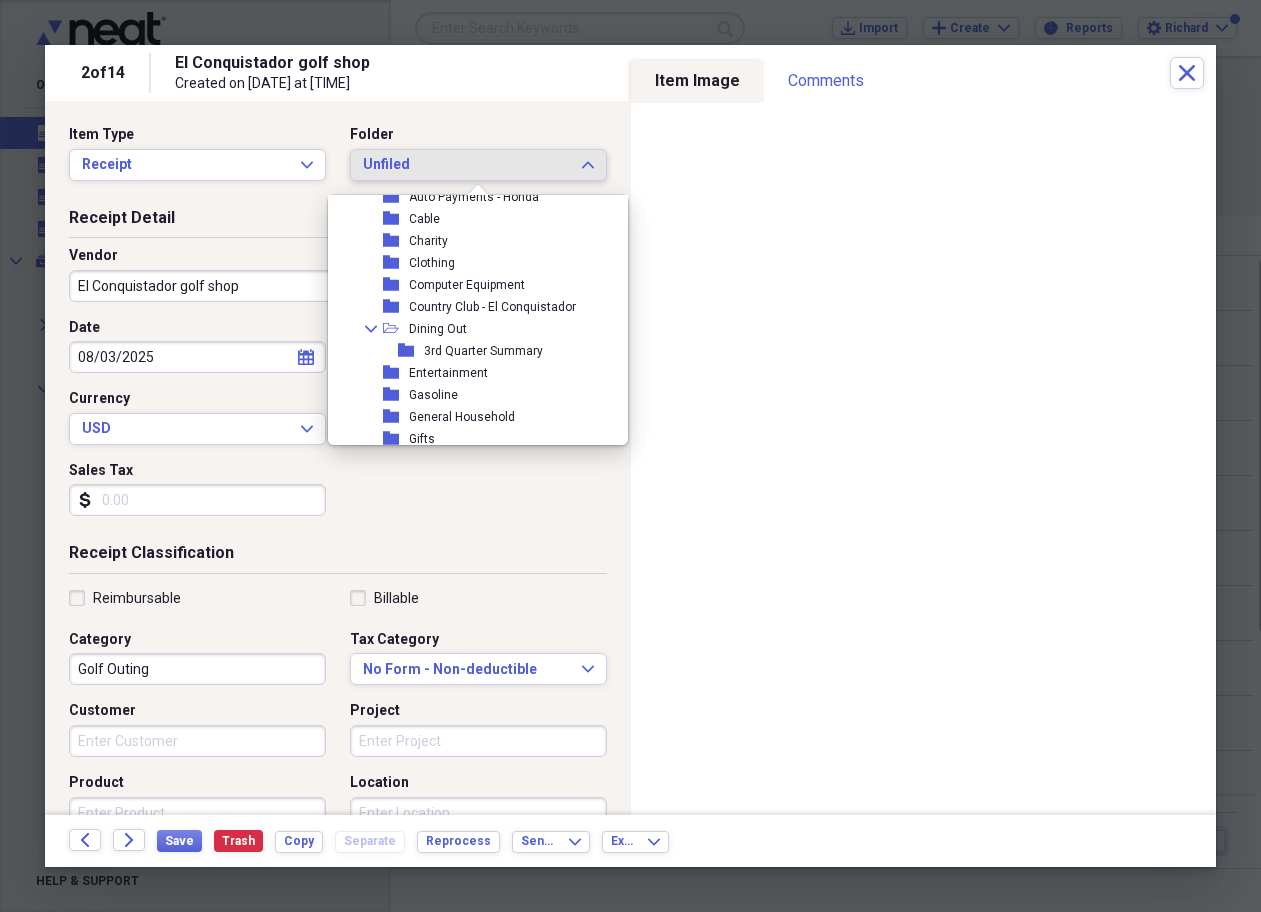 scroll, scrollTop: 180, scrollLeft: 0, axis: vertical 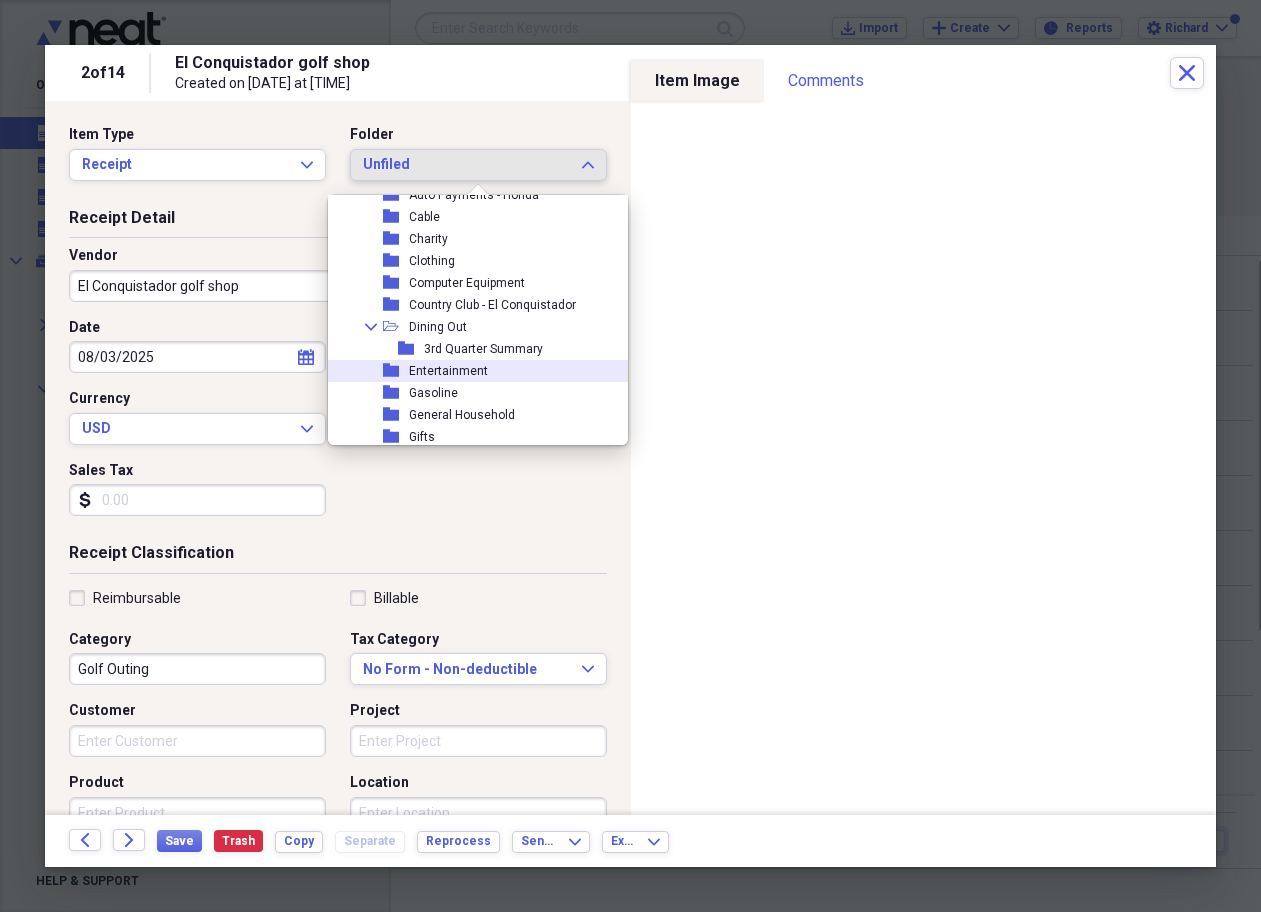 click 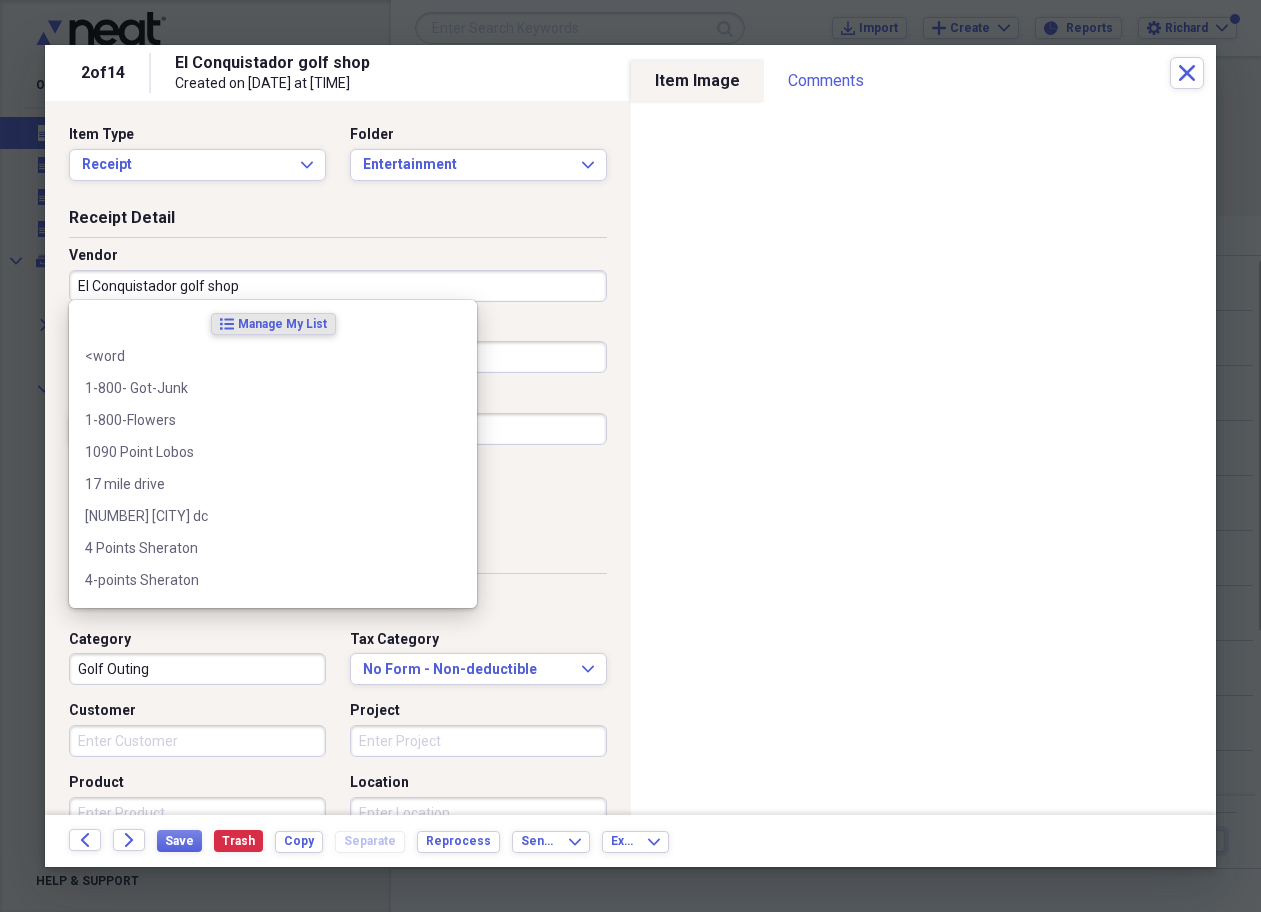 click on "El Conquistador golf shop" at bounding box center [338, 286] 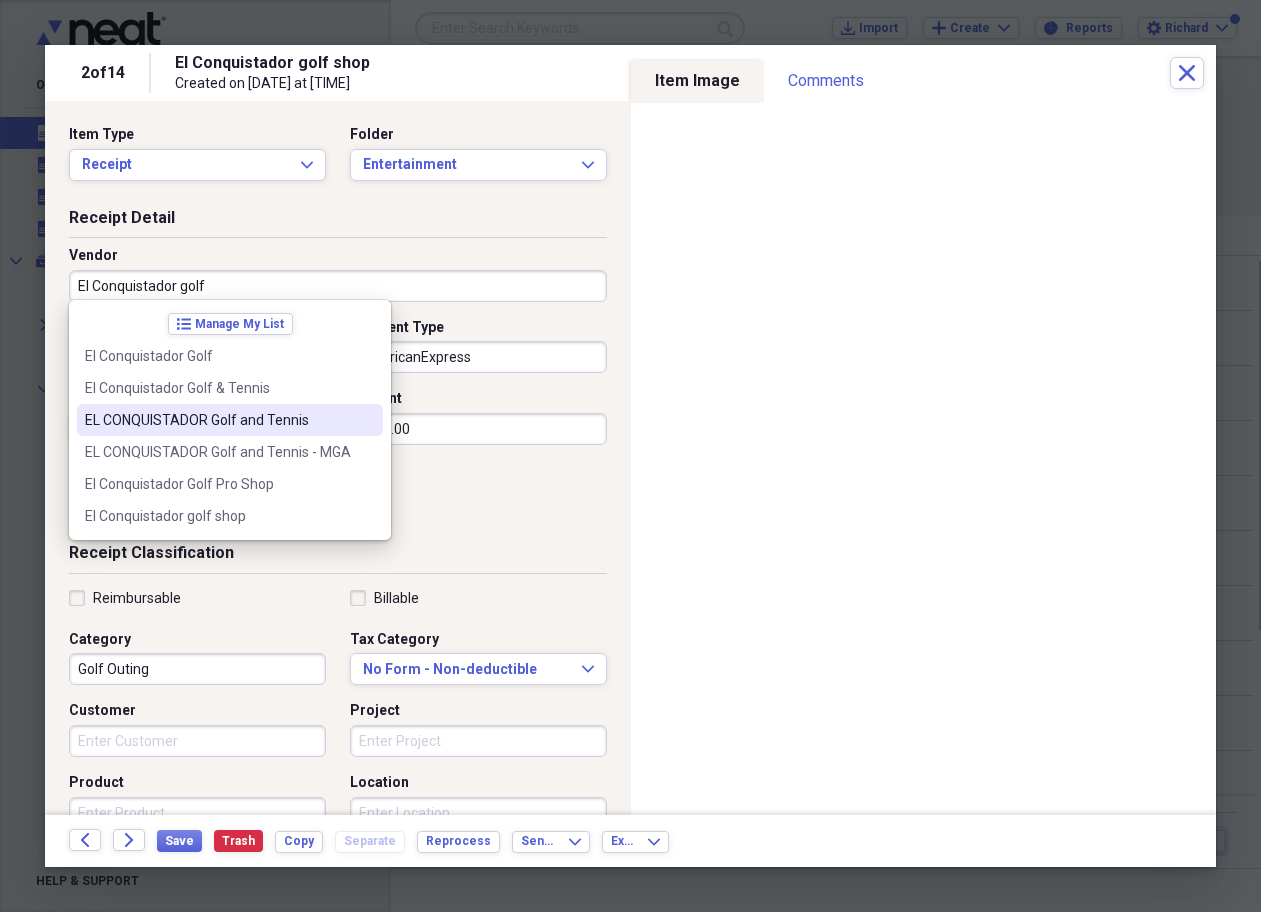click on "EL CONQUISTADOR Golf and Tennis" at bounding box center [218, 420] 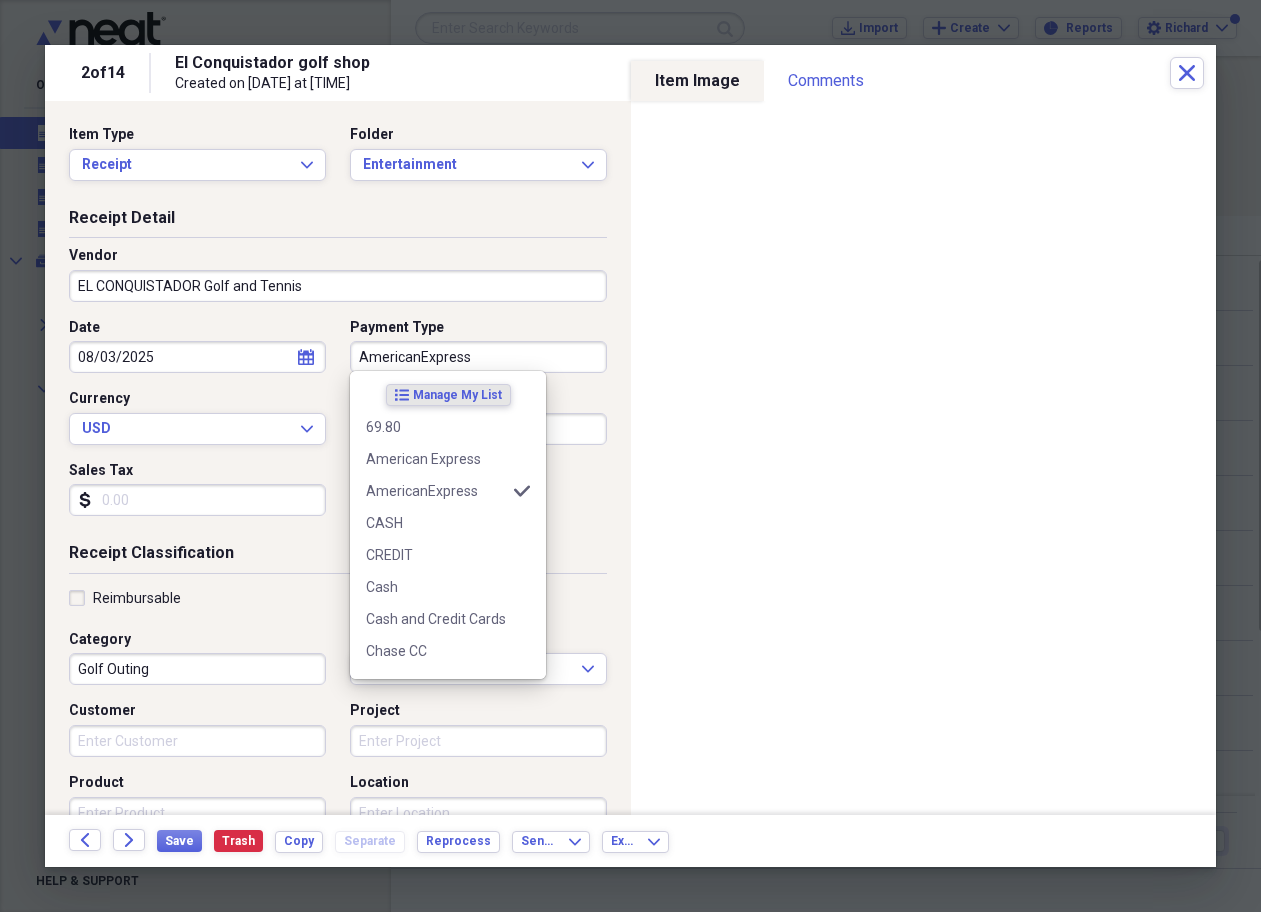 click on "AmericanExpress" at bounding box center (478, 357) 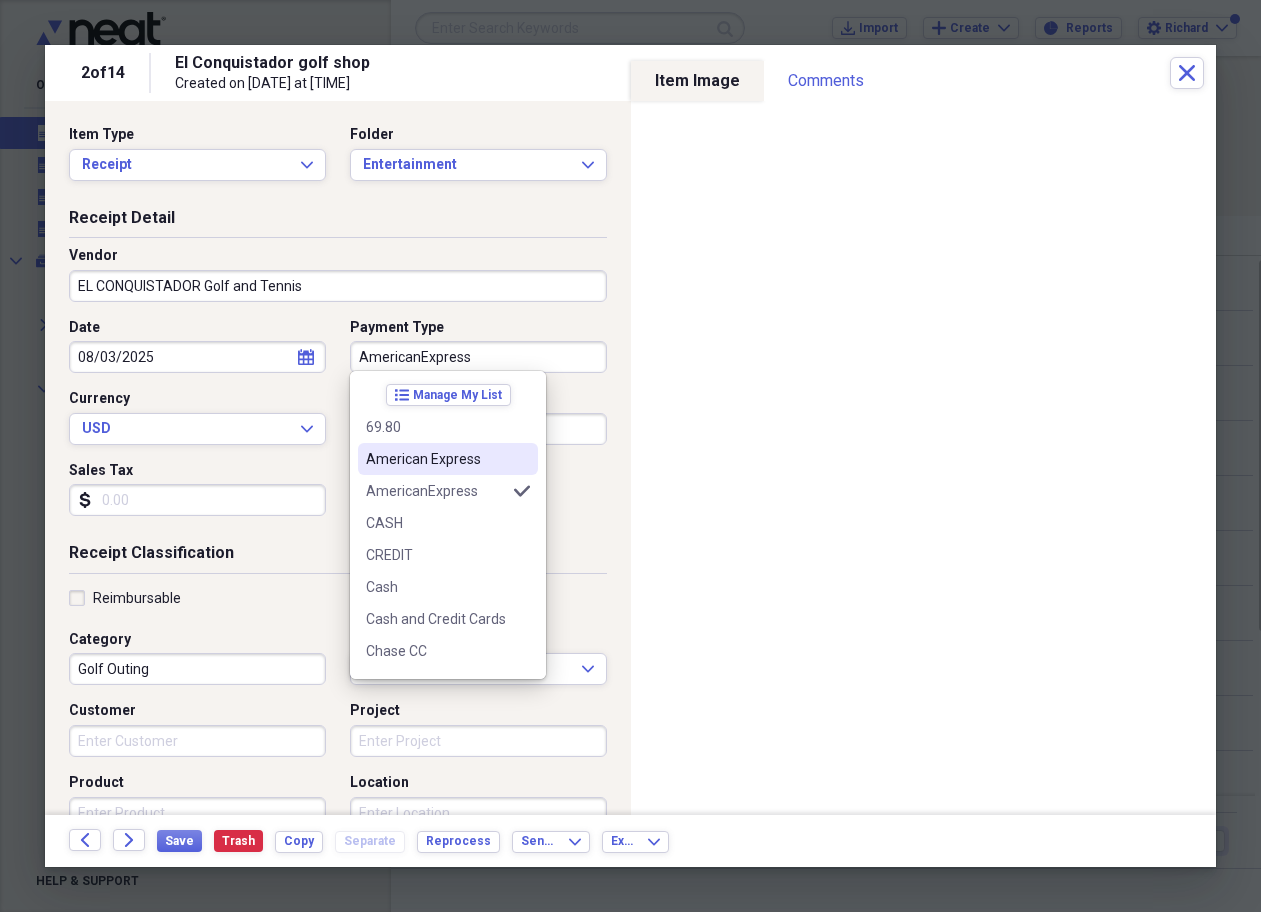 click on "American Express" at bounding box center (436, 459) 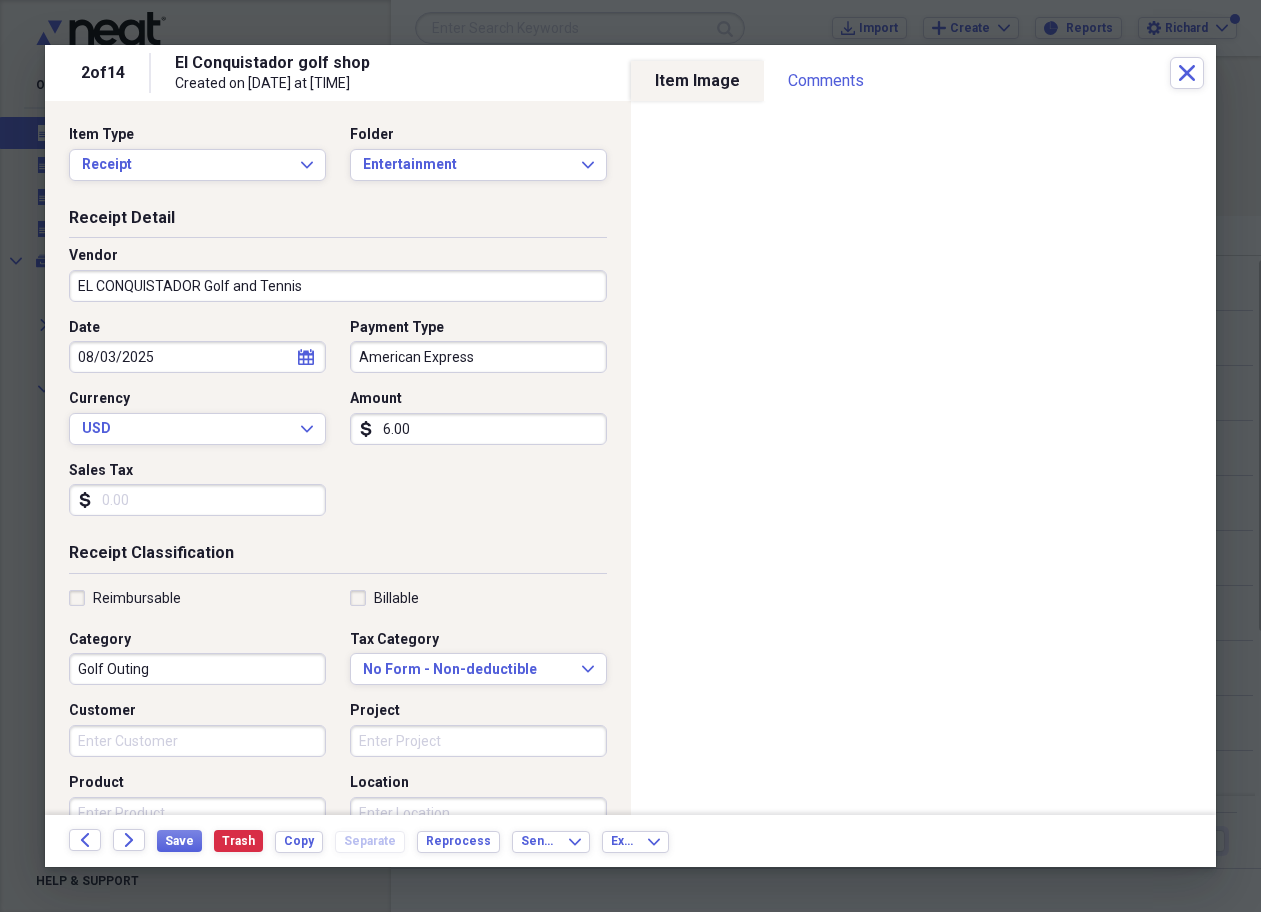 click on "6.00" at bounding box center (478, 429) 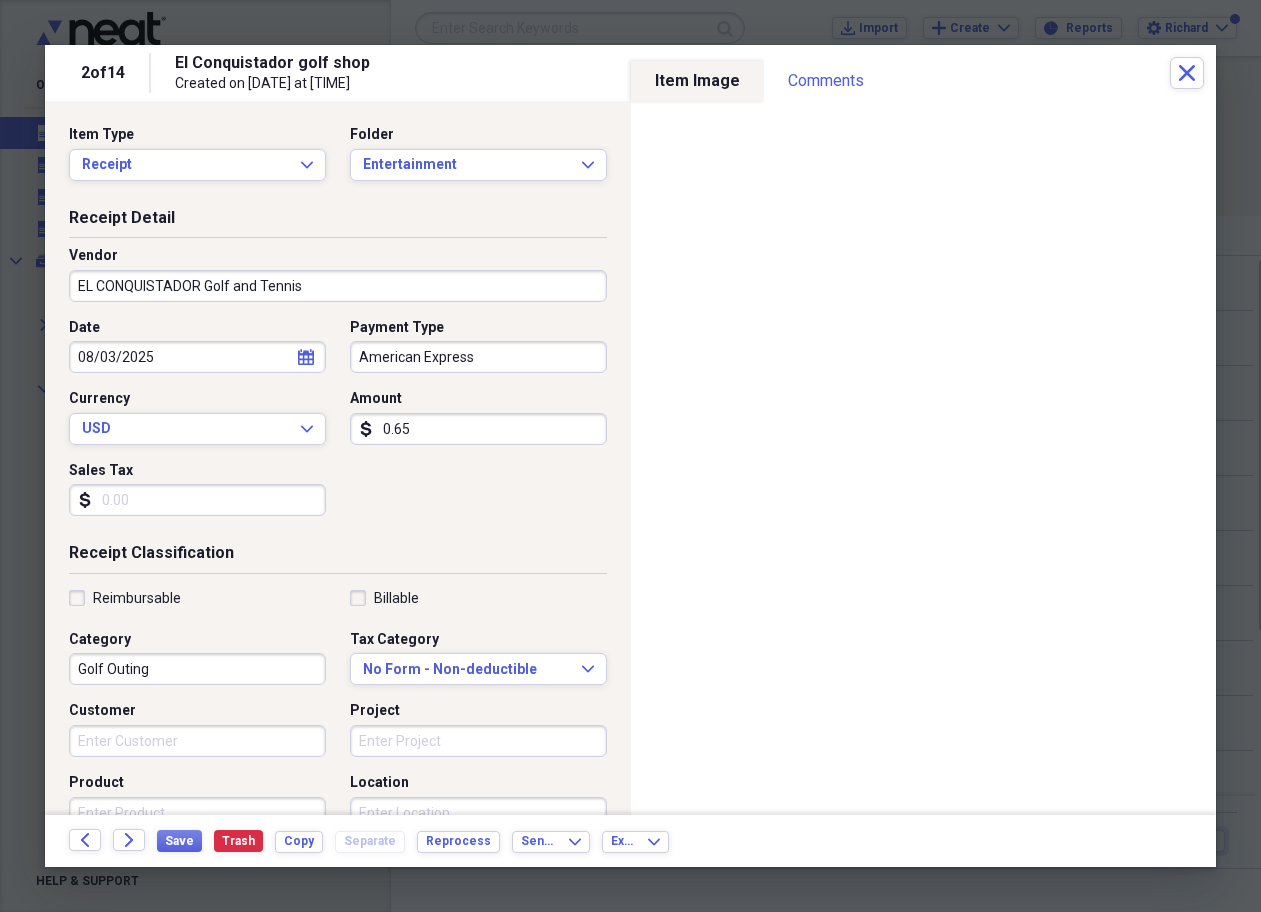type on "6.54" 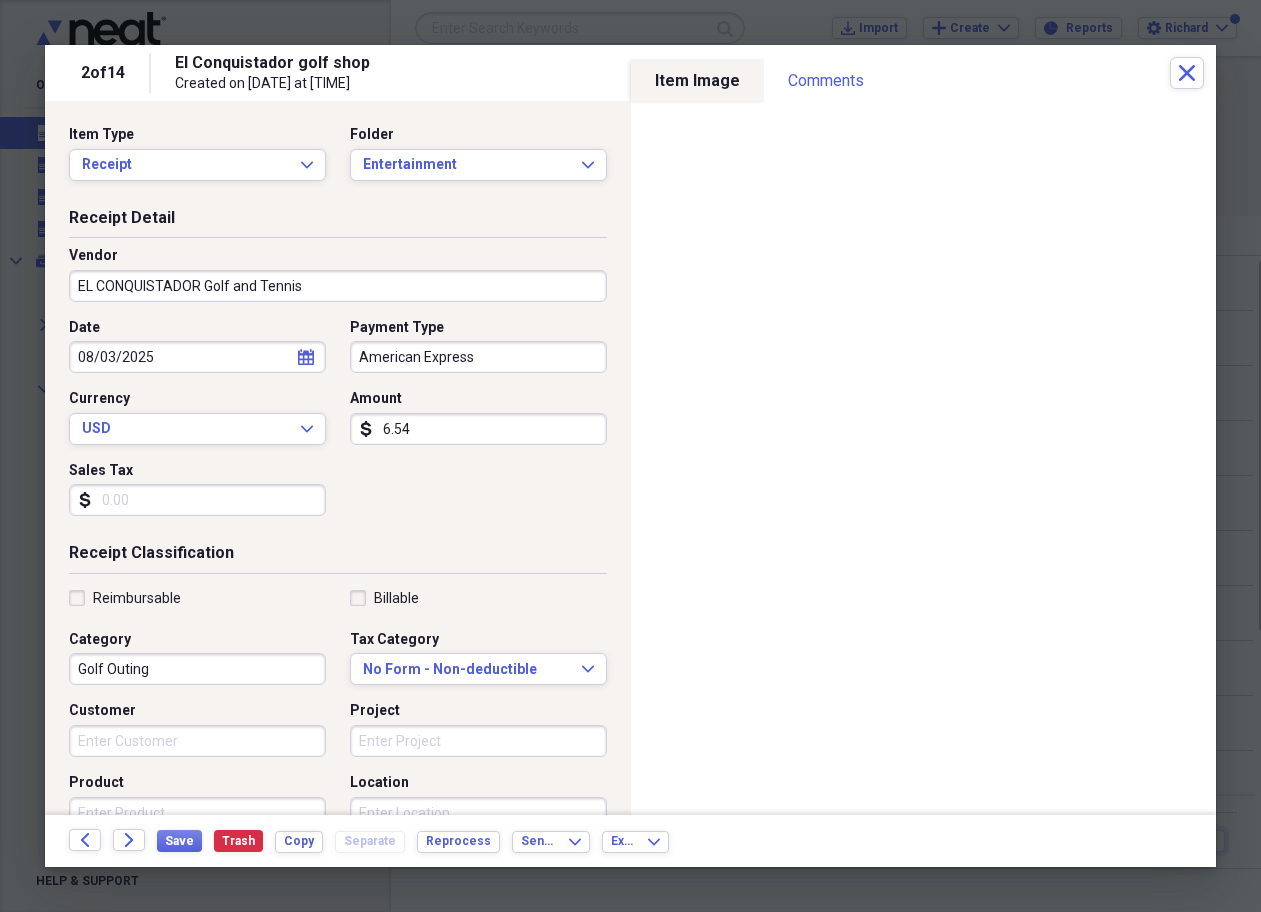 click on "Golf Outing" at bounding box center [197, 669] 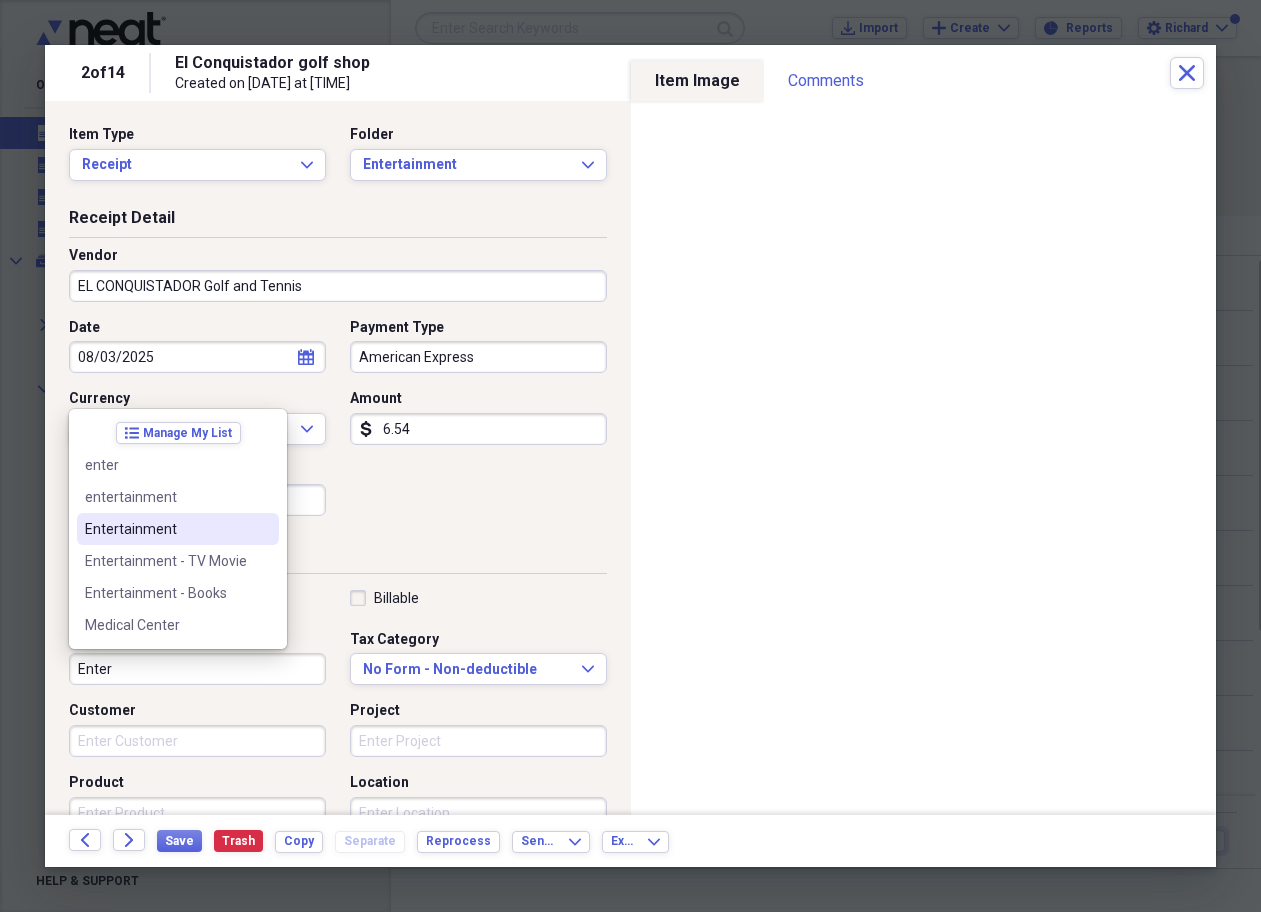 click on "Entertainment" at bounding box center (166, 529) 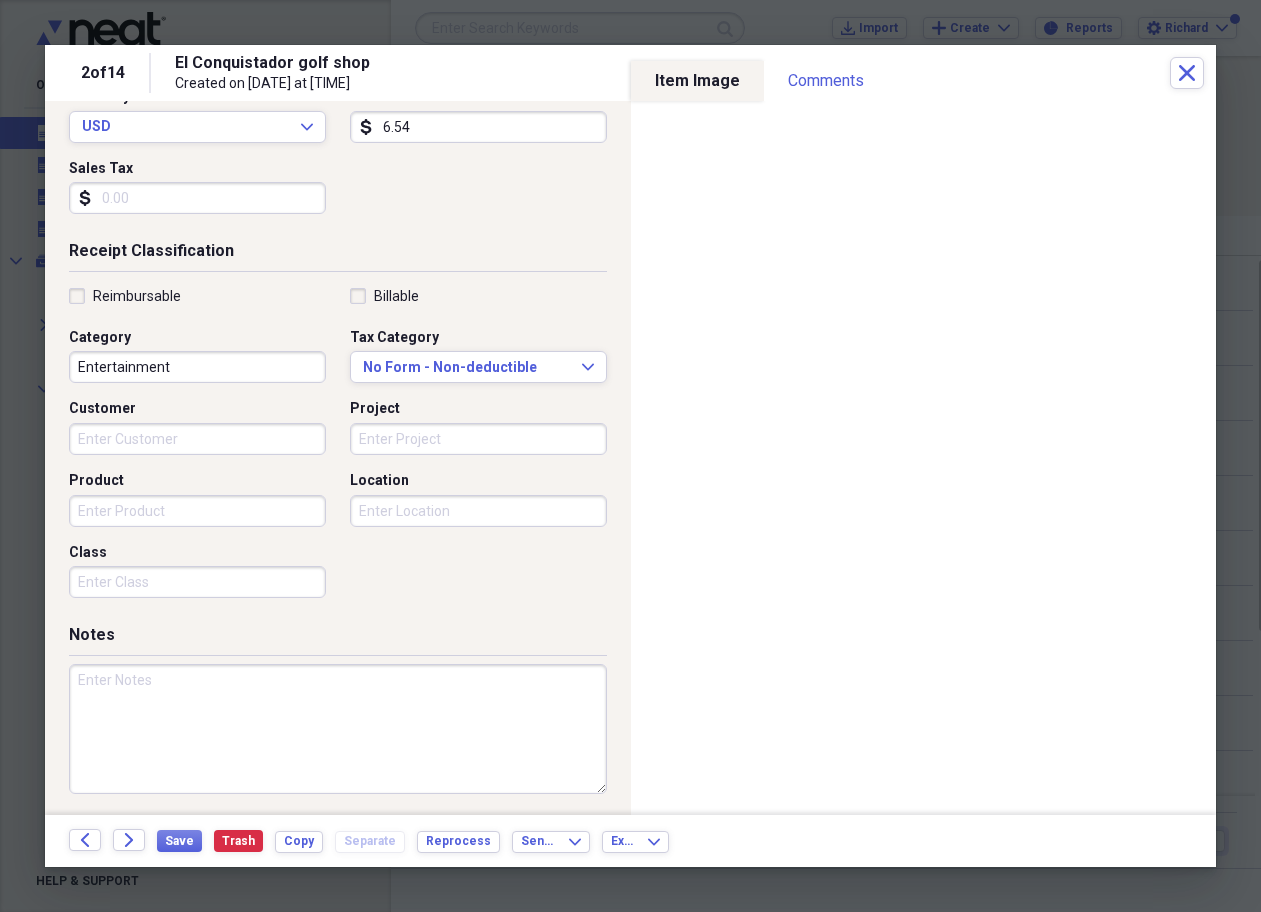 scroll, scrollTop: 300, scrollLeft: 0, axis: vertical 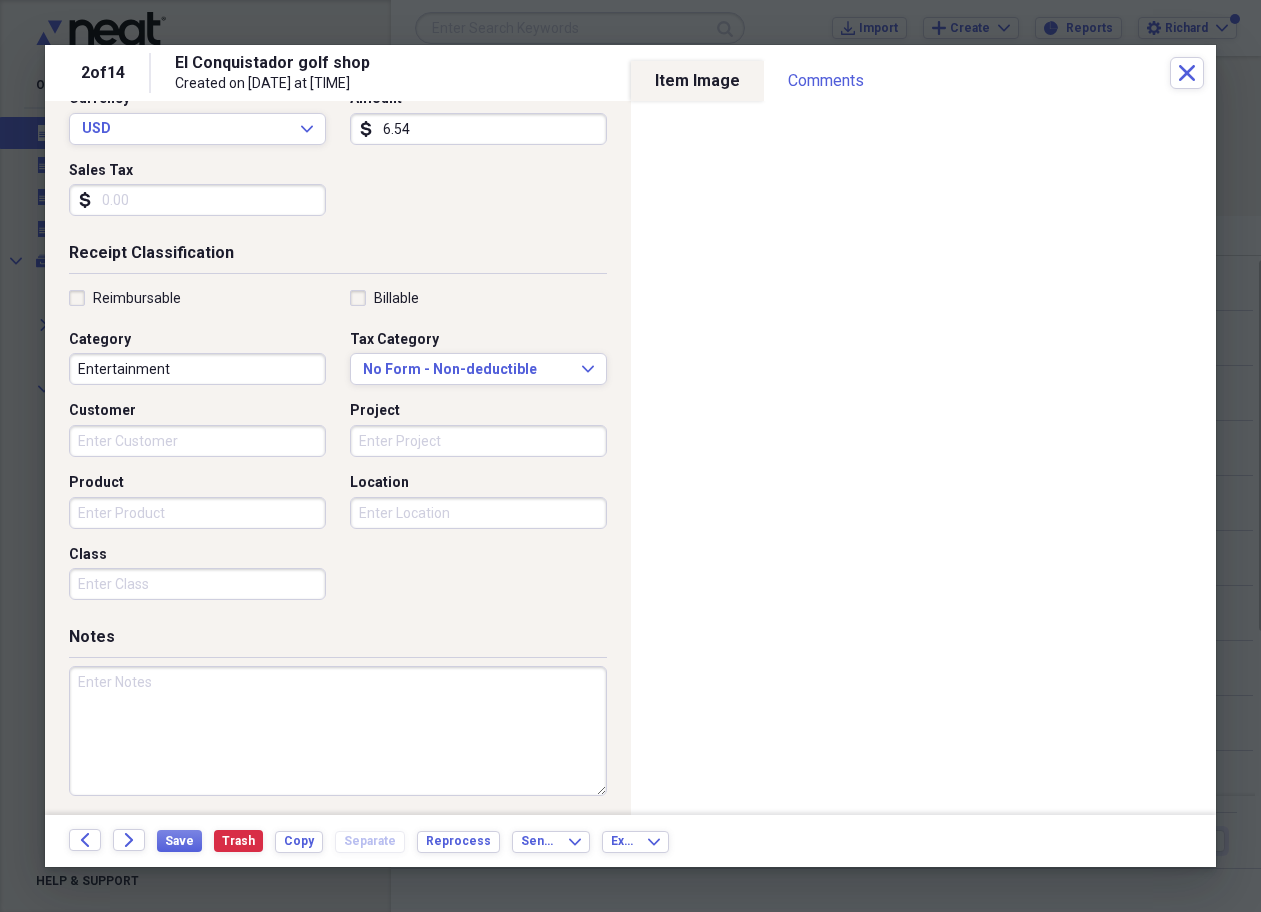 click at bounding box center (338, 731) 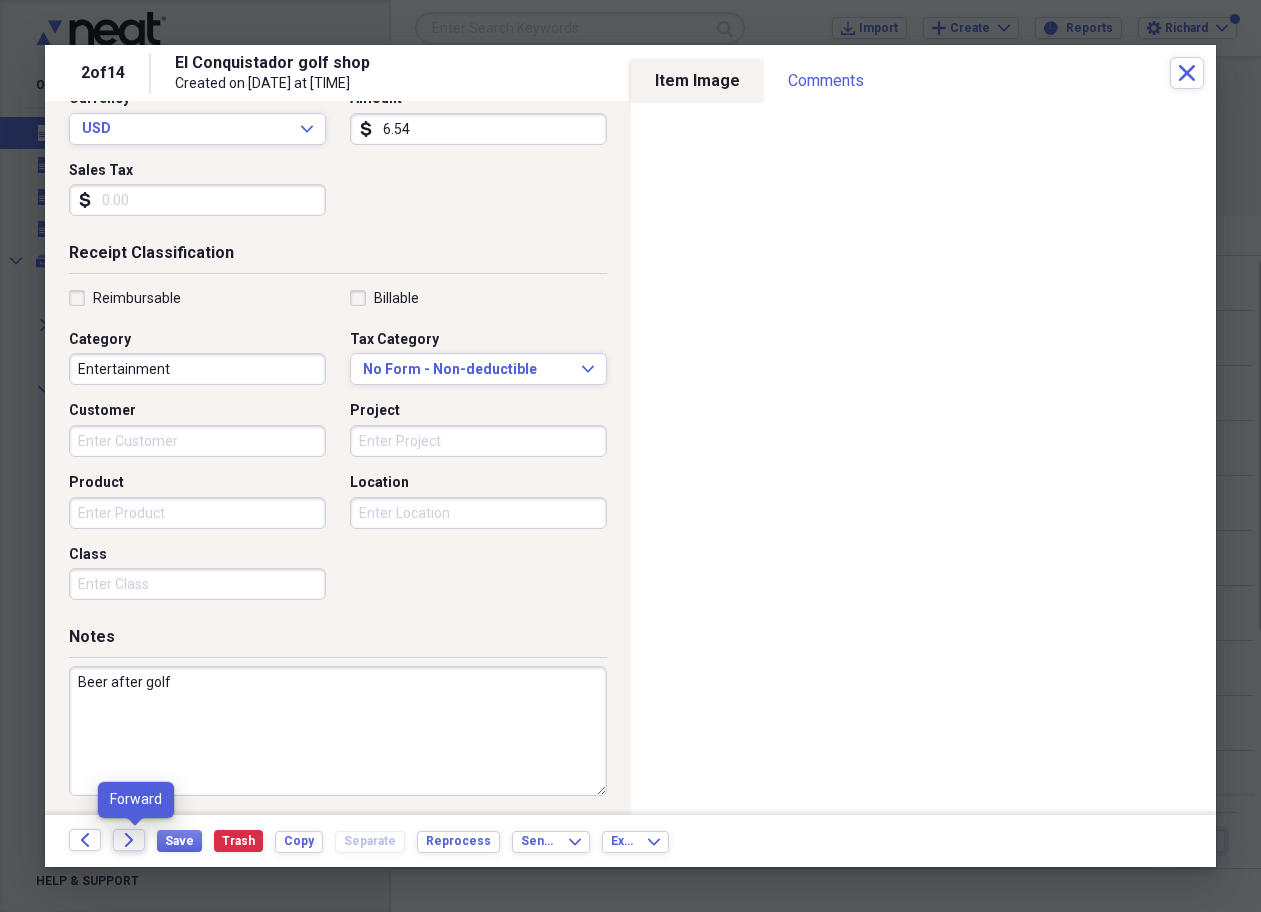 type on "Beer after golf" 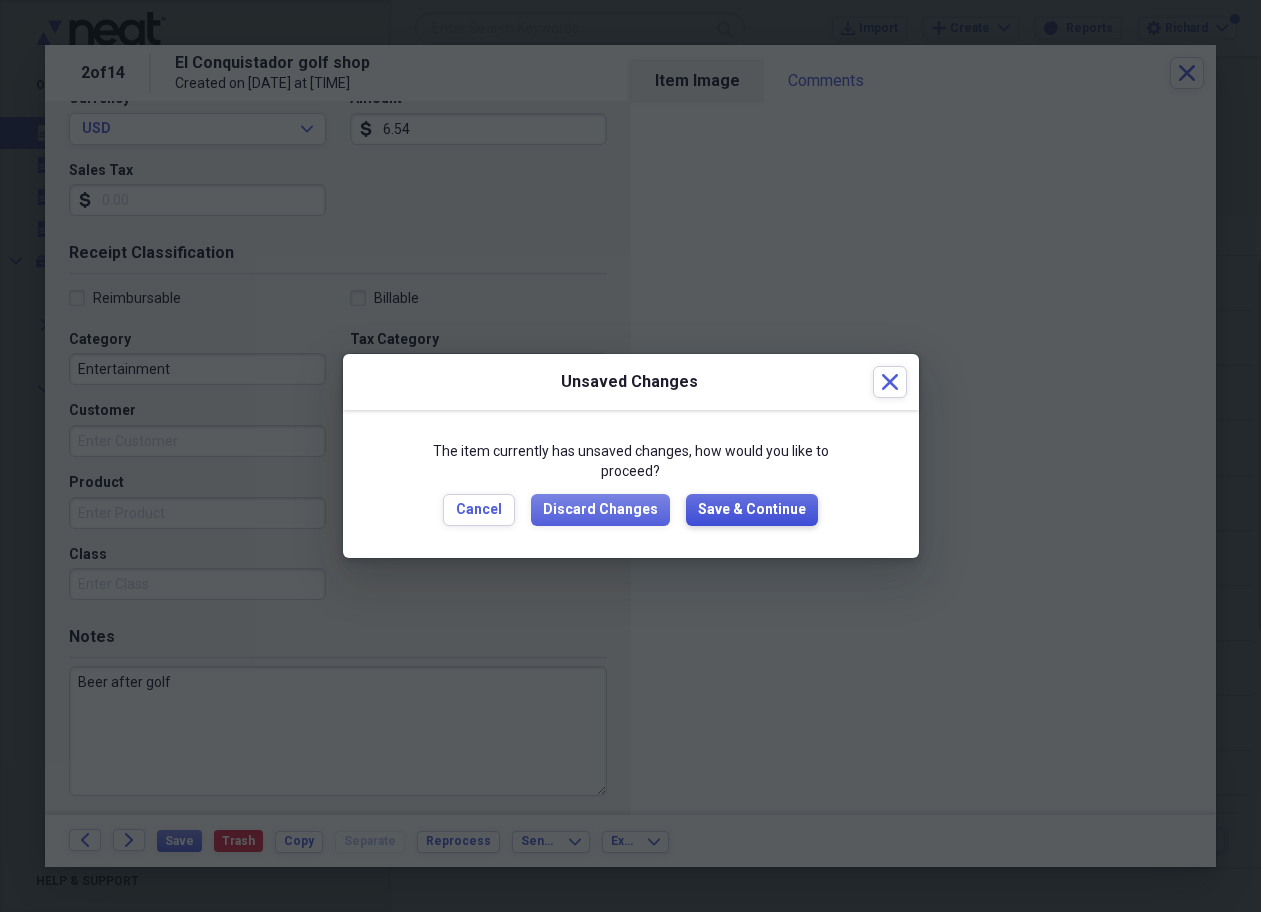 click on "Save & Continue" at bounding box center [752, 510] 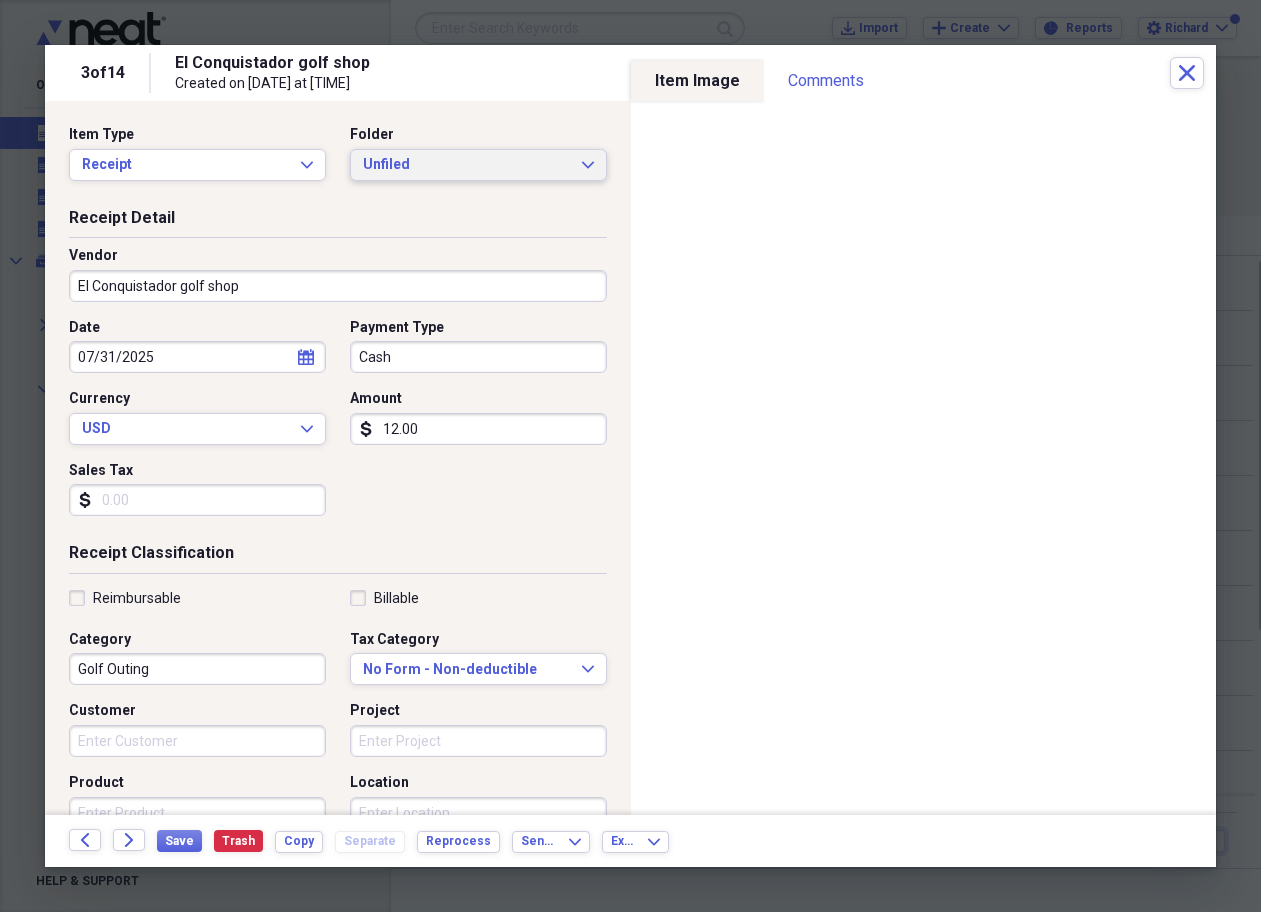click on "Expand" 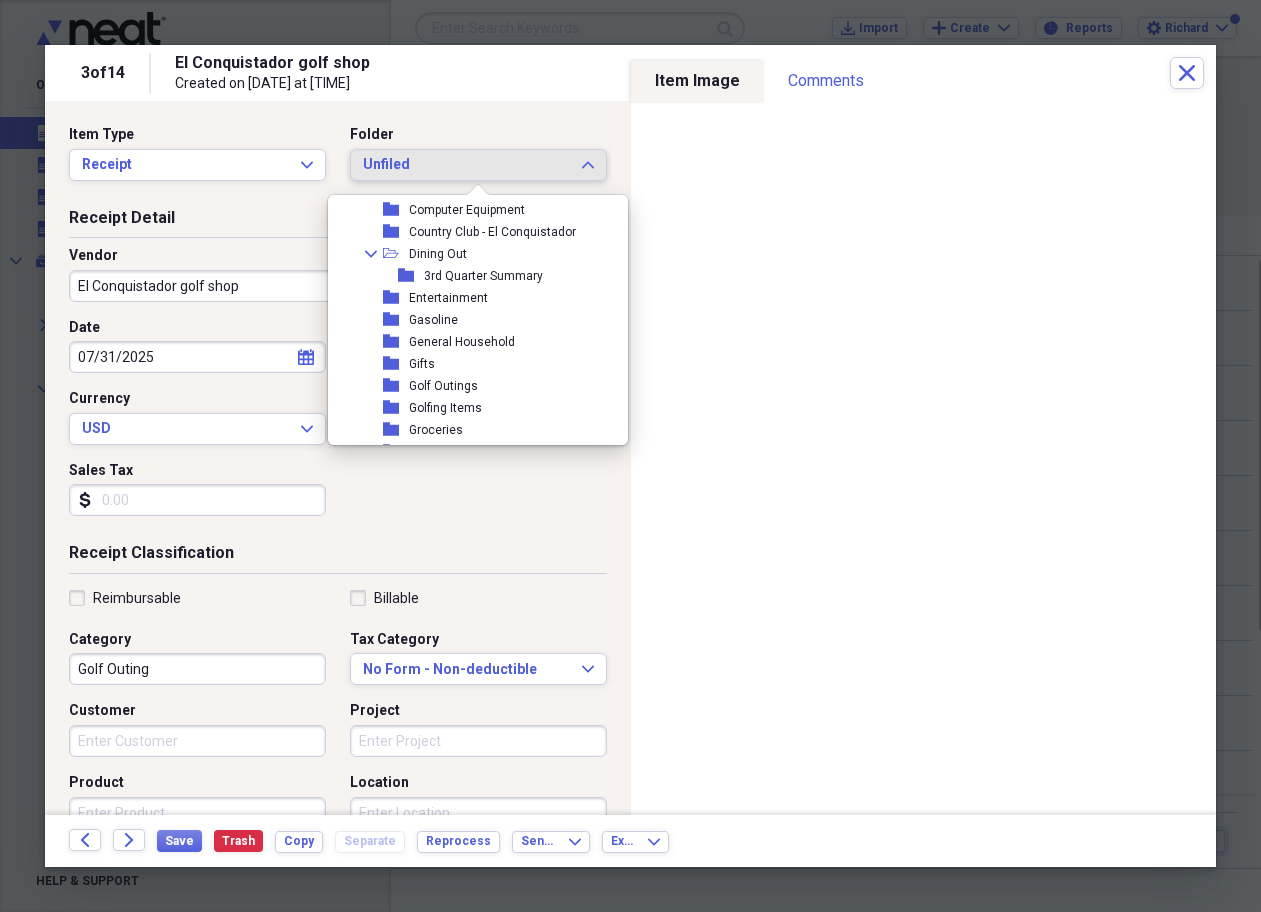 scroll, scrollTop: 276, scrollLeft: 0, axis: vertical 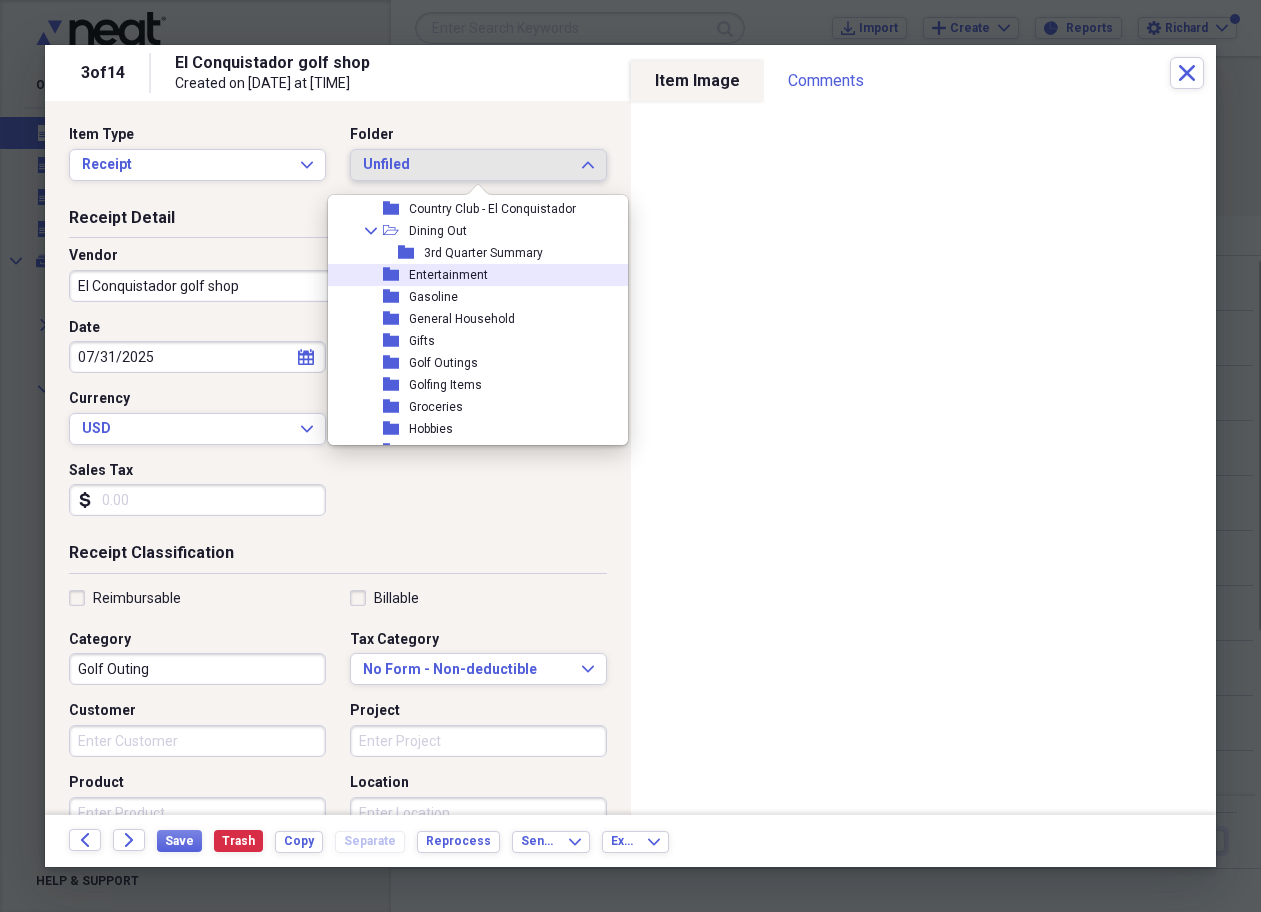 click 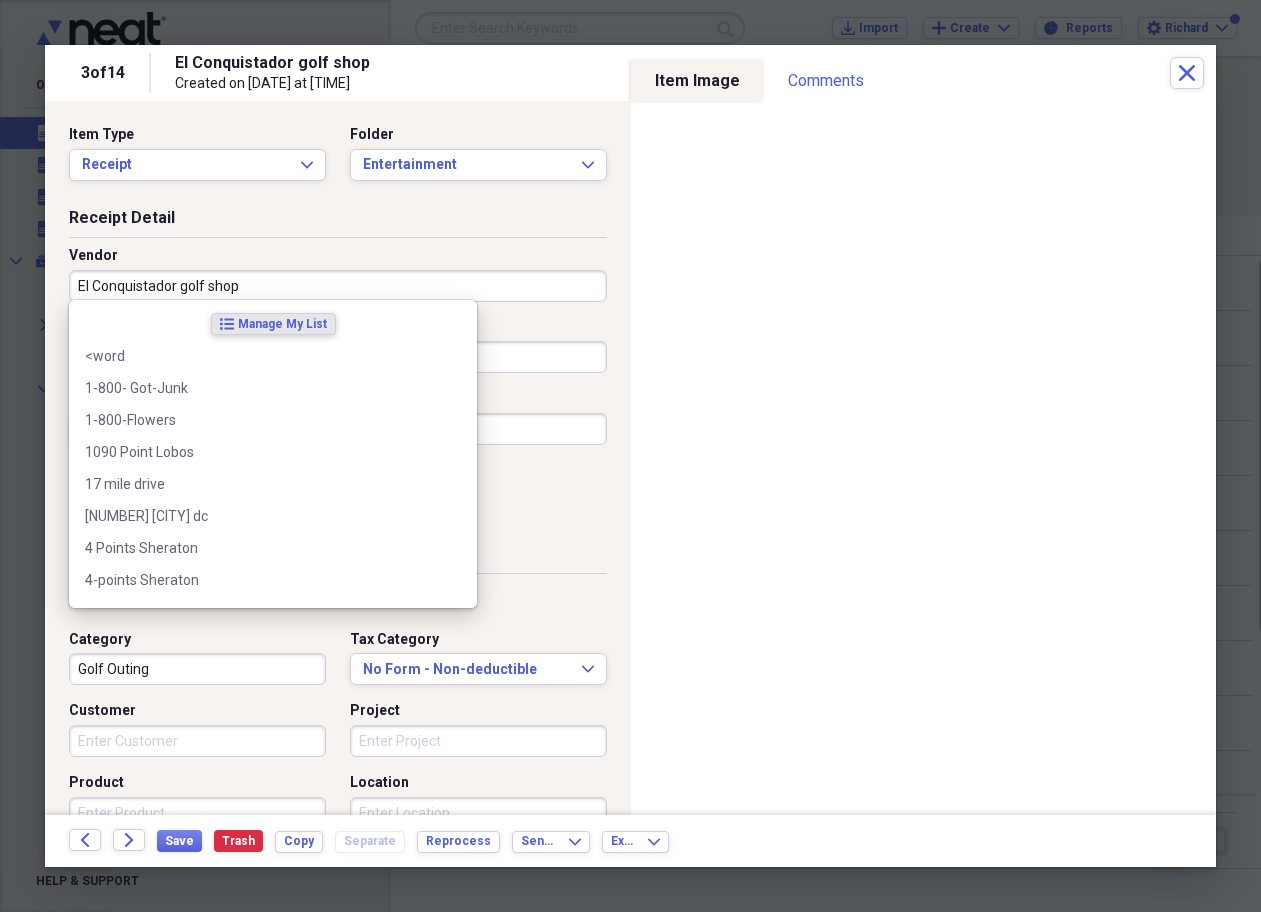 click on "El Conquistador golf shop" at bounding box center [338, 286] 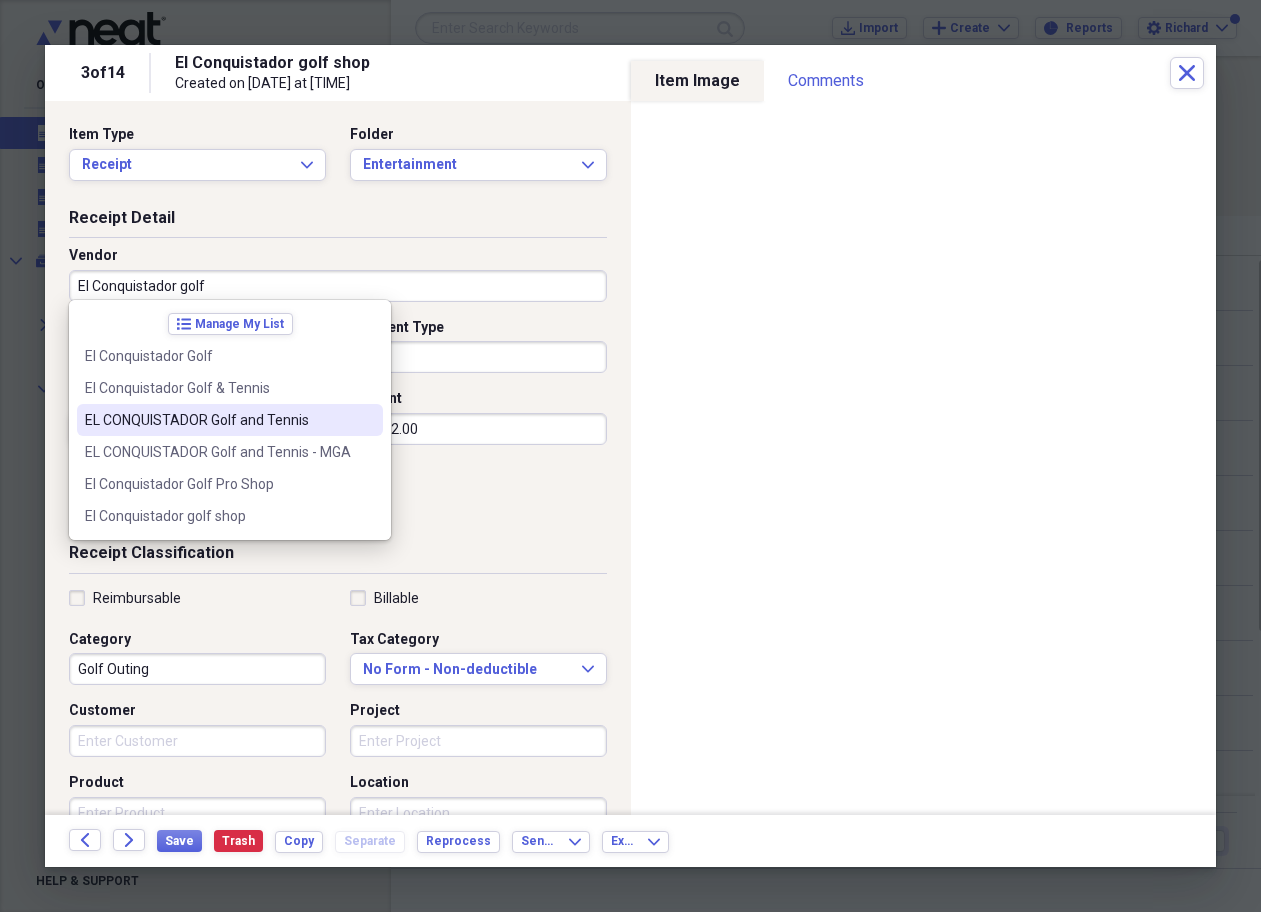 click on "EL CONQUISTADOR Golf and Tennis" at bounding box center (218, 420) 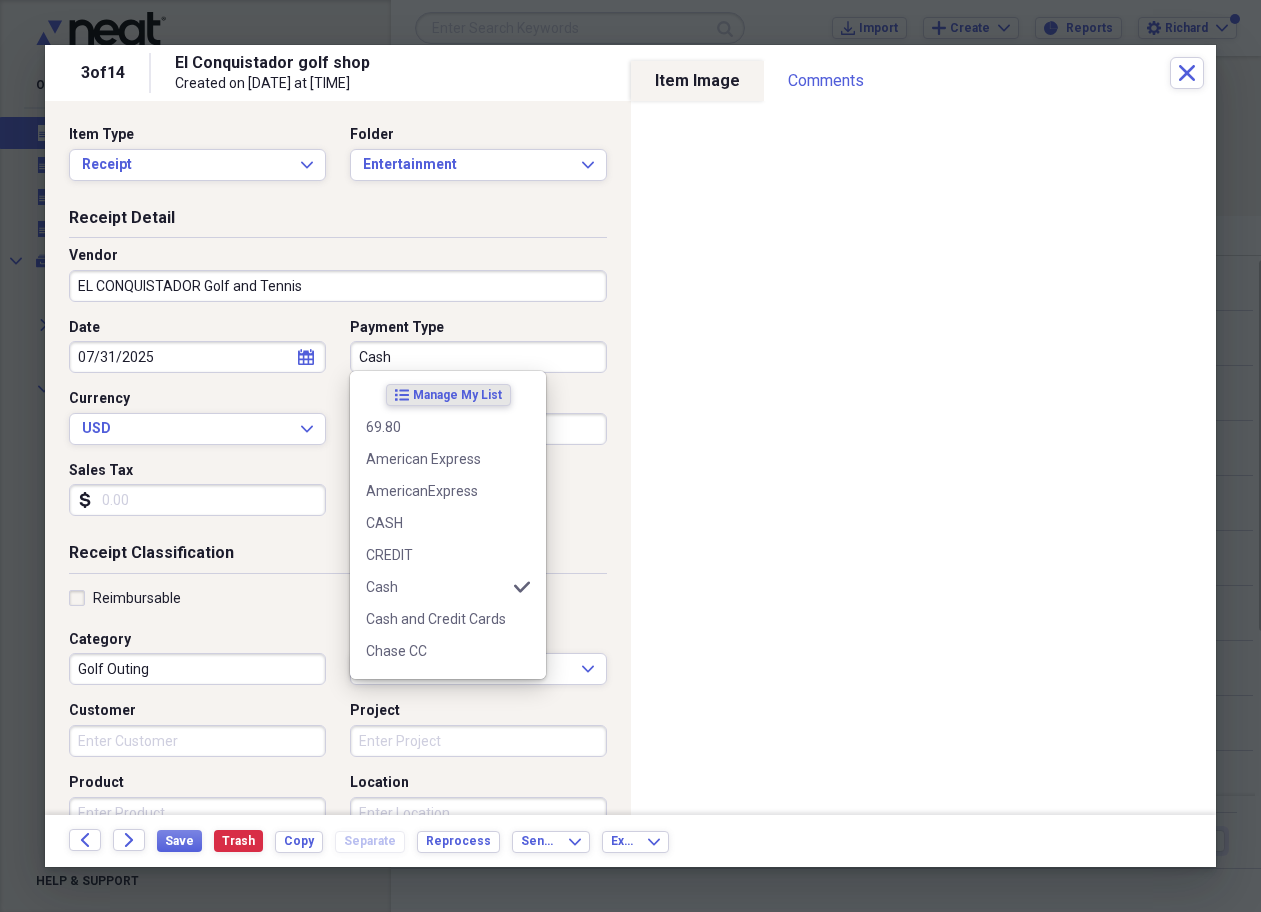 click on "Cash" at bounding box center (478, 357) 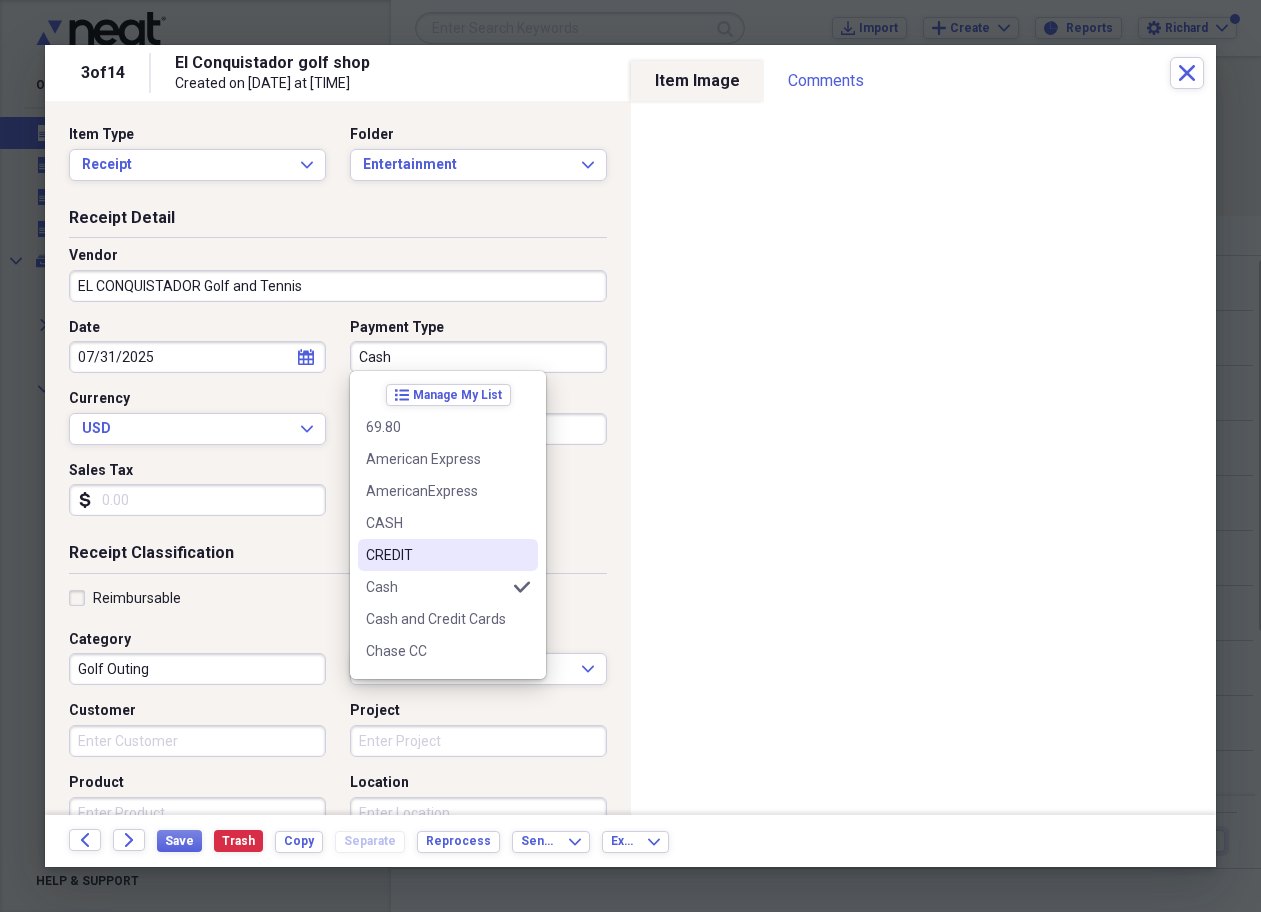 click on "CREDIT" at bounding box center [436, 555] 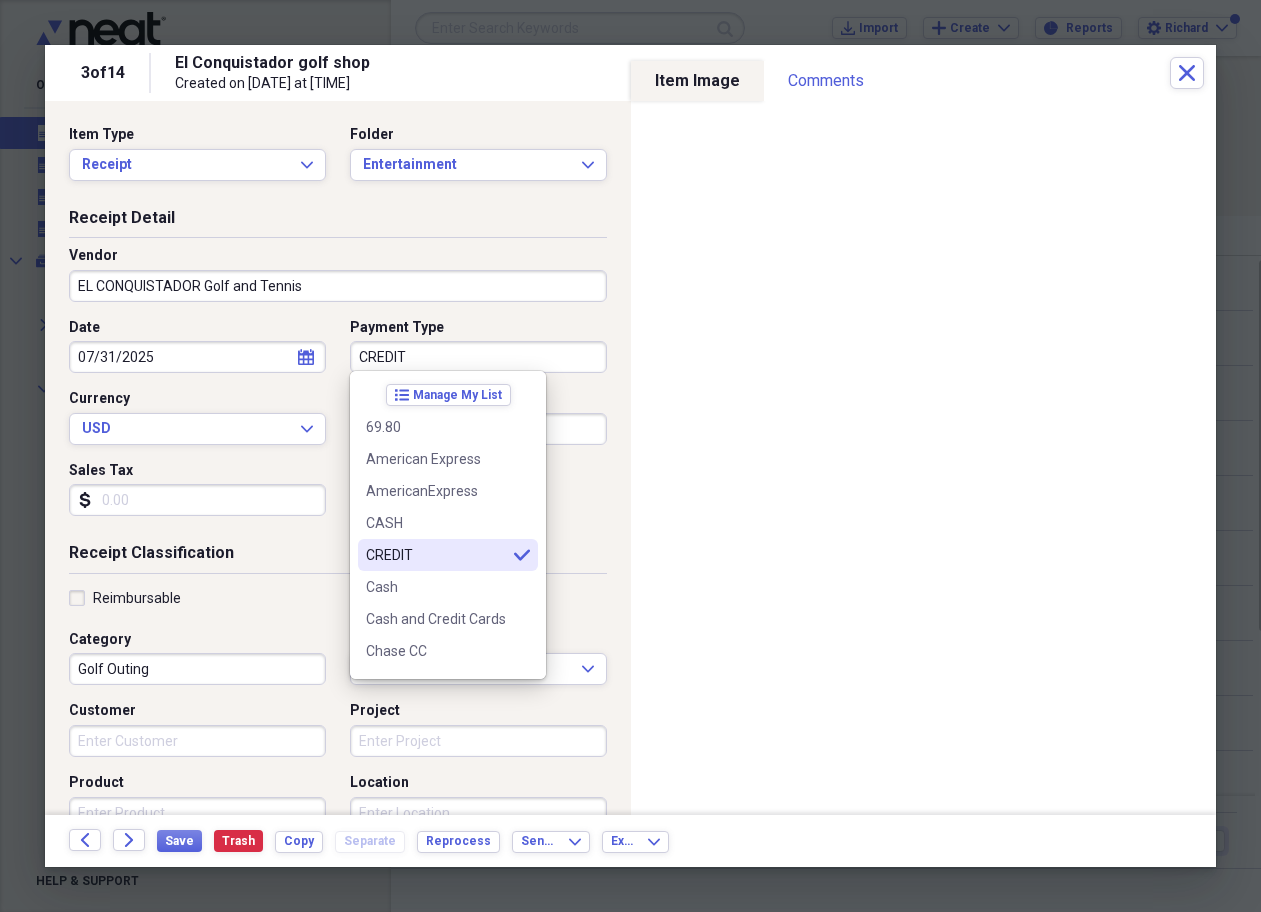 type on "CREDIT" 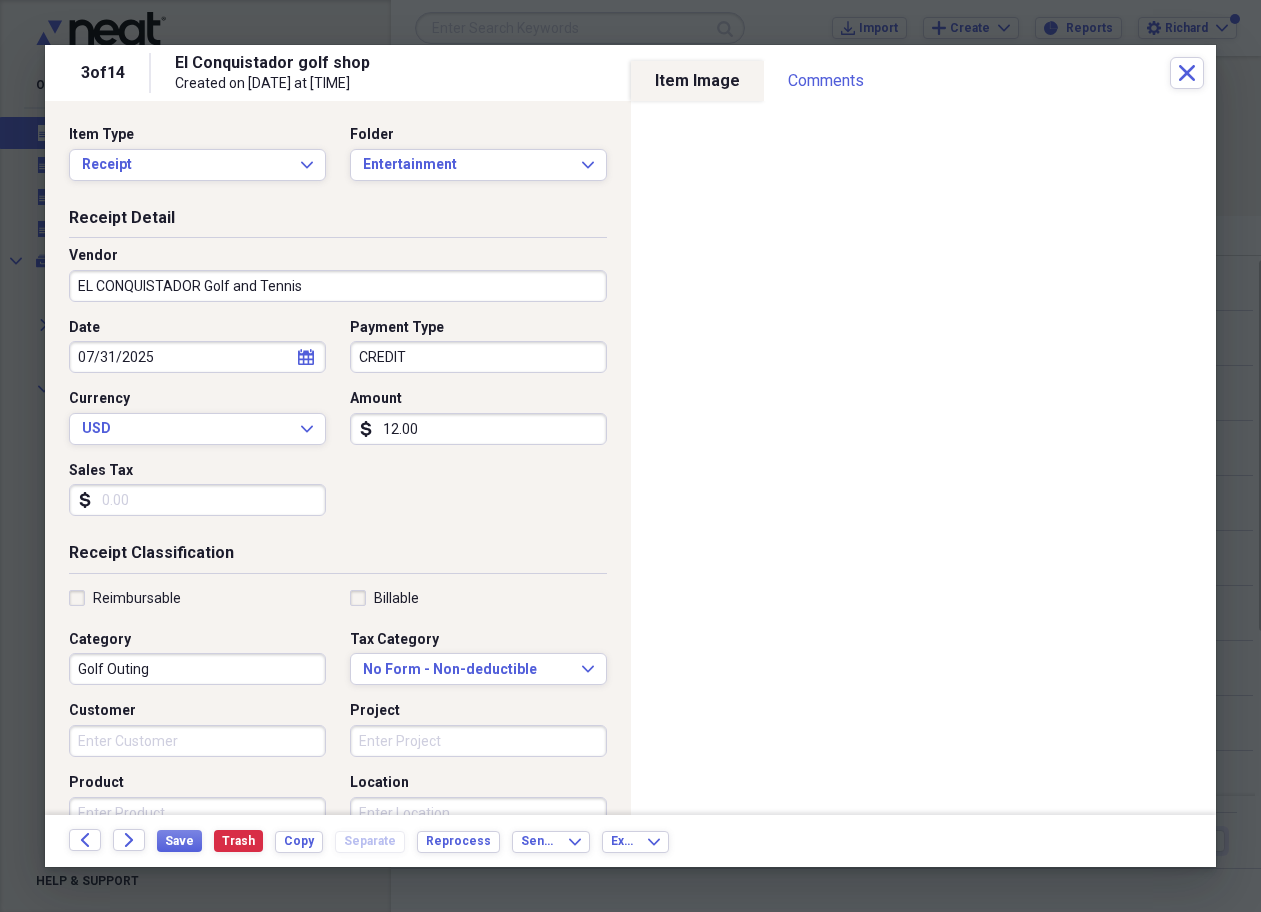 click on "12.00" at bounding box center [478, 429] 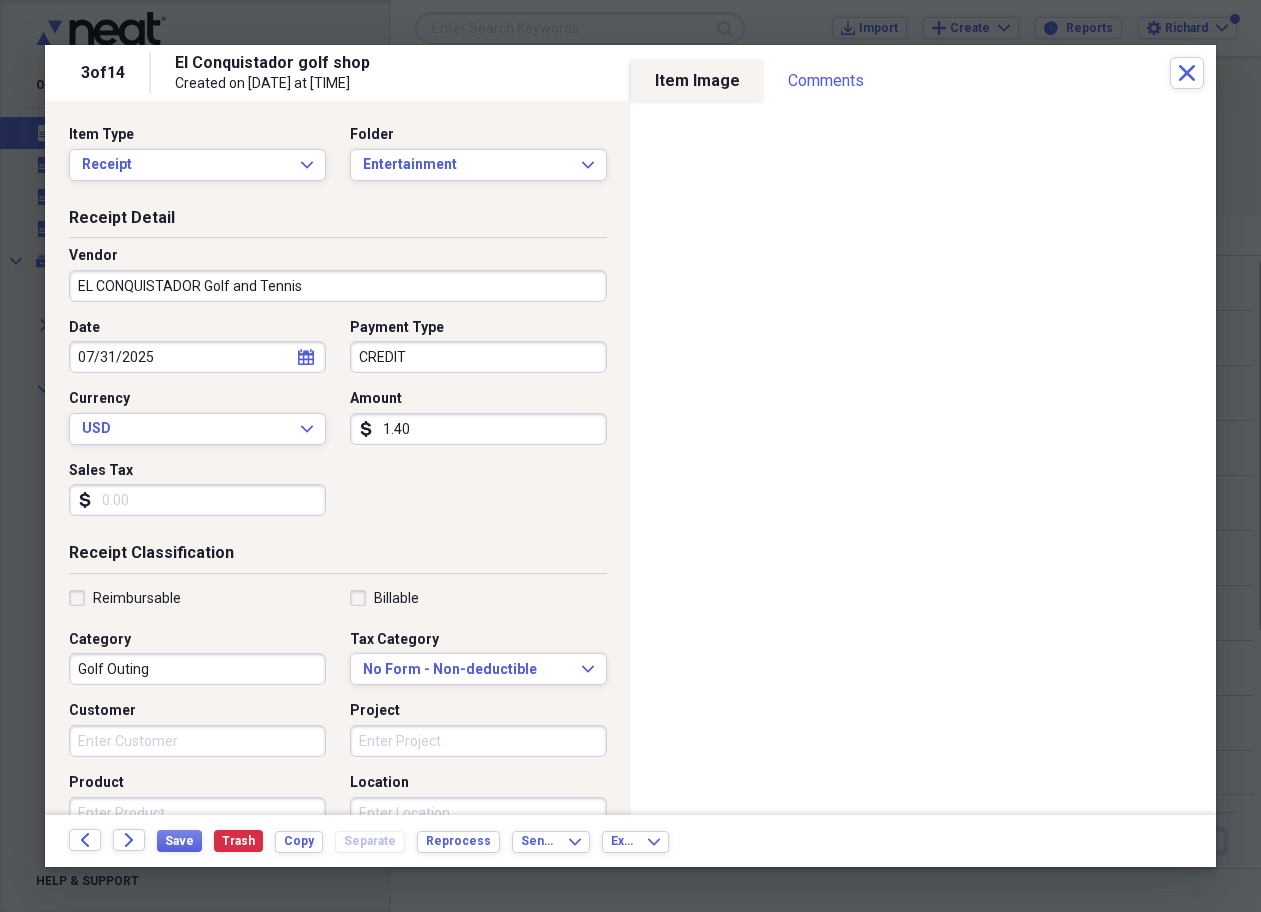 type on "14.08" 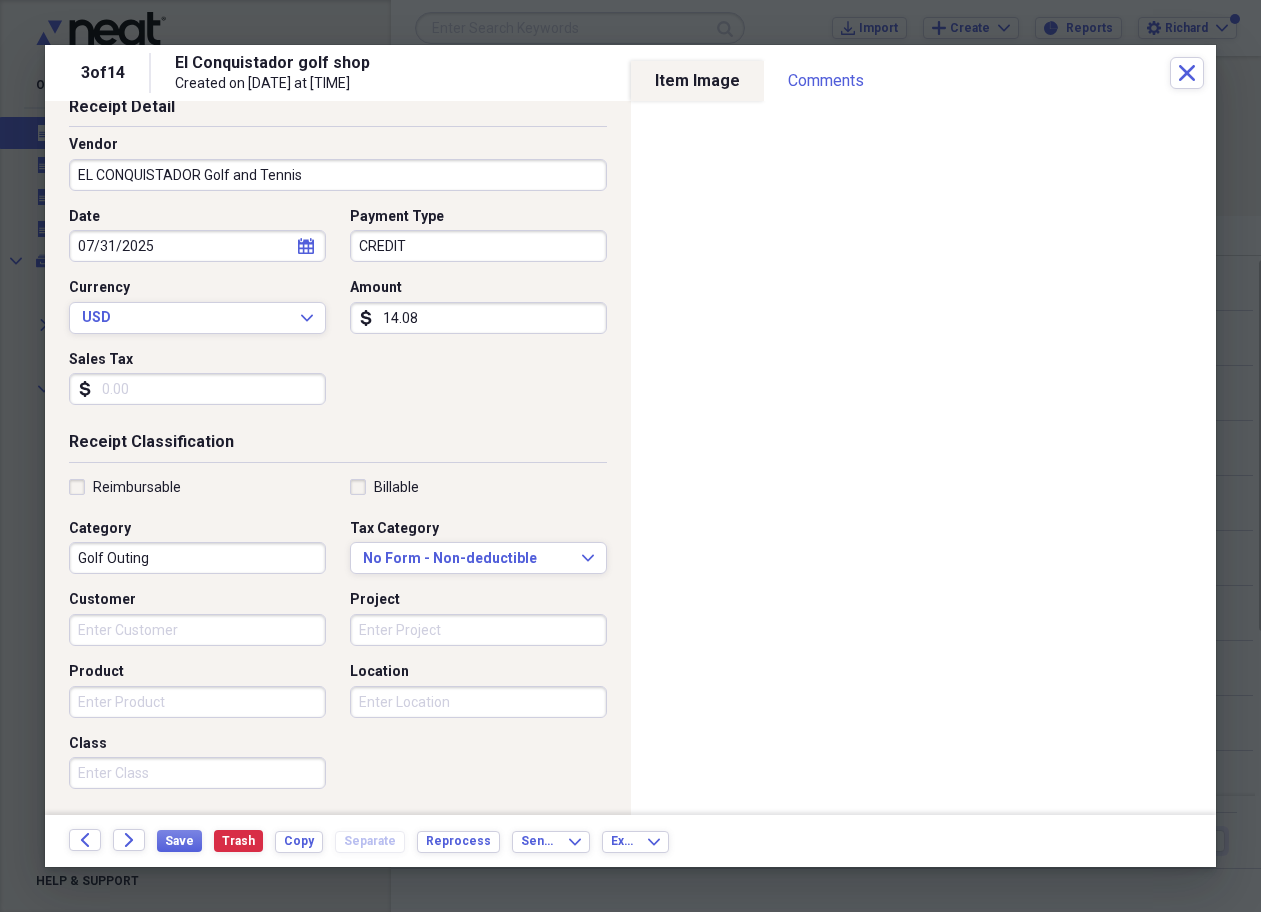 scroll, scrollTop: 140, scrollLeft: 0, axis: vertical 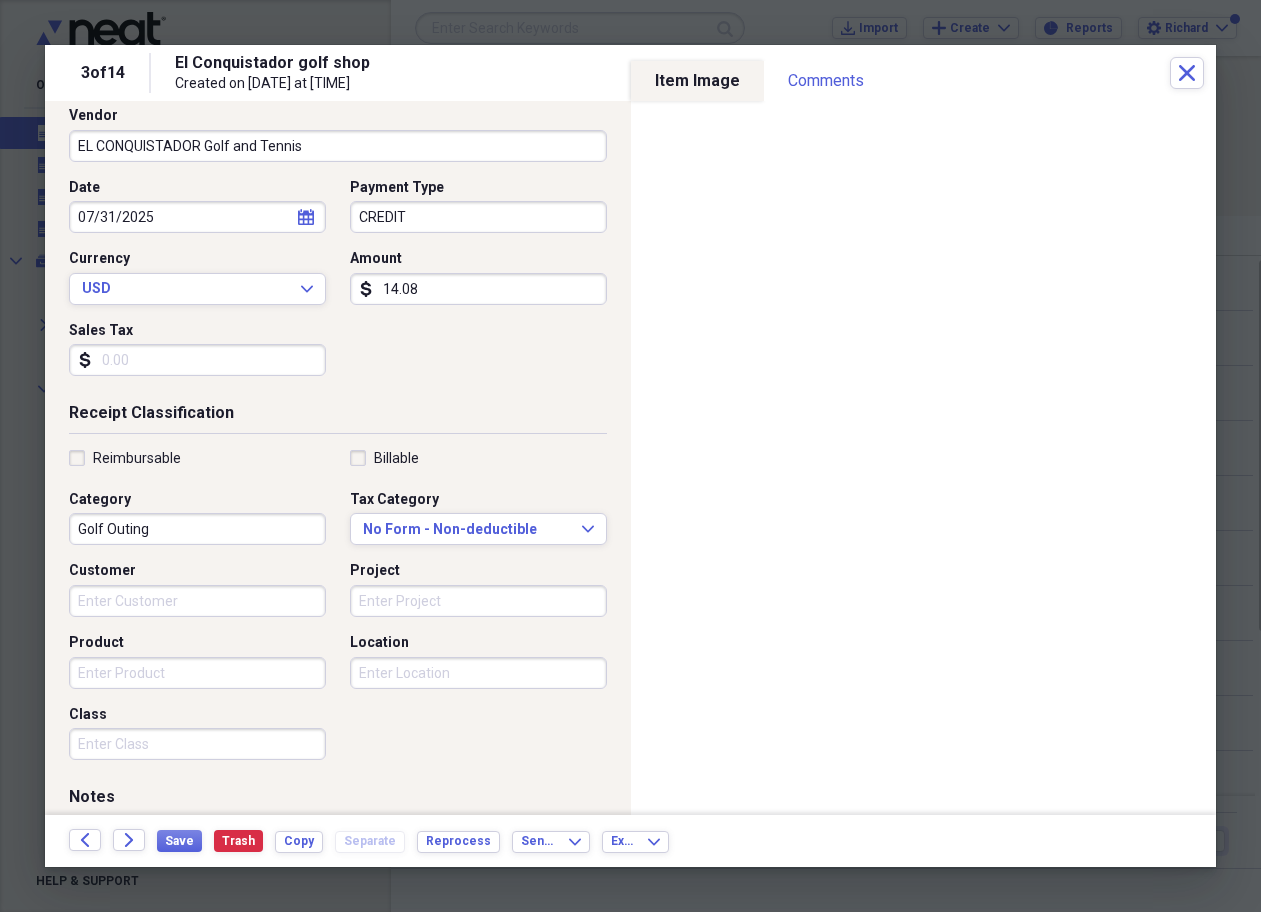 click on "Golf Outing" at bounding box center (197, 529) 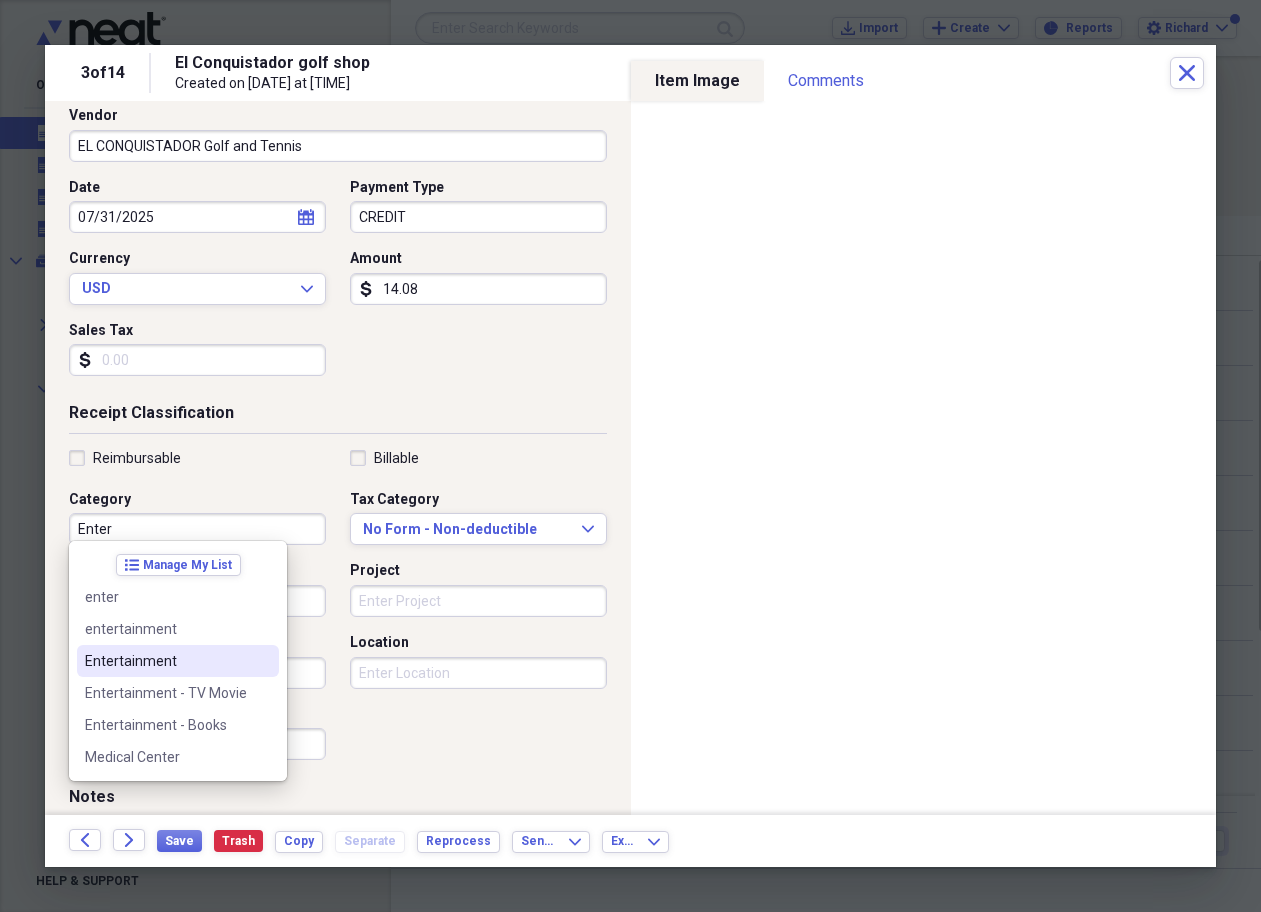 click on "Entertainment" at bounding box center [166, 661] 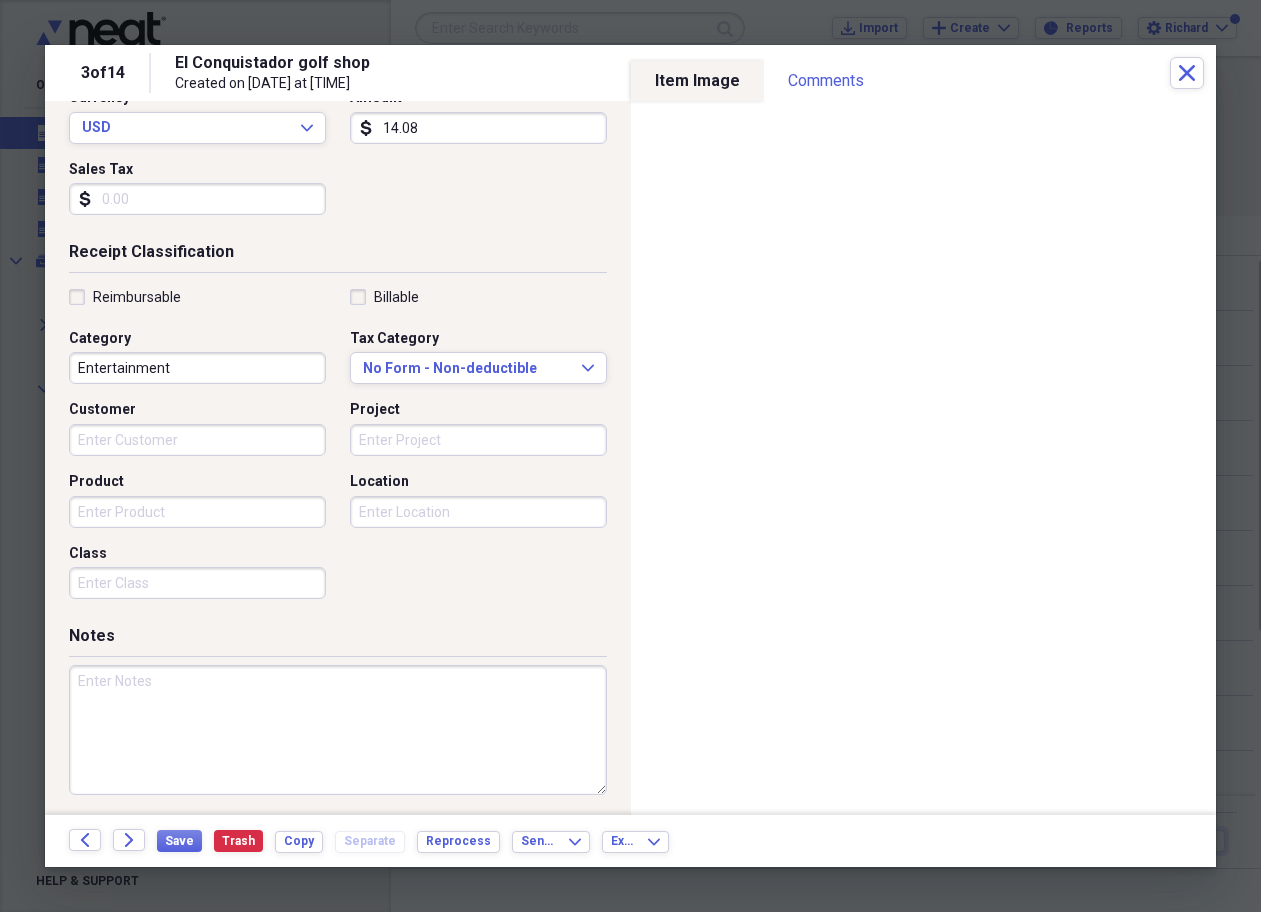 scroll, scrollTop: 300, scrollLeft: 0, axis: vertical 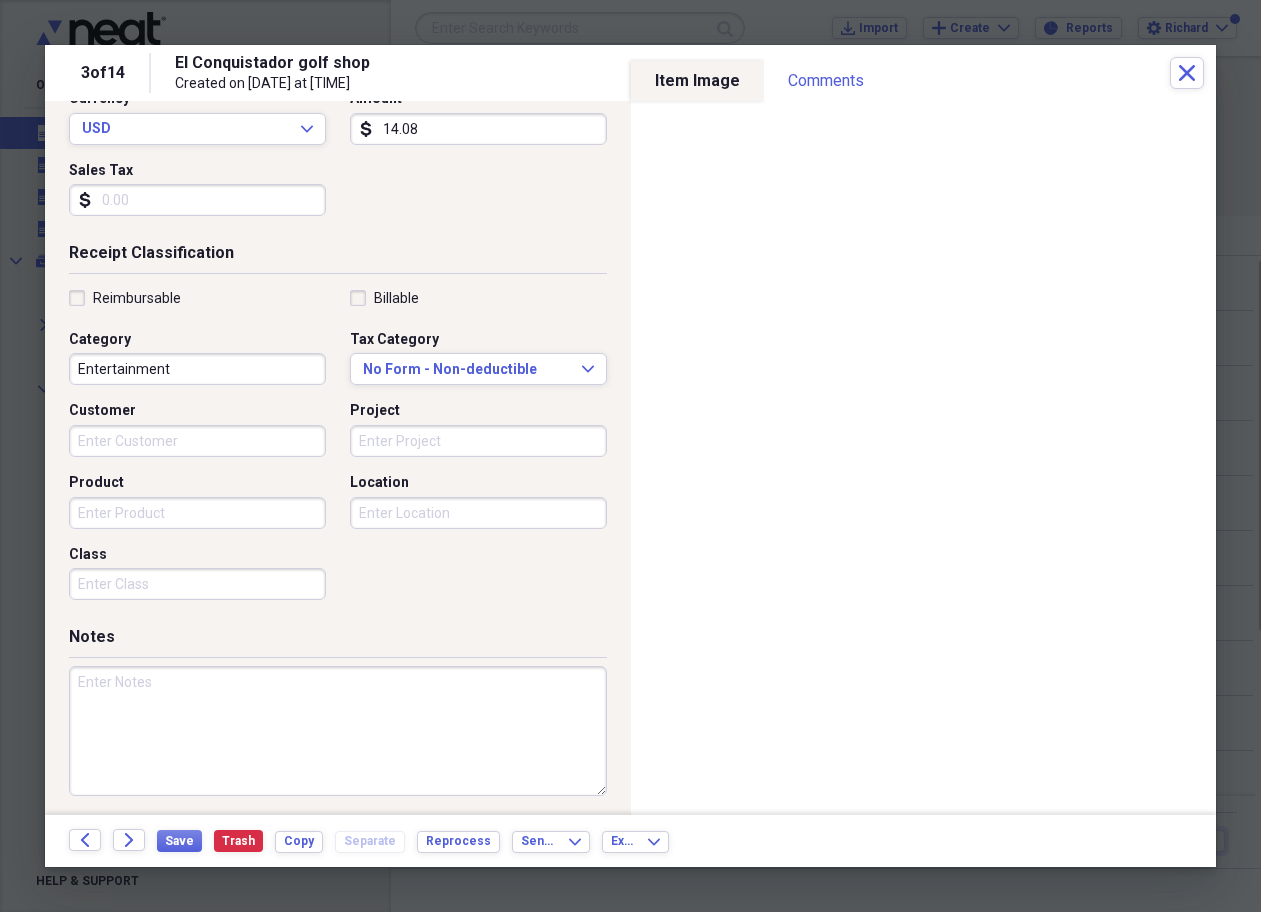 click at bounding box center [338, 731] 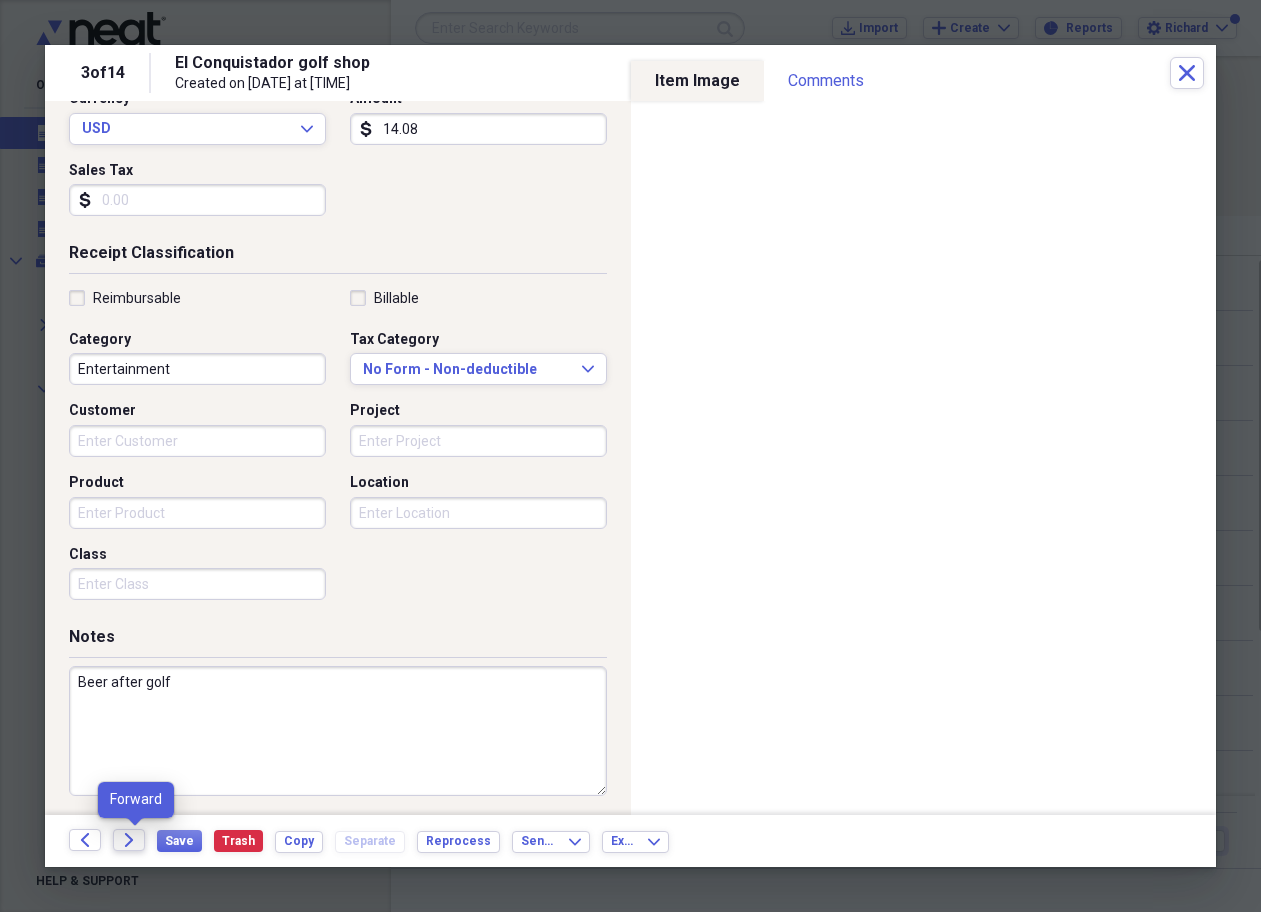 type on "Beer after golf" 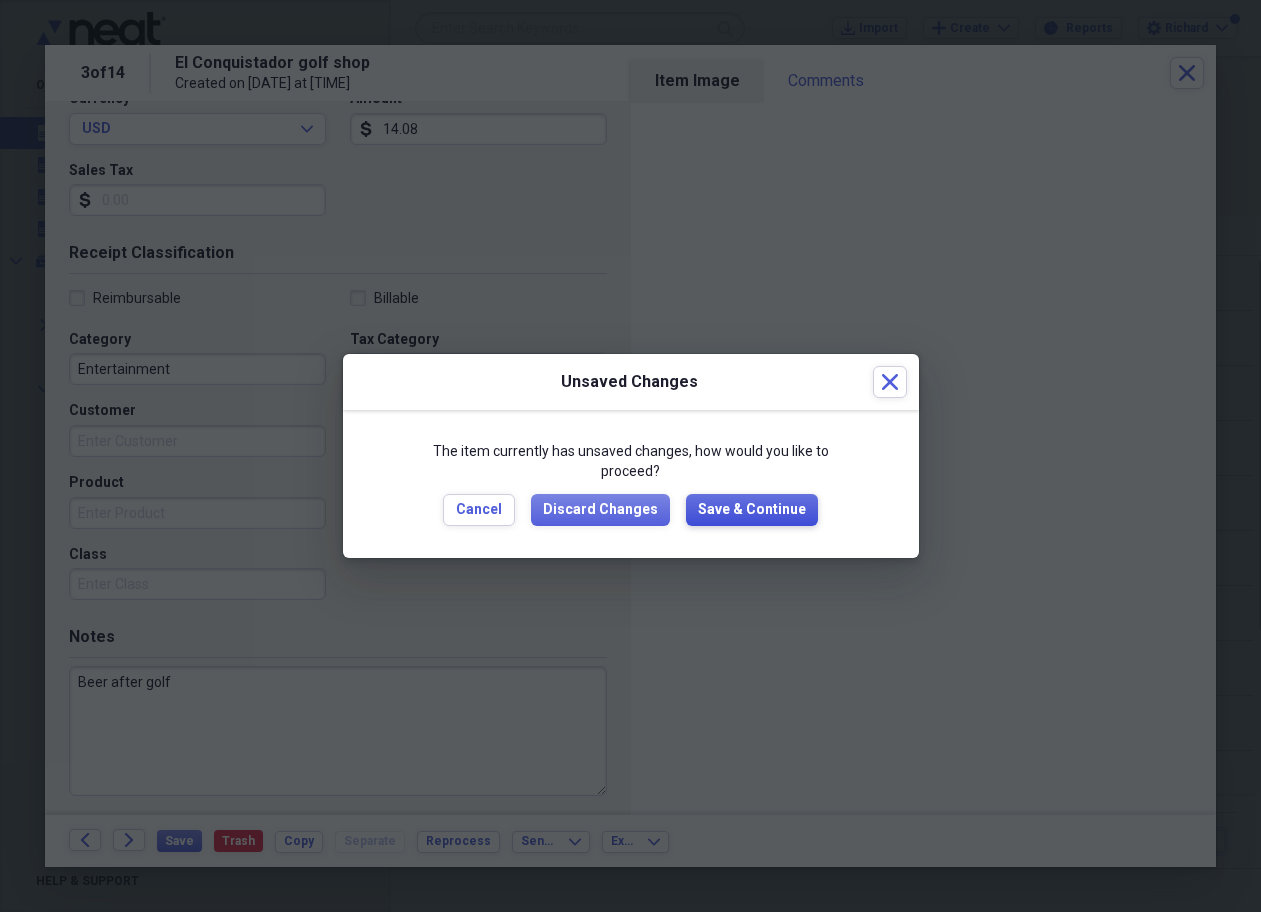 click on "Save & Continue" at bounding box center [752, 510] 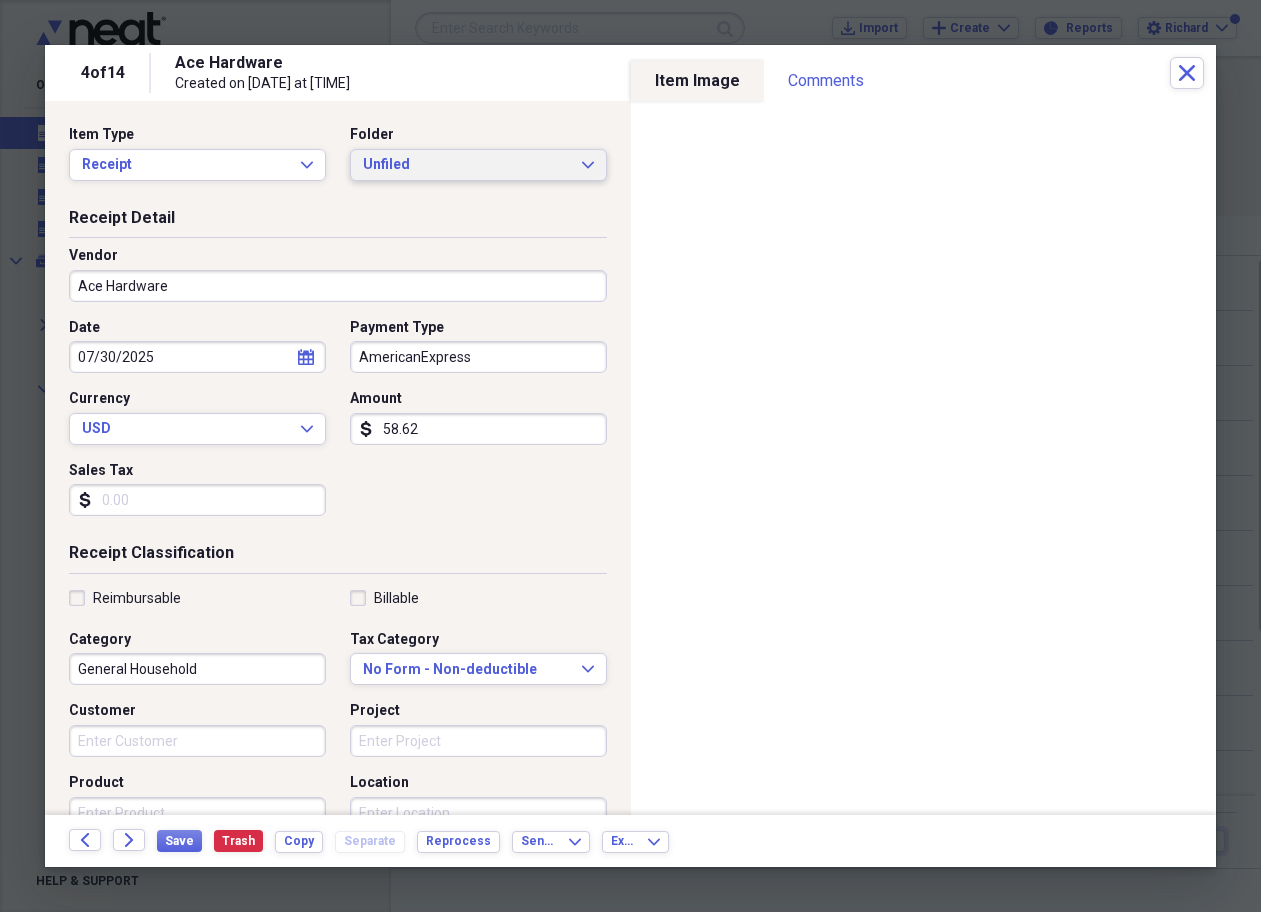 click on "Expand" 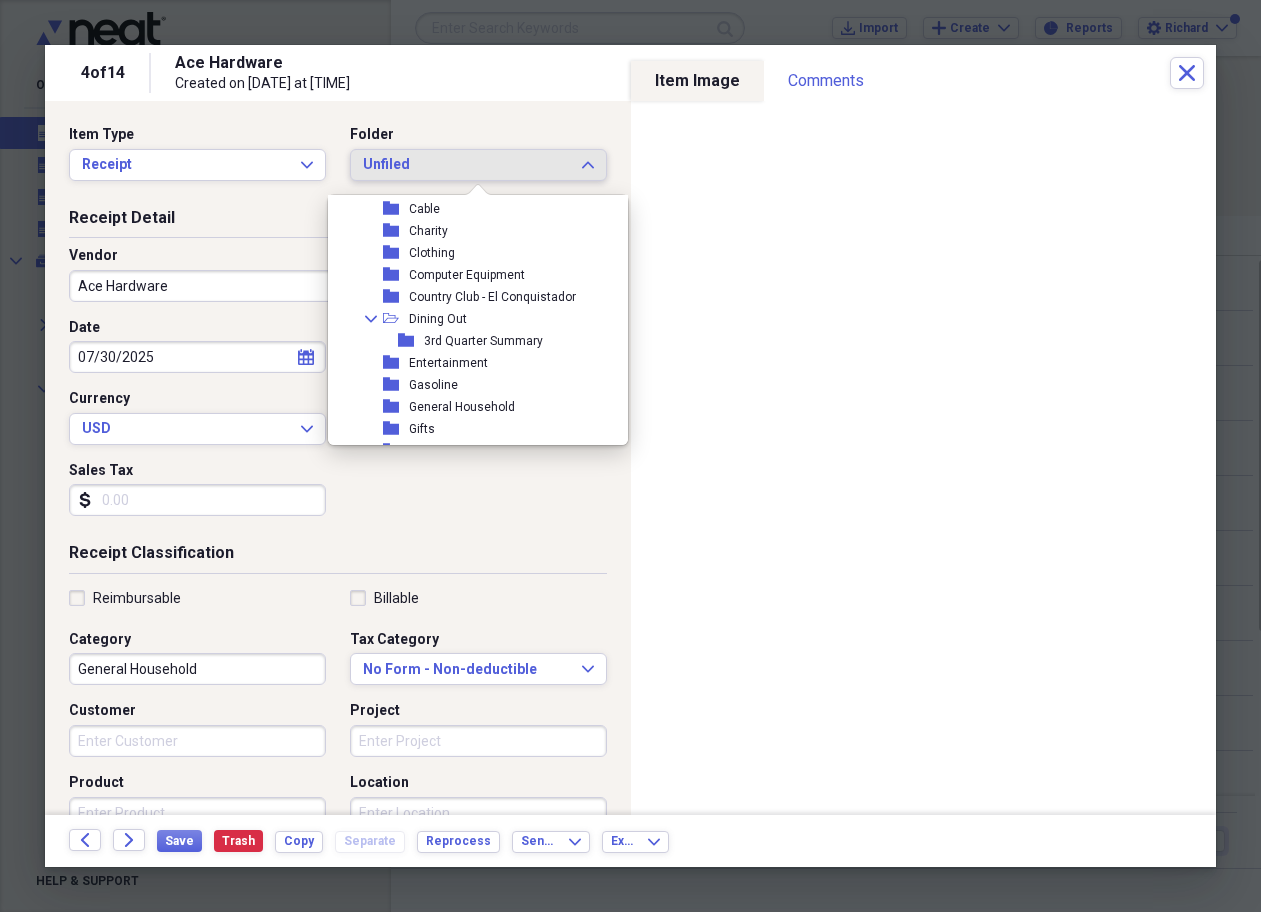 scroll, scrollTop: 197, scrollLeft: 0, axis: vertical 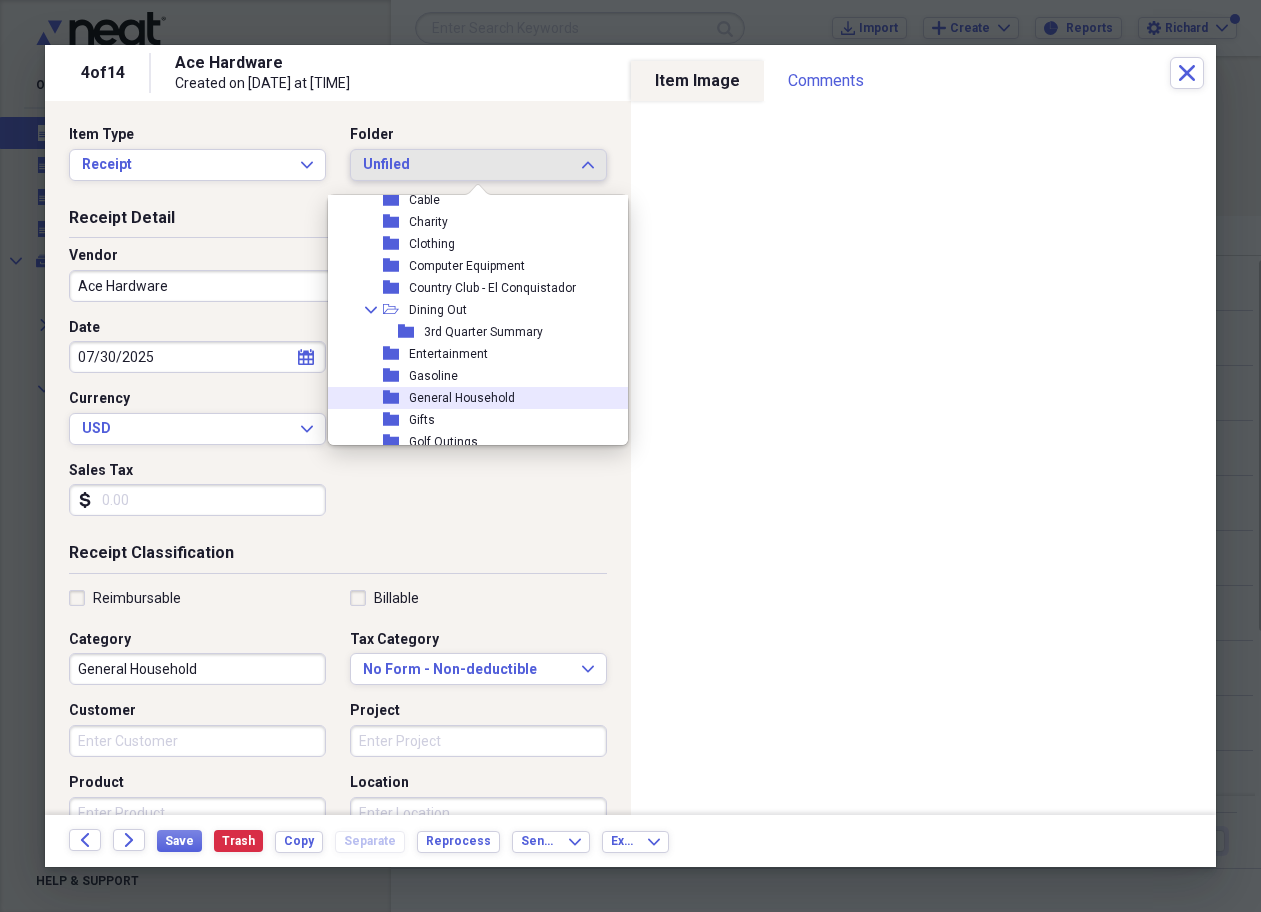 click 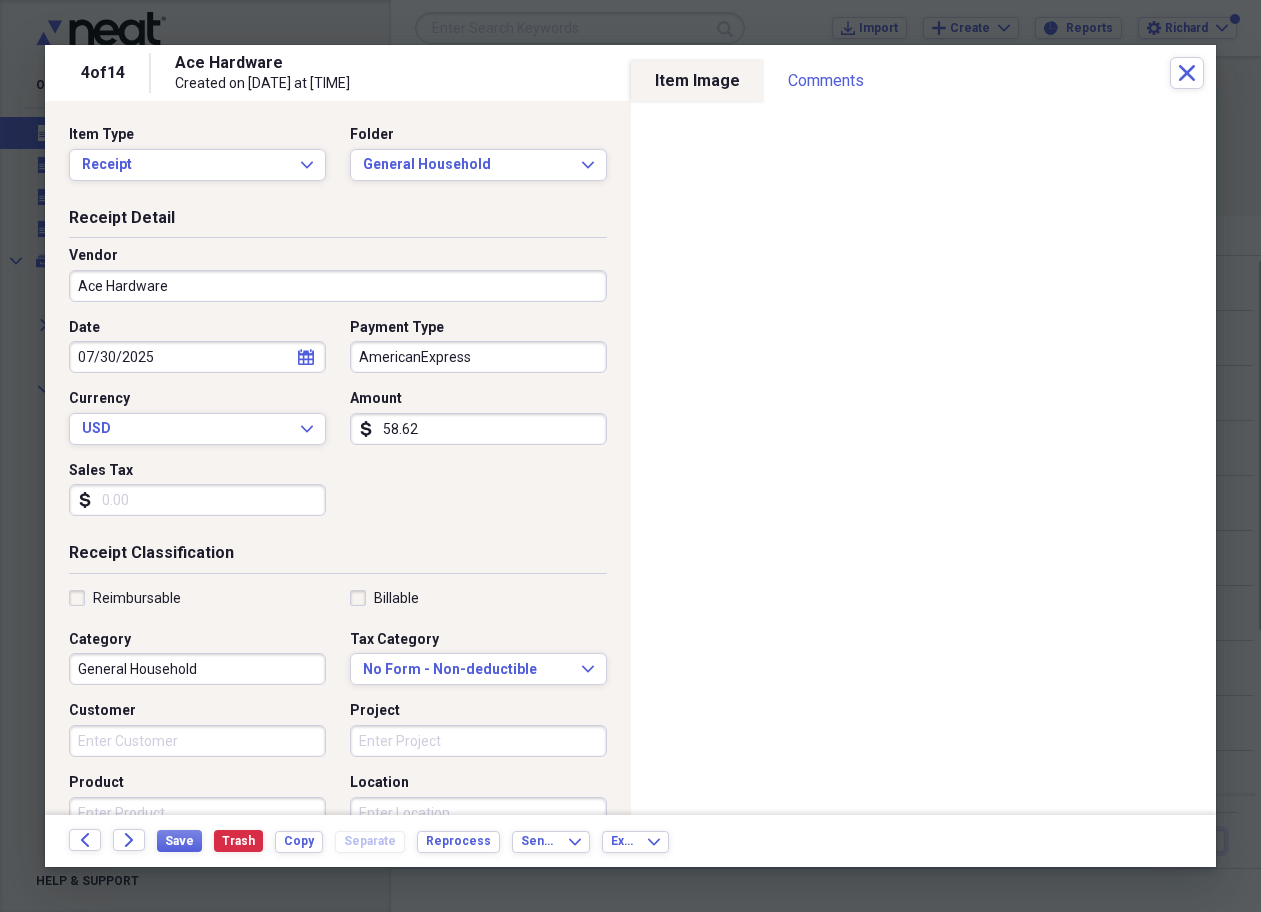 click on "AmericanExpress" at bounding box center (478, 357) 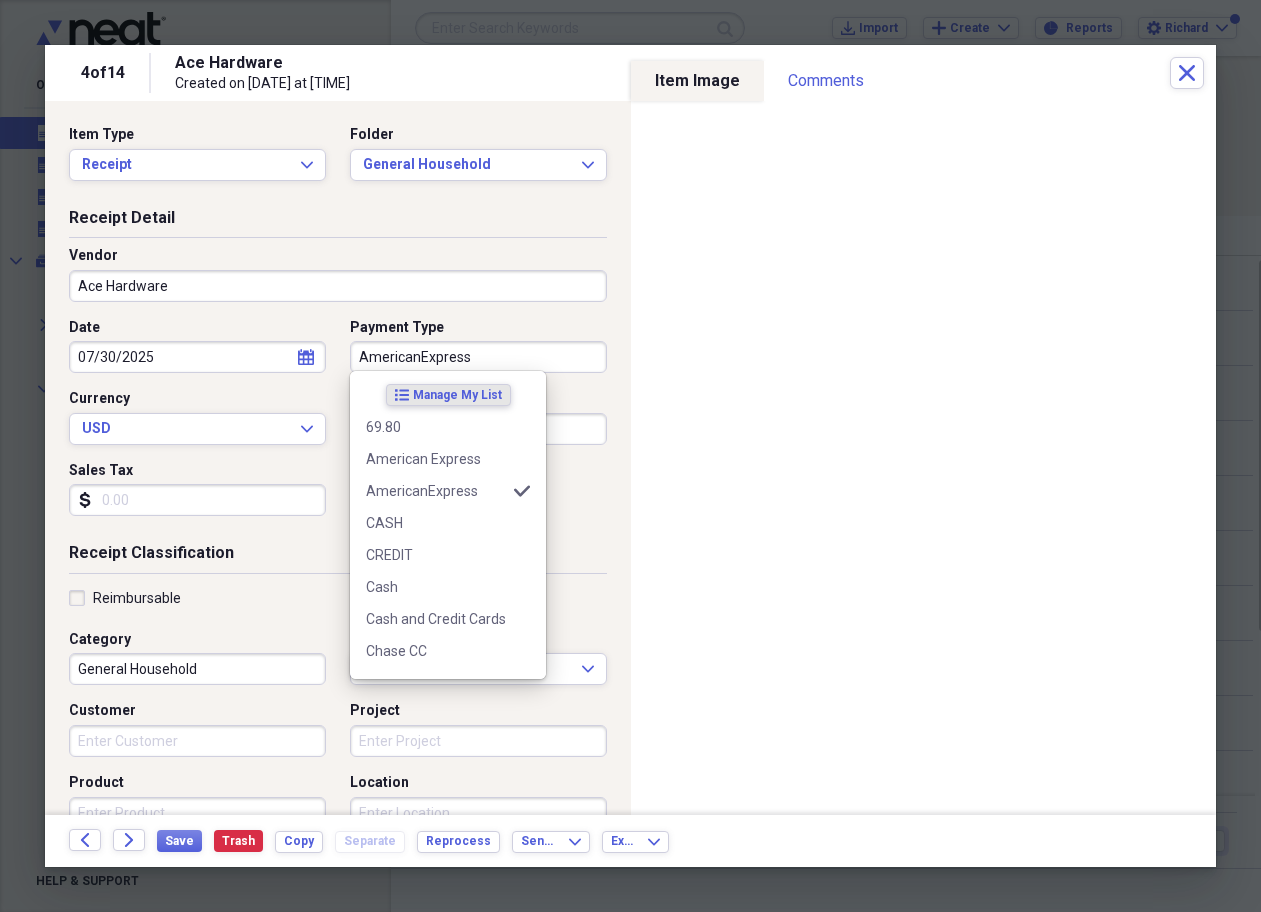 click on "AmericanExpress" at bounding box center [478, 357] 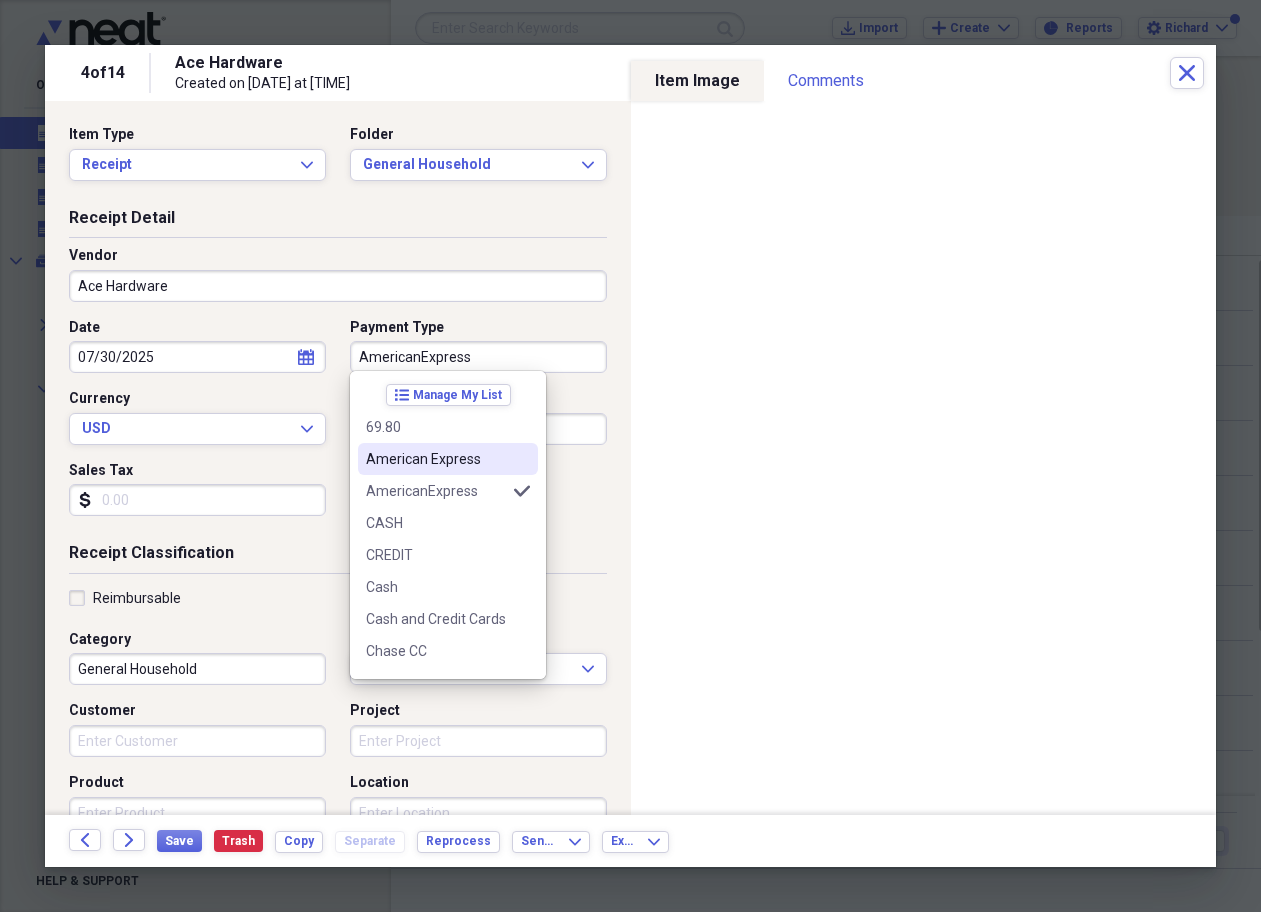 click on "American Express" at bounding box center [436, 459] 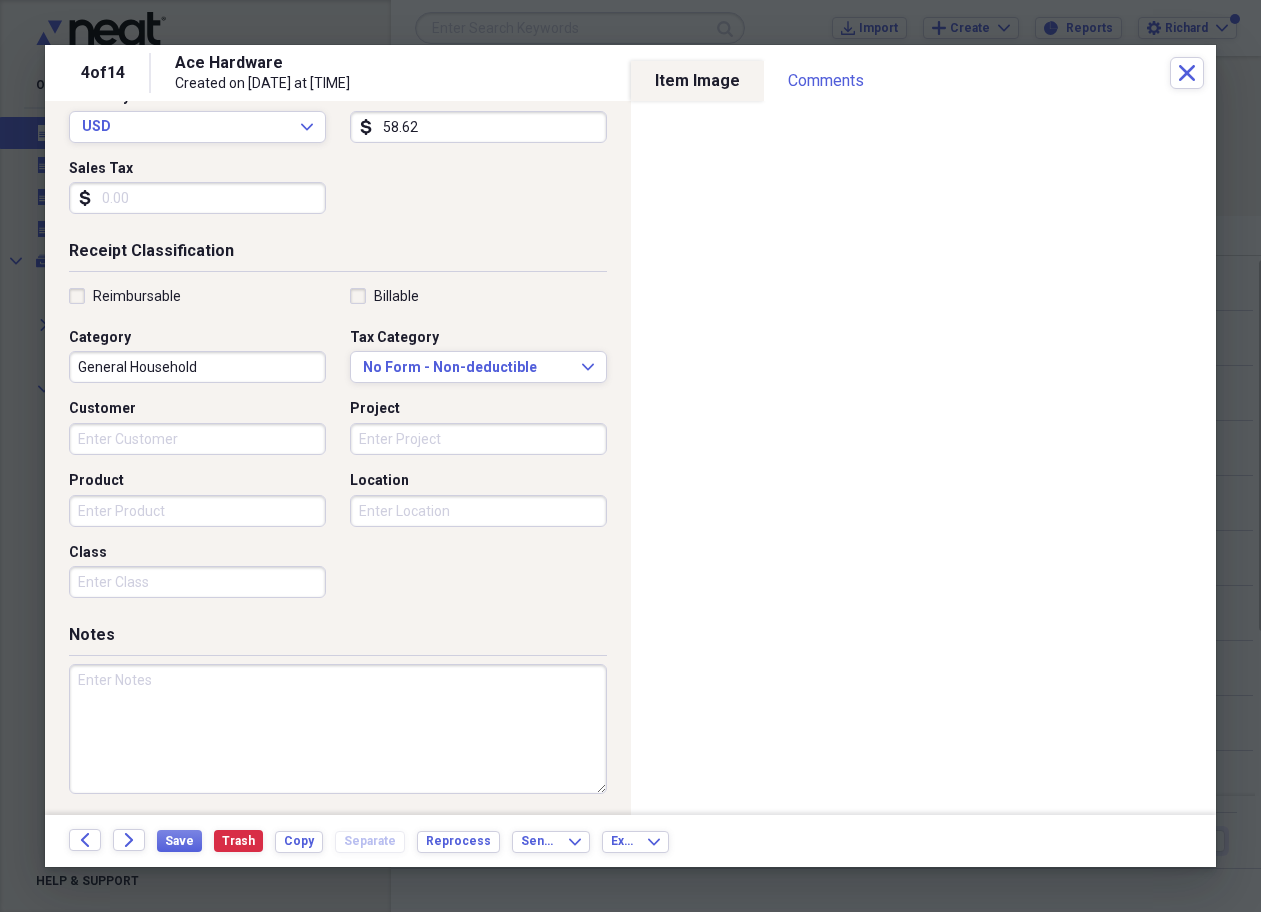 scroll, scrollTop: 300, scrollLeft: 0, axis: vertical 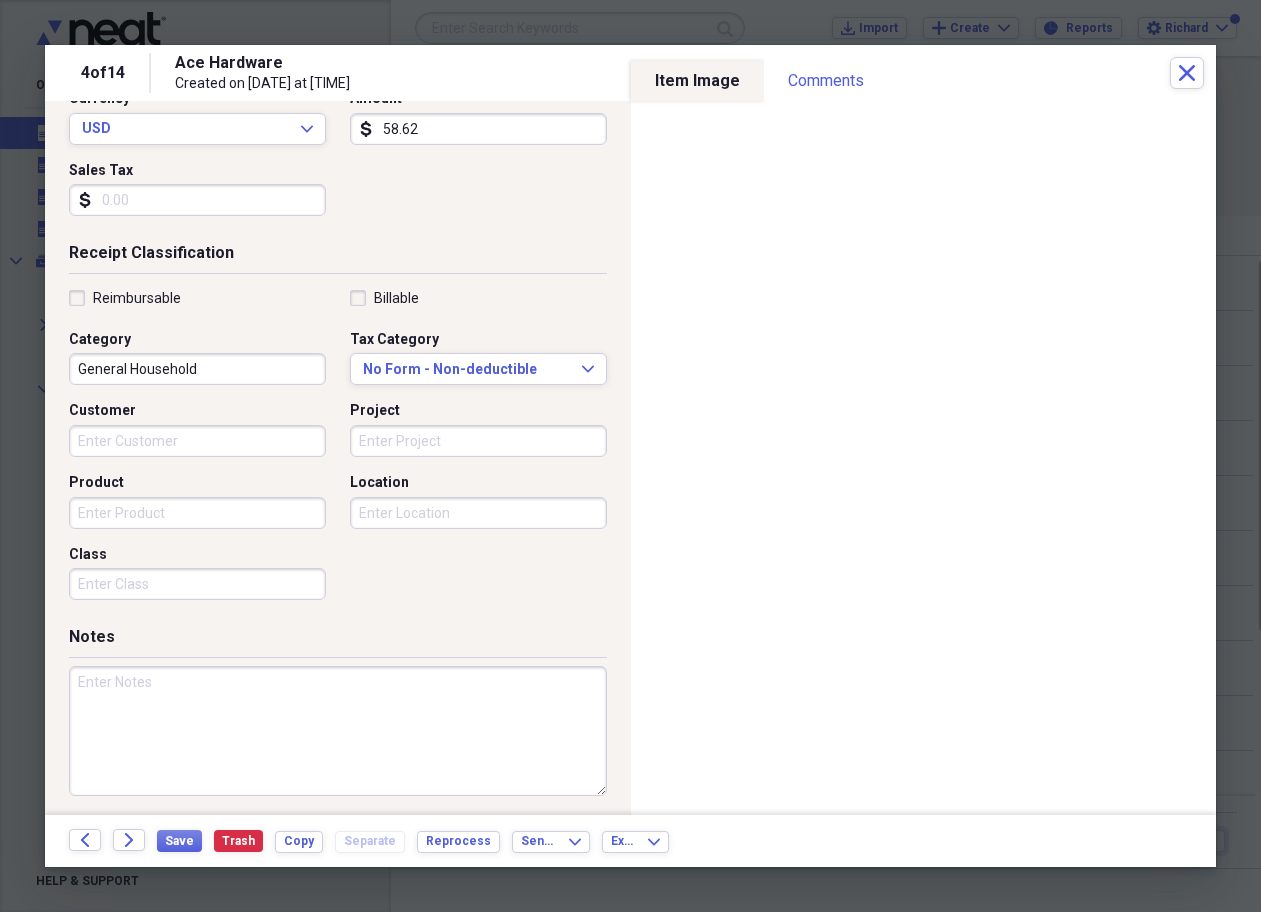 click at bounding box center (338, 731) 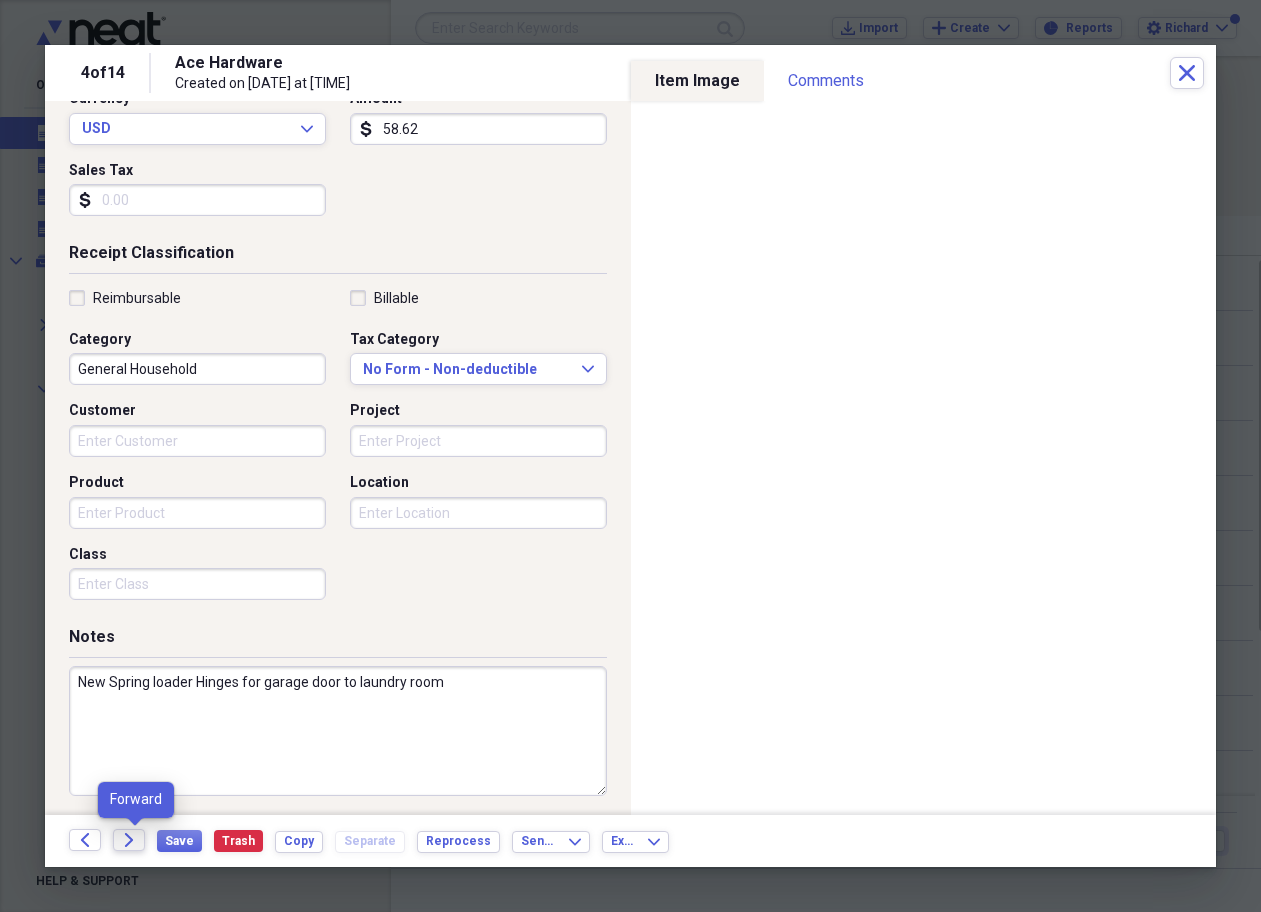 type on "New Spring loader Hinges for garage door to laundry room" 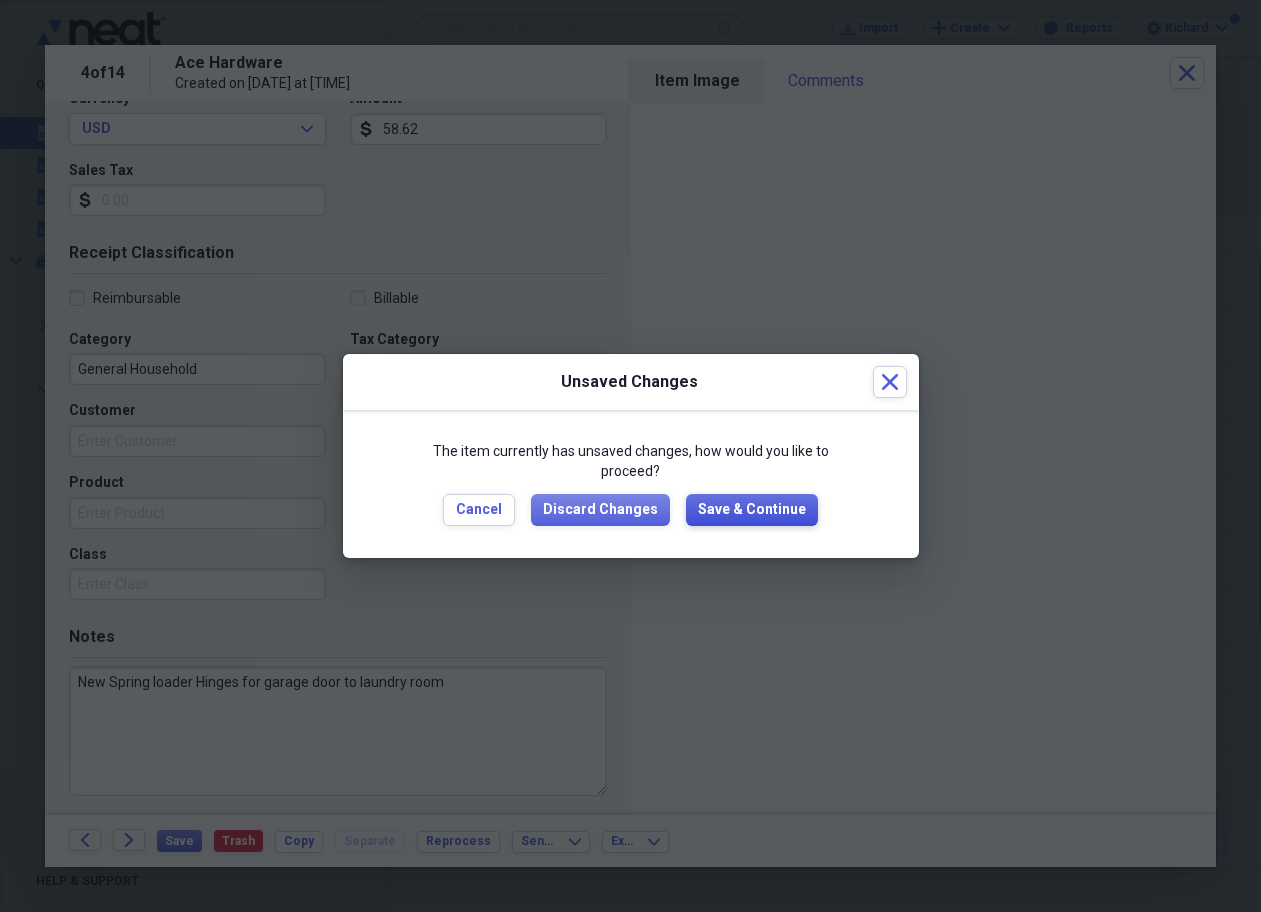 click on "Save & Continue" at bounding box center [752, 510] 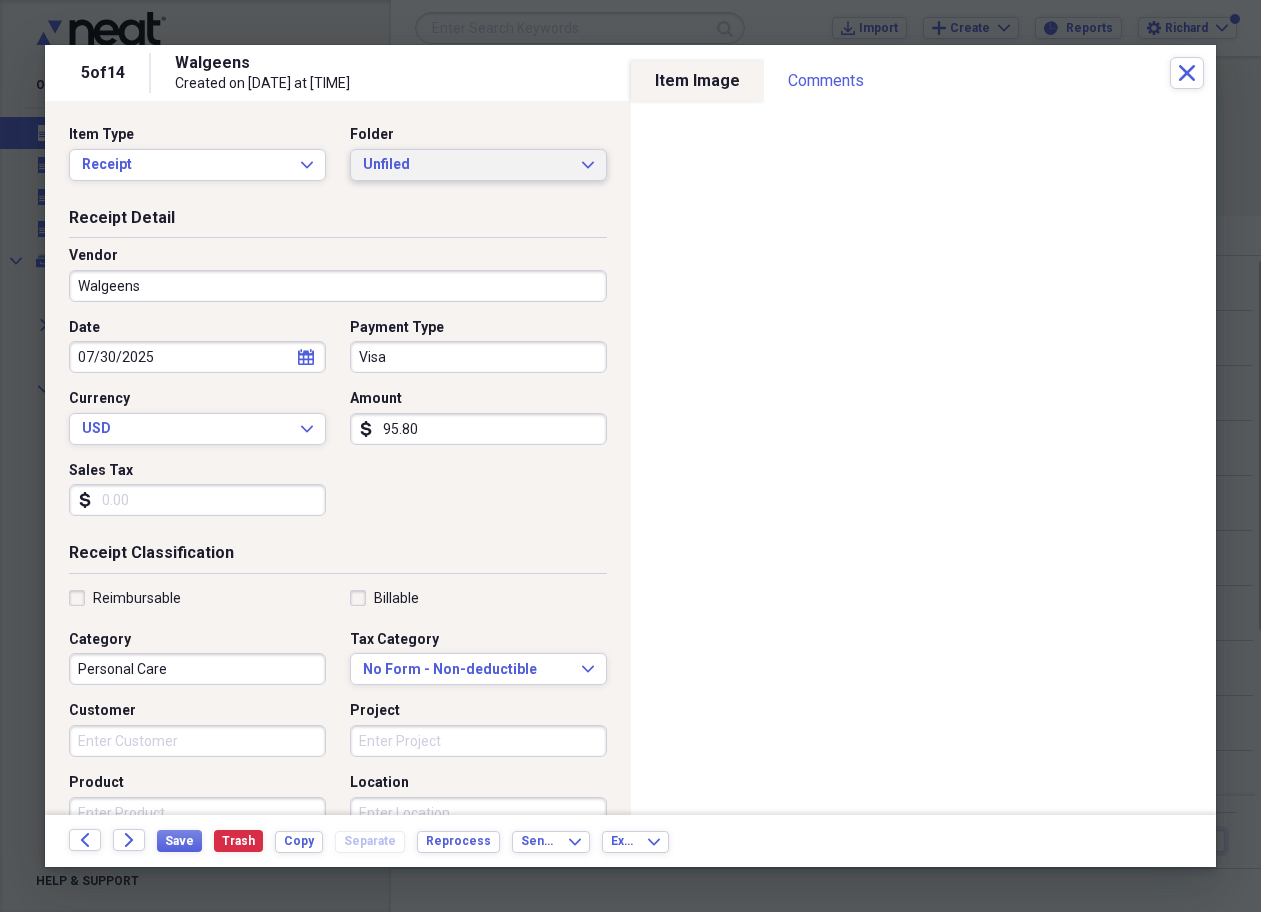 click on "Expand" 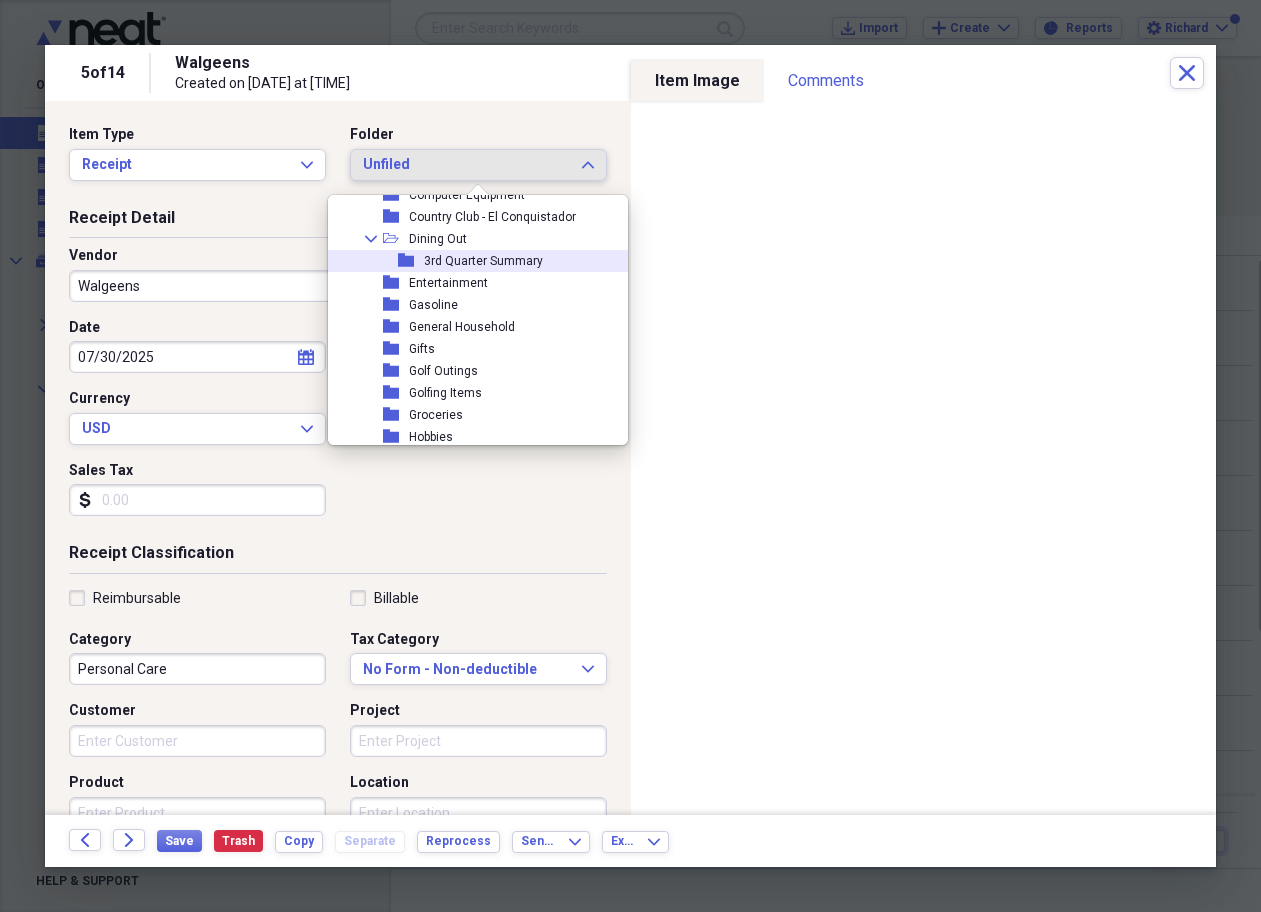 scroll, scrollTop: 275, scrollLeft: 0, axis: vertical 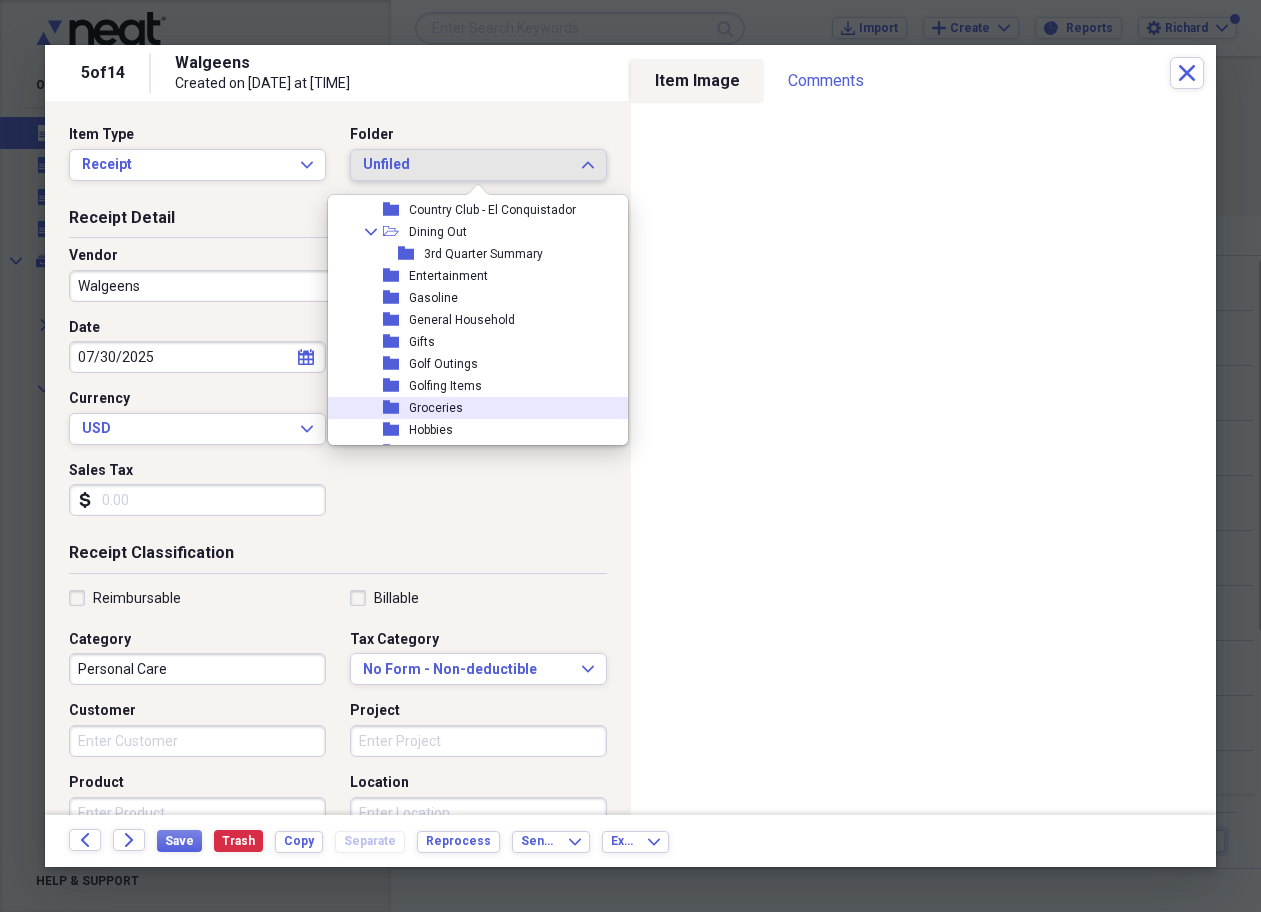 click 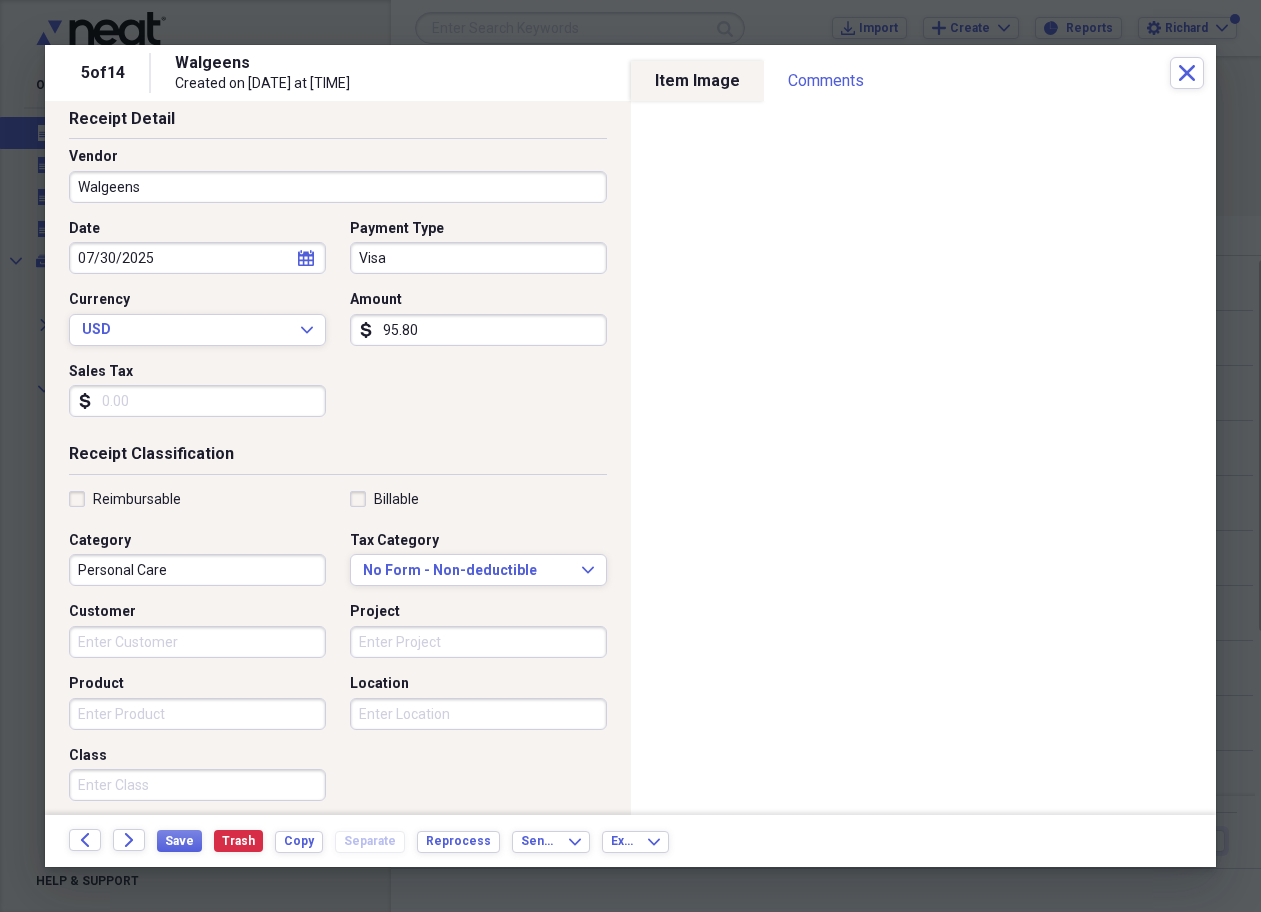 scroll, scrollTop: 105, scrollLeft: 0, axis: vertical 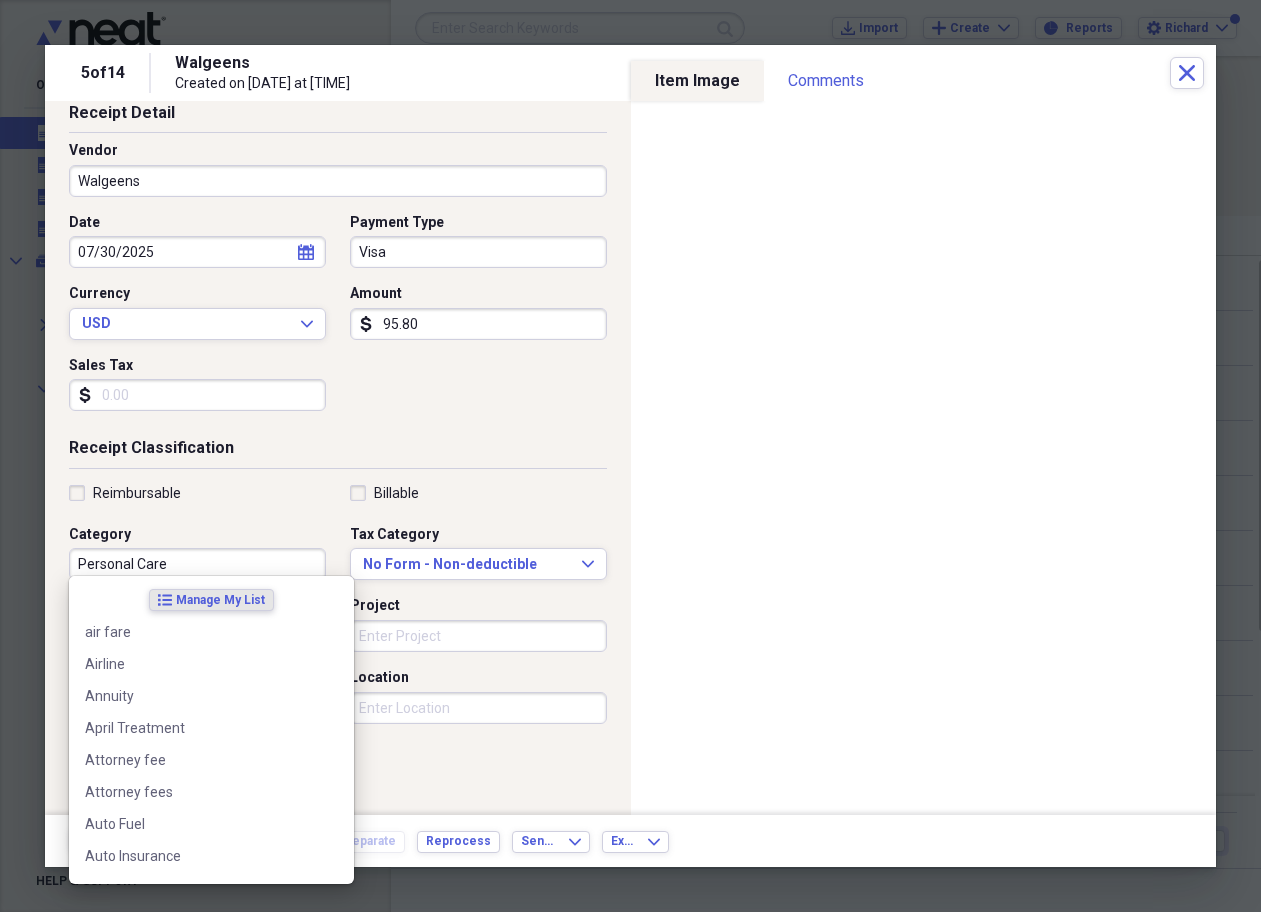 click on "Personal Care" at bounding box center [197, 564] 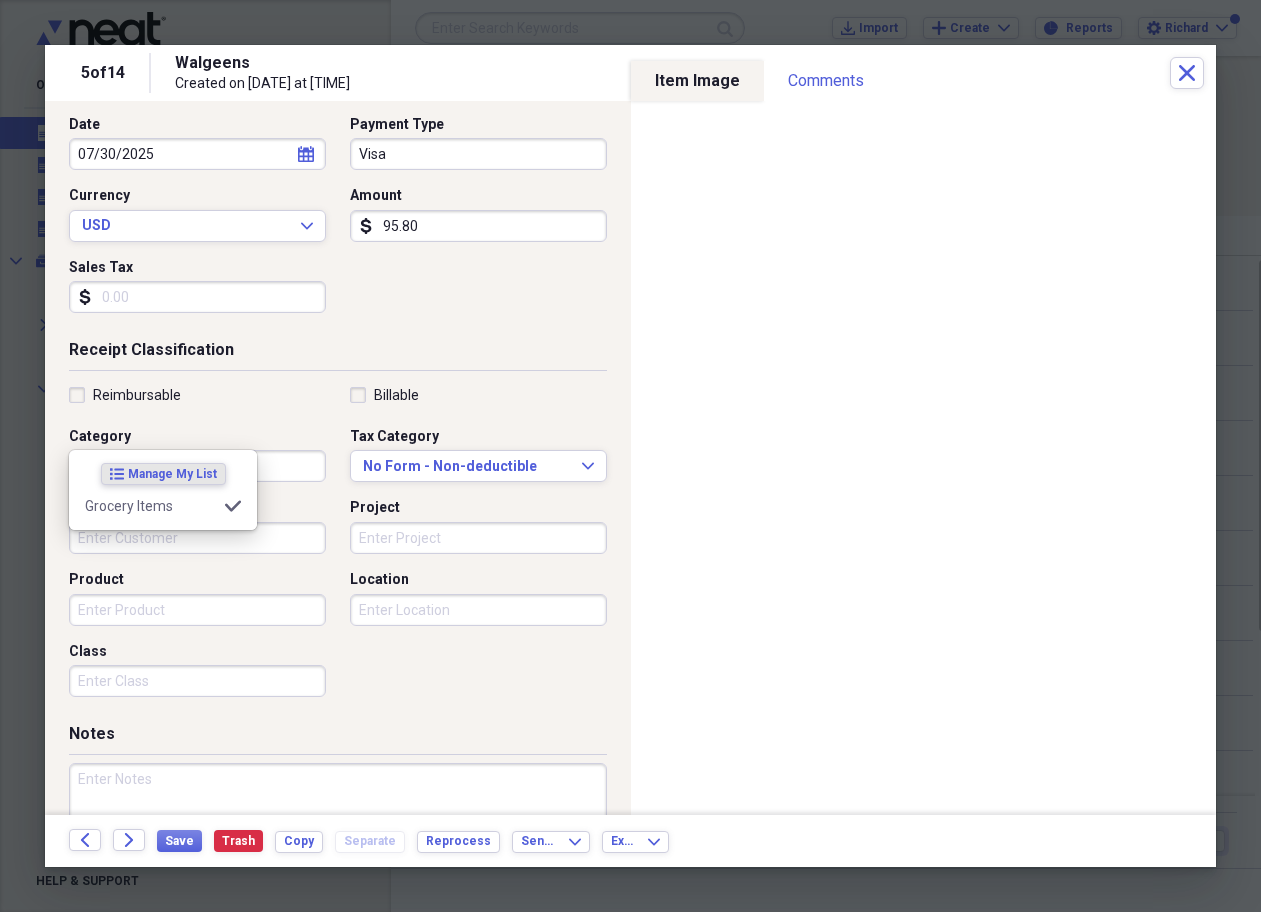 scroll, scrollTop: 250, scrollLeft: 0, axis: vertical 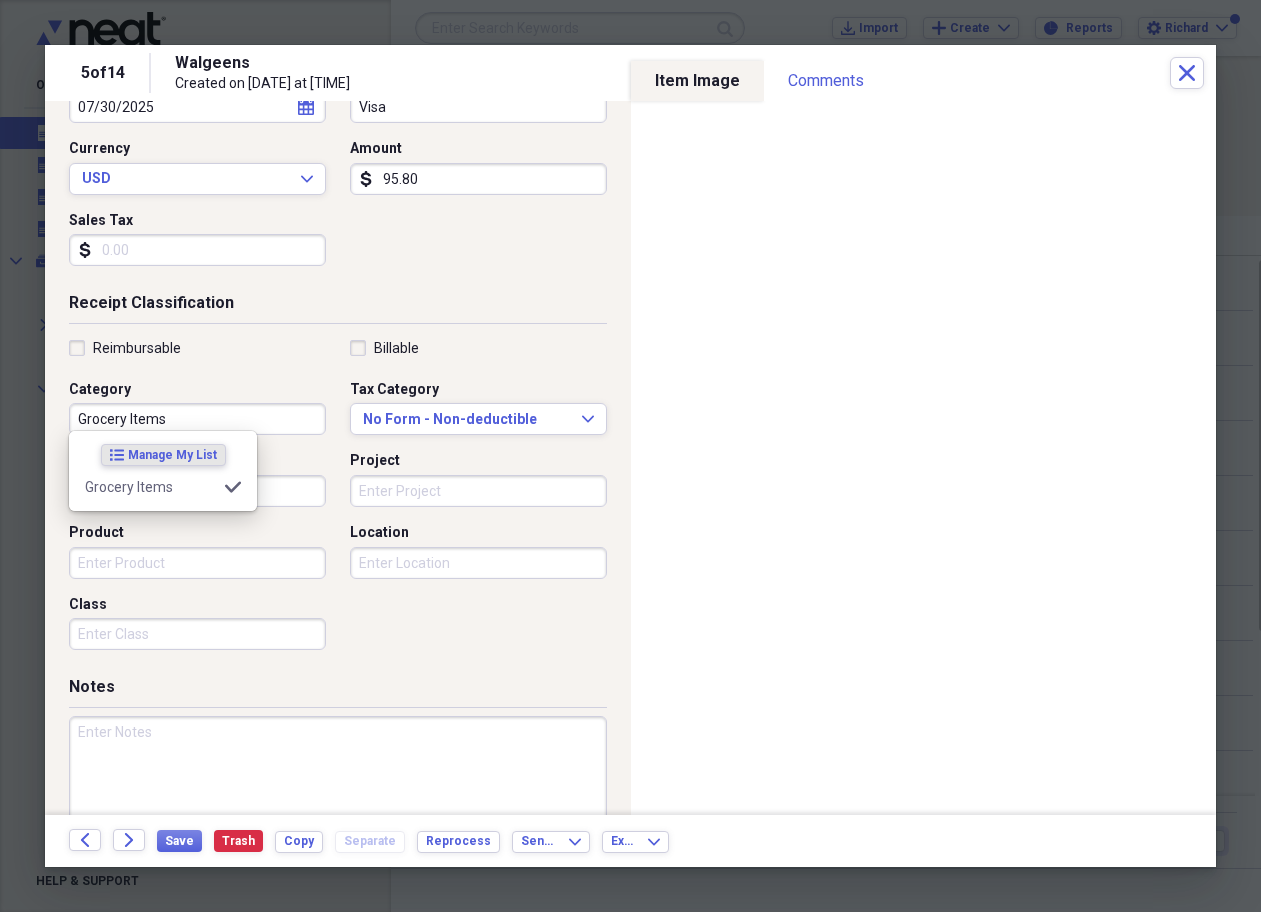type on "Grocery Items" 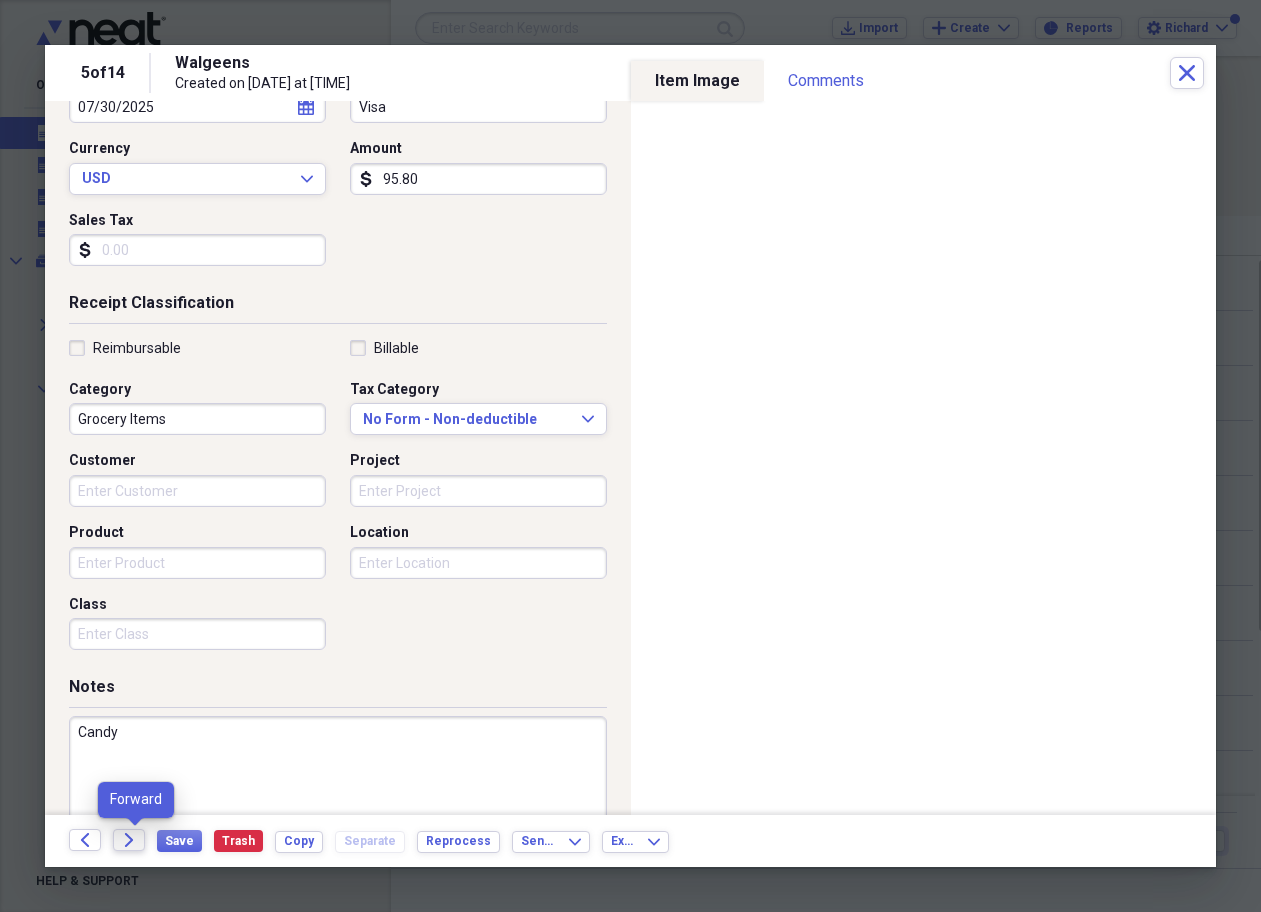 type on "Candy" 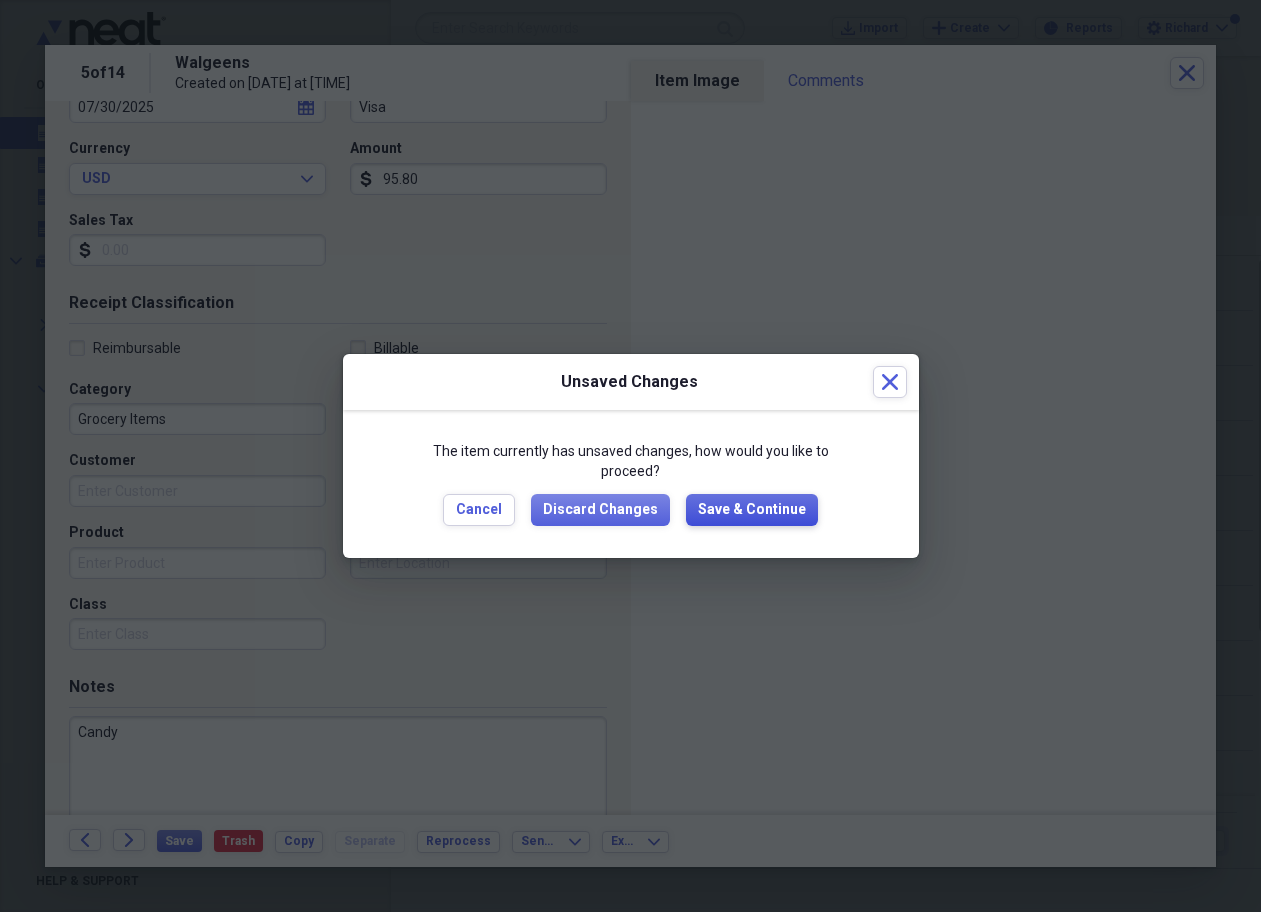 click on "Save & Continue" at bounding box center (752, 510) 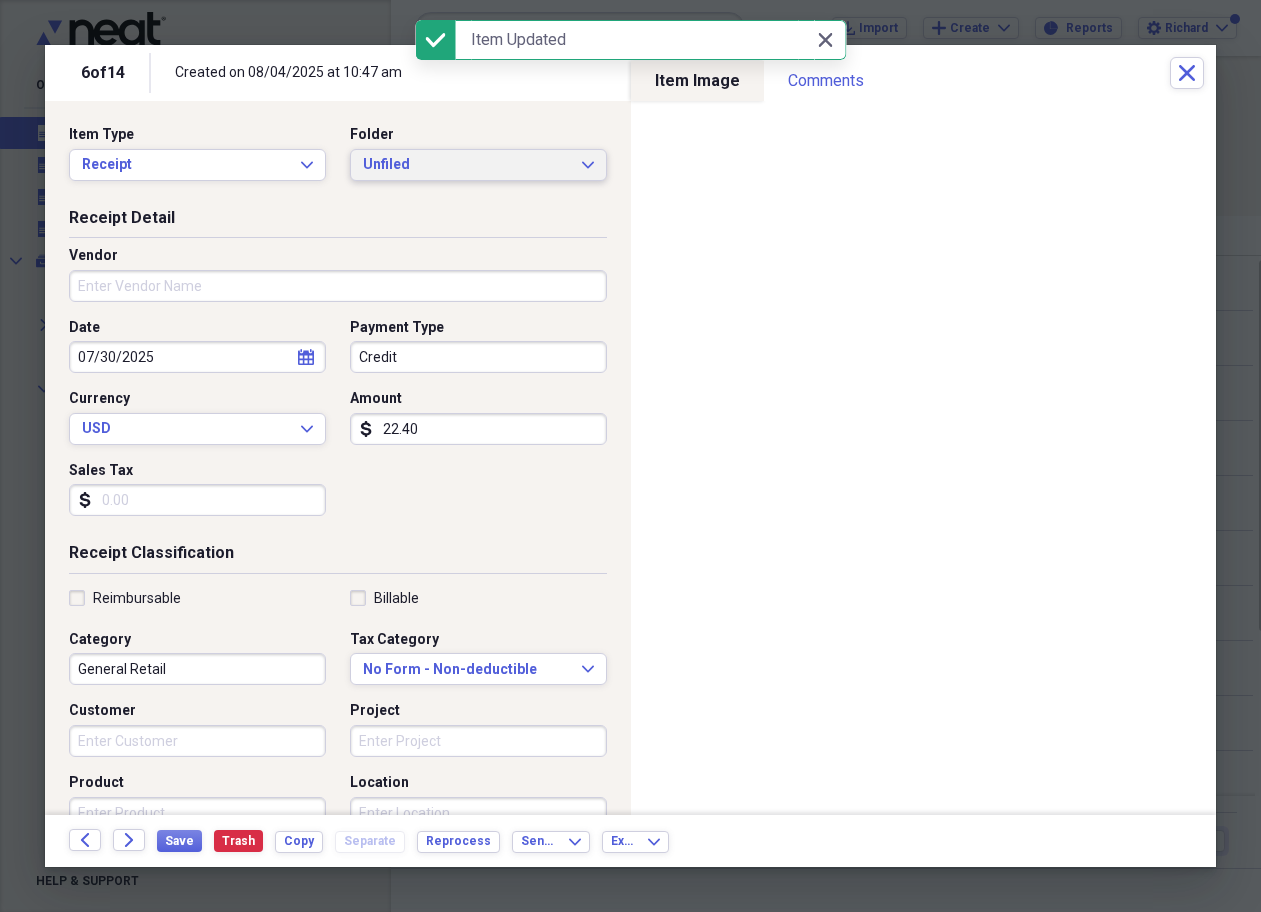 click 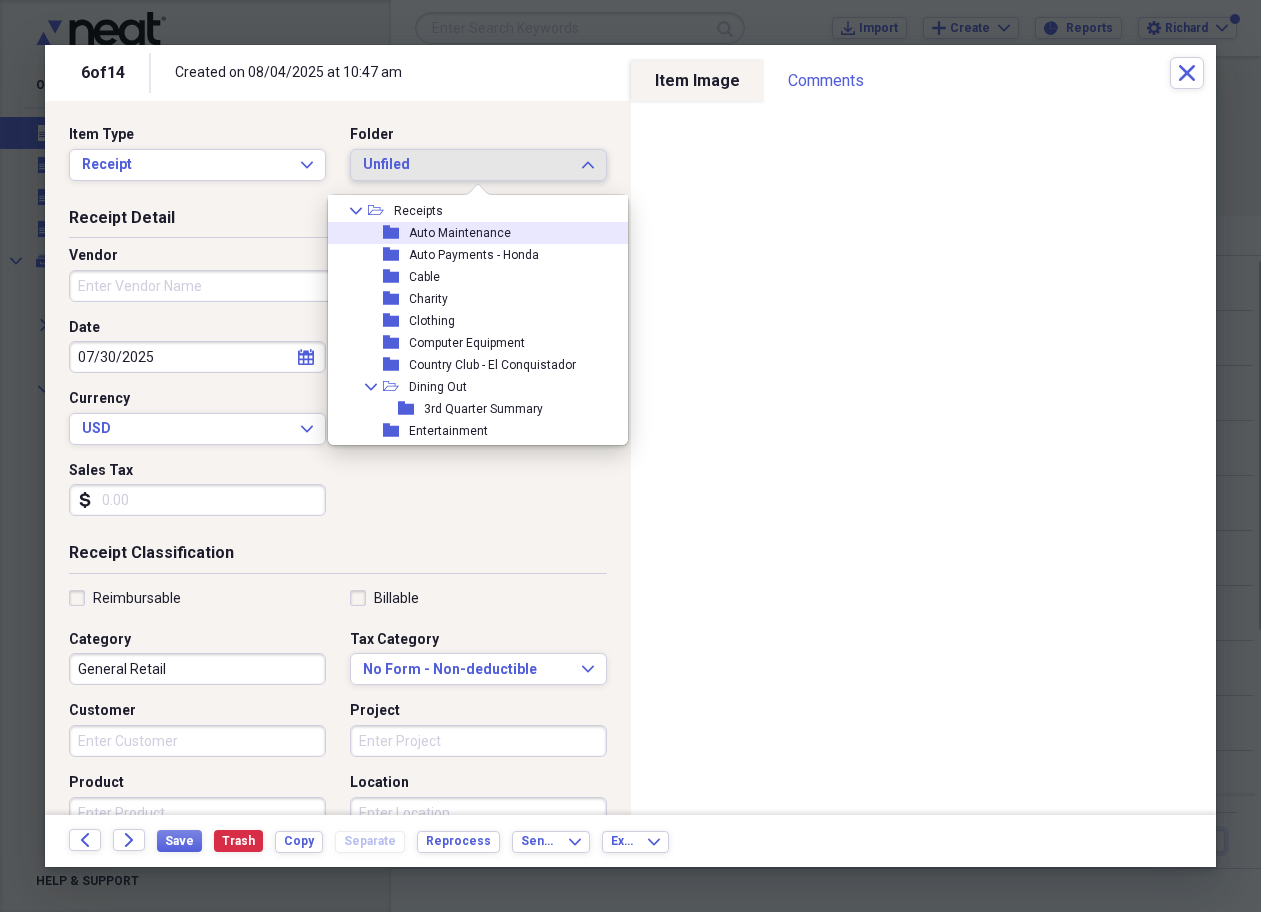 scroll, scrollTop: 122, scrollLeft: 0, axis: vertical 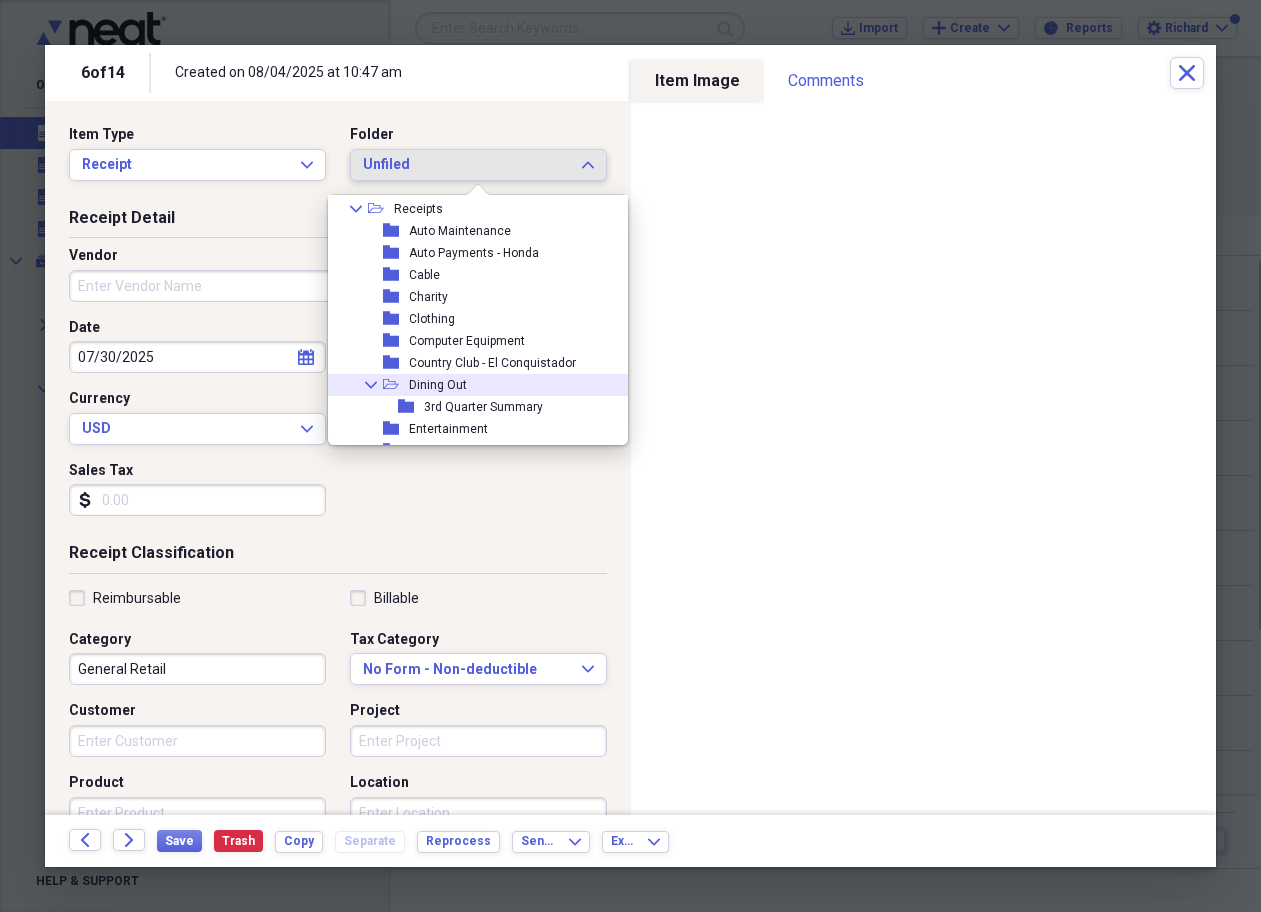 click 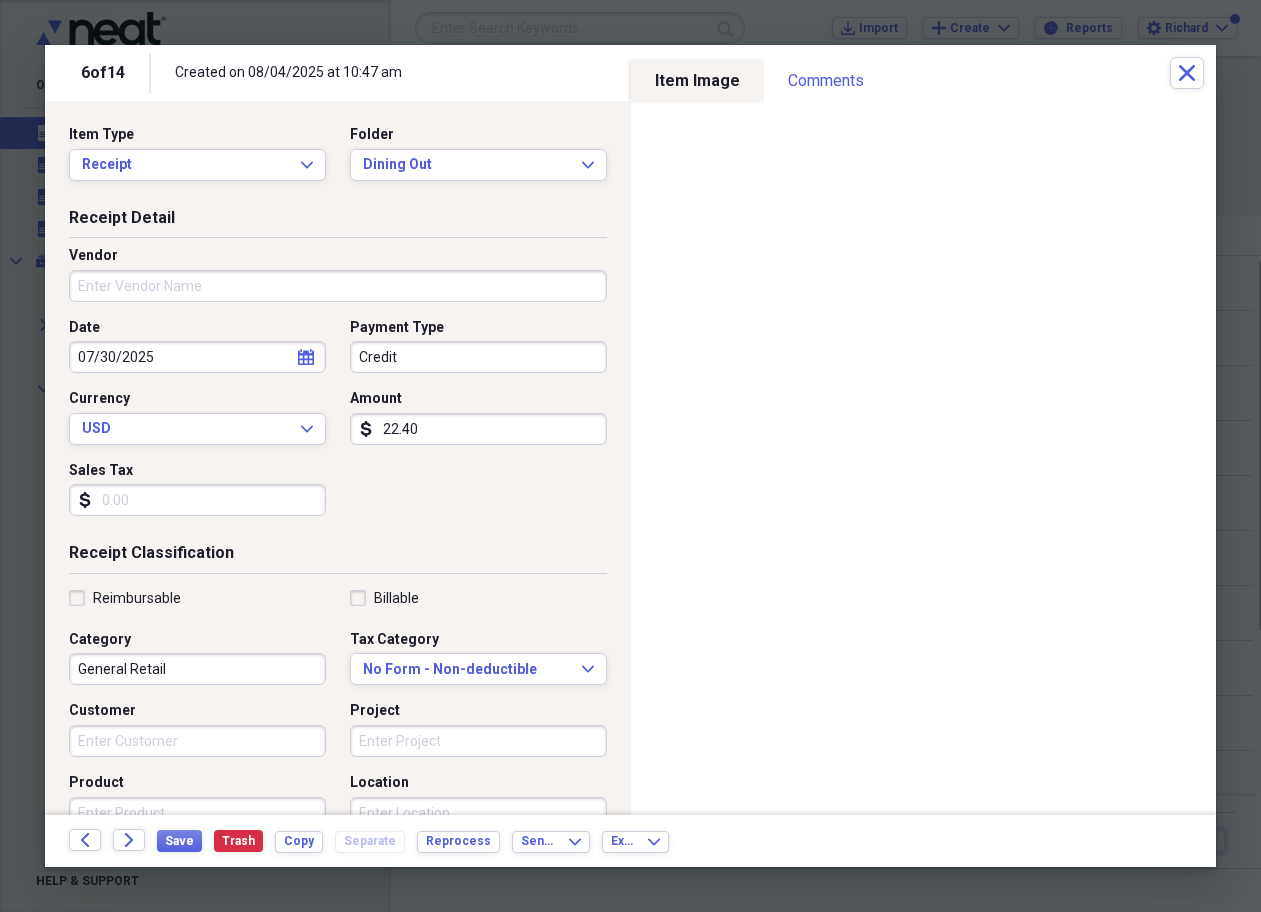 click on "Vendor" at bounding box center (338, 286) 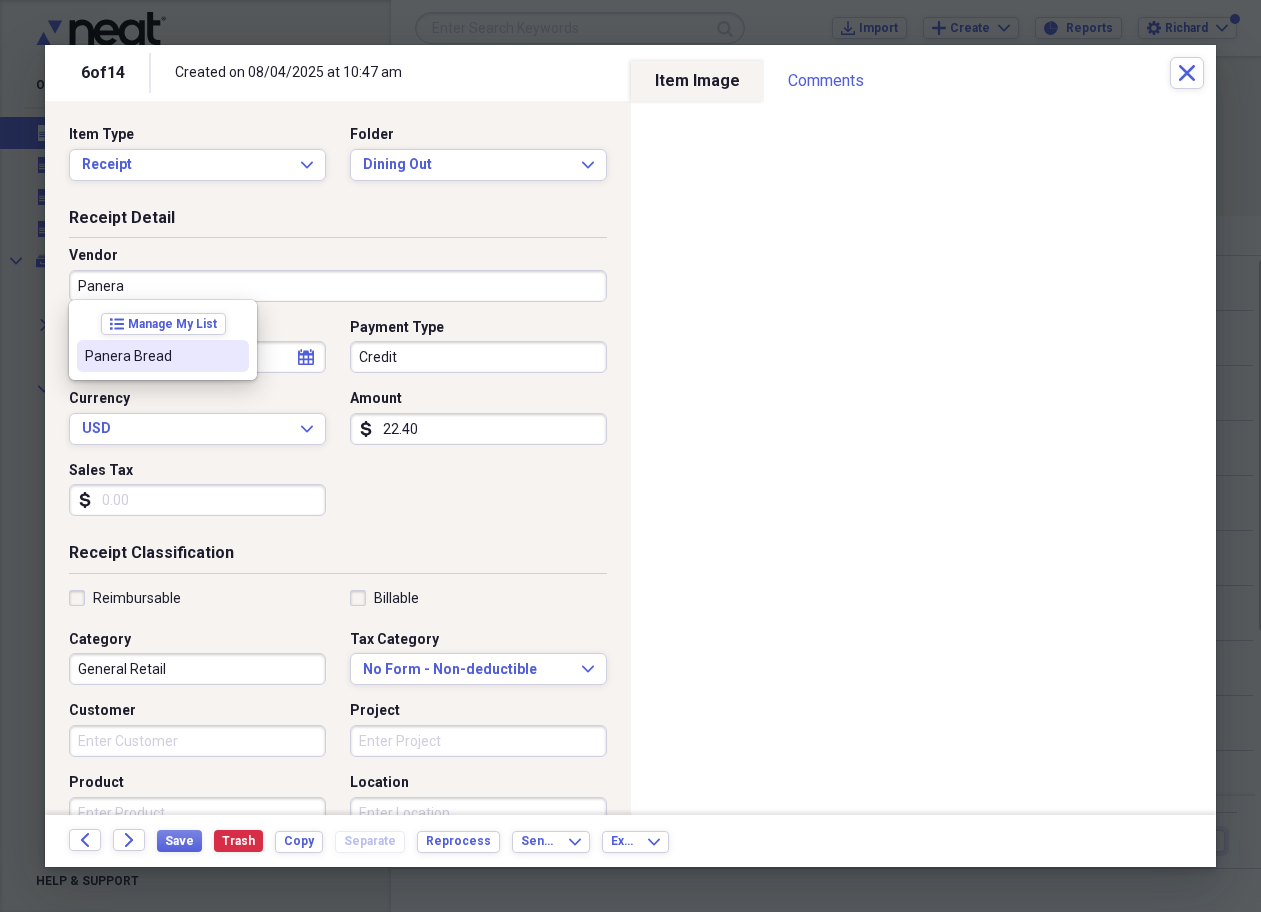 click on "Panera Bread" at bounding box center (151, 356) 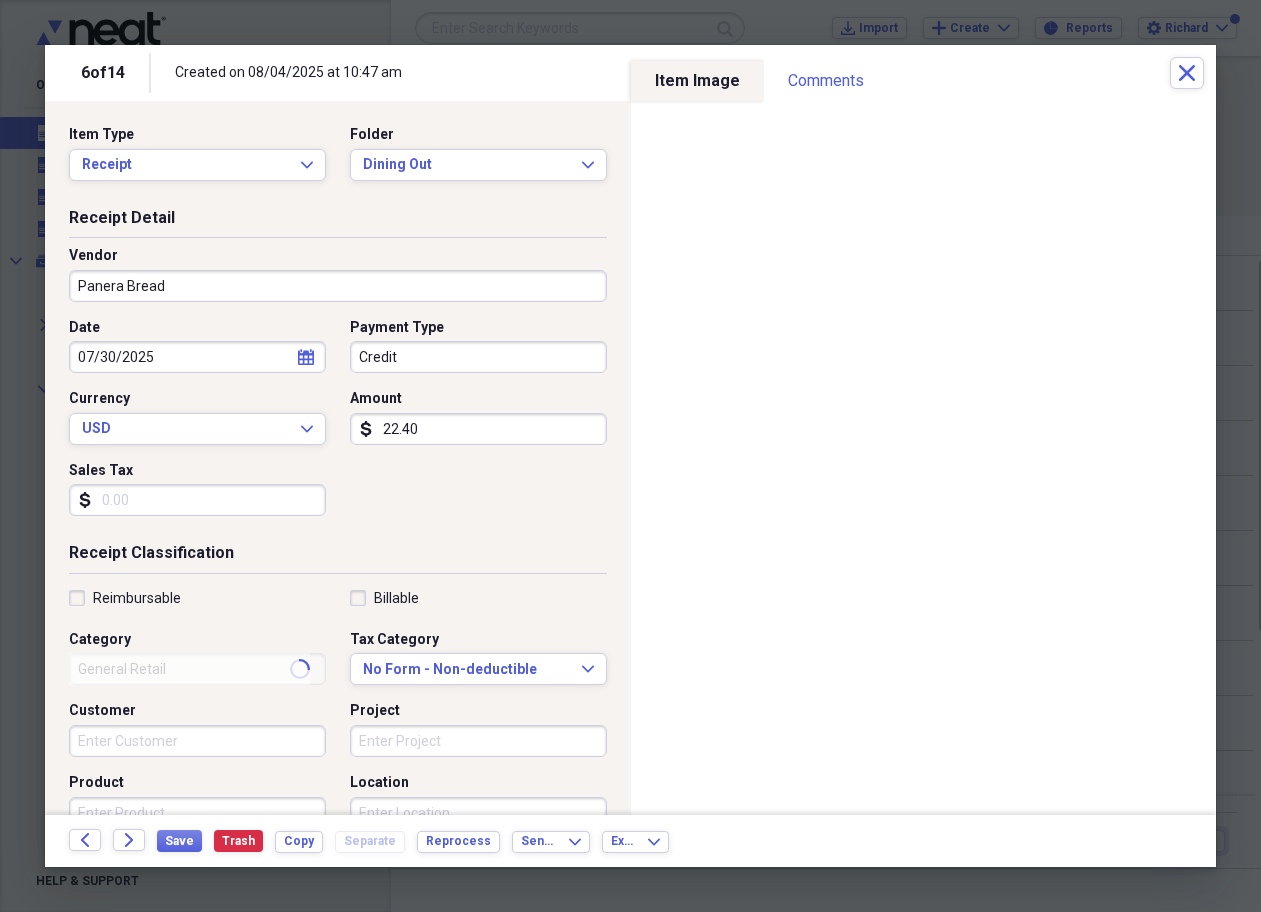 type on "Meals/Restaurant" 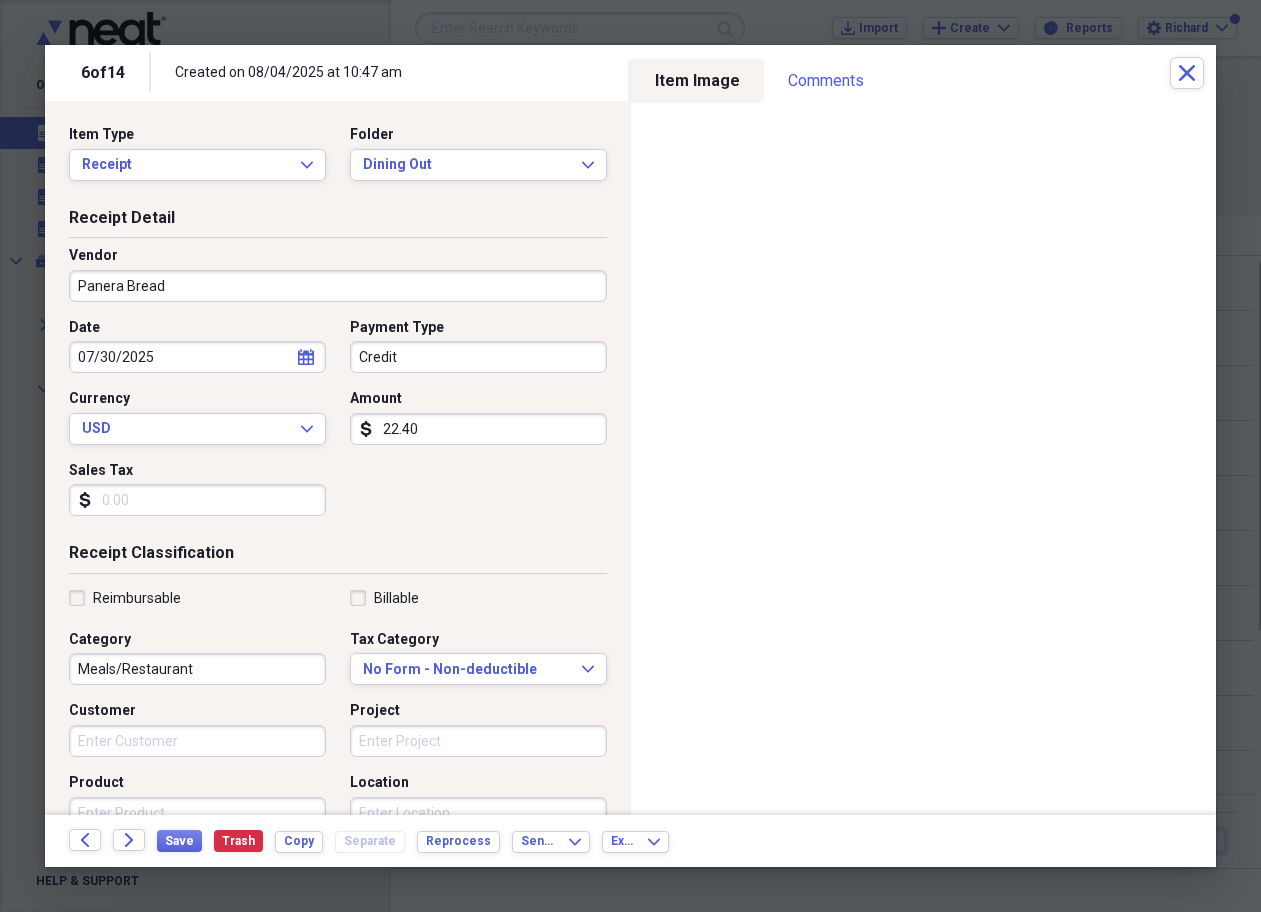 click on "Credit" at bounding box center (478, 357) 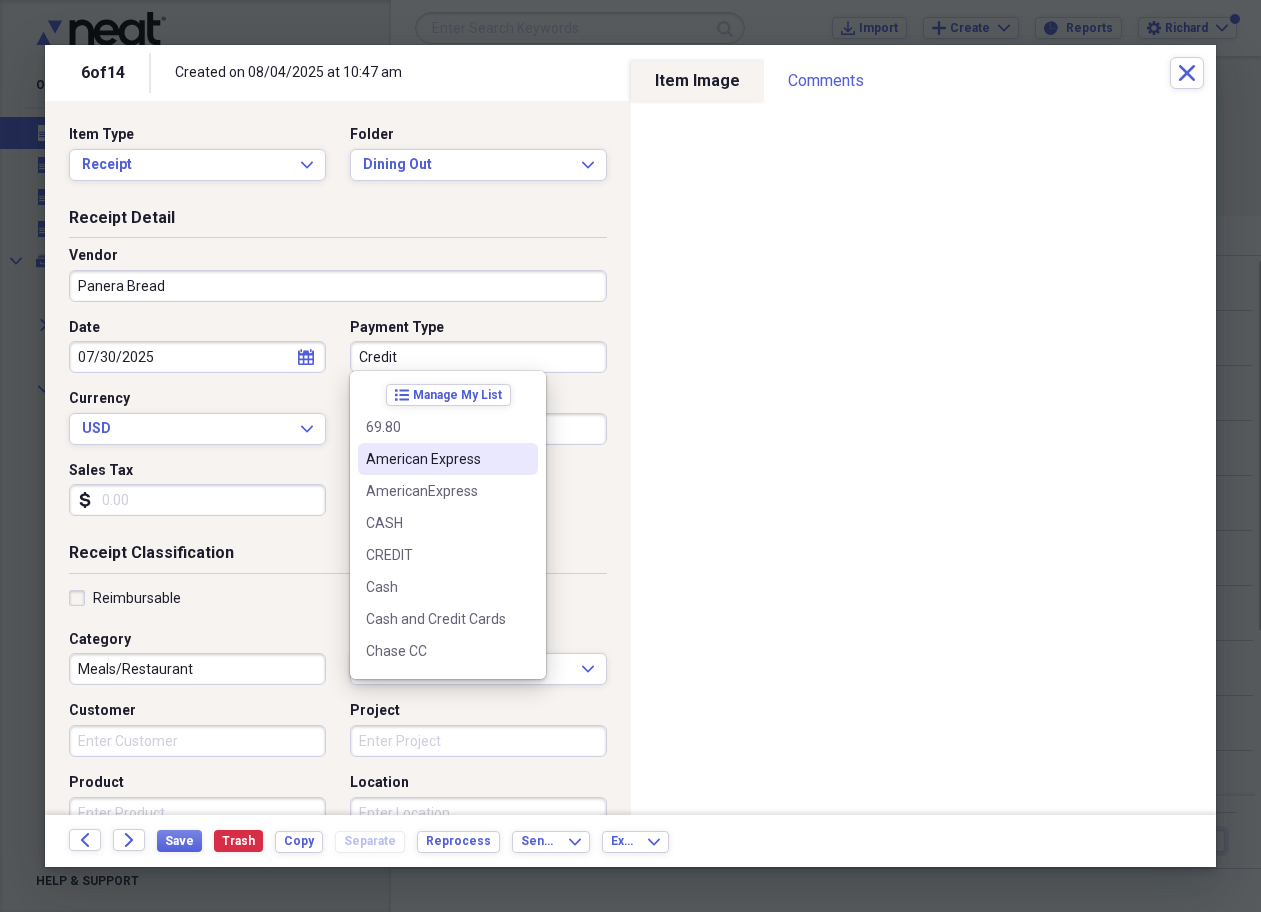 click on "American Express" at bounding box center [436, 459] 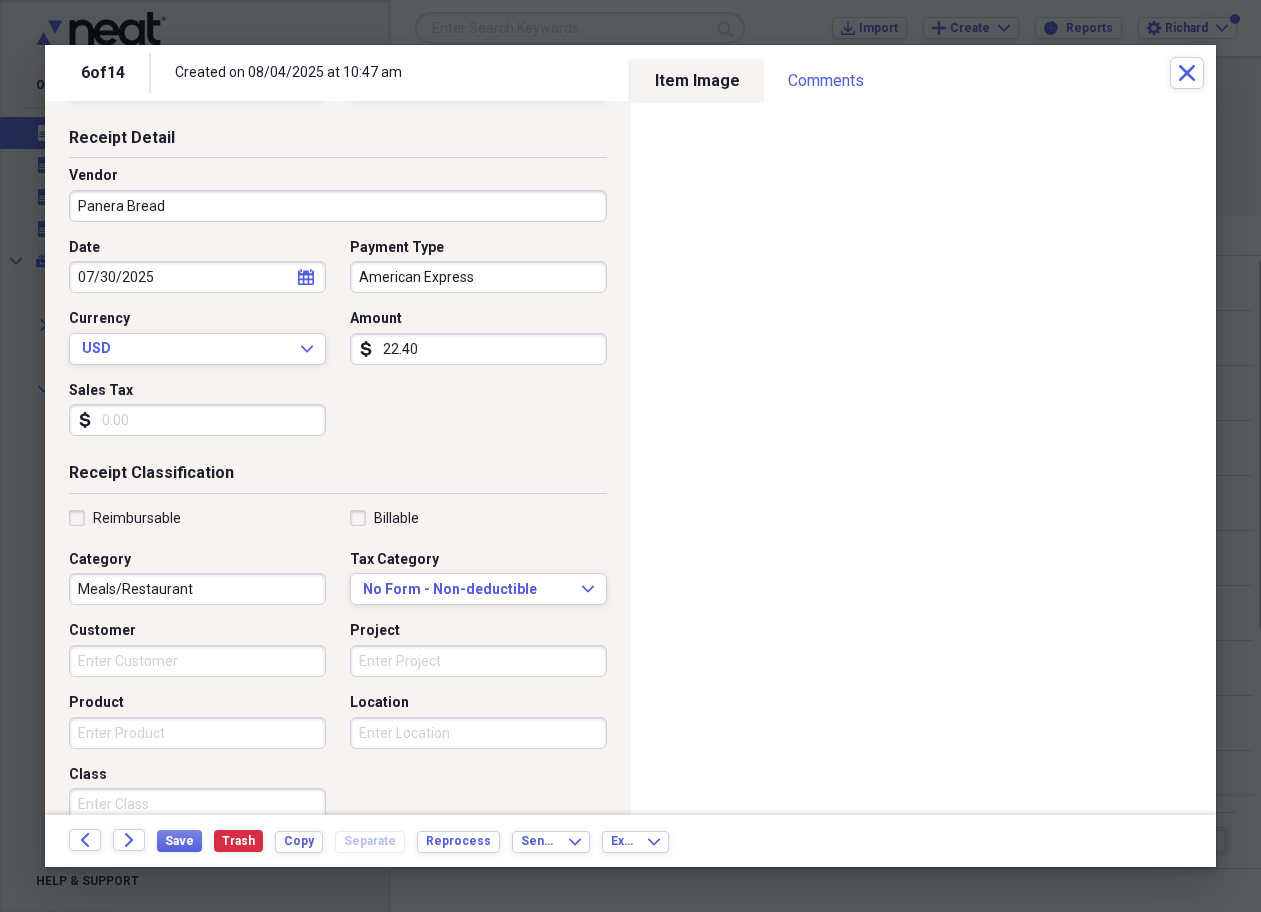 scroll, scrollTop: 119, scrollLeft: 0, axis: vertical 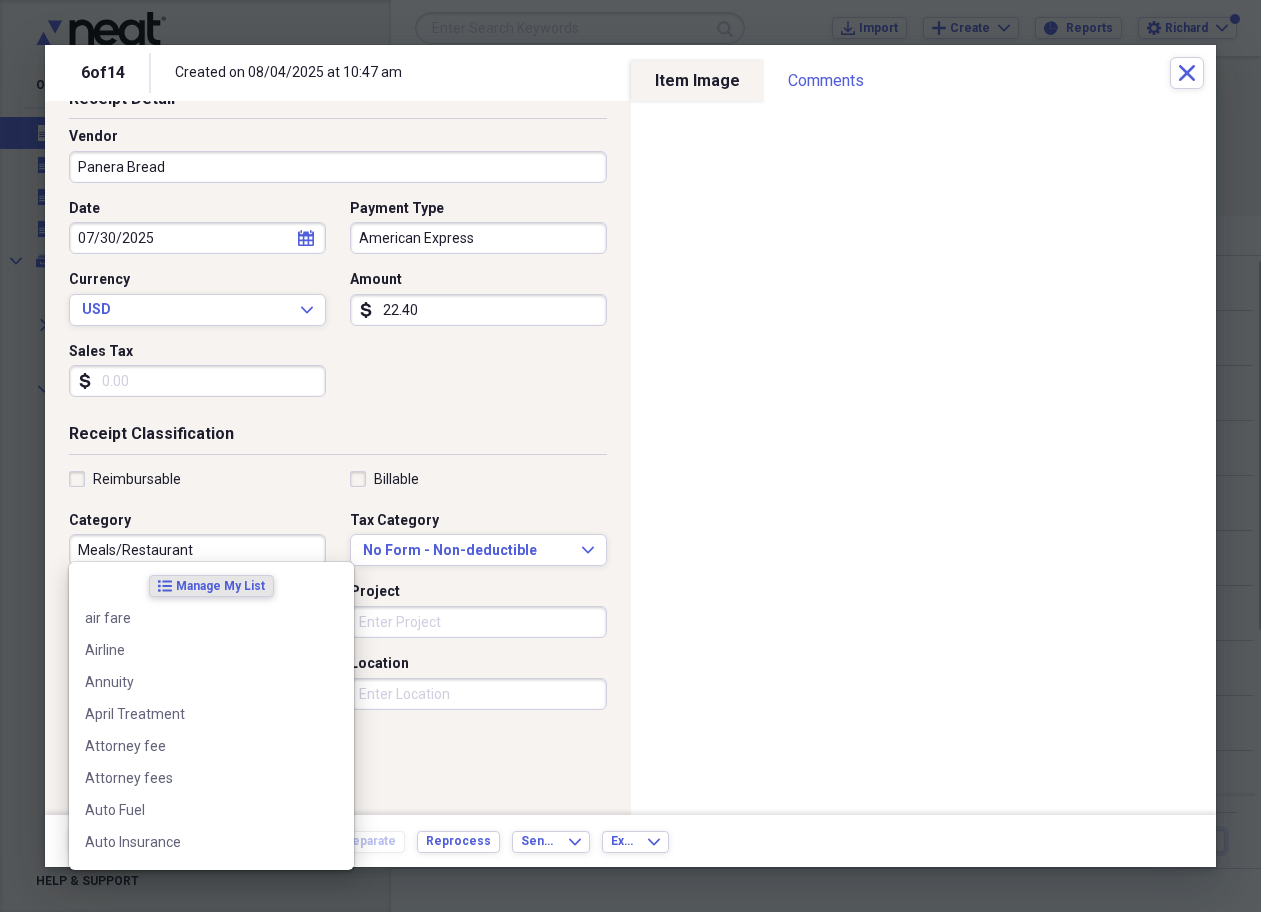 click on "Meals/Restaurant" at bounding box center [197, 550] 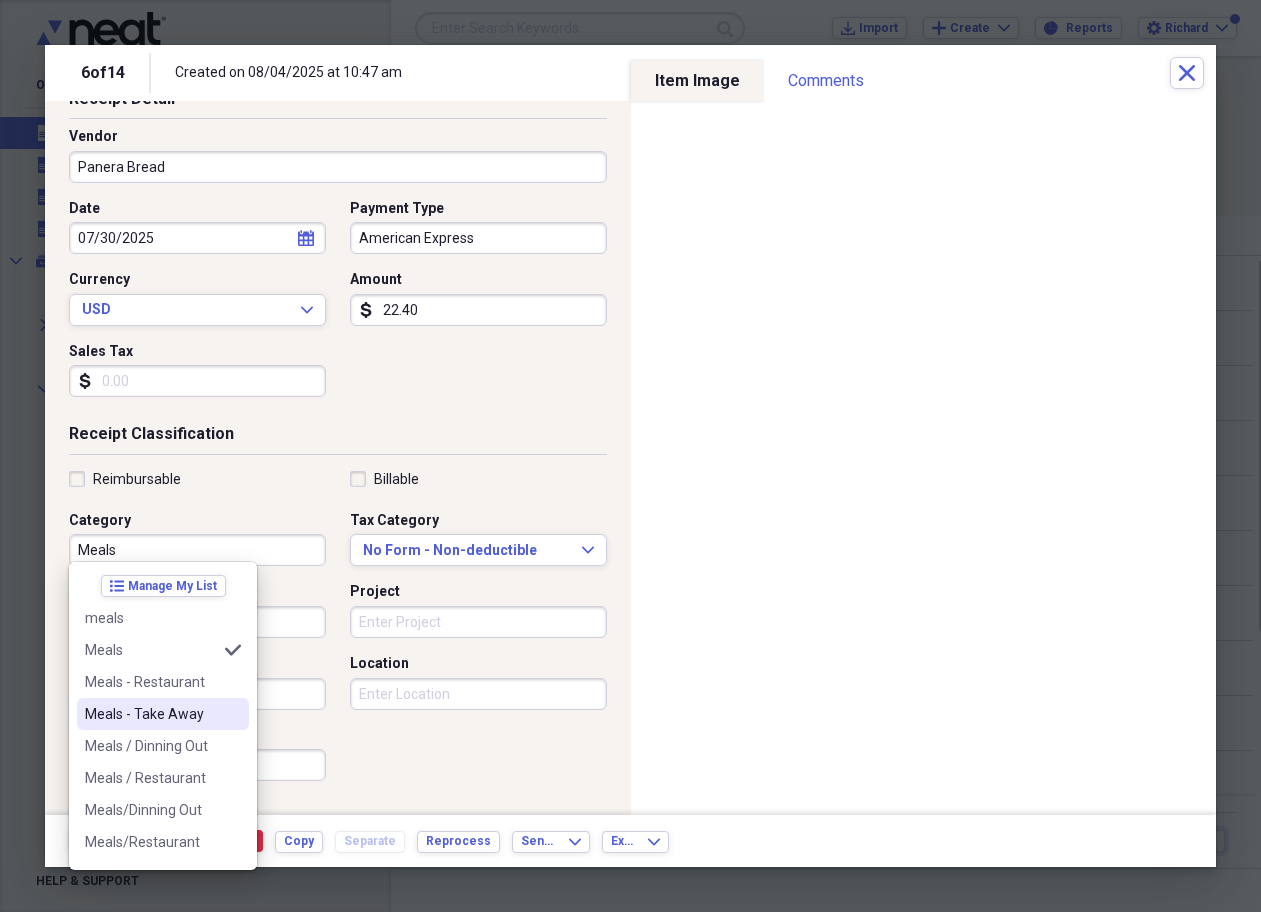 click on "Meals - Take Away" at bounding box center (151, 714) 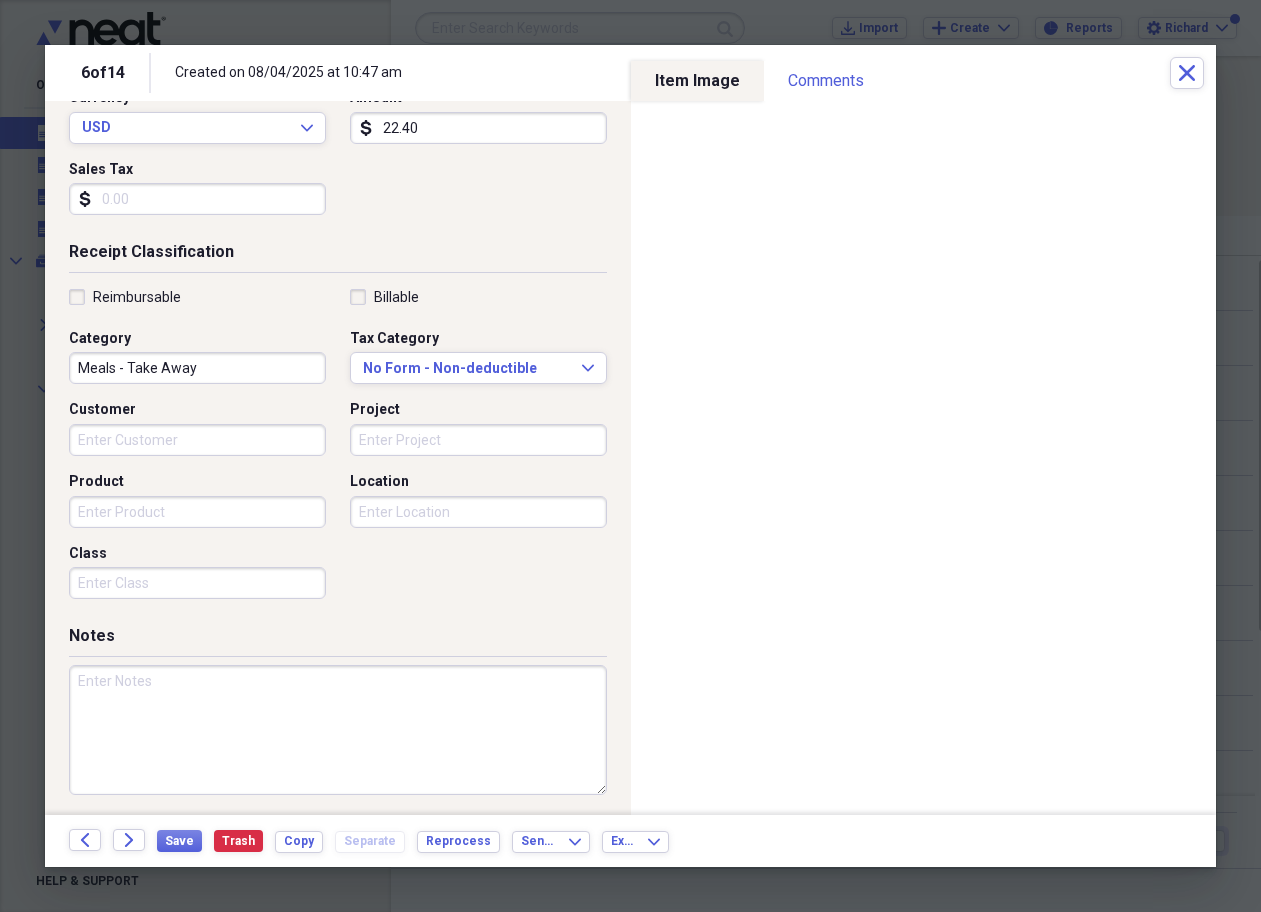 scroll, scrollTop: 300, scrollLeft: 0, axis: vertical 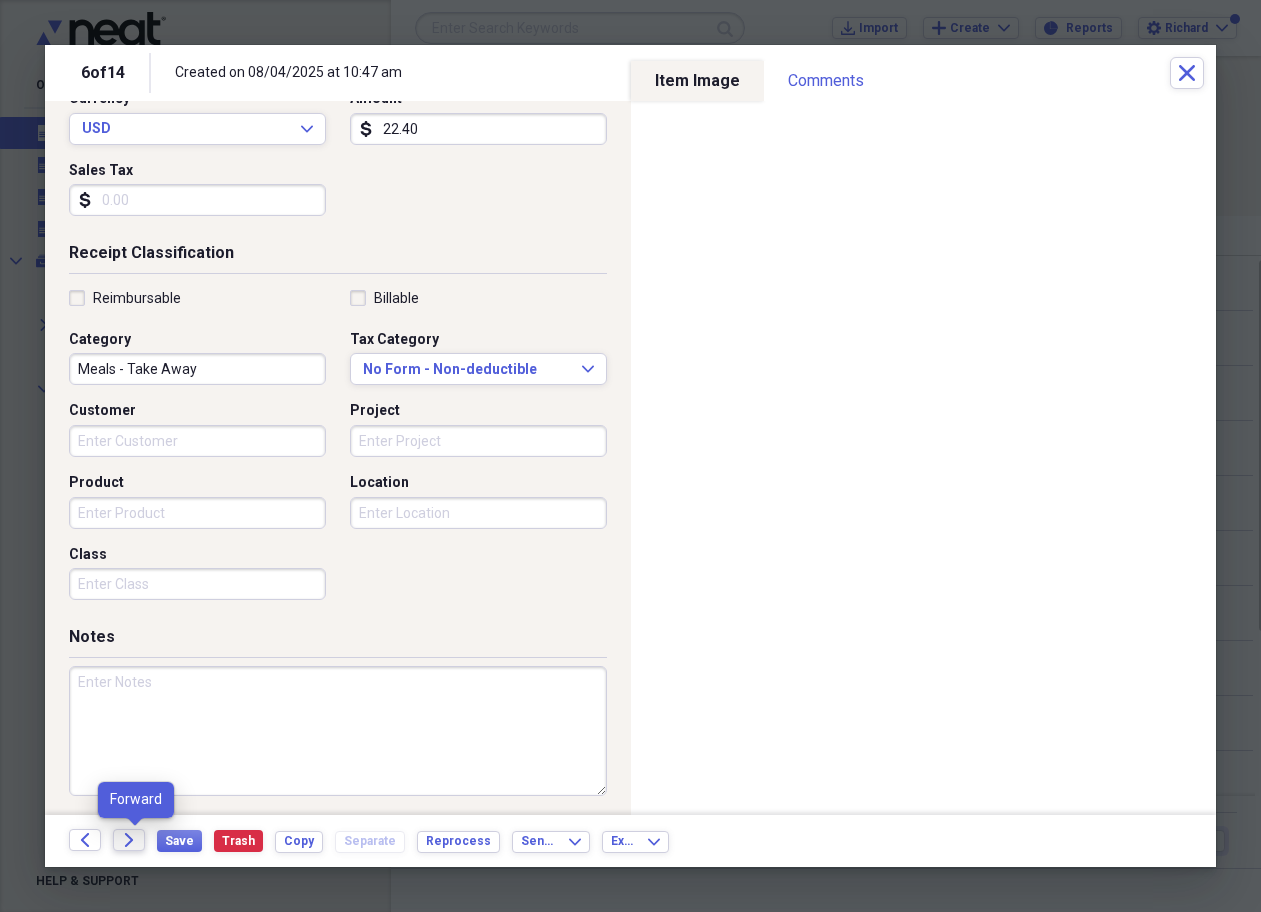 click on "Forward" 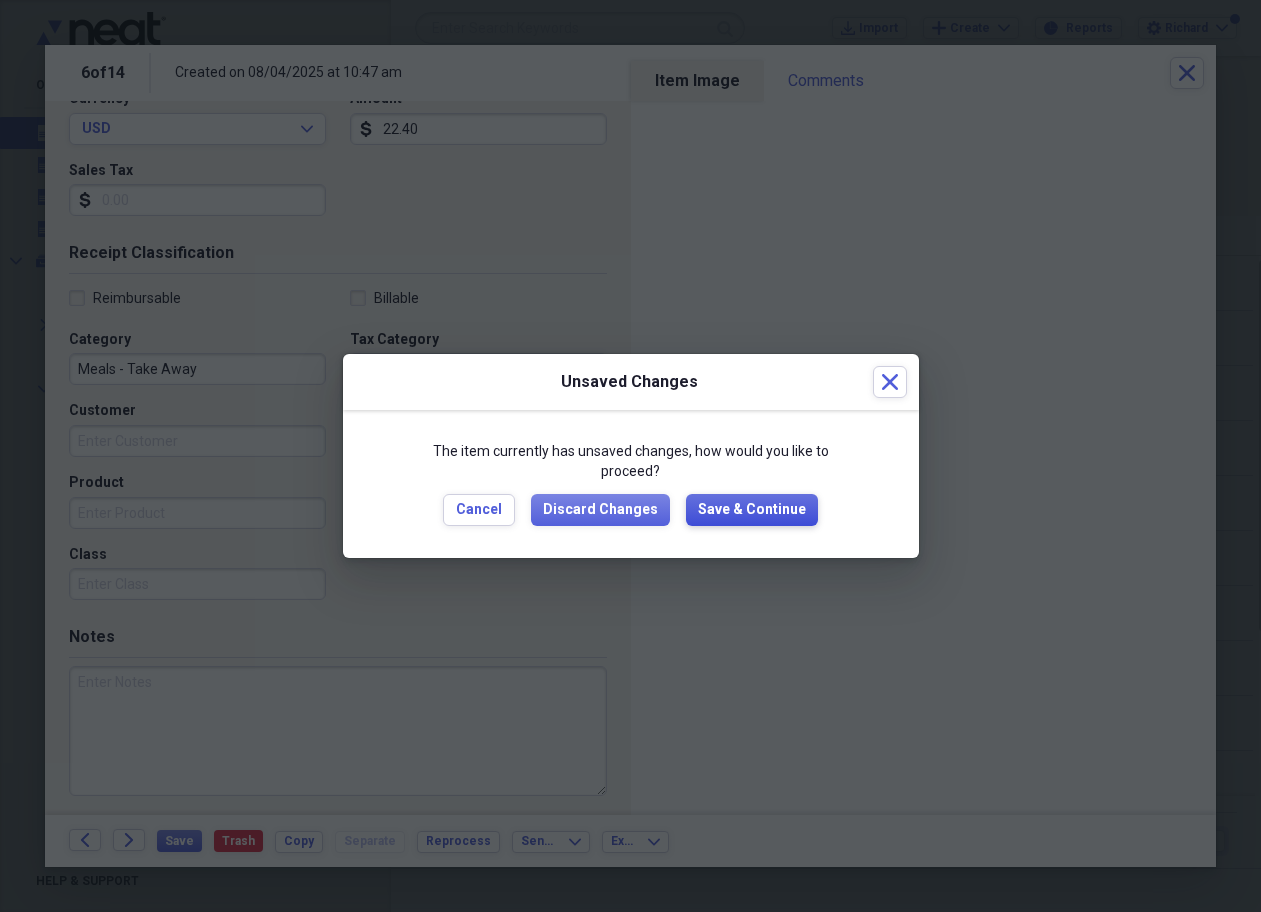 click on "Save & Continue" at bounding box center (752, 510) 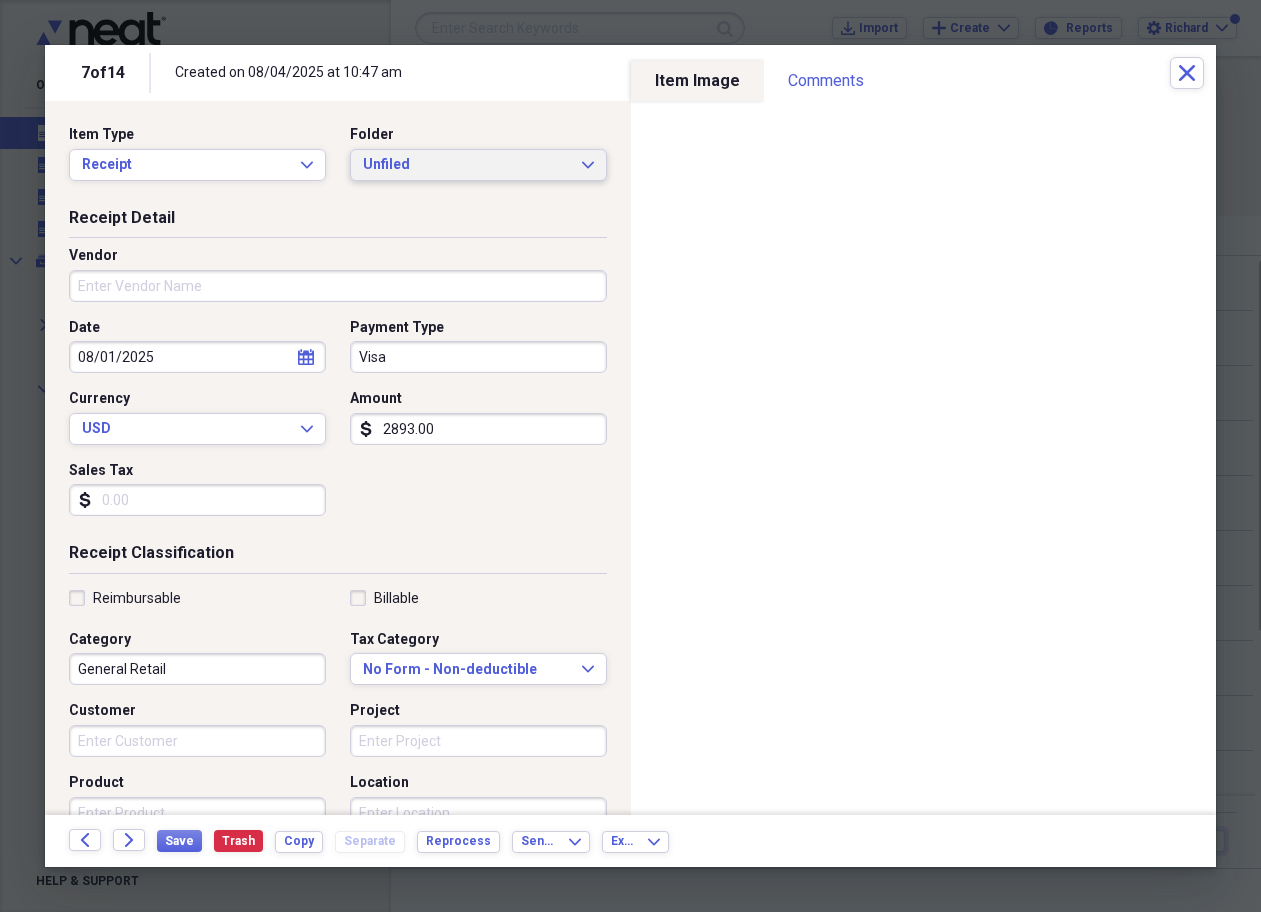 click on "Expand" 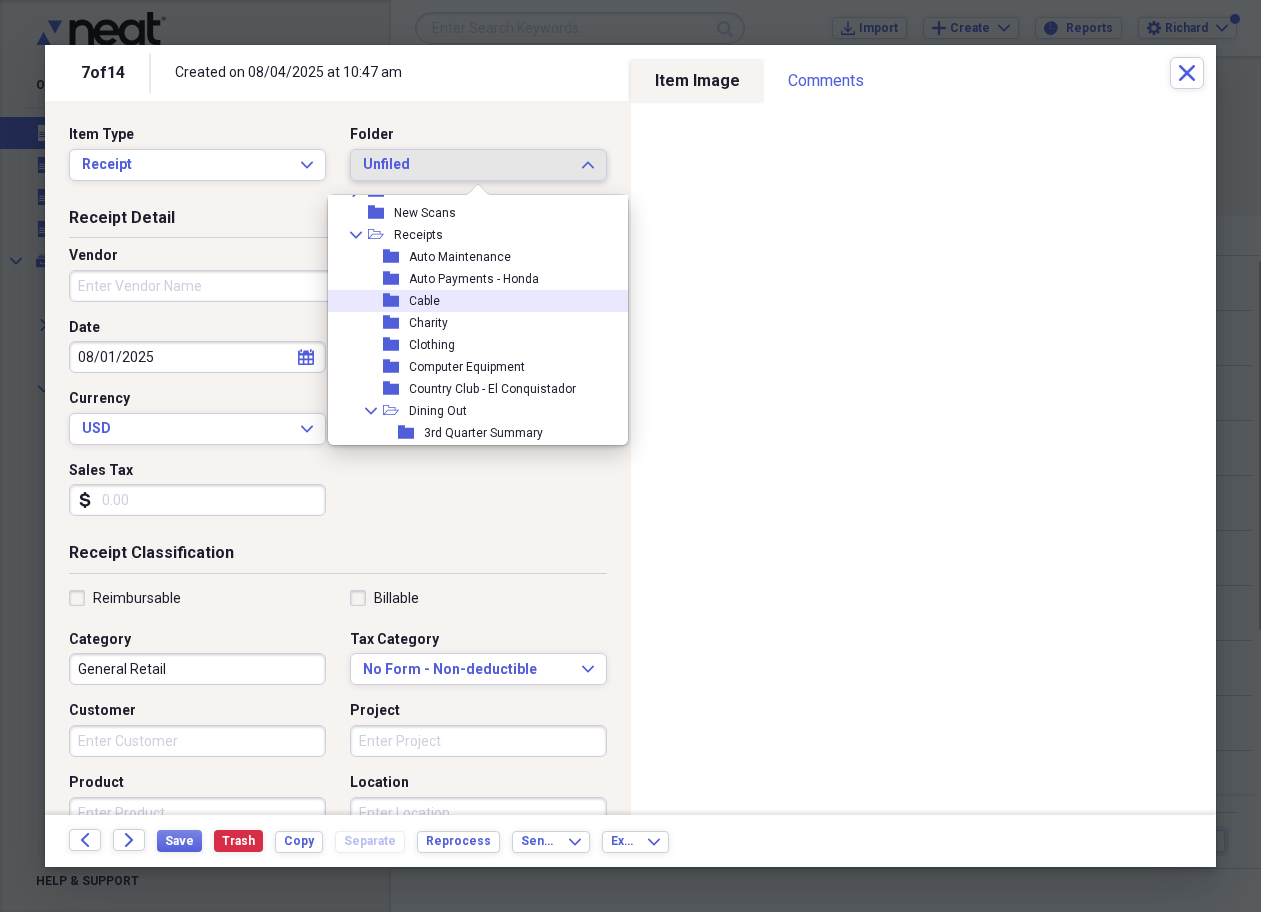 scroll, scrollTop: 97, scrollLeft: 0, axis: vertical 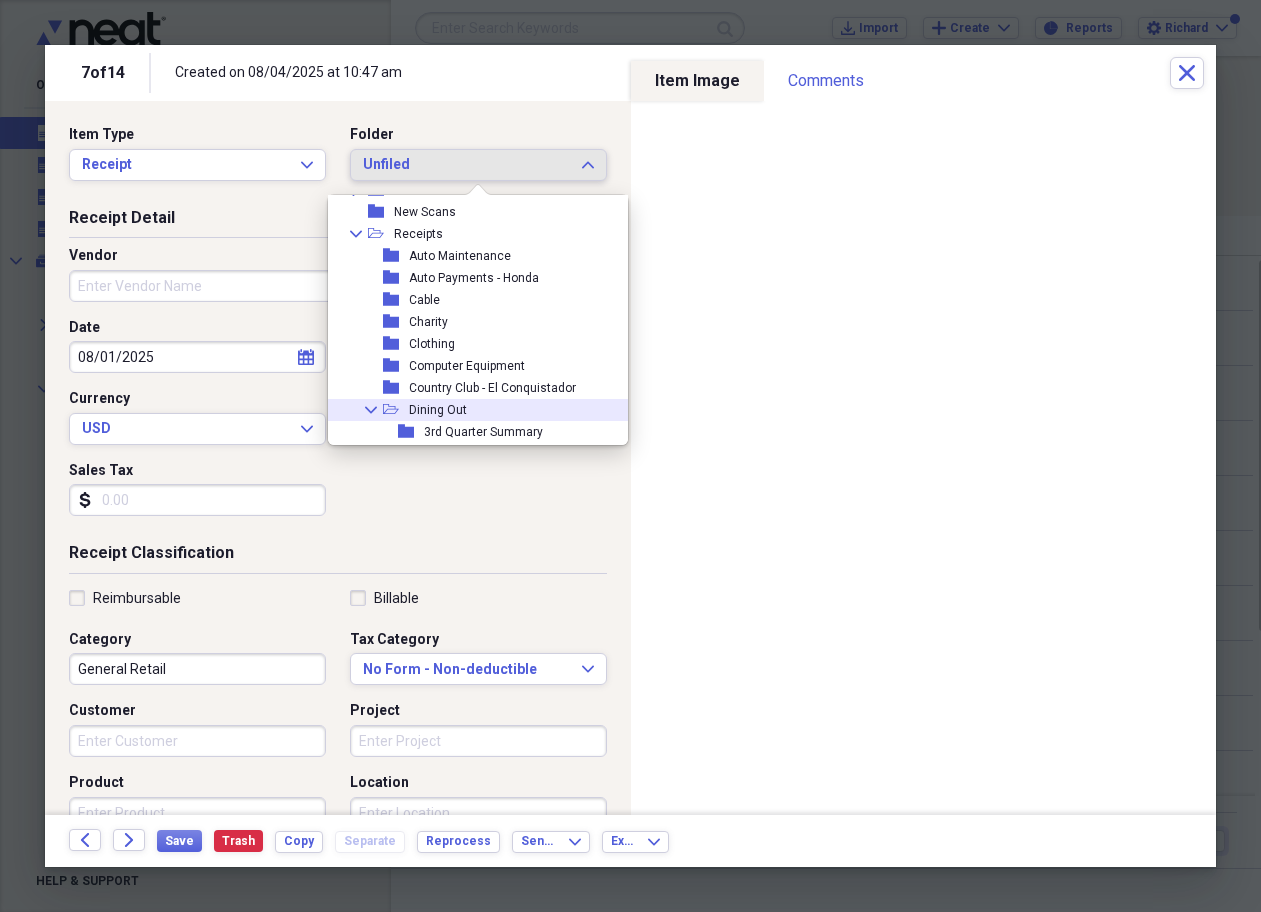click on "Collapse open-folder Dining Out" at bounding box center (470, 410) 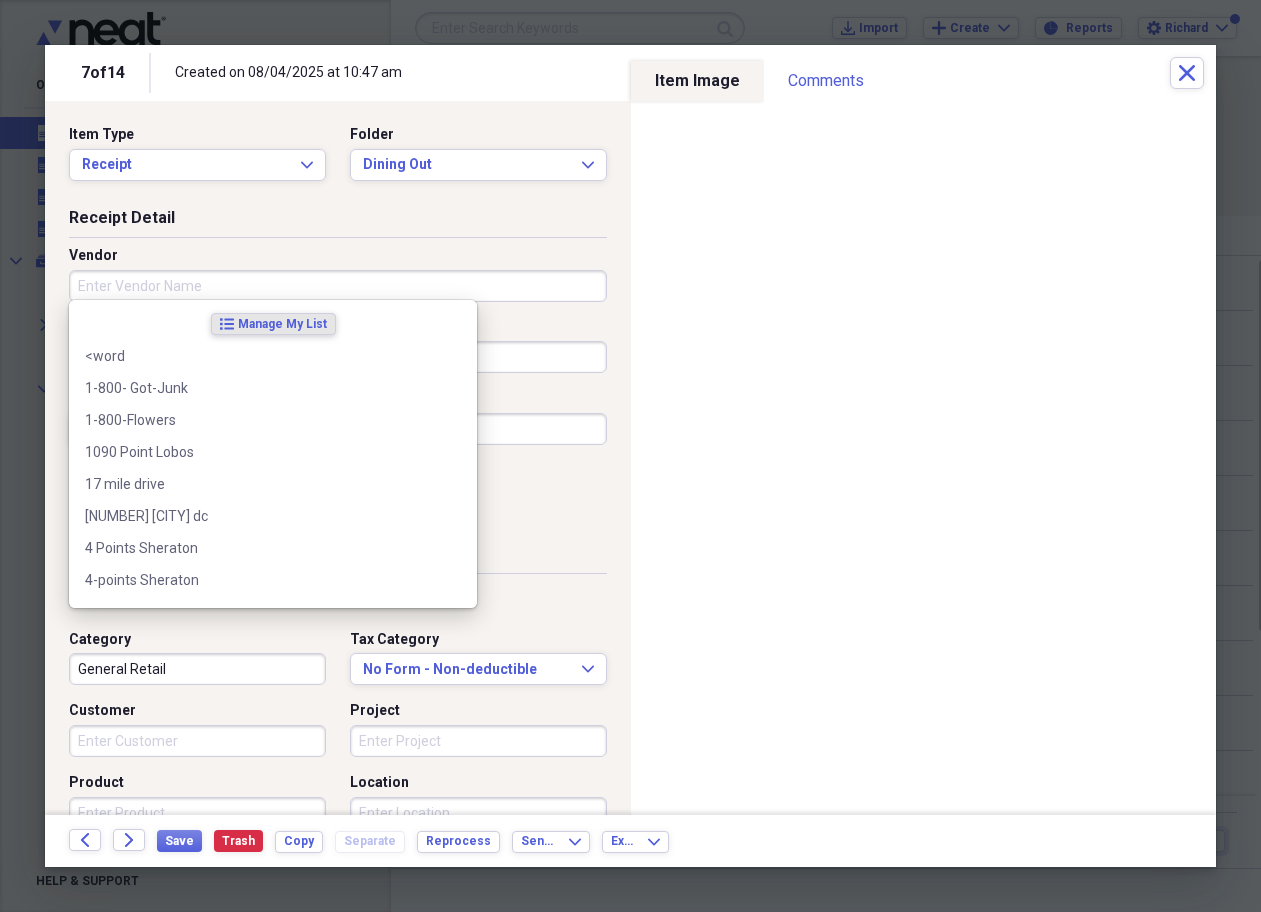 click on "Vendor" at bounding box center [338, 286] 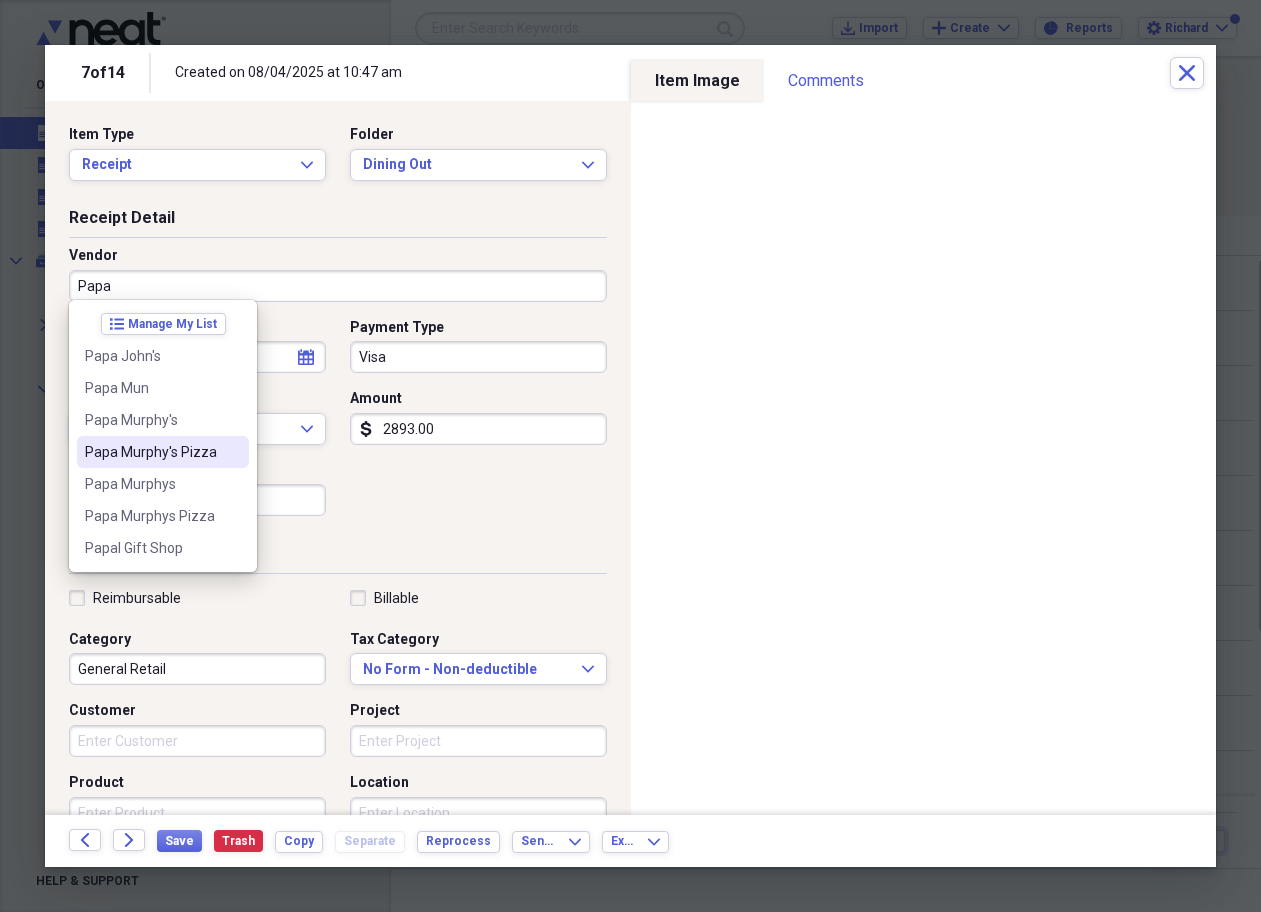 click on "Papa Murphy's Pizza" at bounding box center [151, 452] 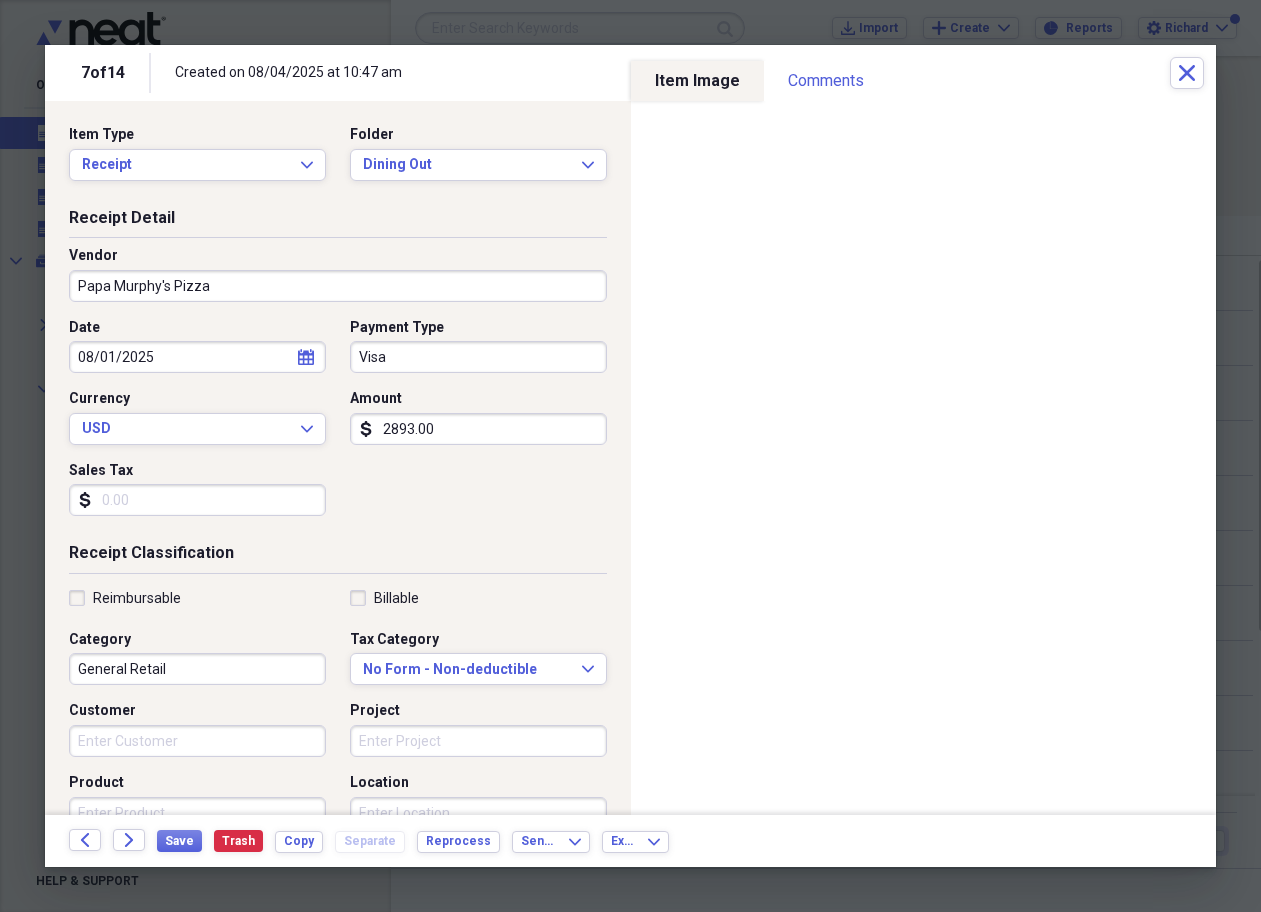 type on "Meals/Restaurants" 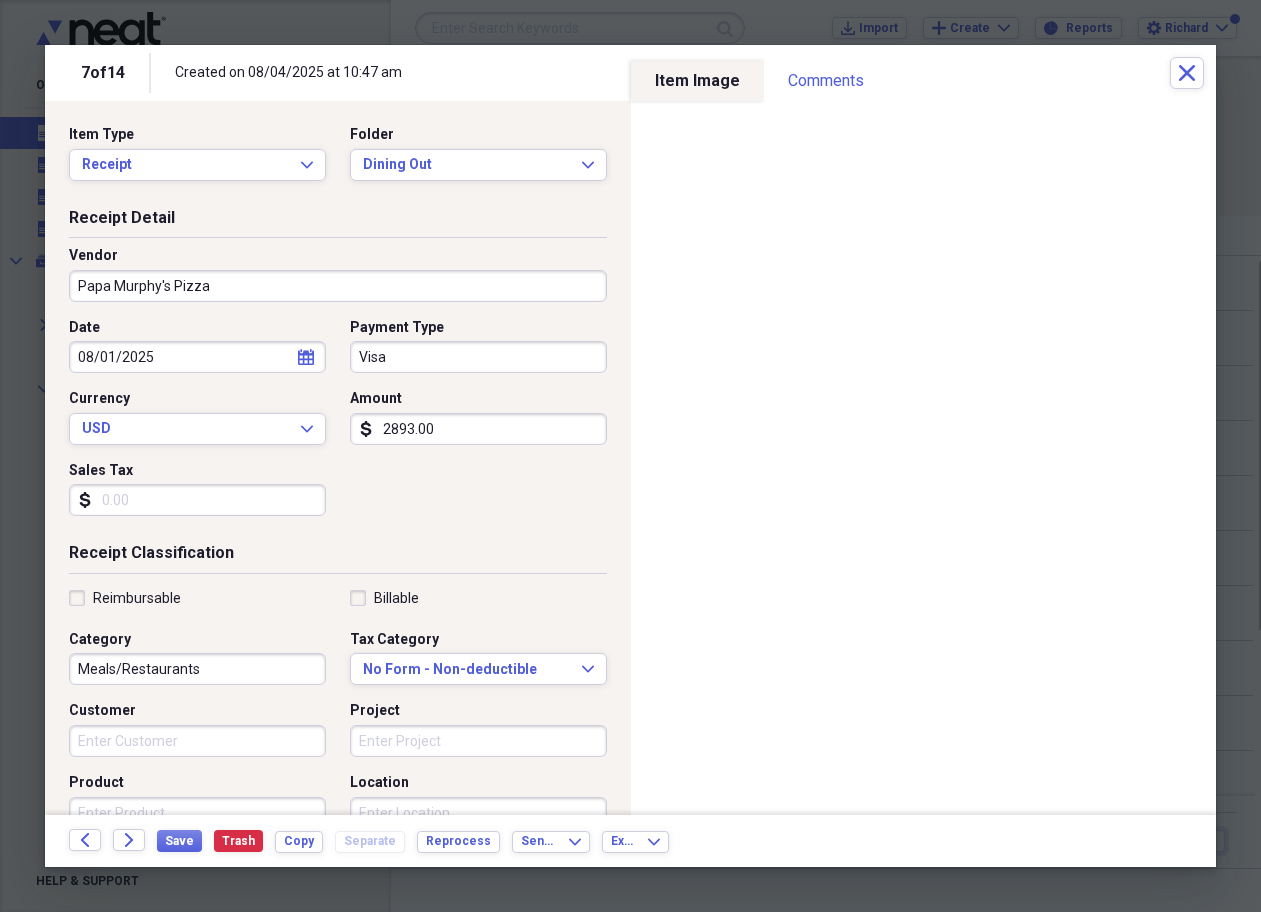click on "2893.00" at bounding box center [478, 429] 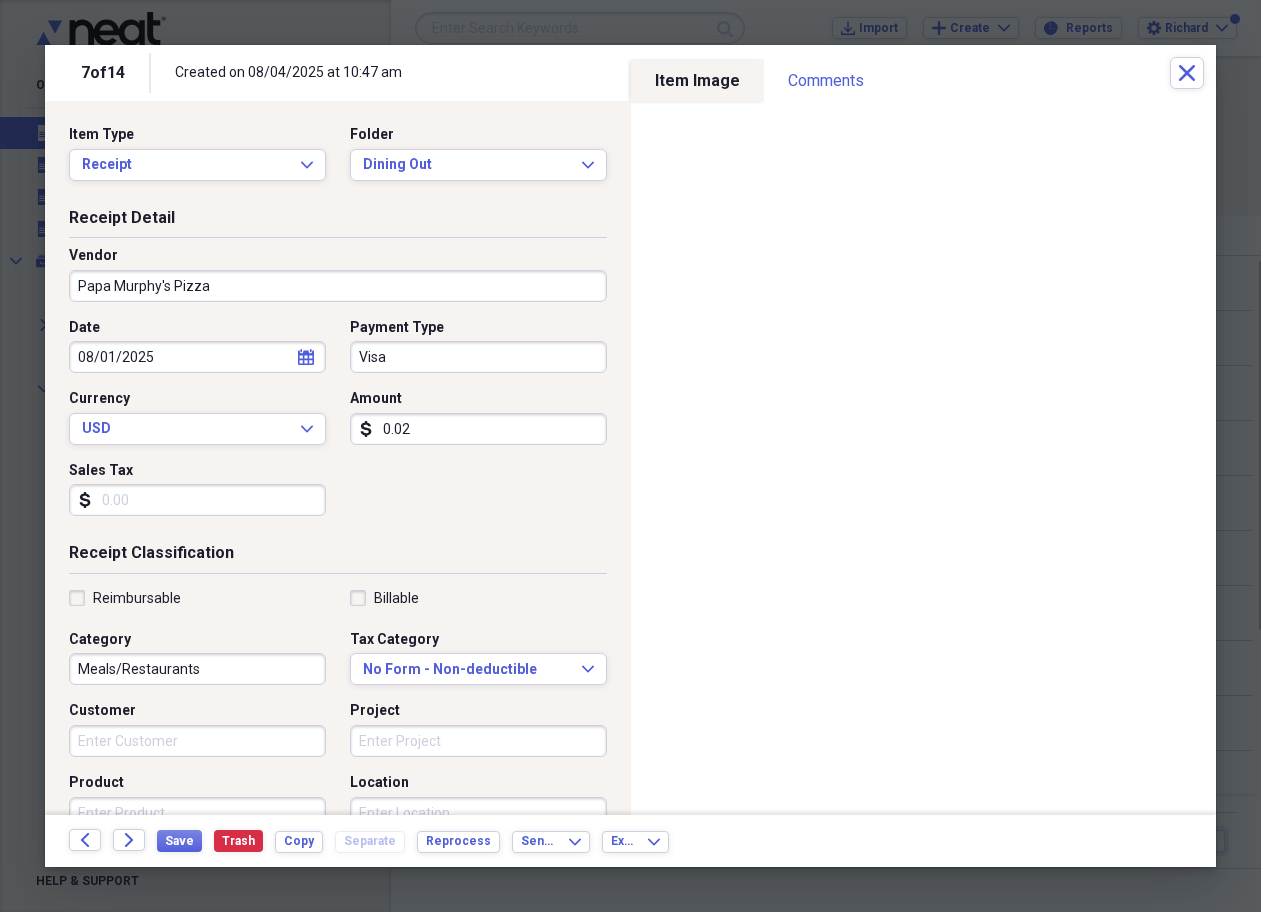 type on "0.02" 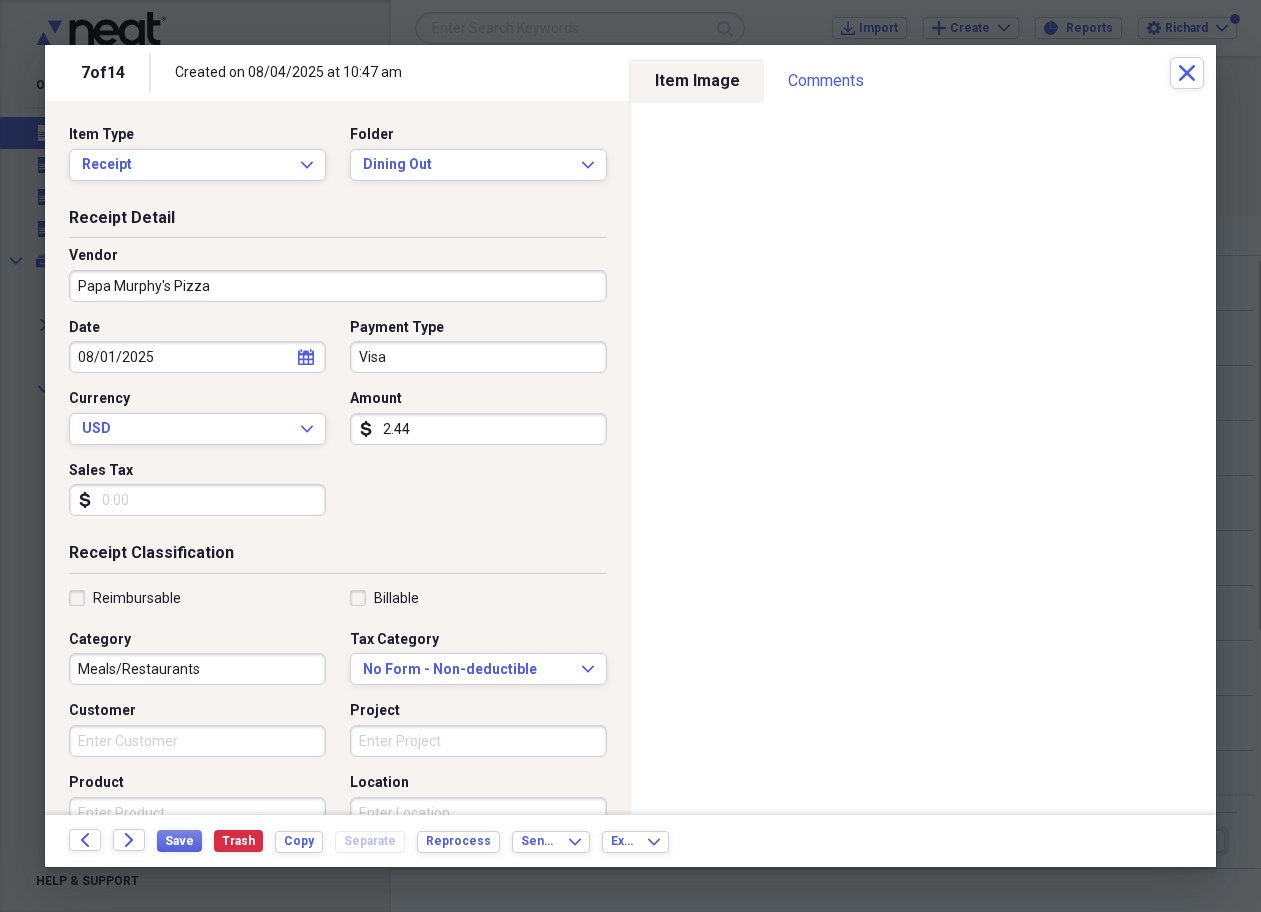 type on "24.45" 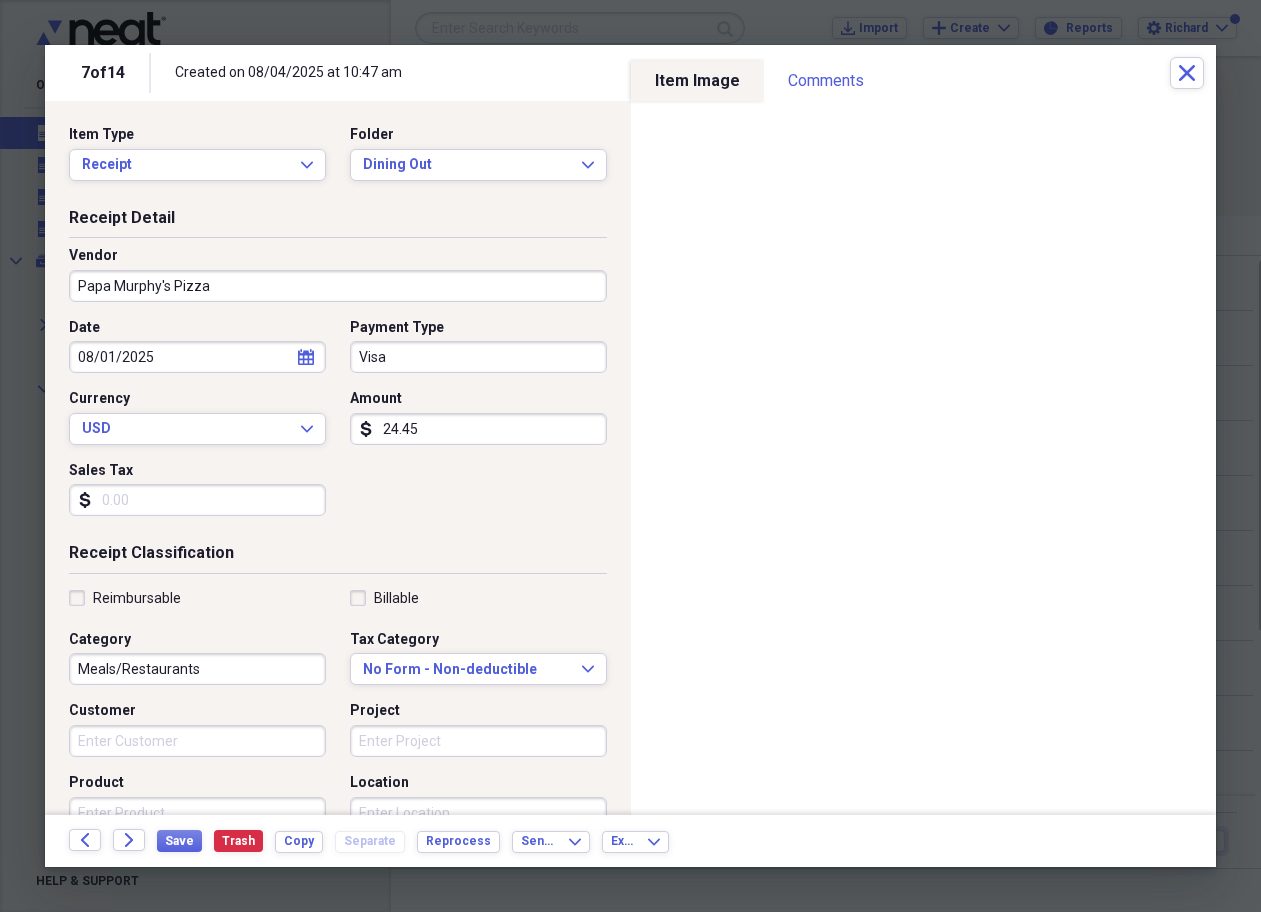 click on "Meals/Restaurants" at bounding box center [197, 669] 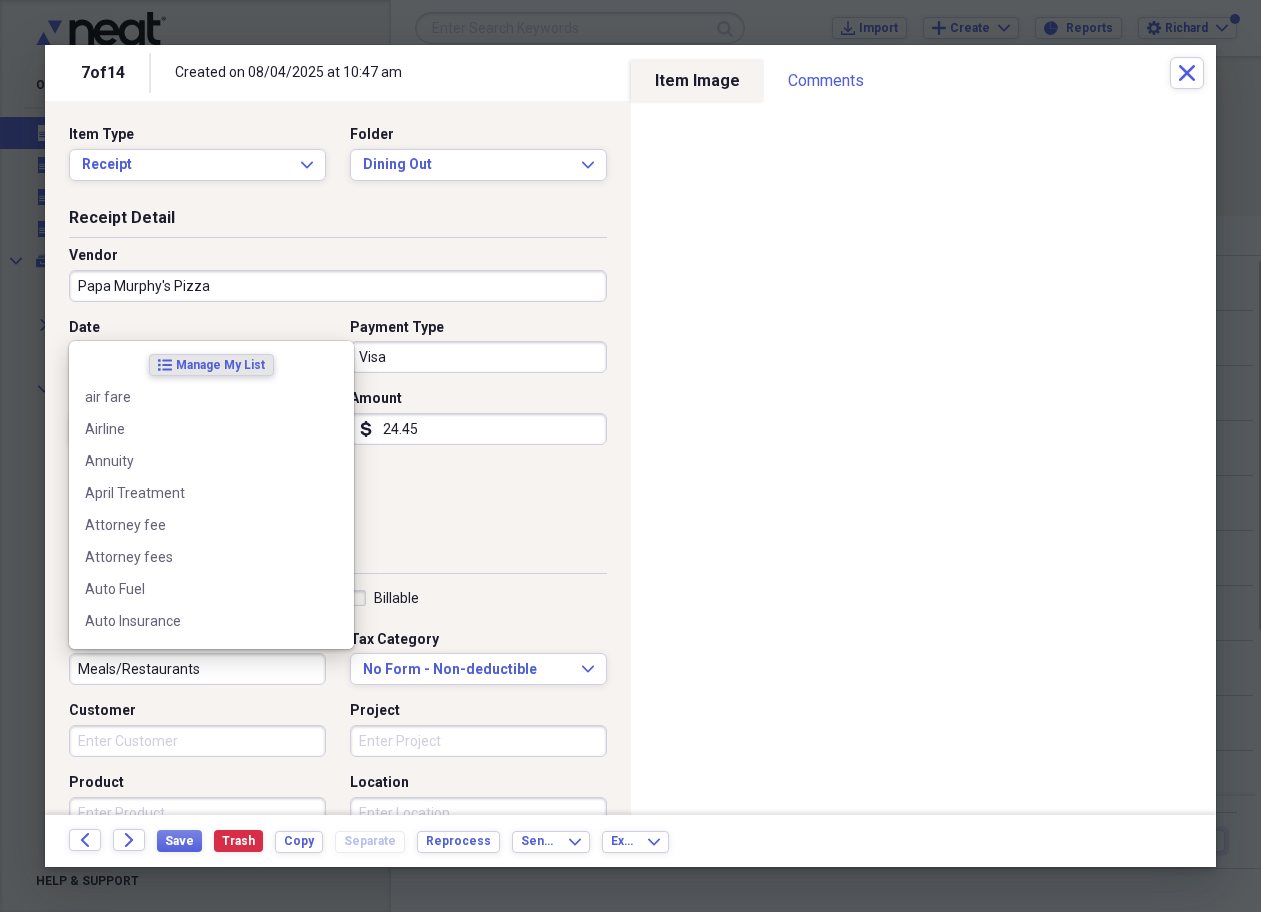 click on "Meals/Restaurants" at bounding box center (197, 669) 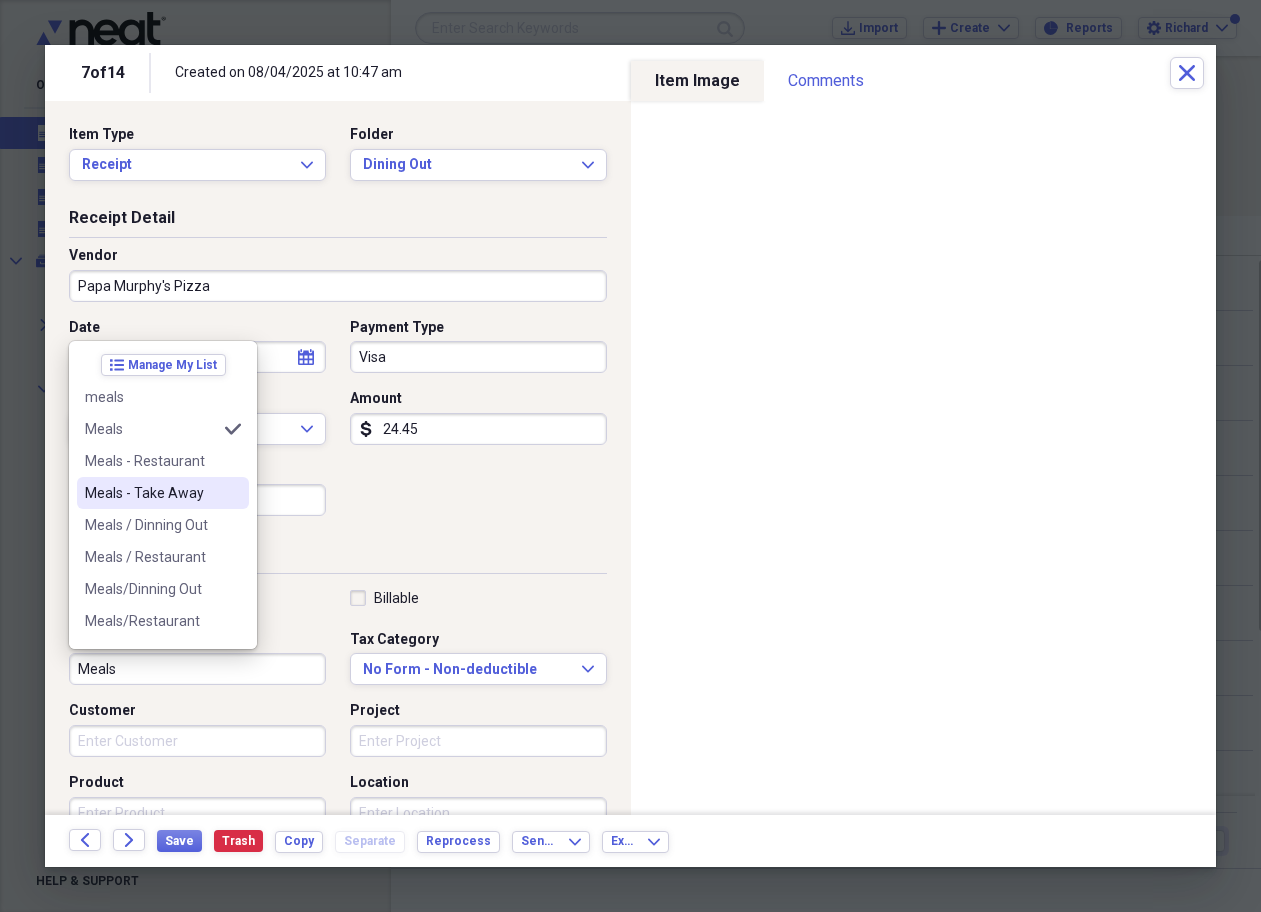 click on "Meals - Take Away" at bounding box center [151, 493] 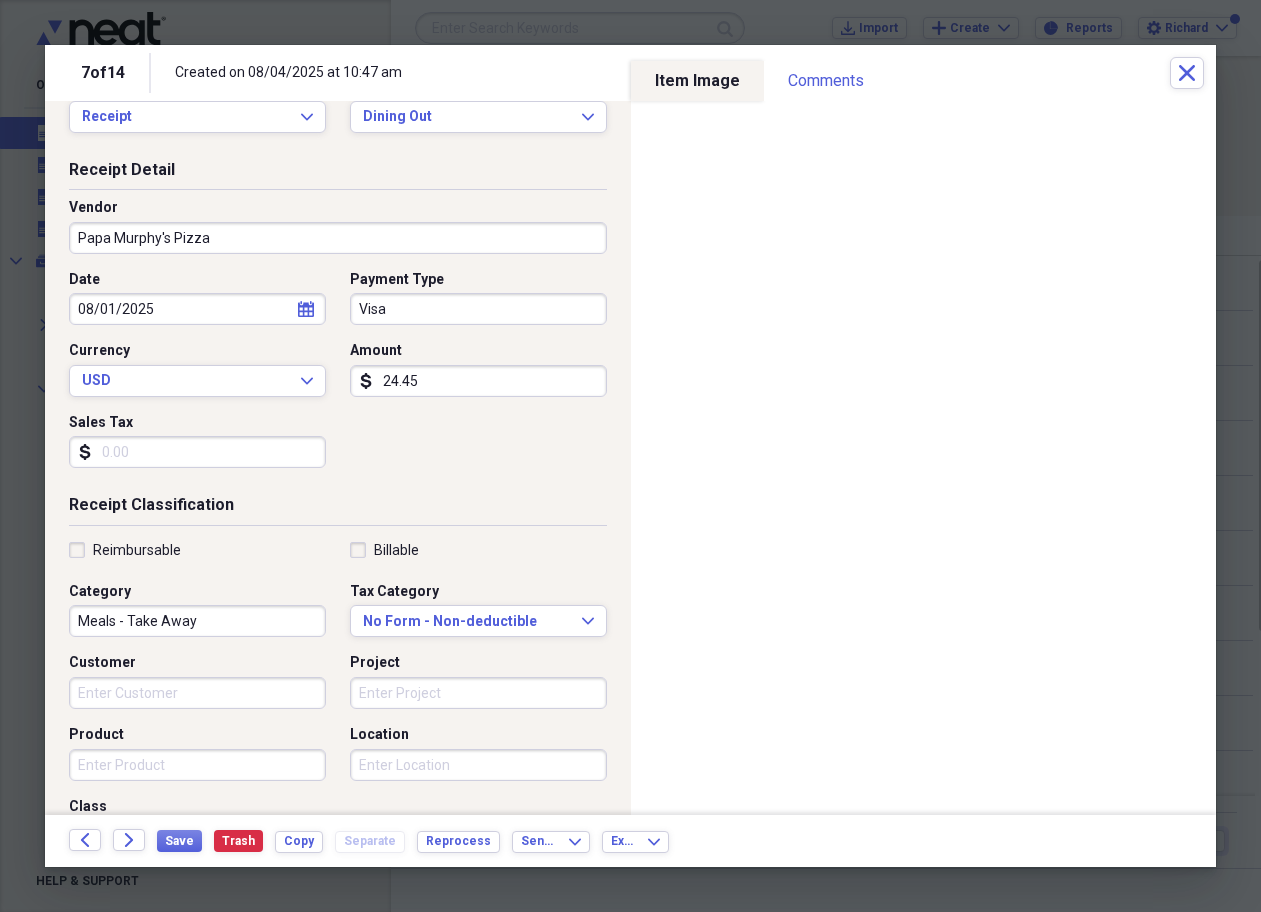 scroll, scrollTop: 65, scrollLeft: 0, axis: vertical 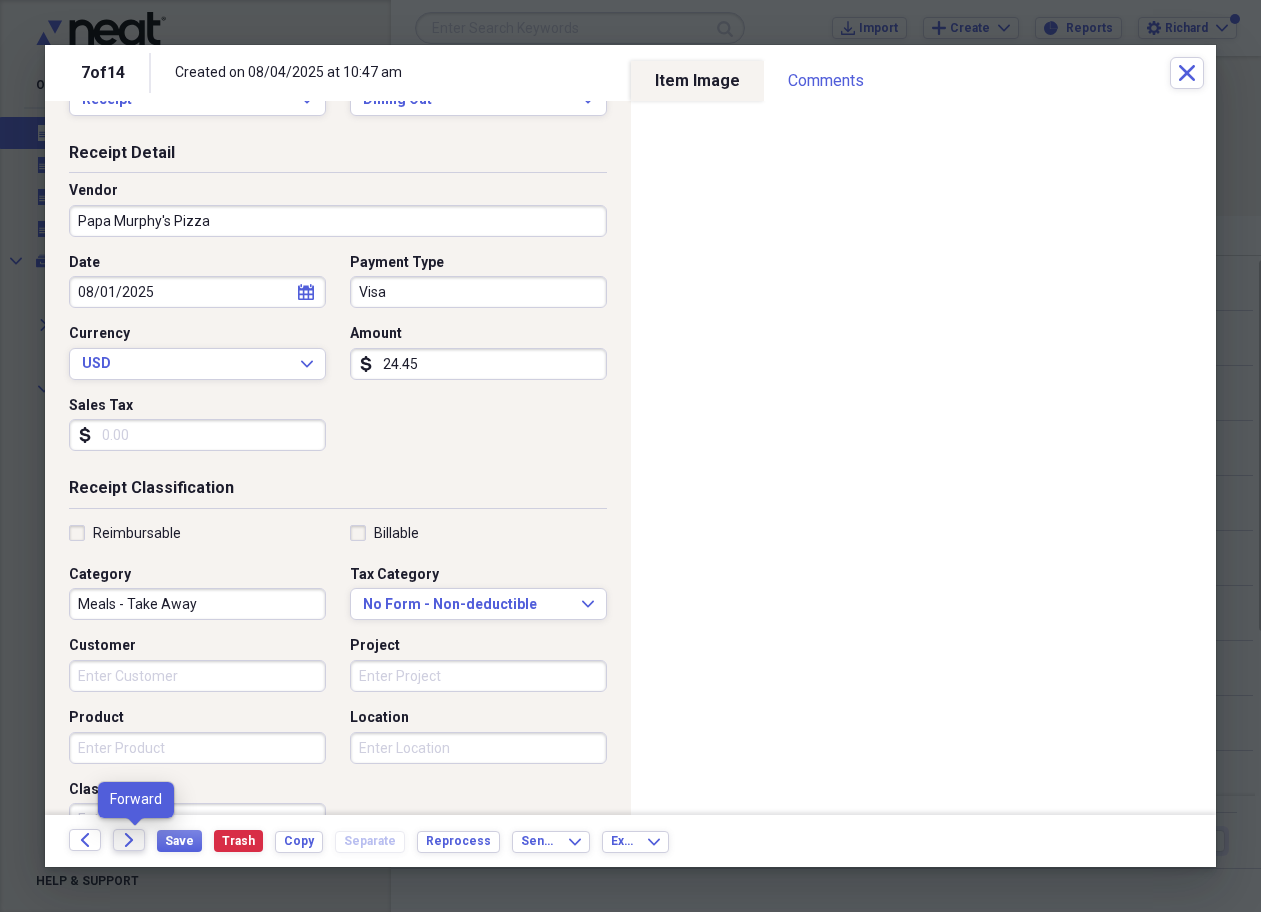 click on "Forward" 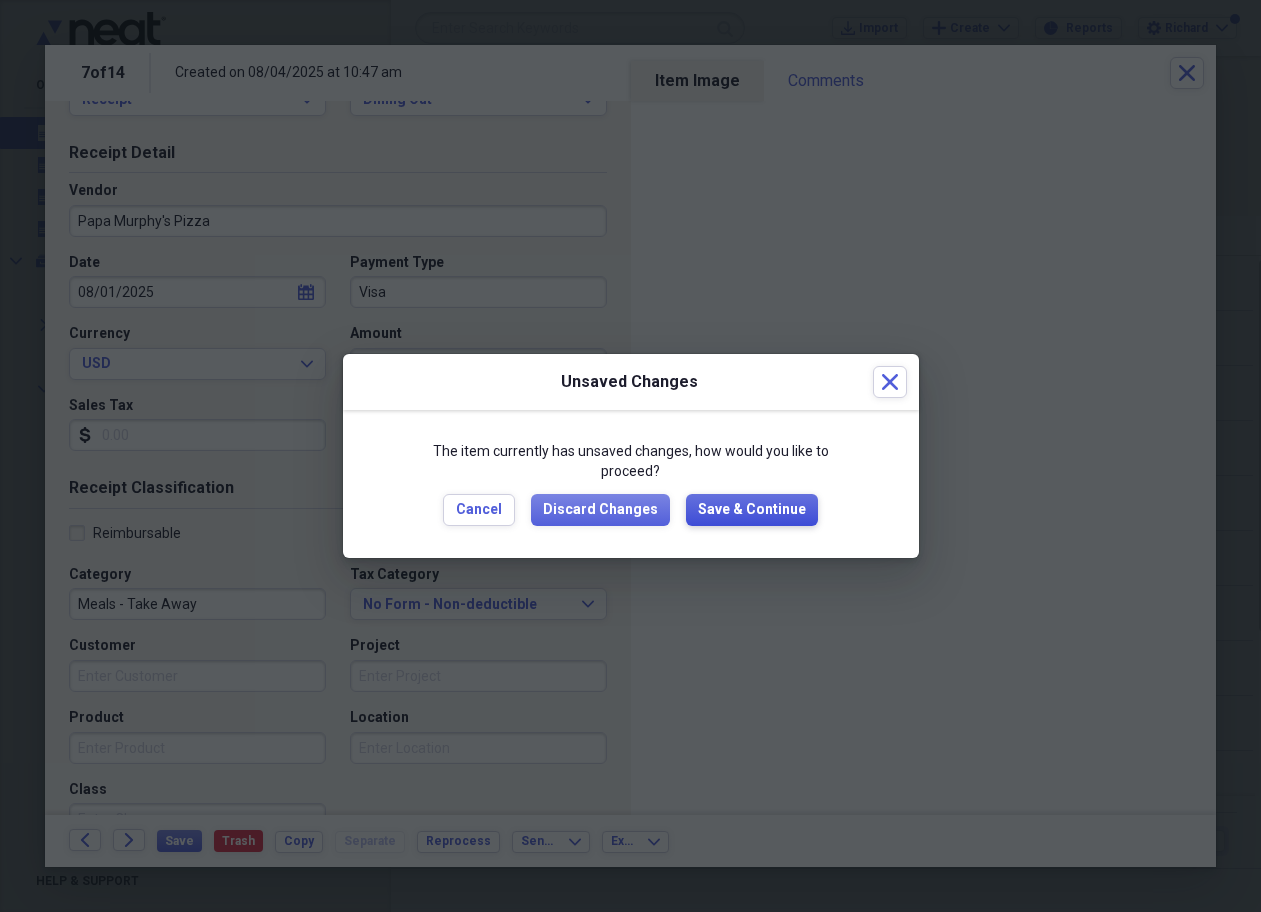 click on "Save & Continue" at bounding box center [752, 510] 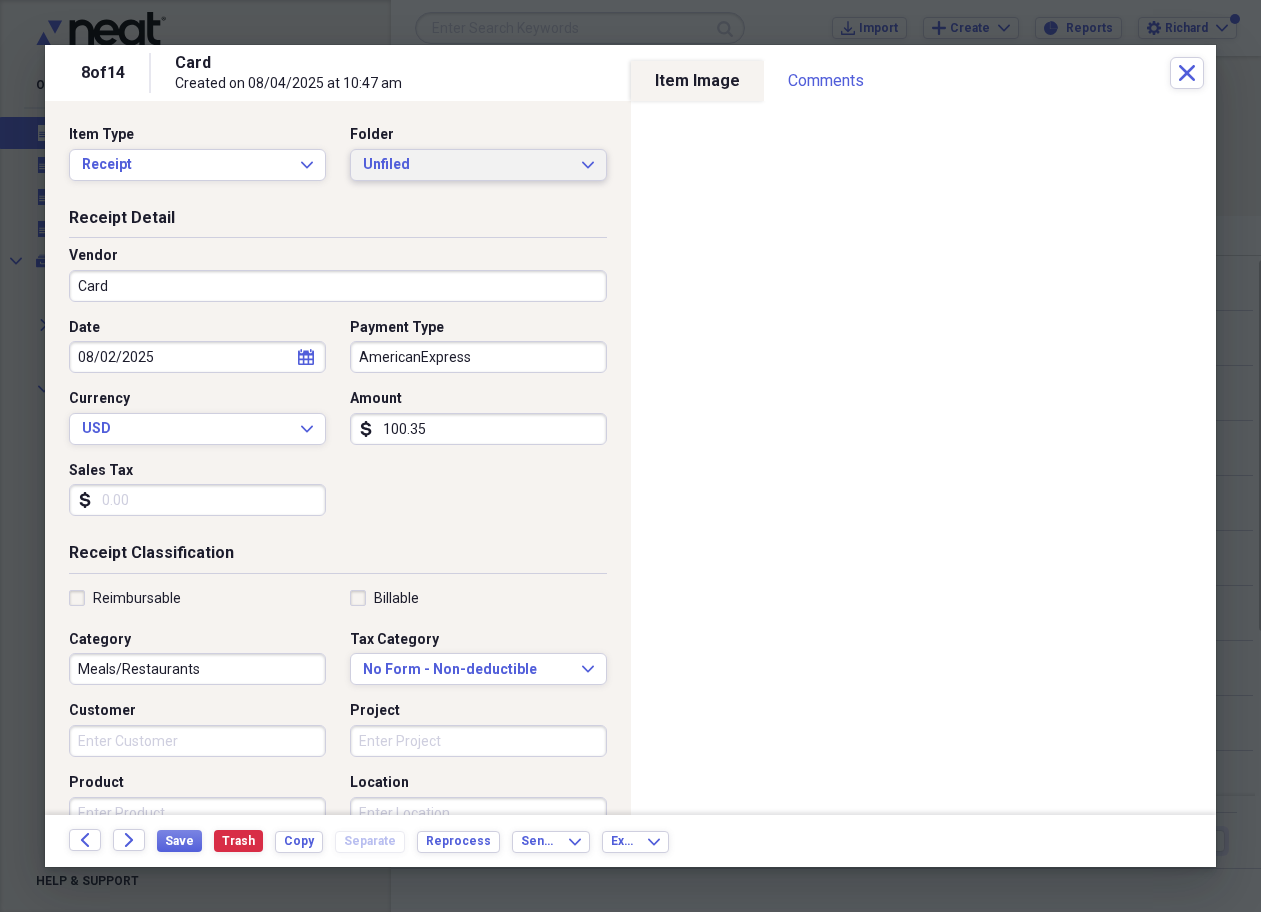 click on "Expand" 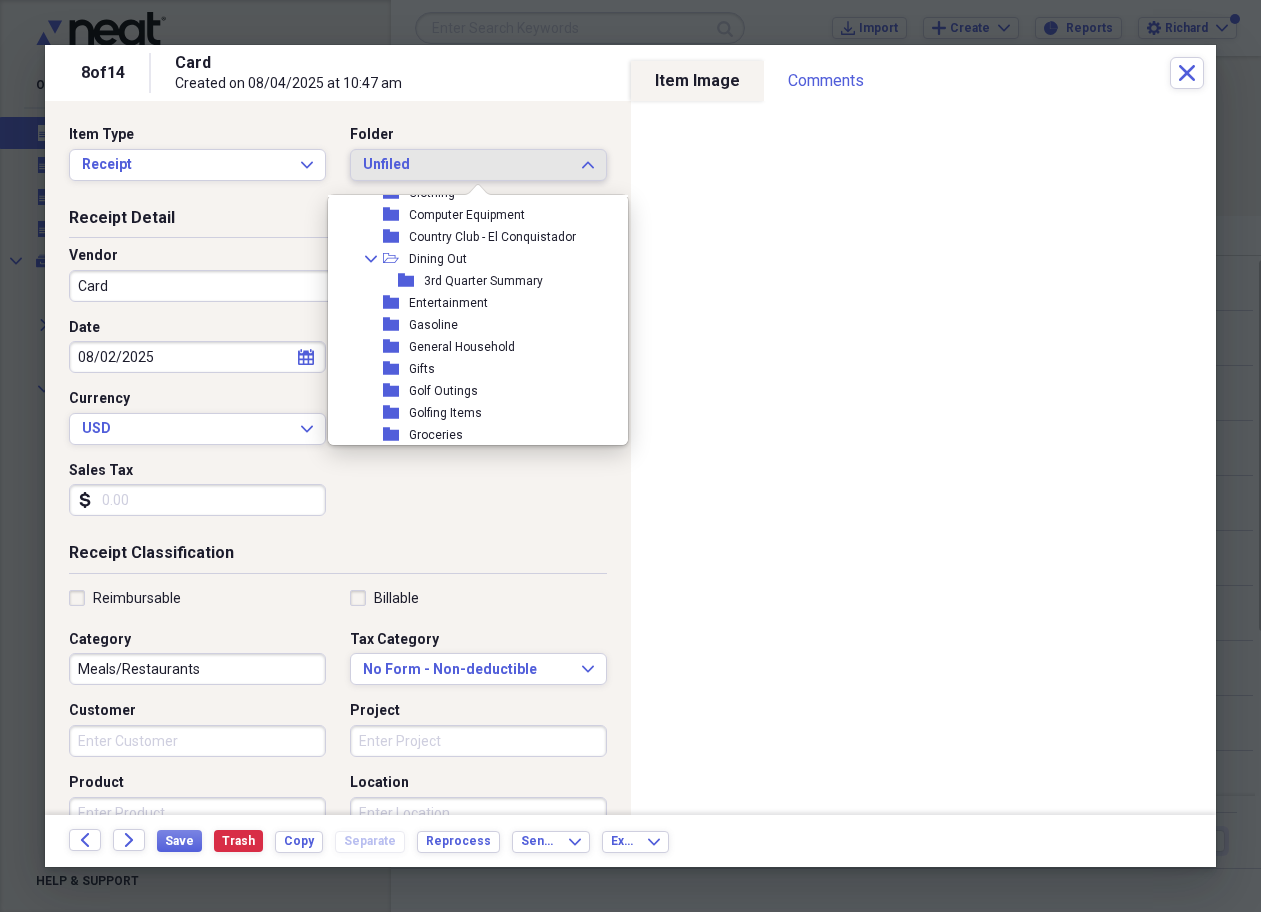 scroll, scrollTop: 250, scrollLeft: 0, axis: vertical 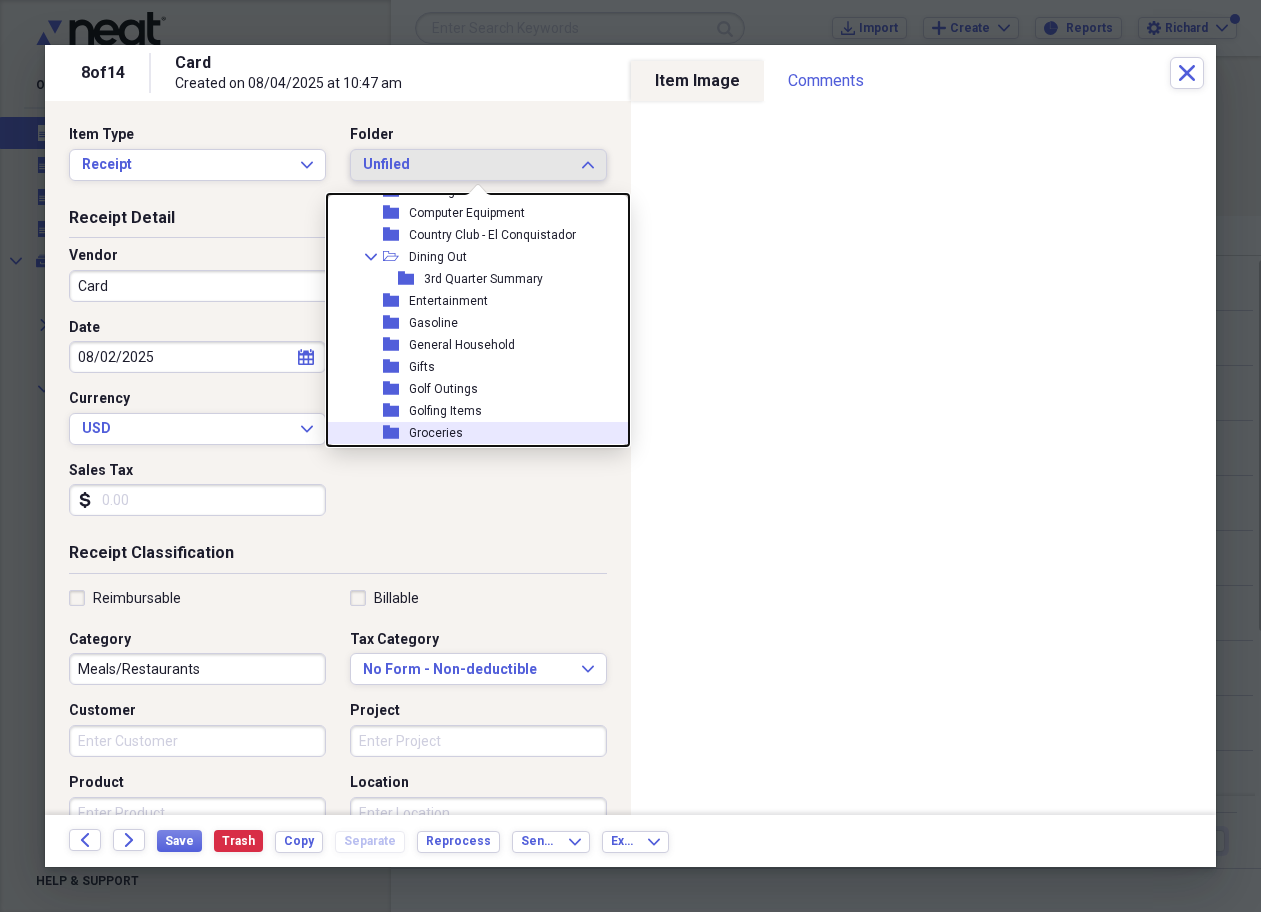 click 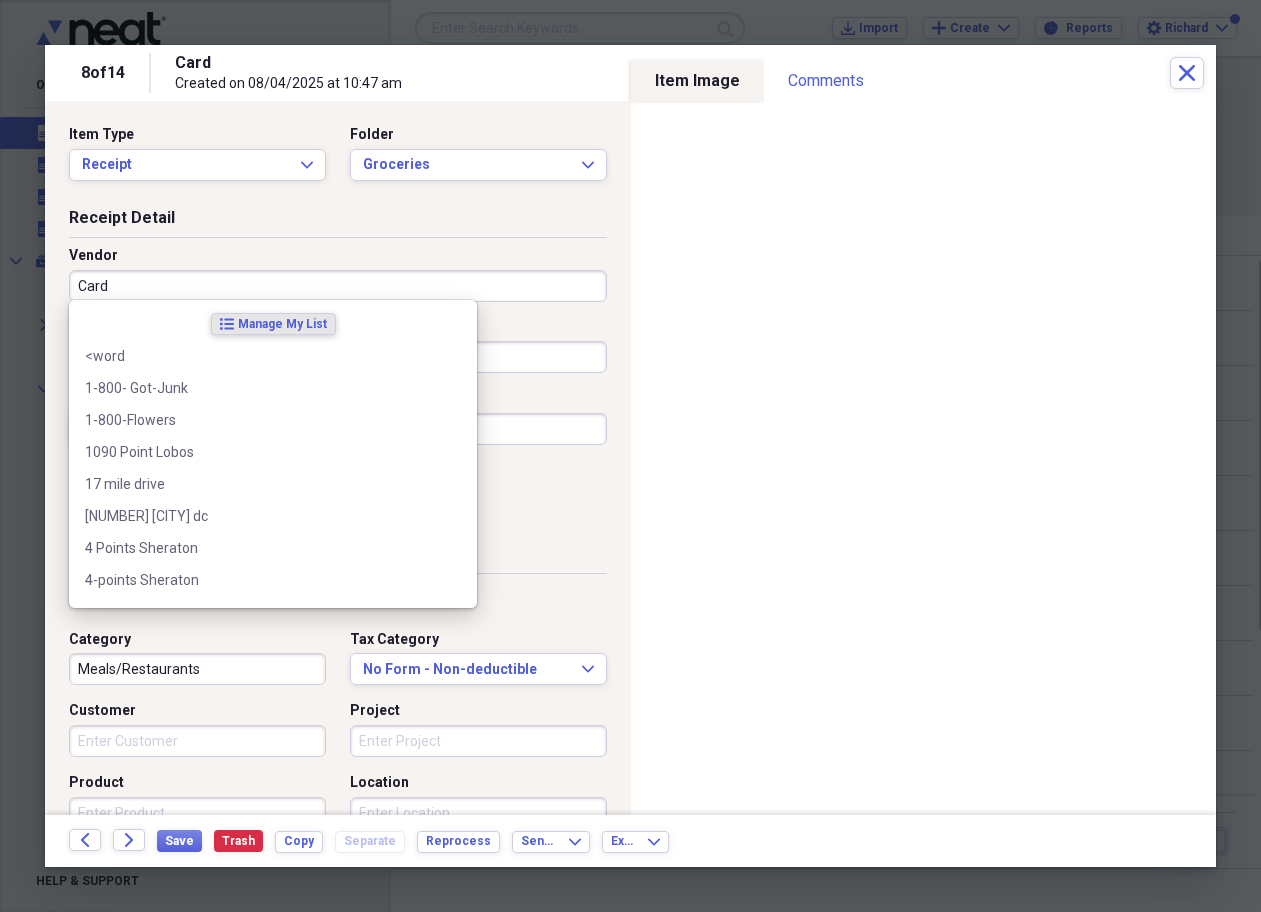 click on "Card" at bounding box center [338, 286] 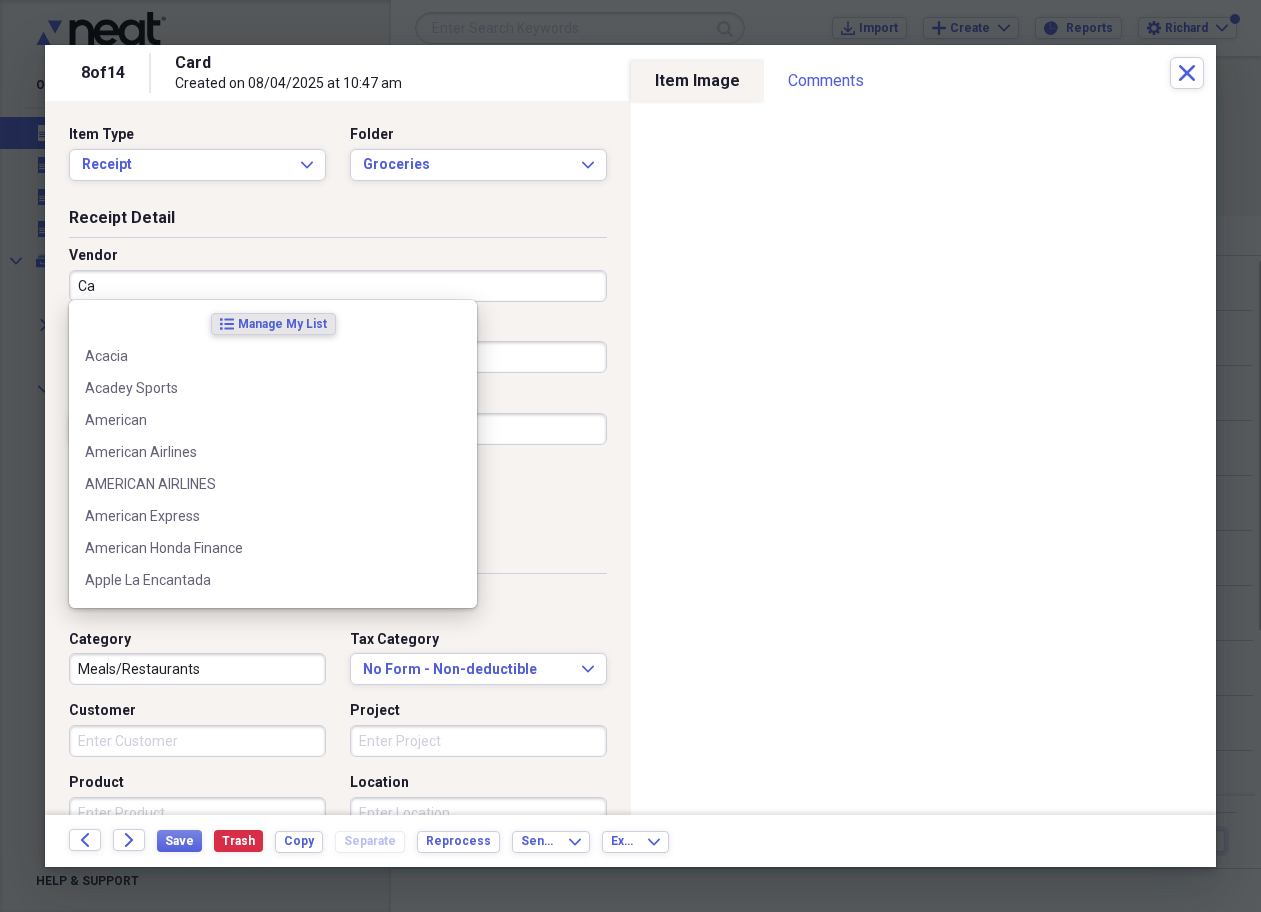 type on "C" 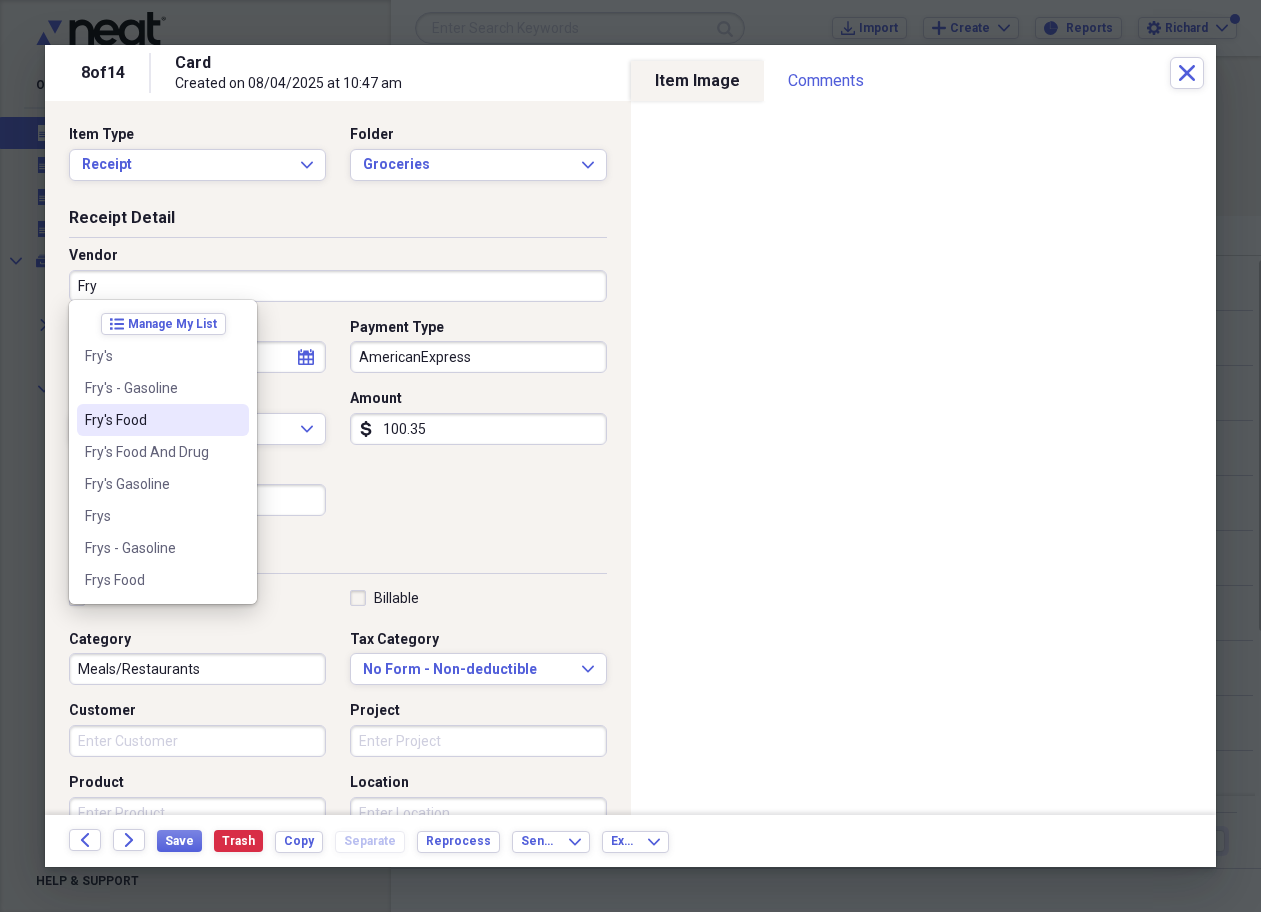 click on "Fry's Food" at bounding box center (151, 420) 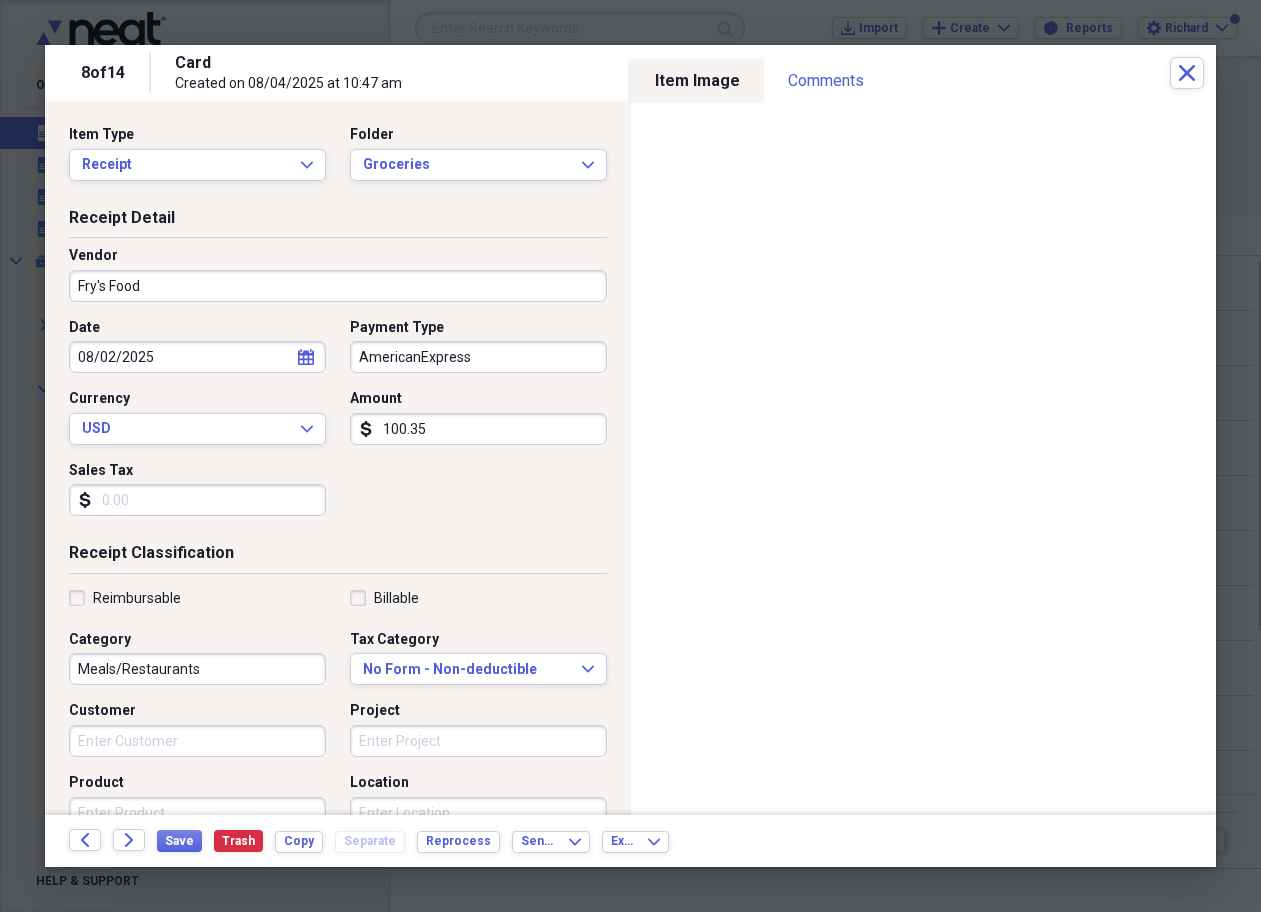 type on "Grocery Items" 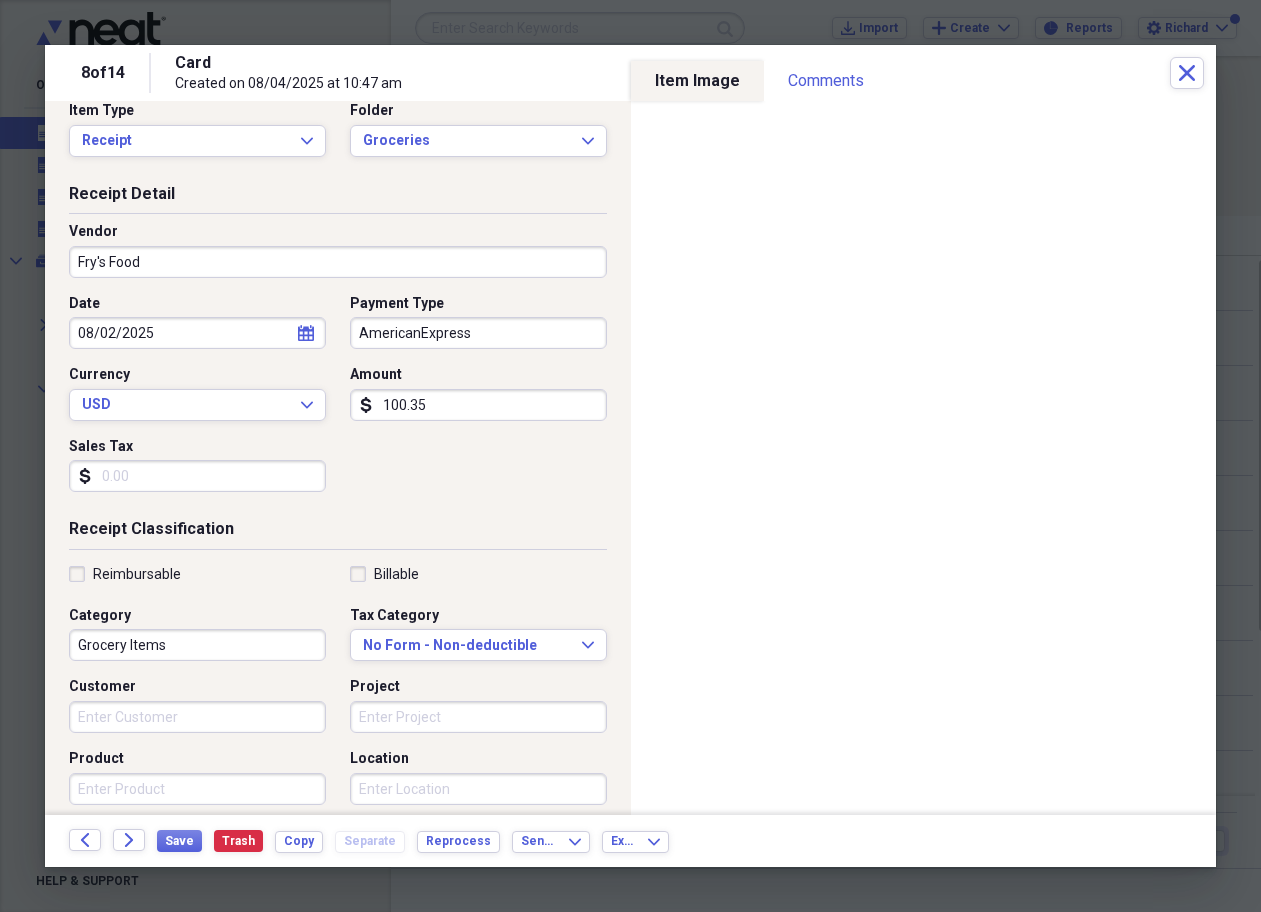 scroll, scrollTop: 25, scrollLeft: 0, axis: vertical 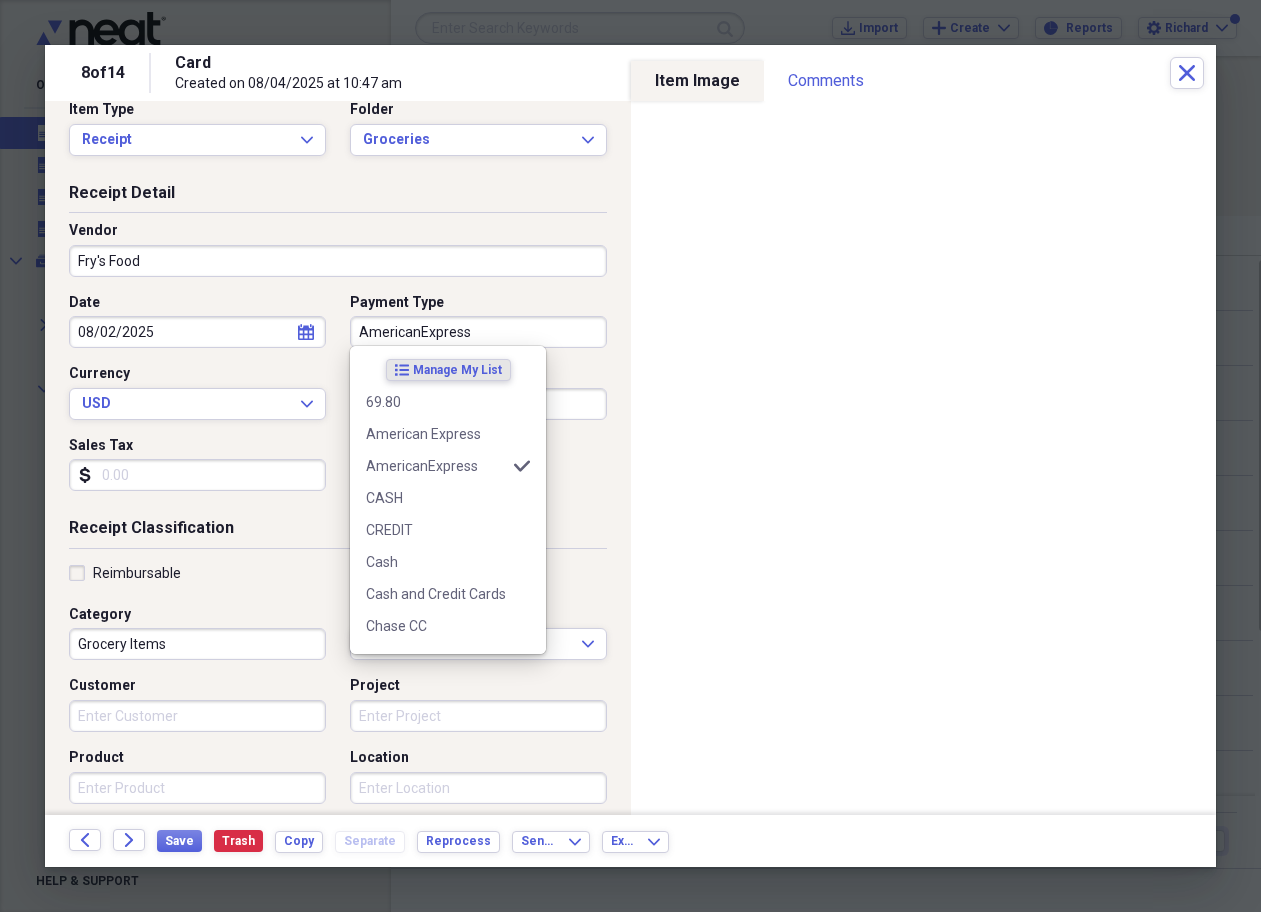 click on "AmericanExpress" at bounding box center [478, 332] 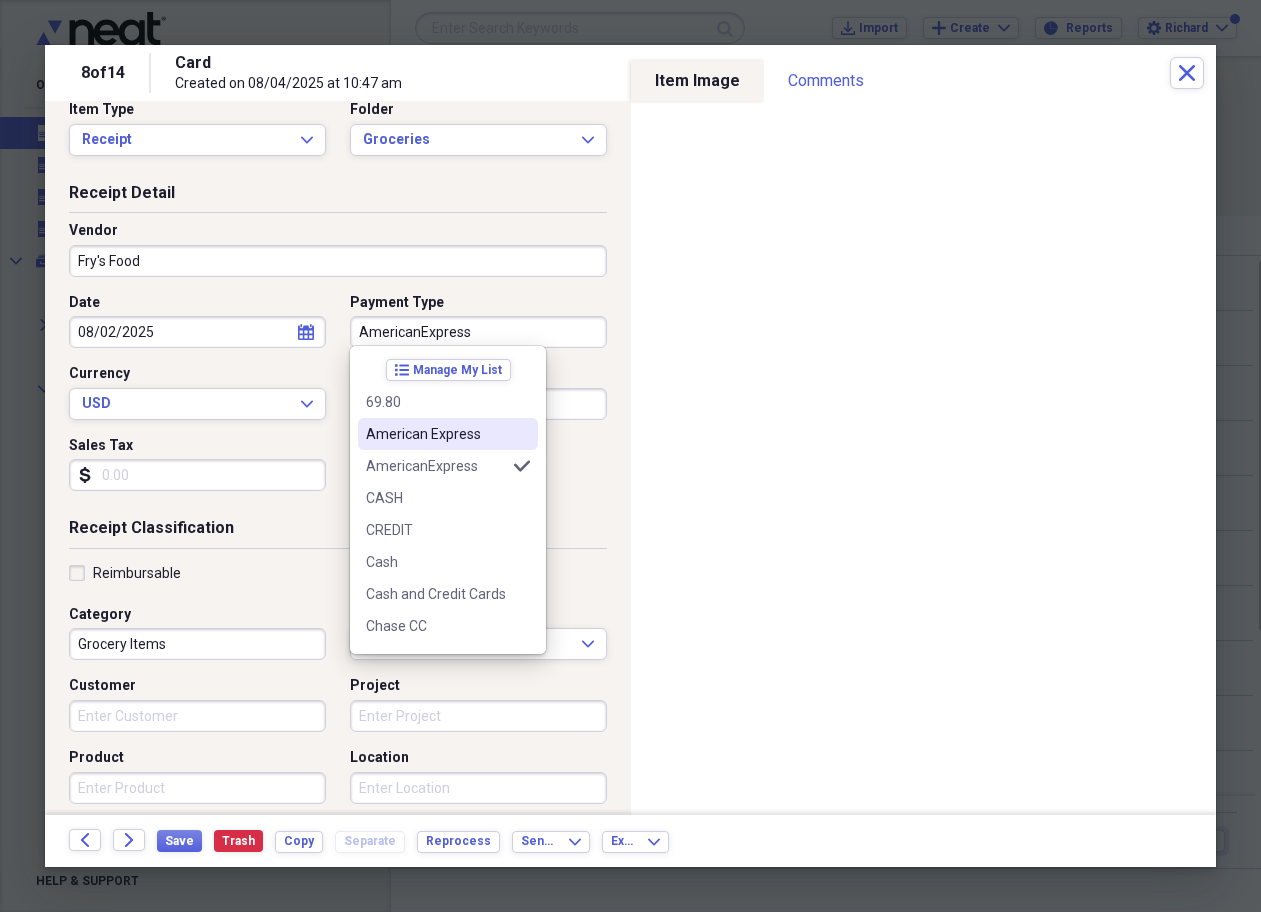 click on "American Express" at bounding box center [436, 434] 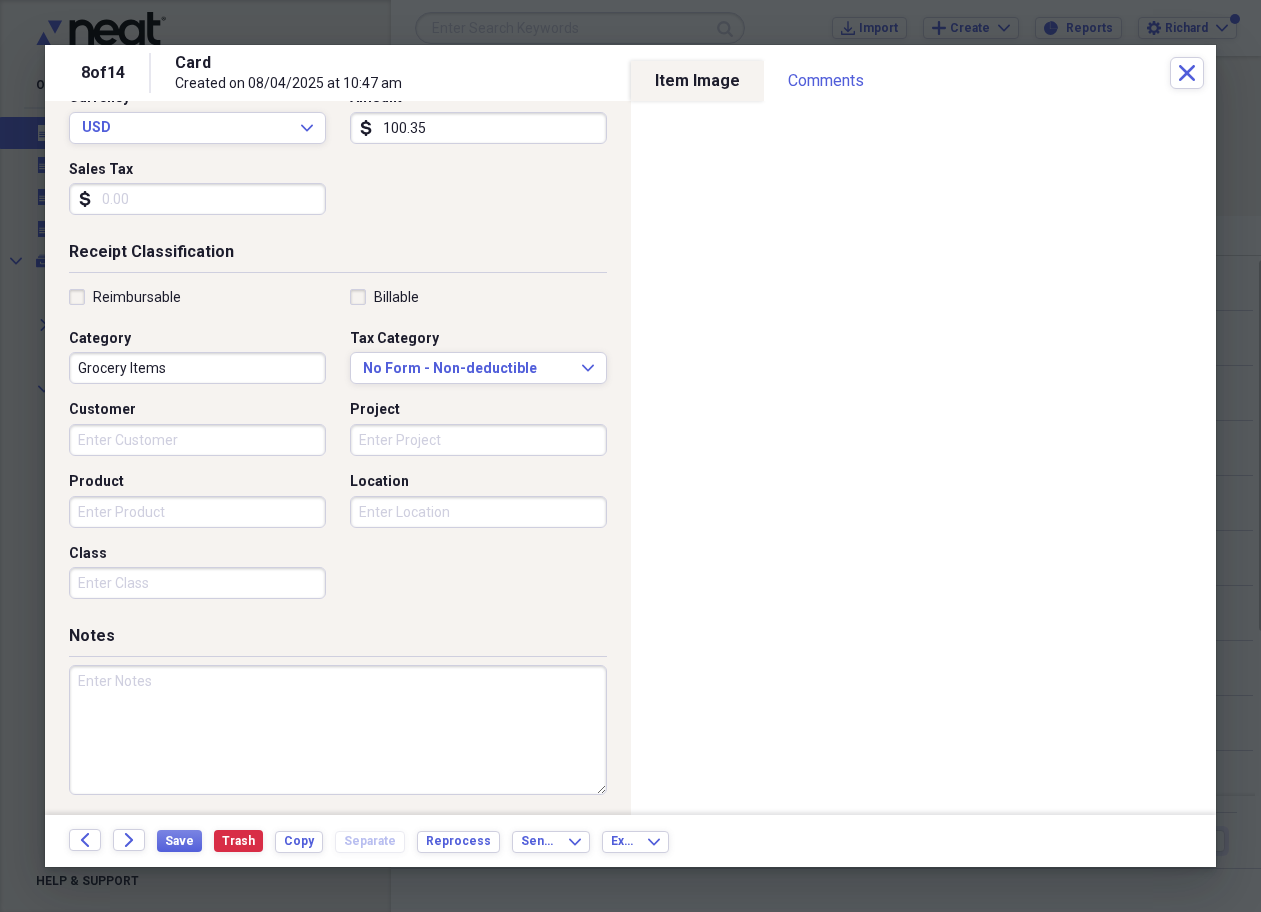 scroll, scrollTop: 300, scrollLeft: 0, axis: vertical 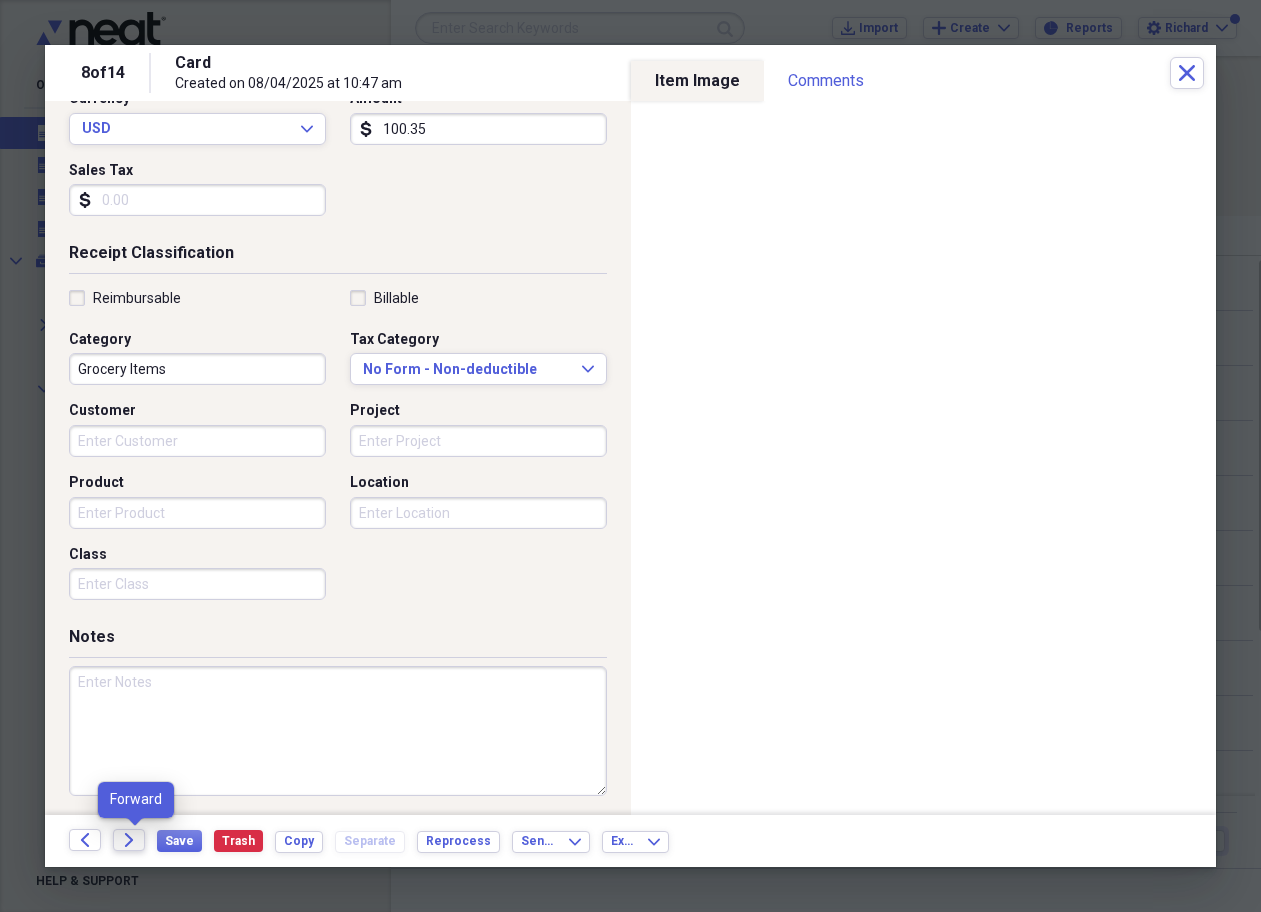 click 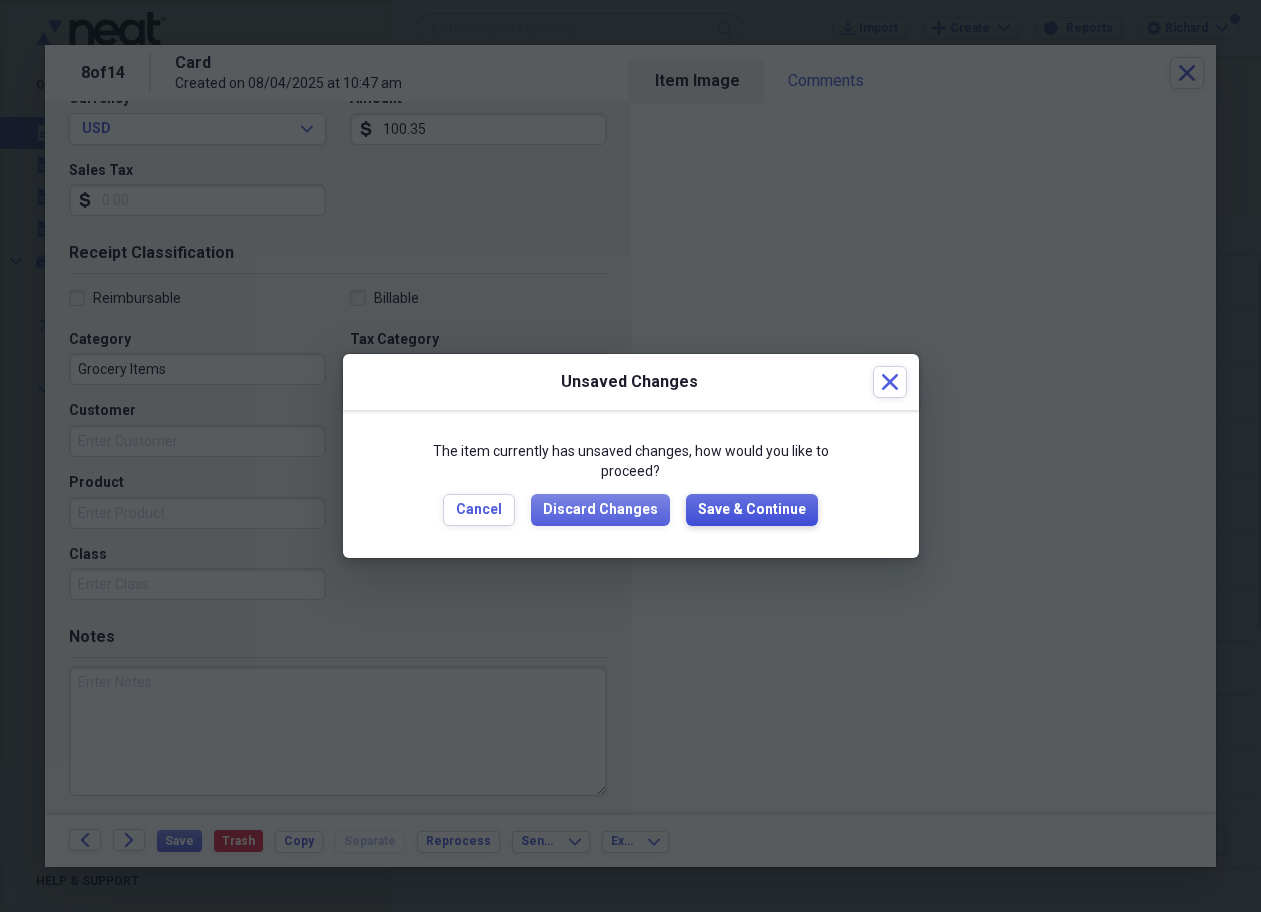 click on "Save & Continue" at bounding box center (752, 510) 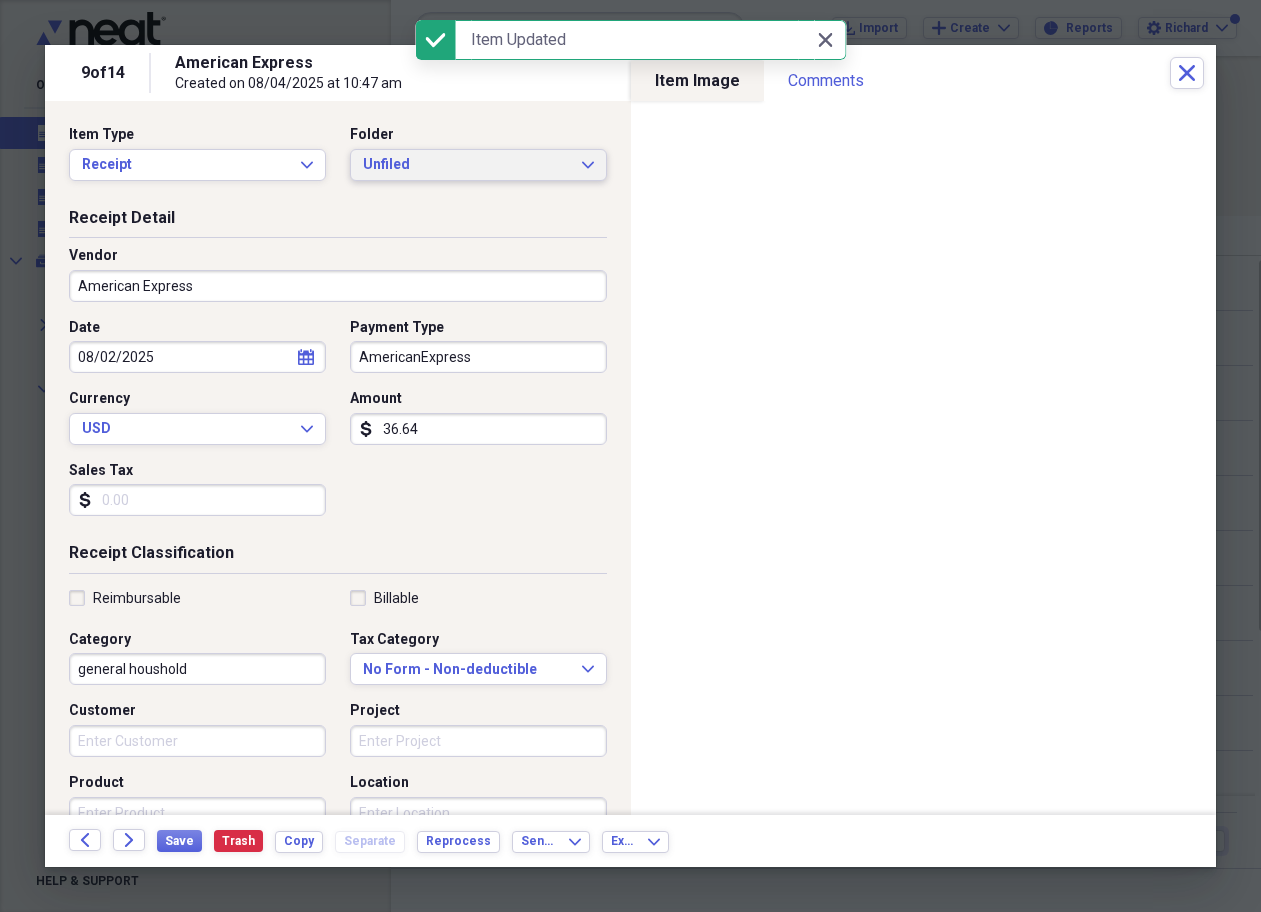 click on "Unfiled Expand" at bounding box center (478, 165) 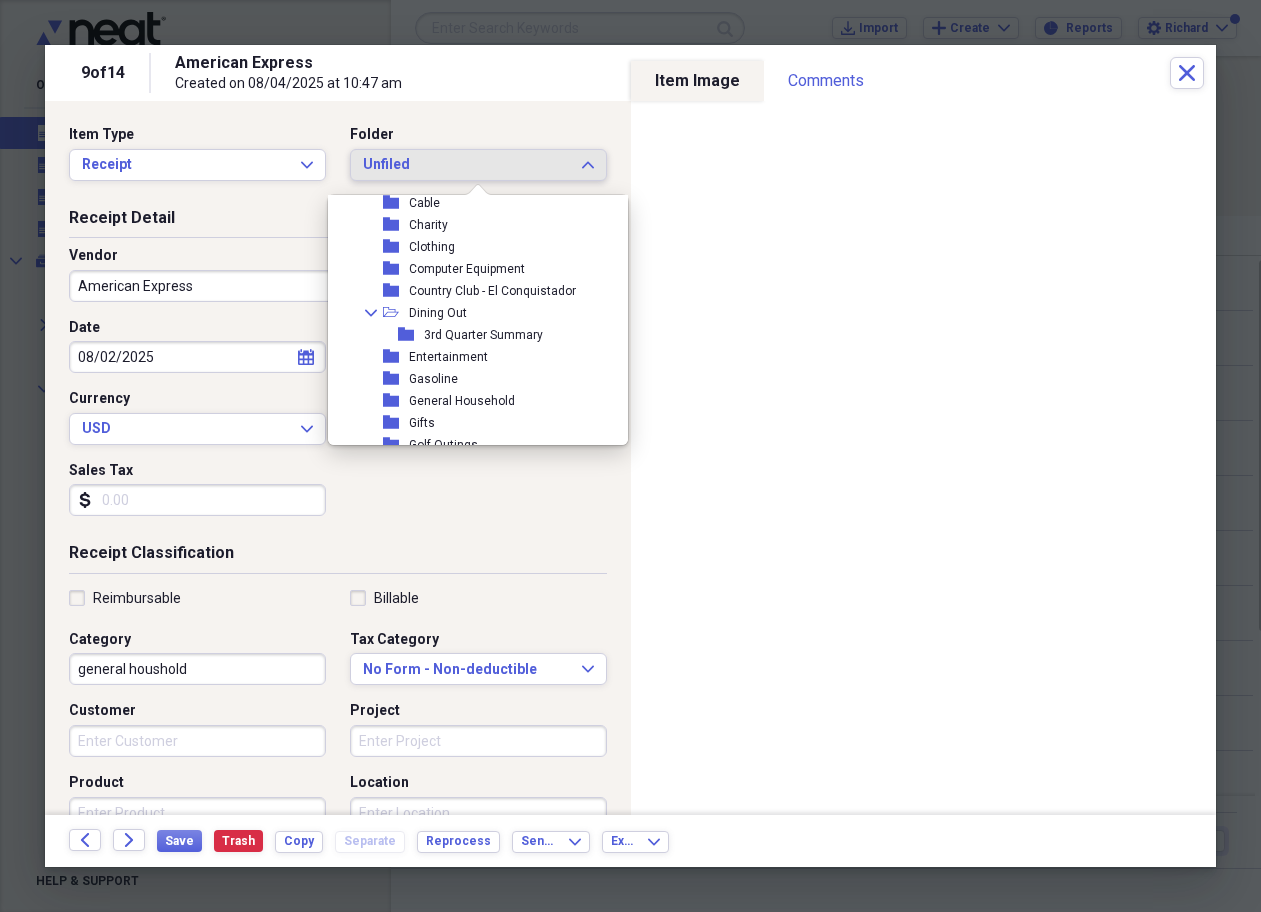 scroll, scrollTop: 207, scrollLeft: 0, axis: vertical 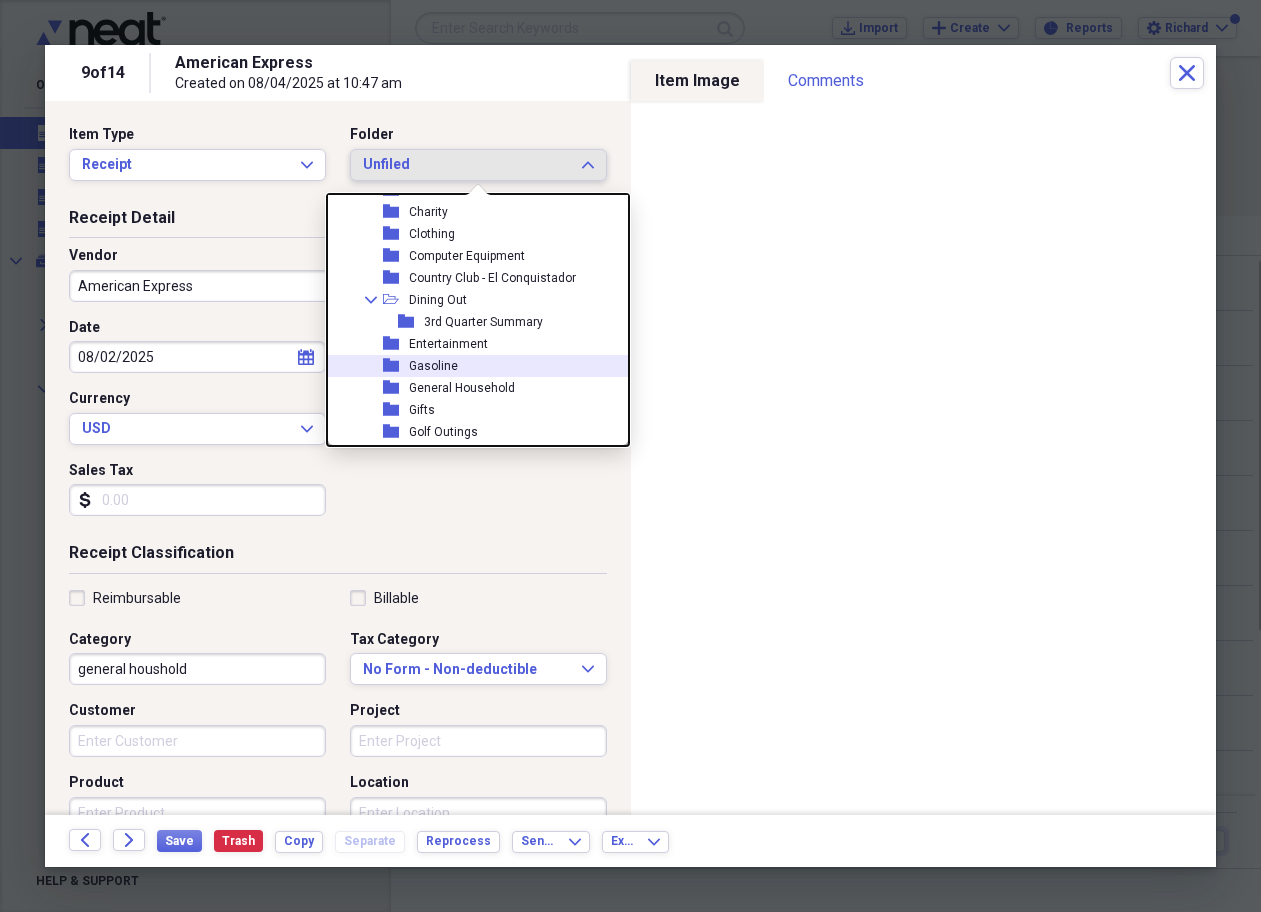 click 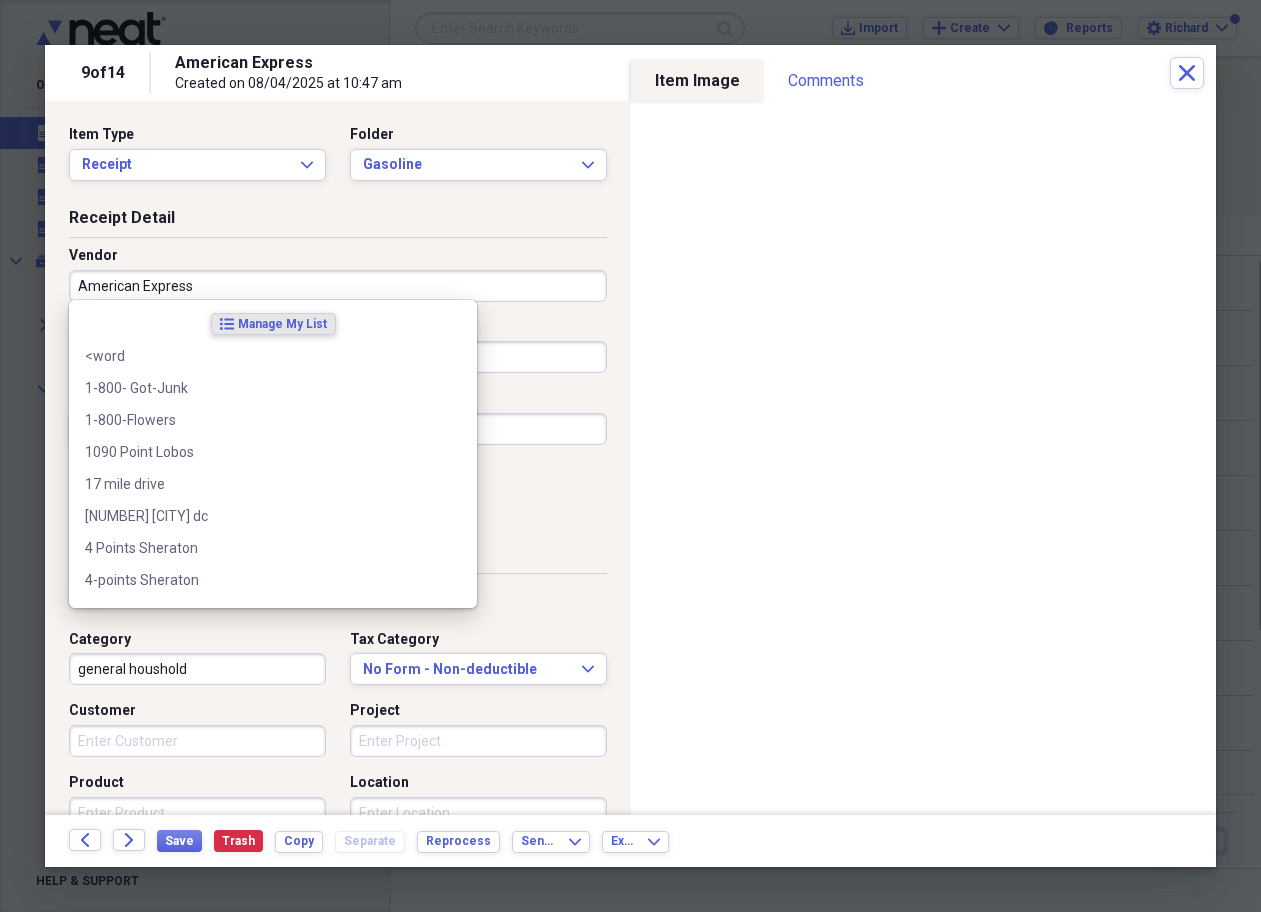 click on "American Express" at bounding box center [338, 286] 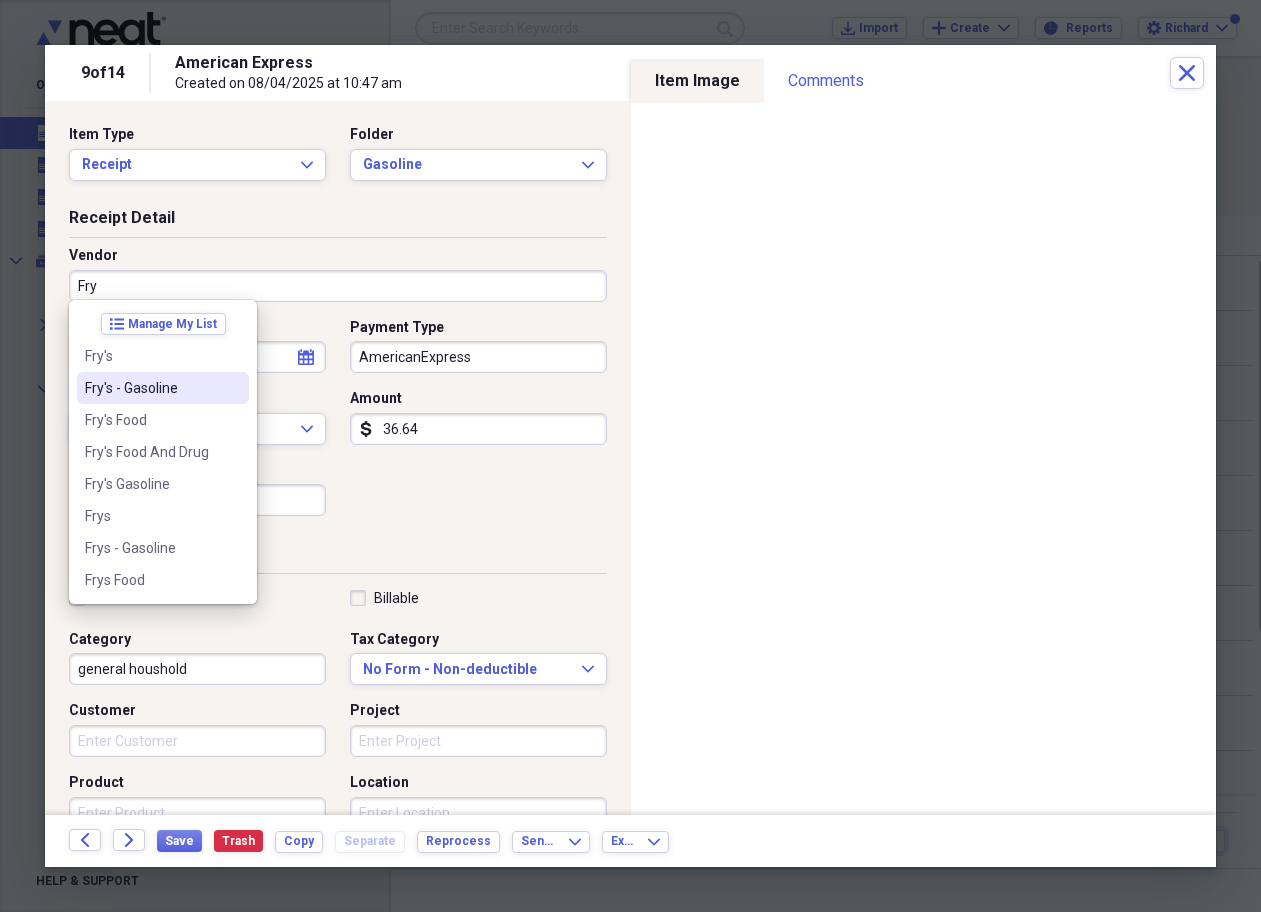 click on "Fry's - Gasoline" at bounding box center (151, 388) 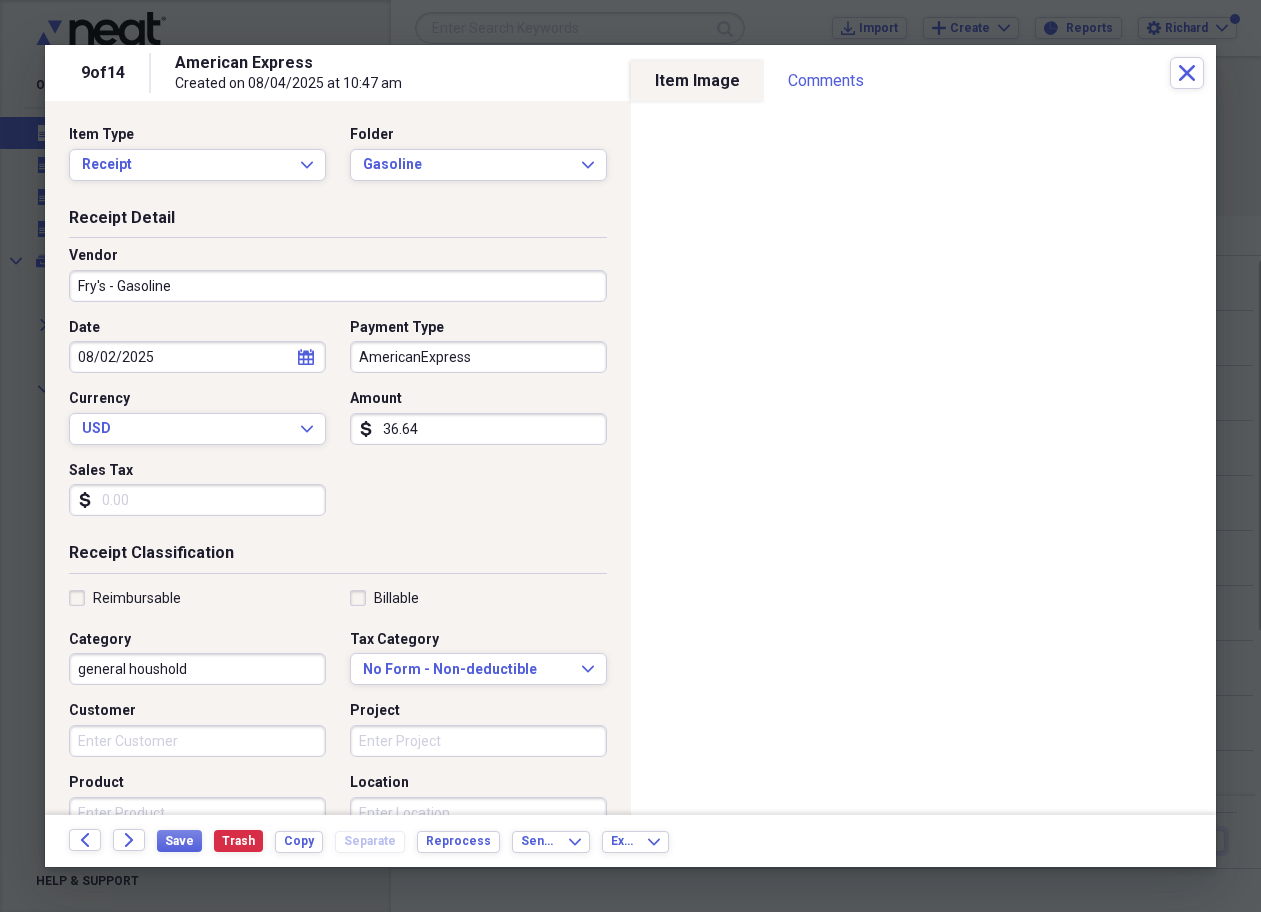 type on "Fuel/Auto" 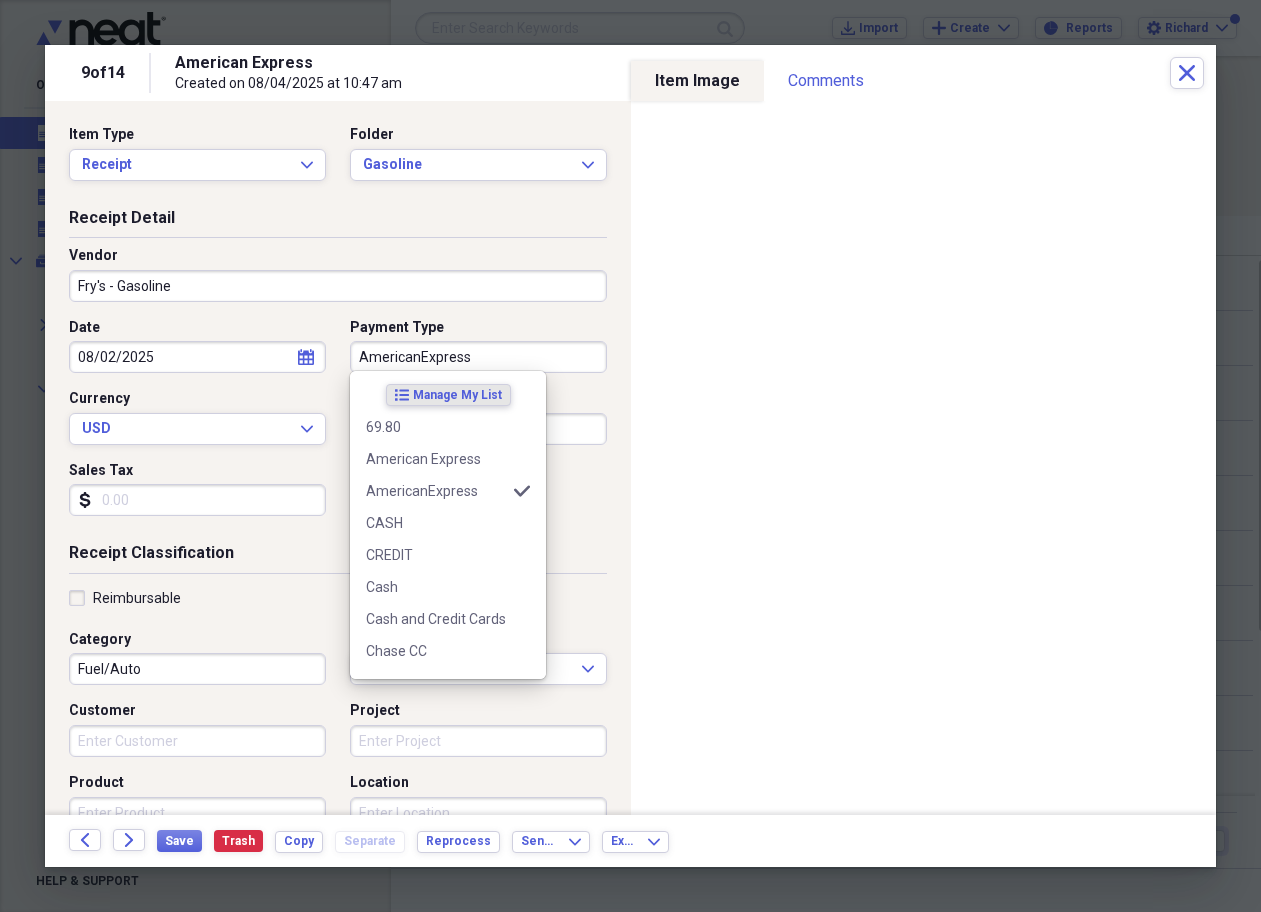 click on "AmericanExpress" at bounding box center (478, 357) 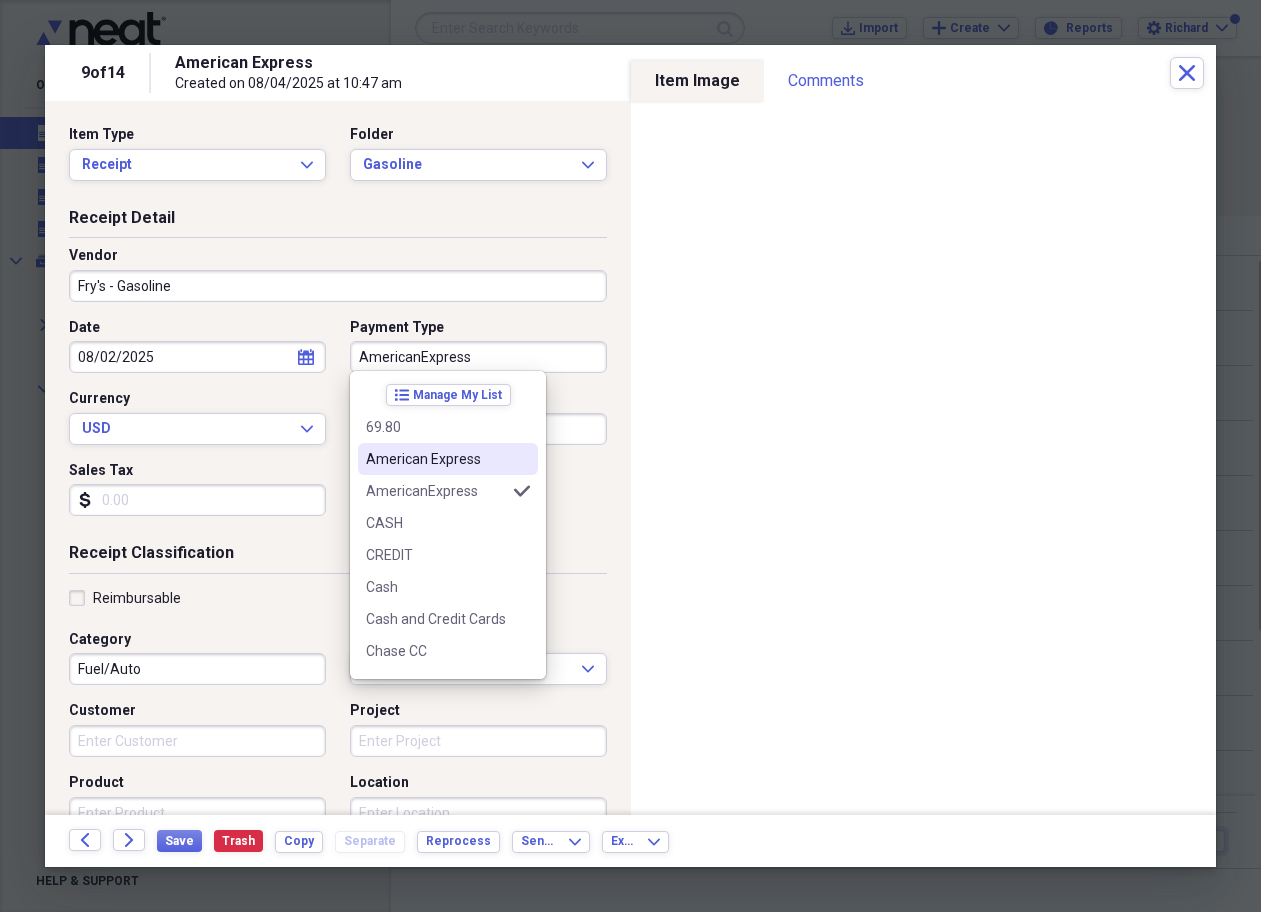 click on "American Express" at bounding box center [448, 459] 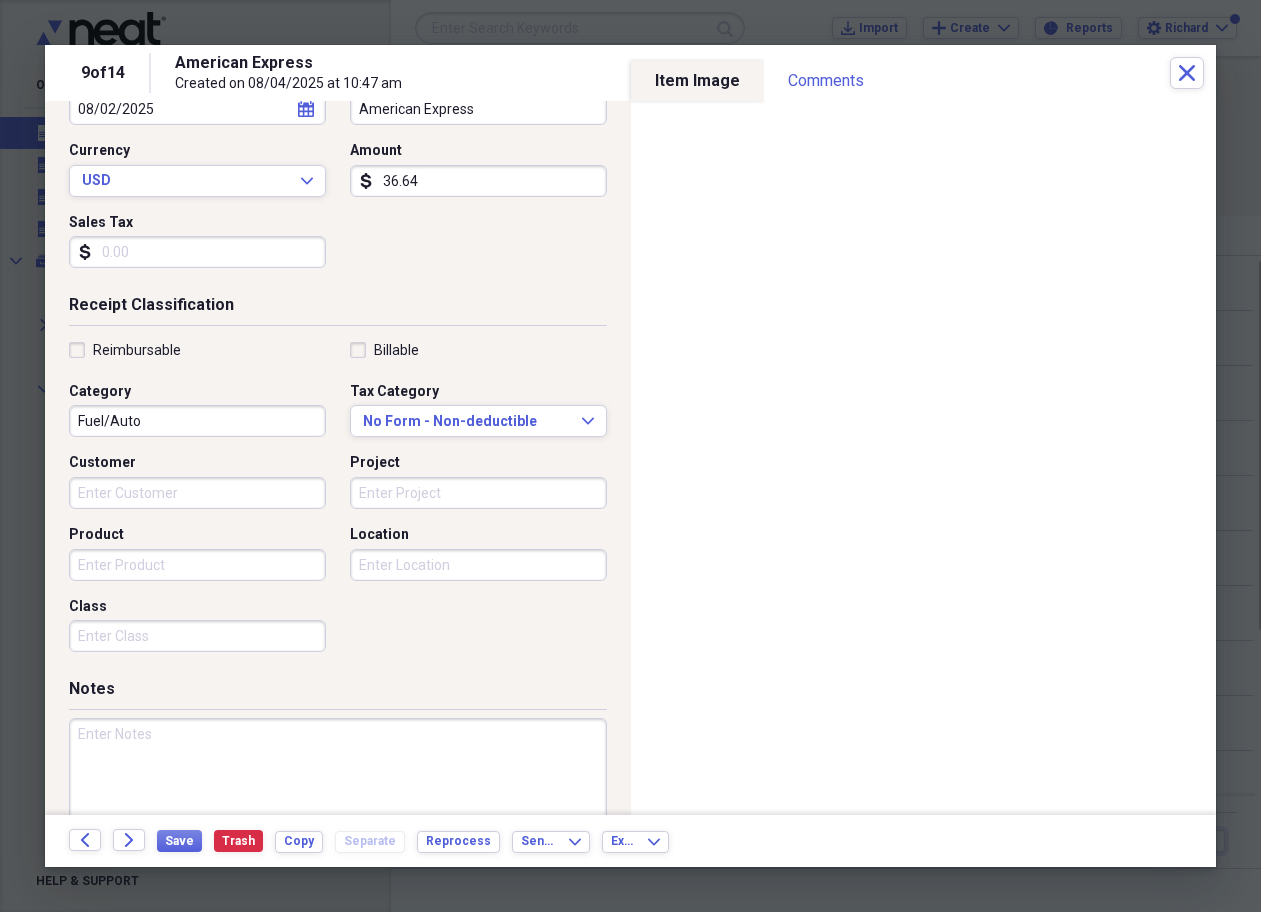 scroll, scrollTop: 251, scrollLeft: 0, axis: vertical 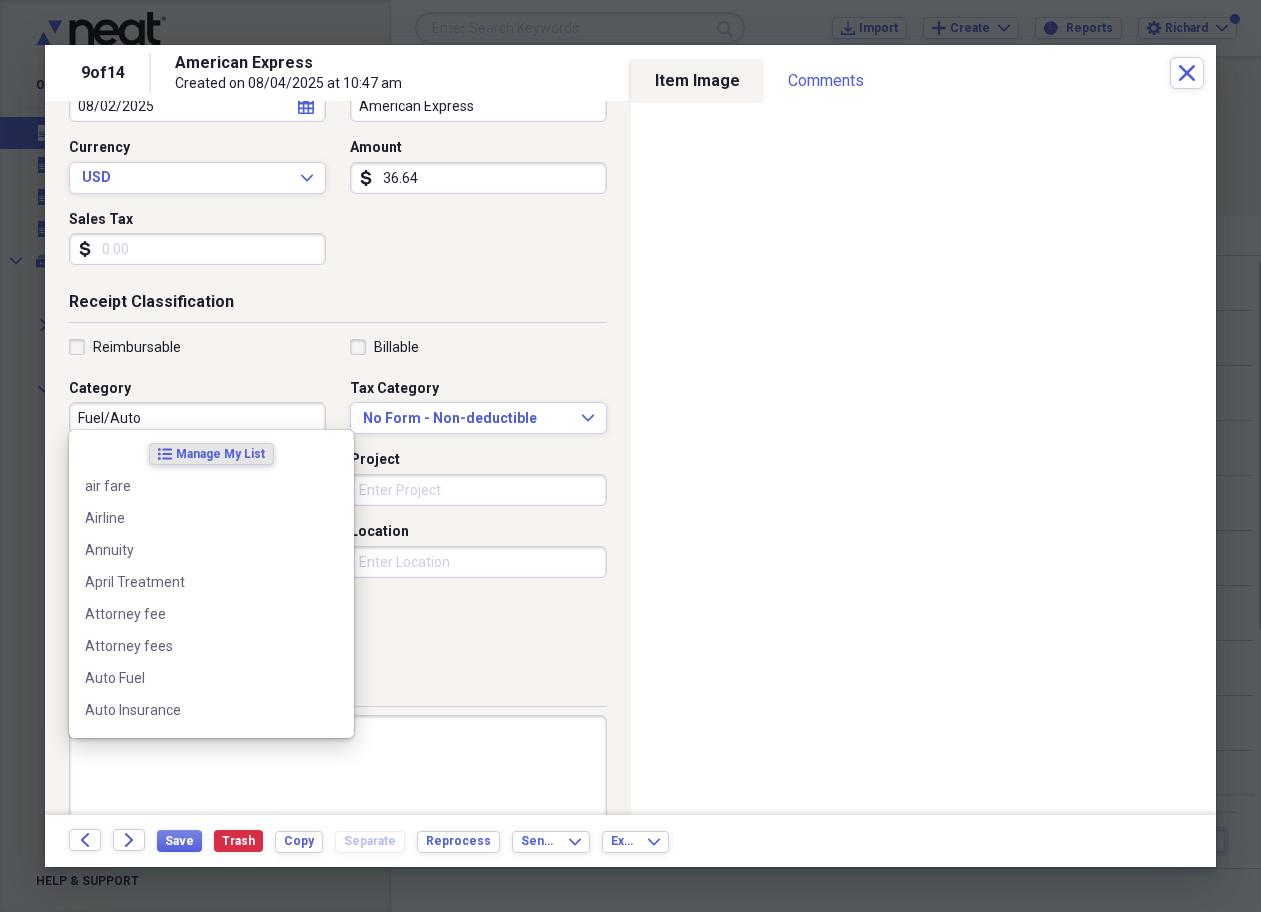 click on "Fuel/Auto" at bounding box center [197, 418] 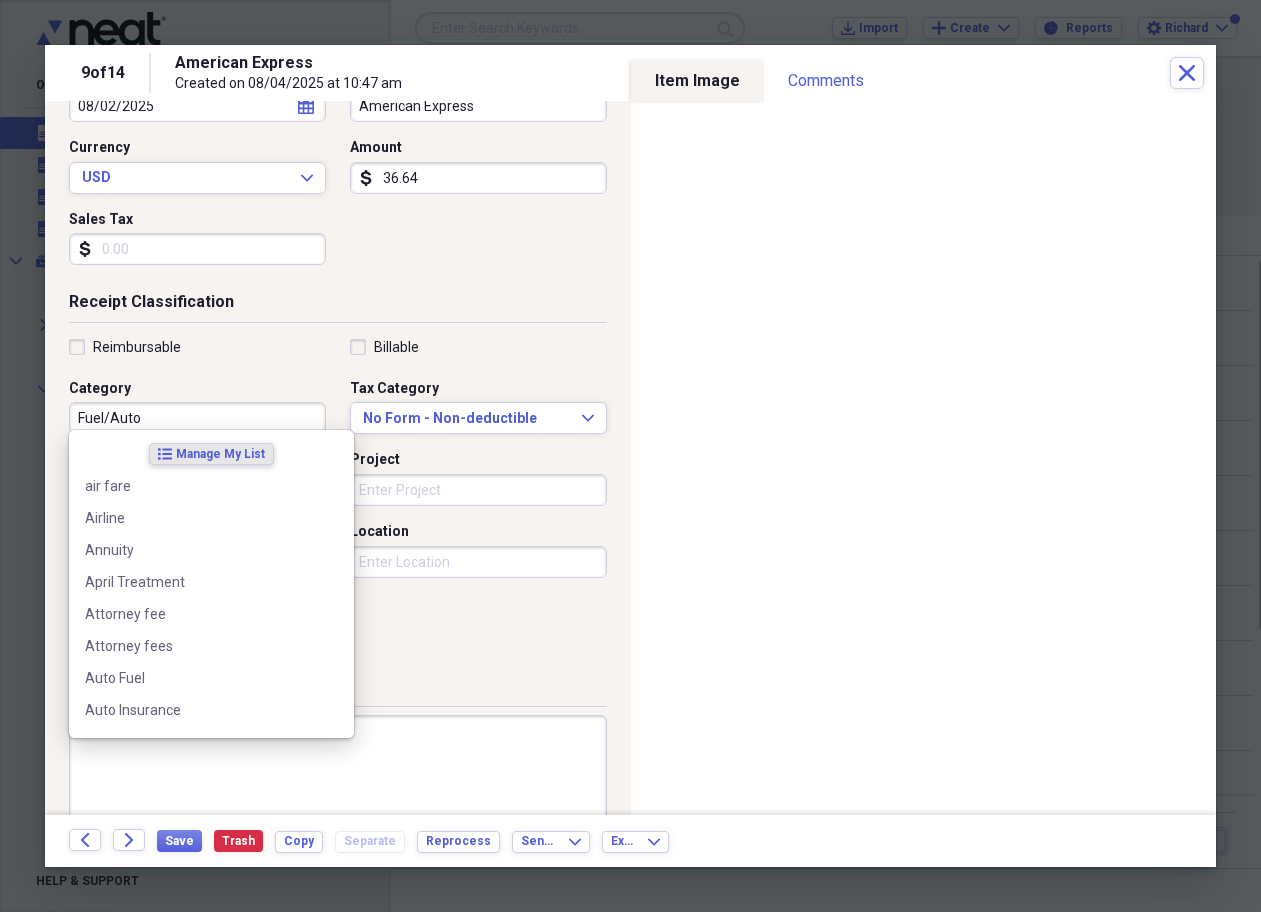 click on "Fuel/Auto" at bounding box center (197, 418) 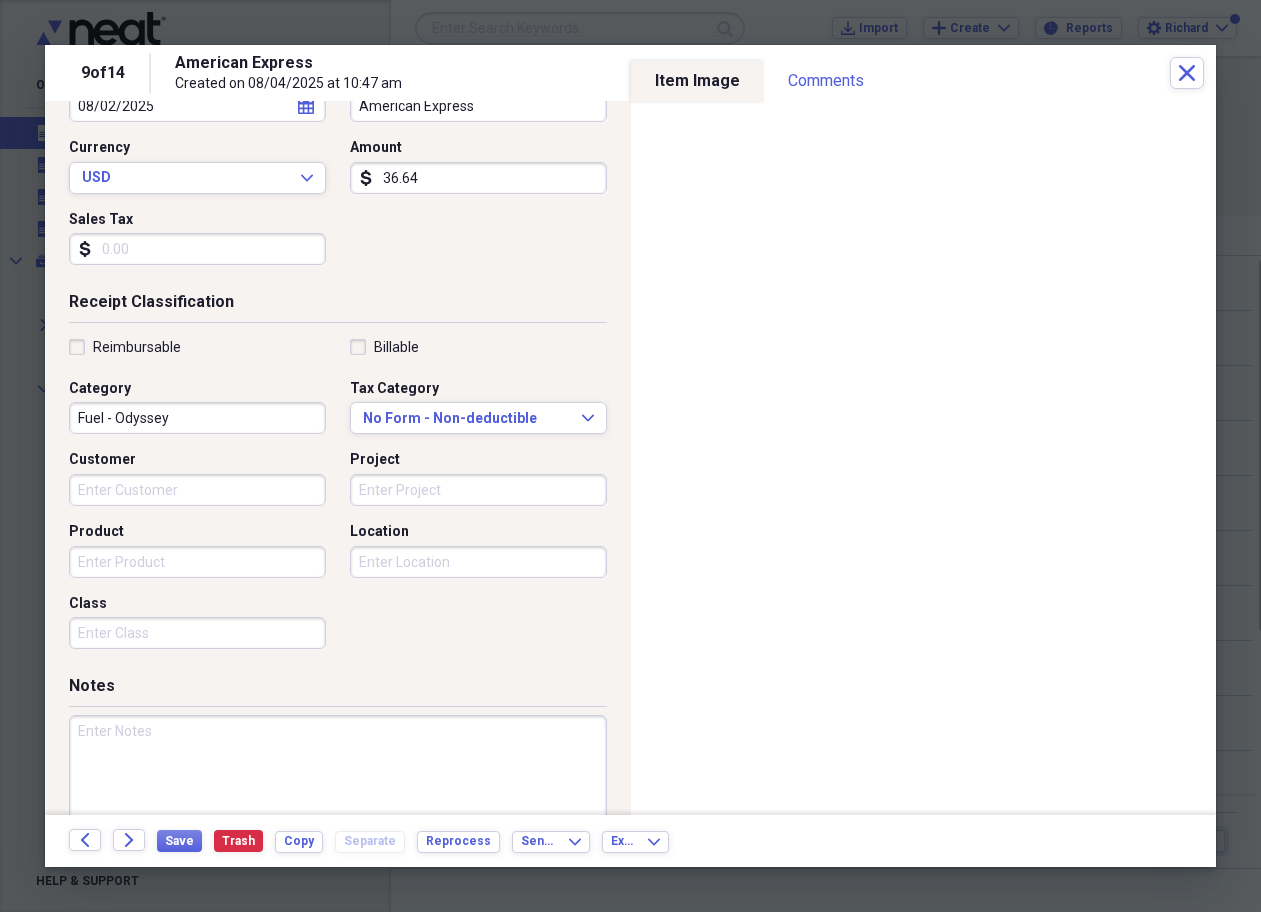 type on "Fuel - Odyssey" 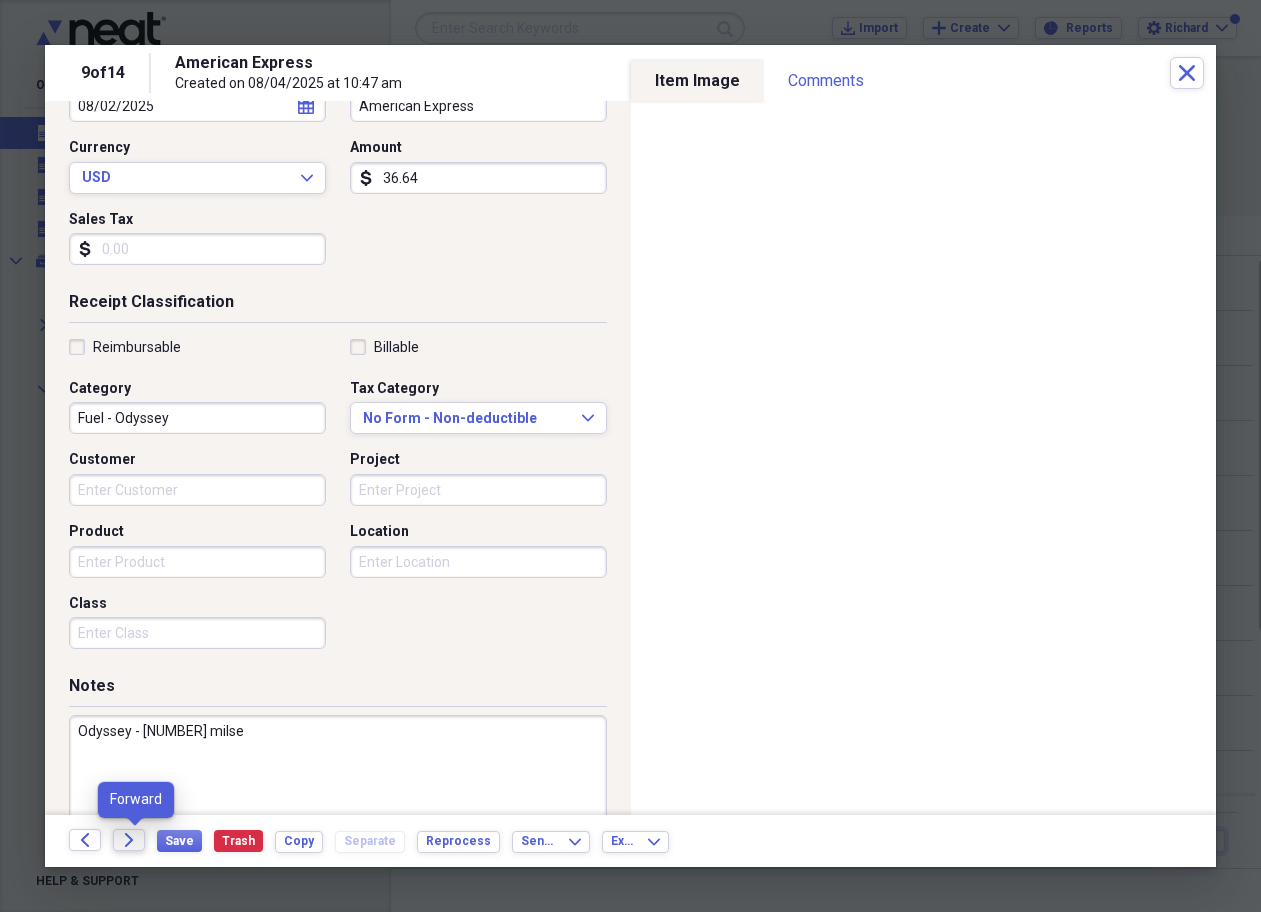 type on "Odyssey - [NUMBER] milse" 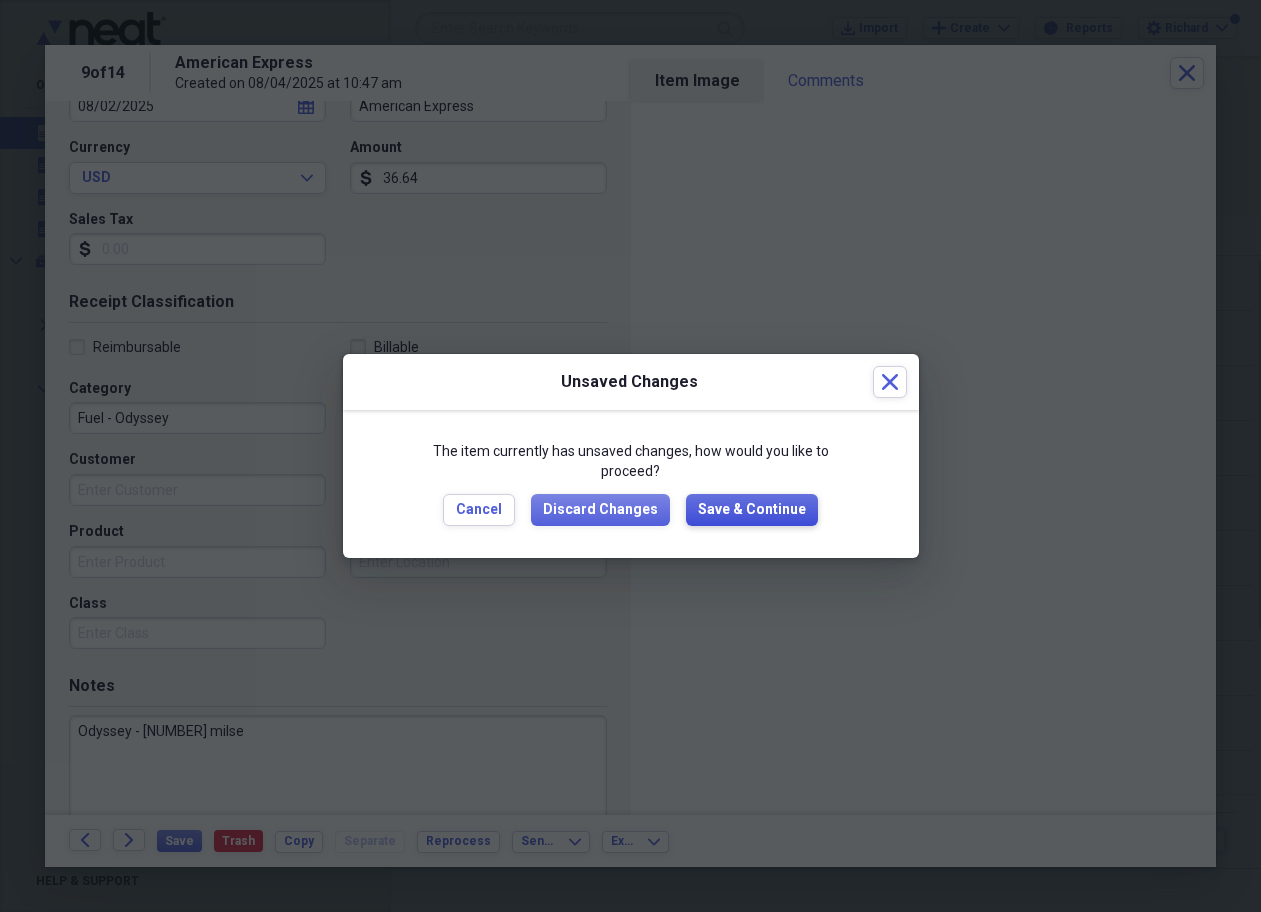 click on "Save & Continue" at bounding box center (752, 510) 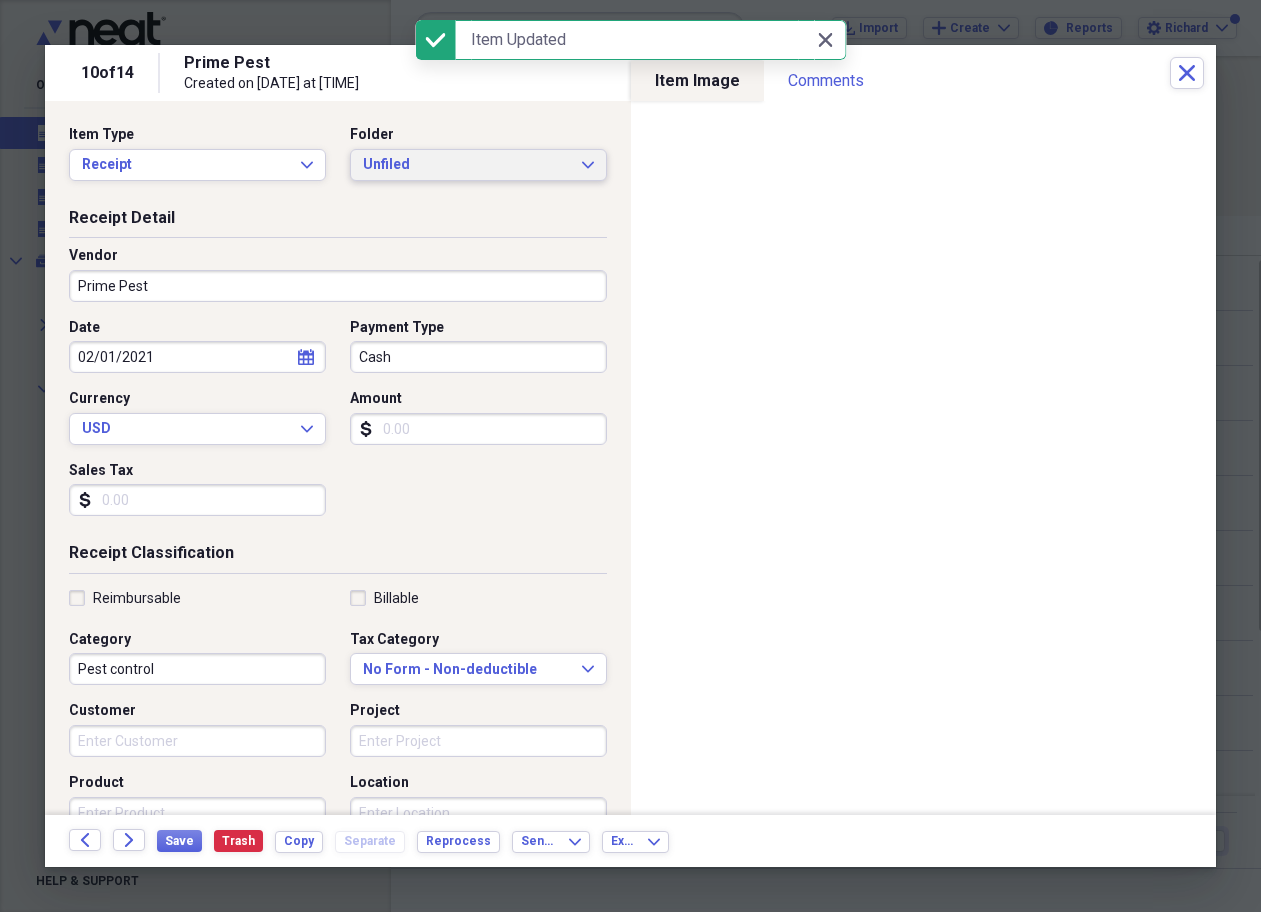 click on "Expand" 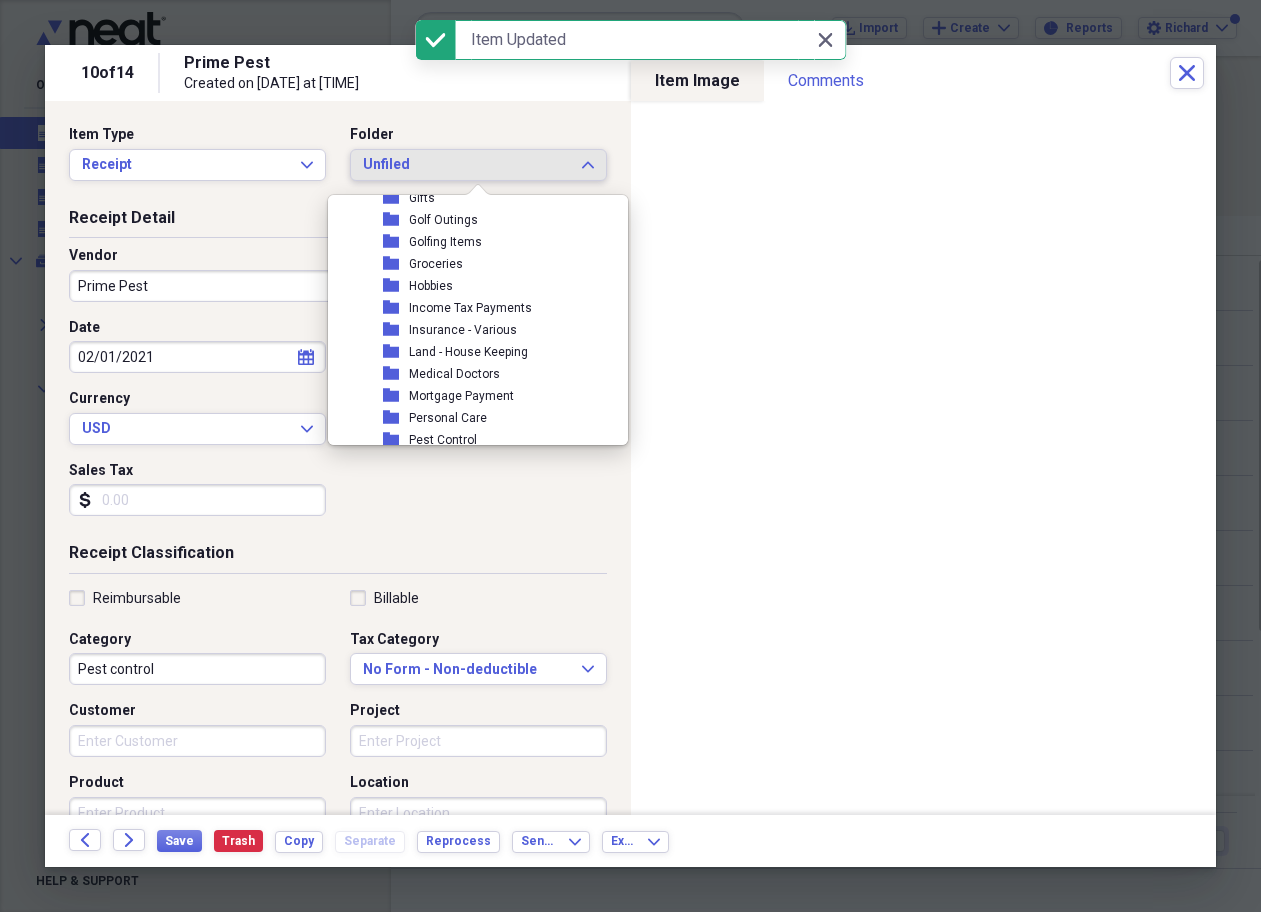 scroll, scrollTop: 420, scrollLeft: 0, axis: vertical 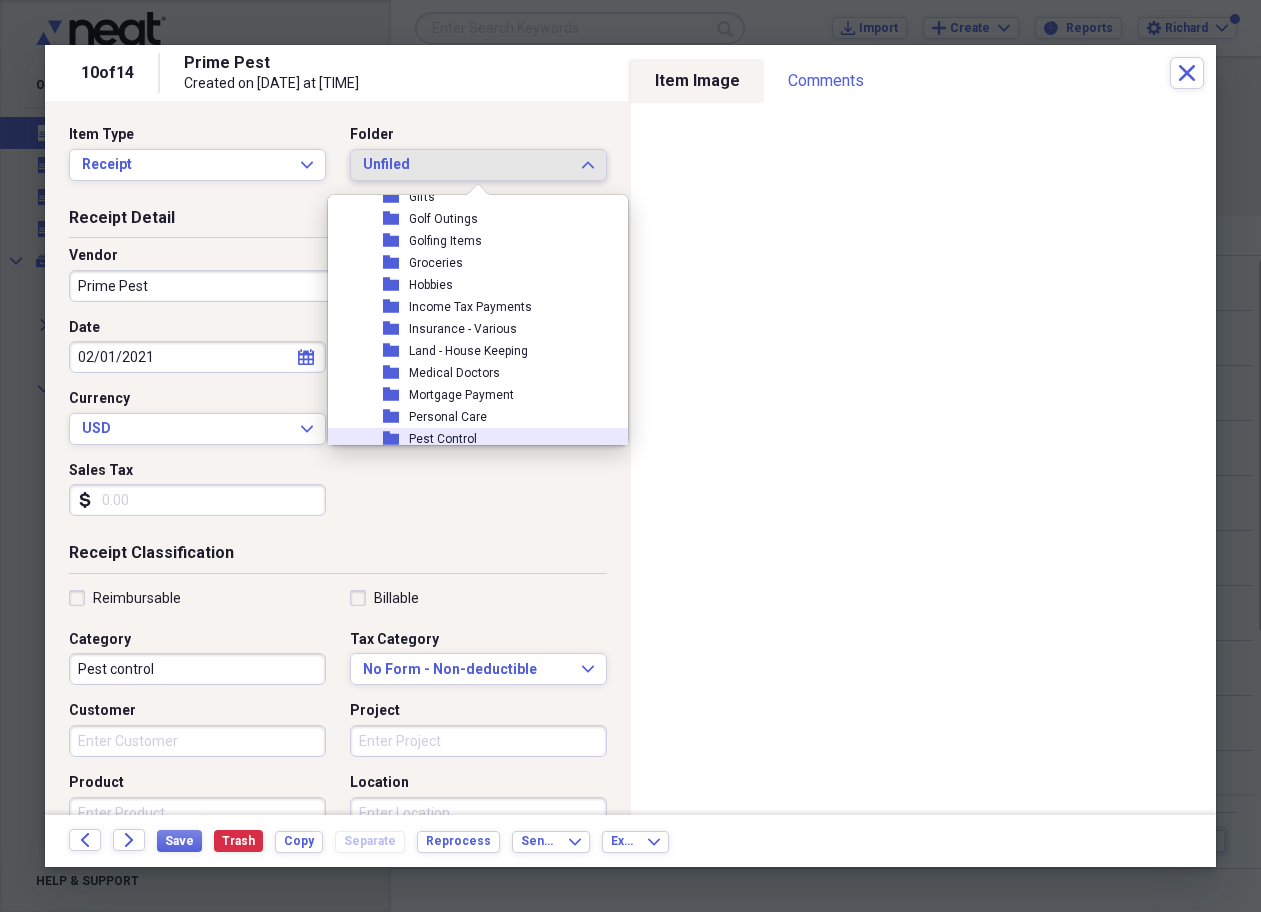 click 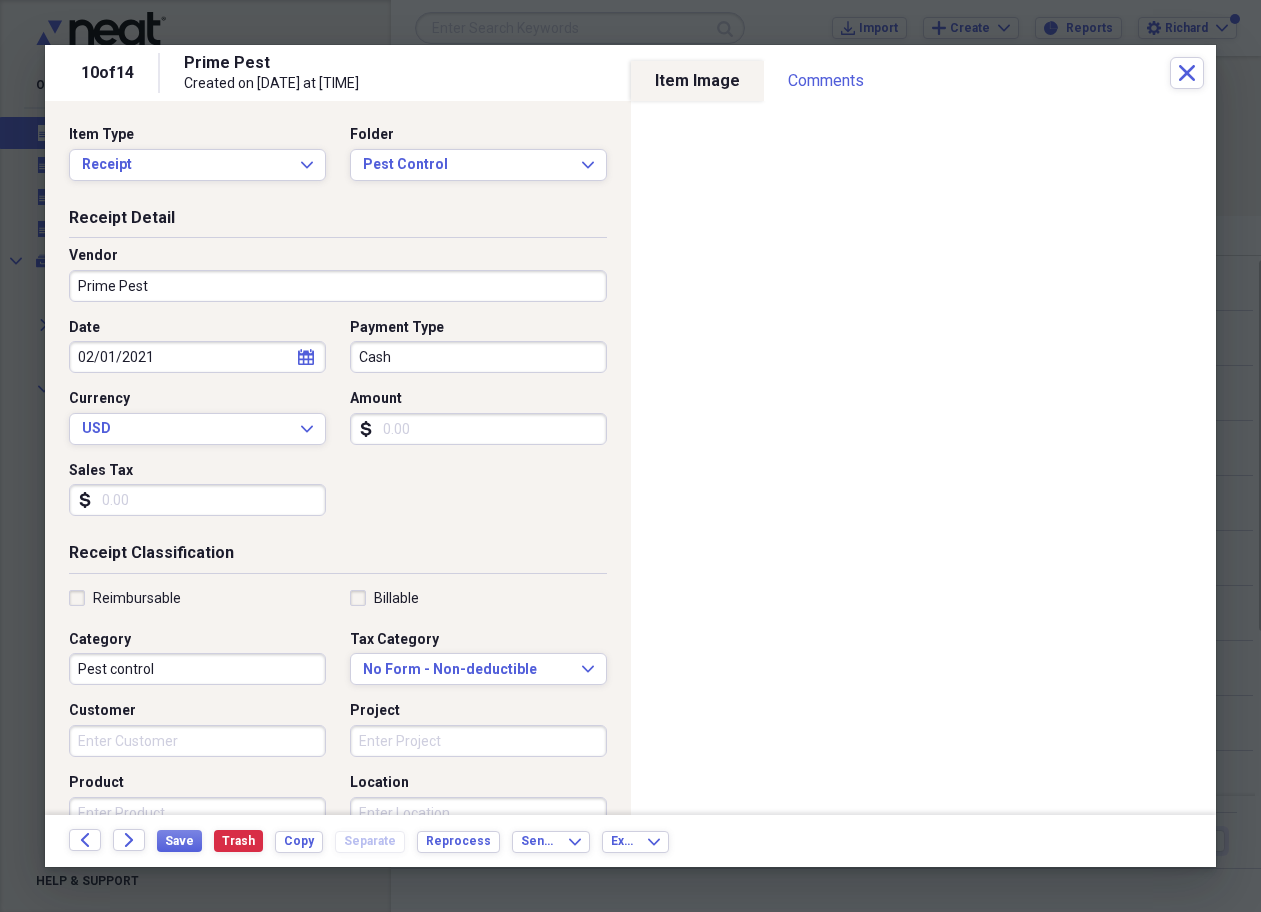 select on "1" 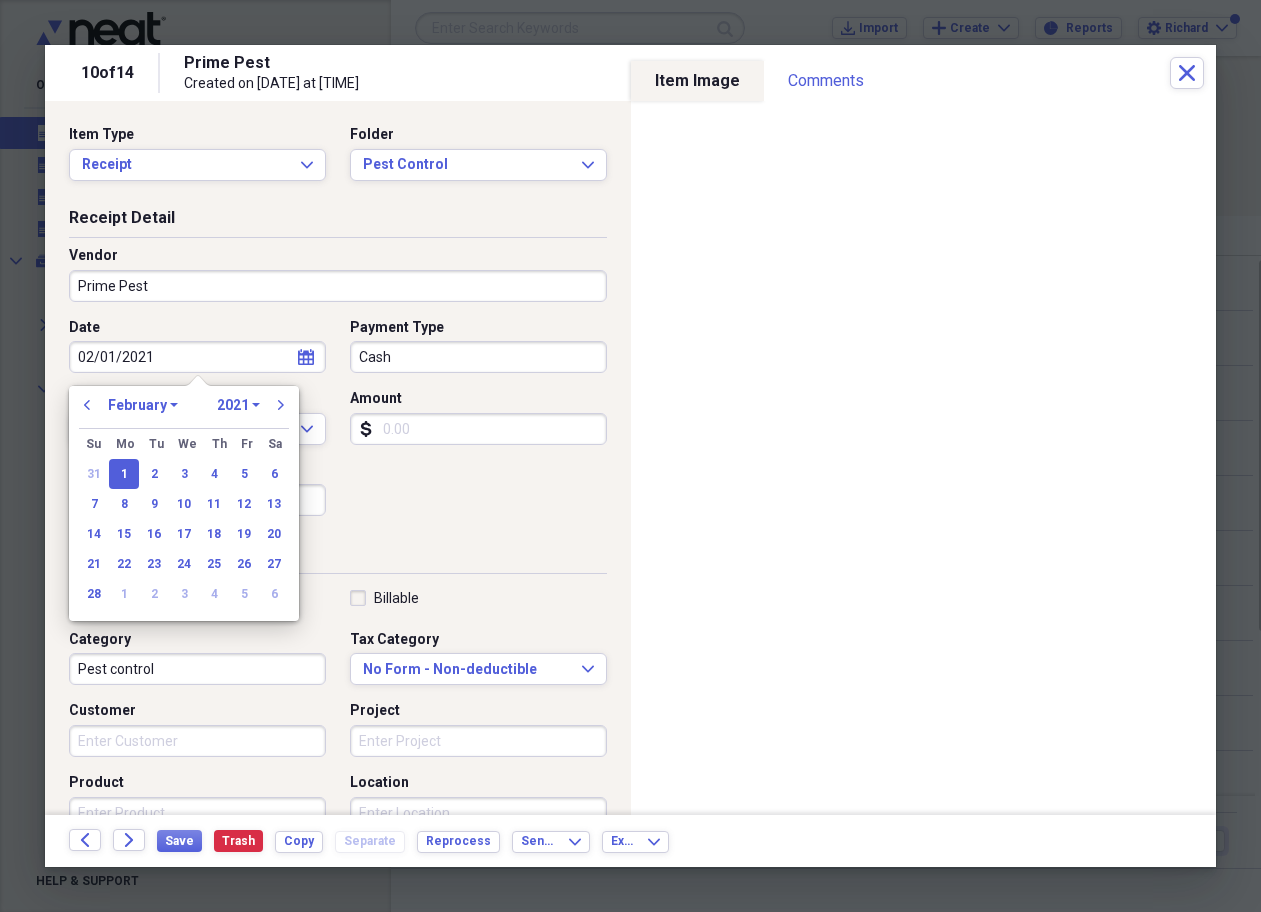 click on "02/01/2021" at bounding box center (197, 357) 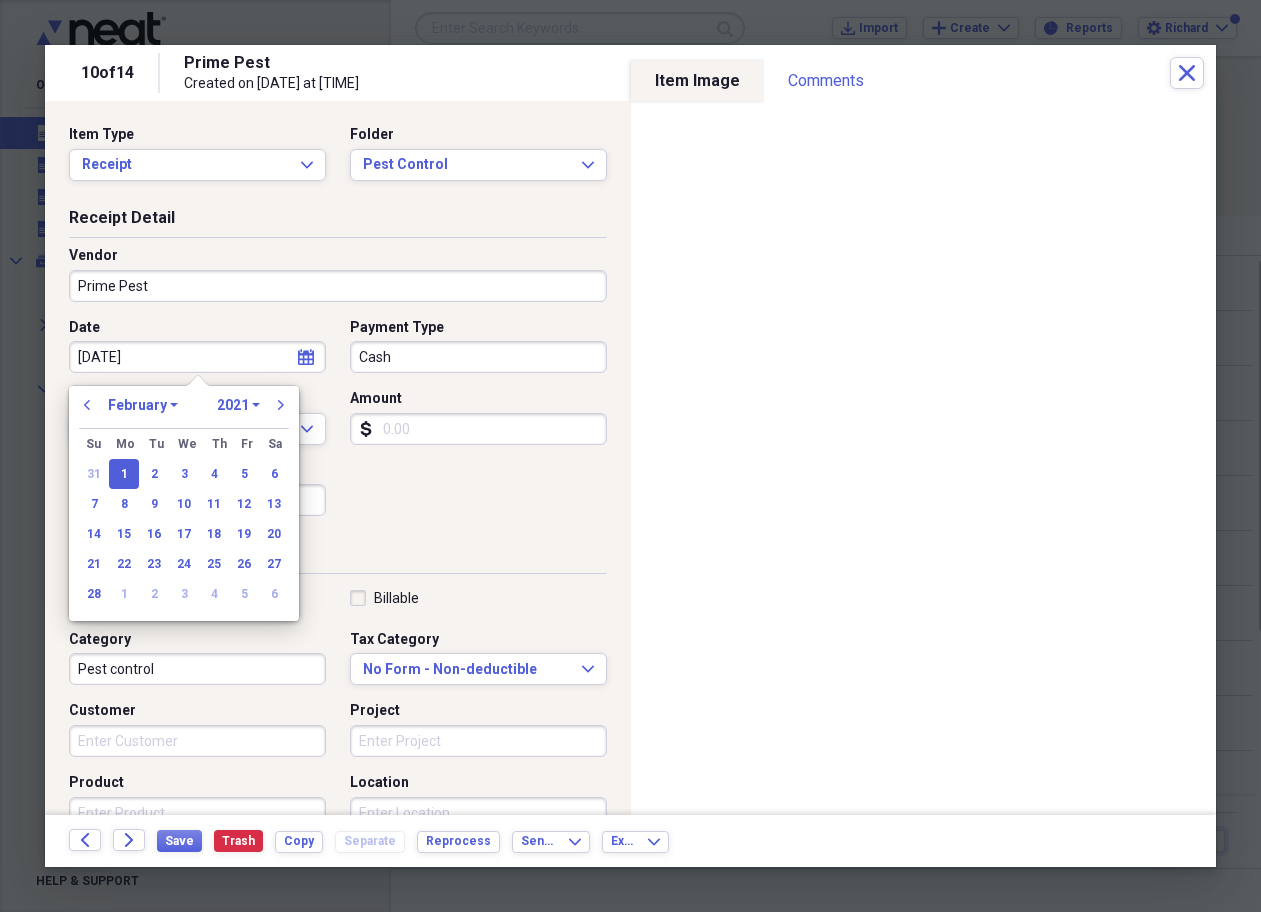 type on "[DATE]" 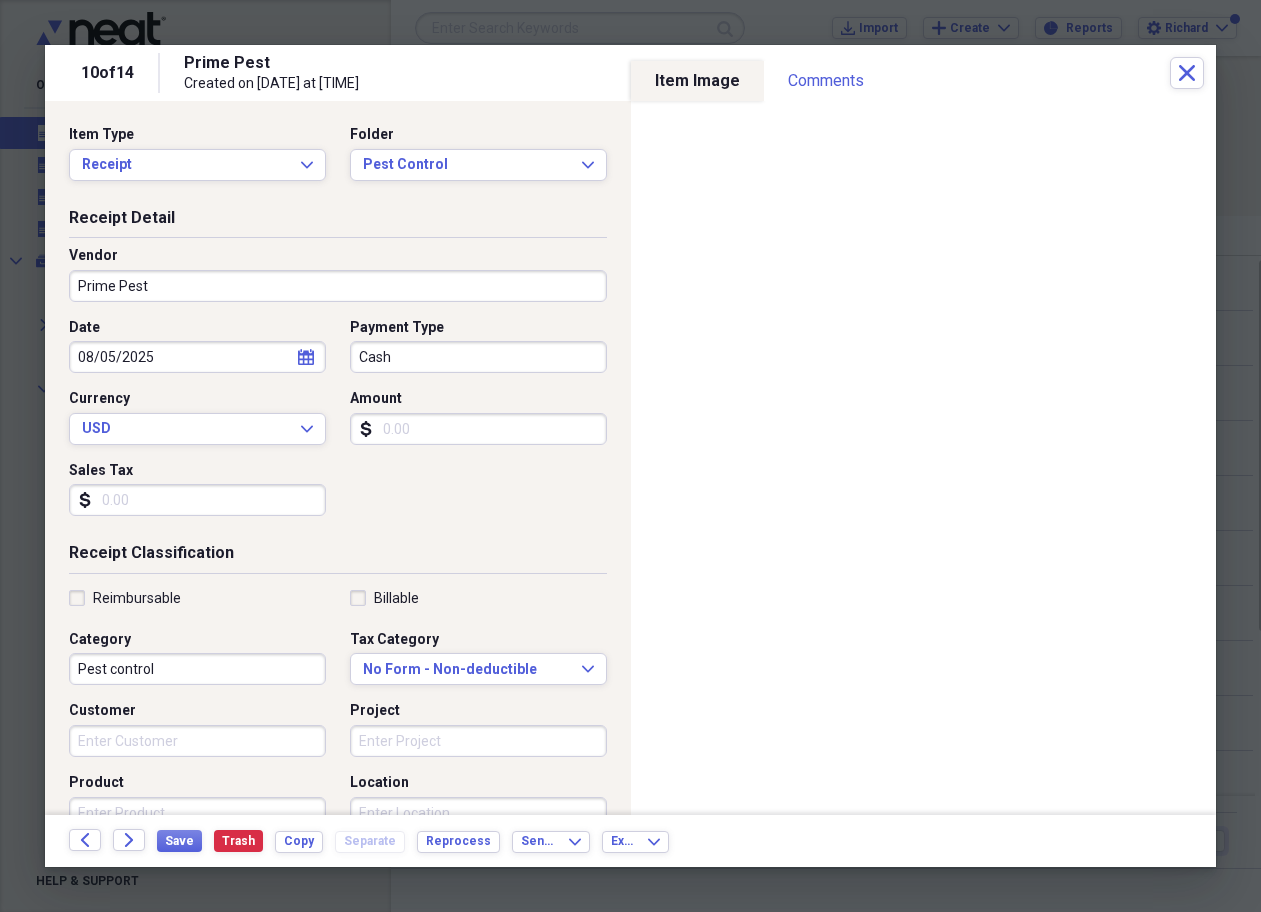 type on "08/05/2025" 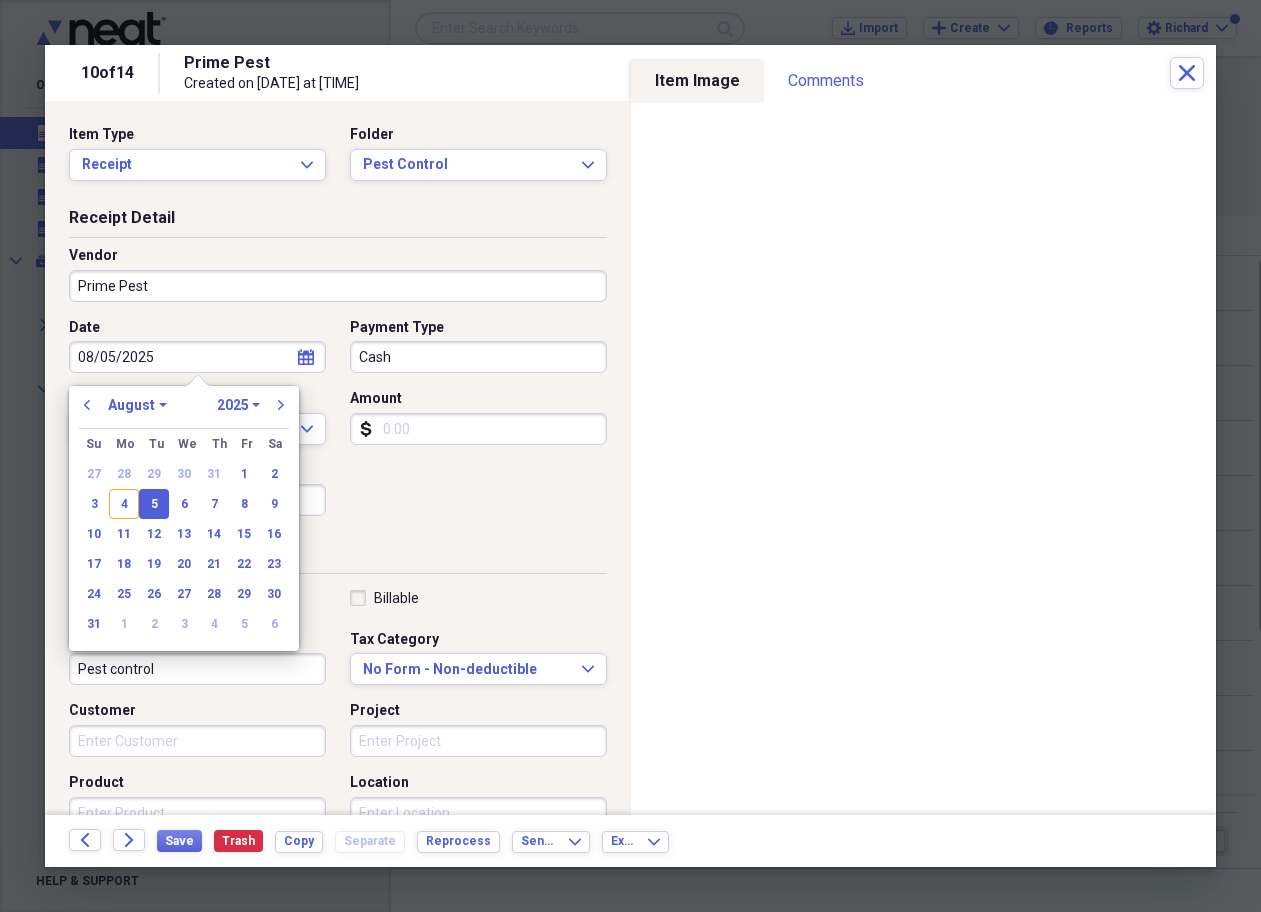 click on "5" at bounding box center [154, 504] 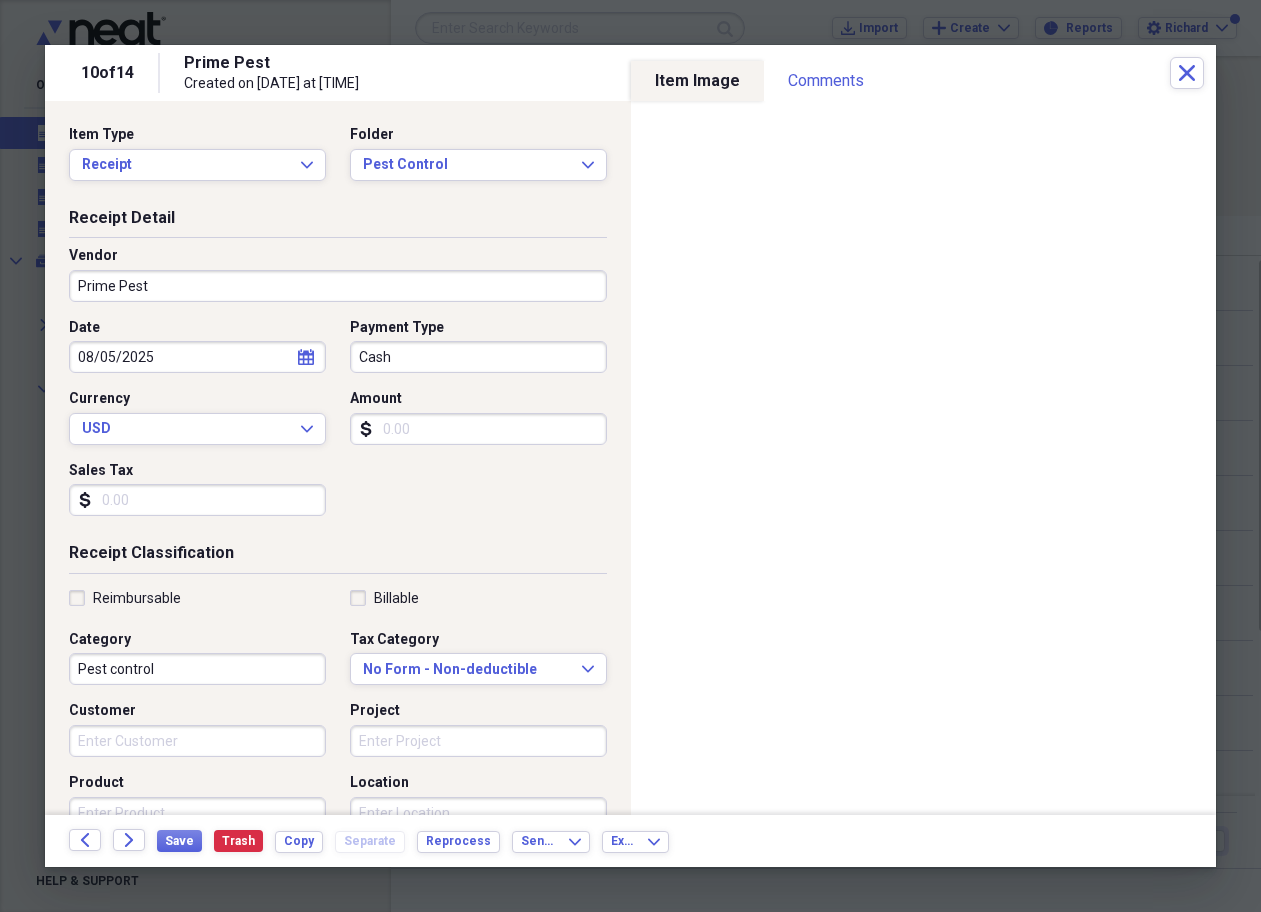 click on "Amount" at bounding box center (478, 429) 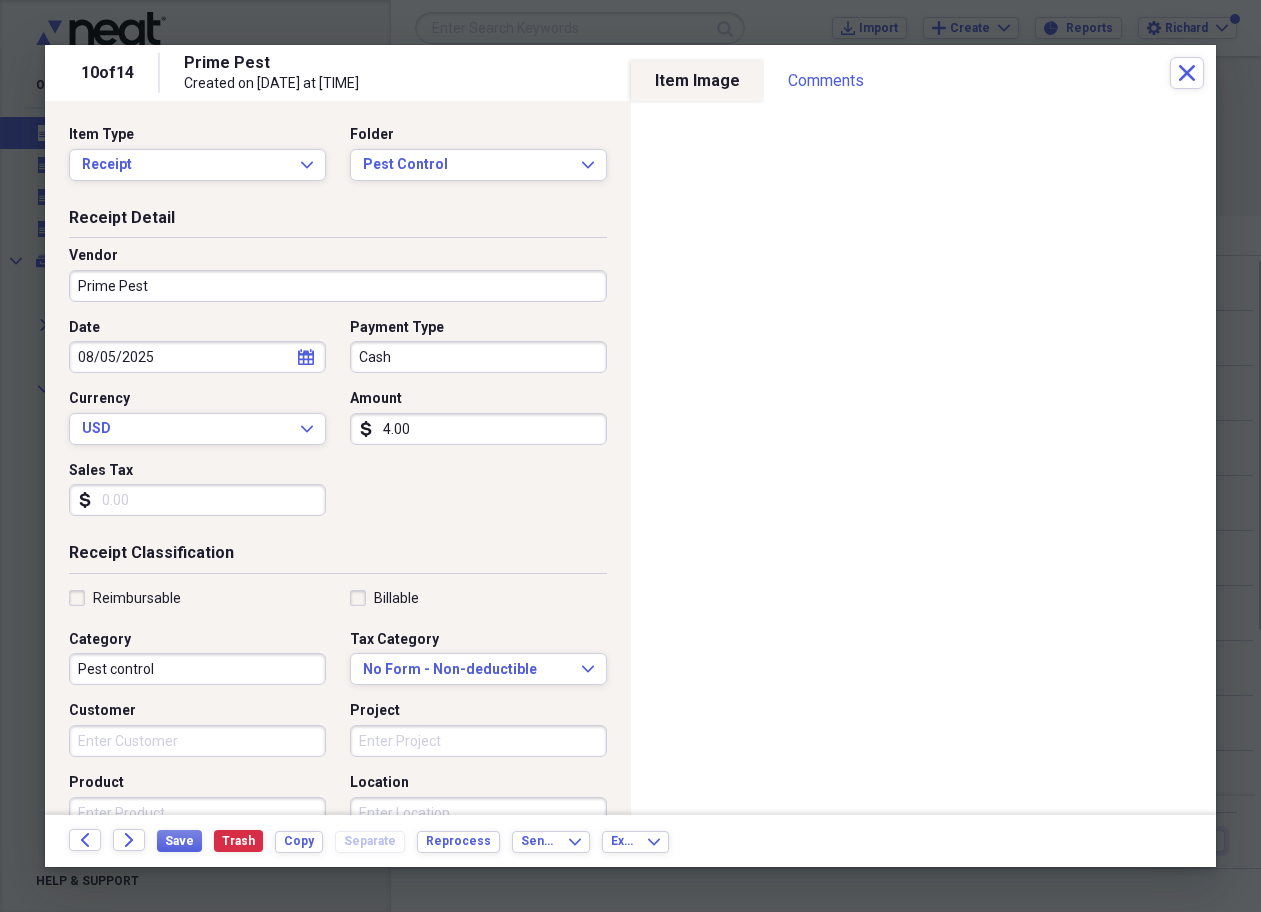 type on "40.00" 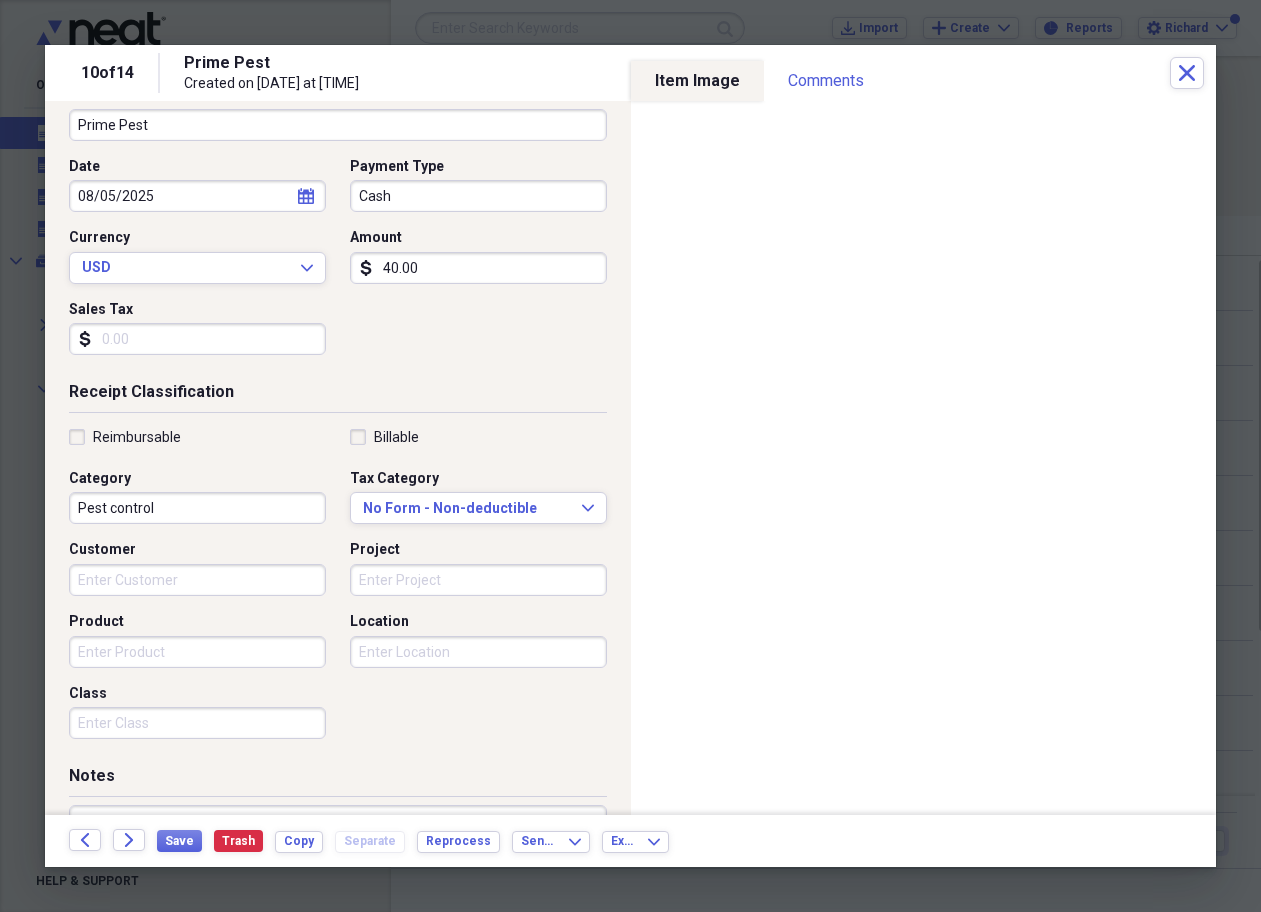 scroll, scrollTop: 189, scrollLeft: 0, axis: vertical 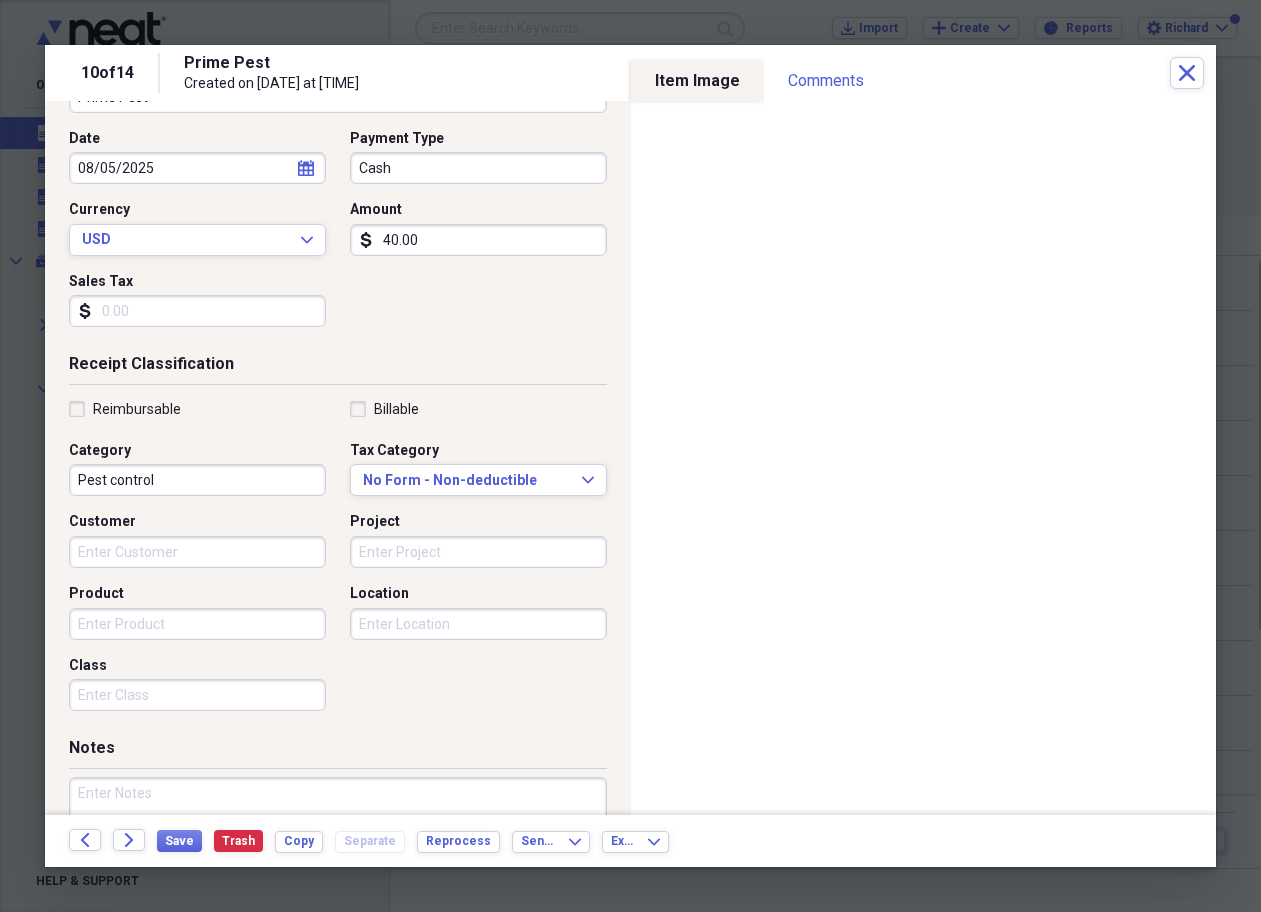 click on "Pest control" at bounding box center (197, 480) 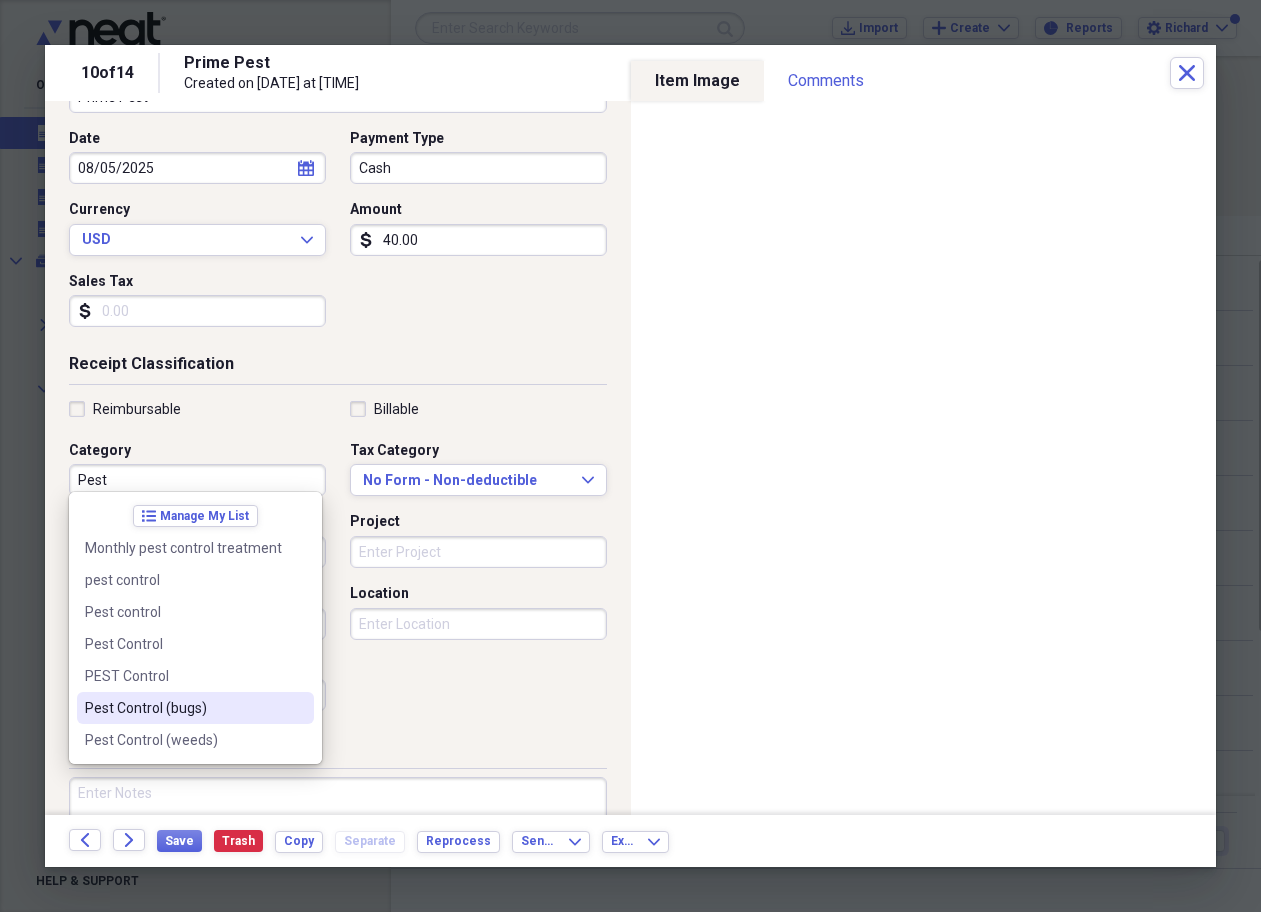click on "Pest Control (bugs)" at bounding box center (183, 708) 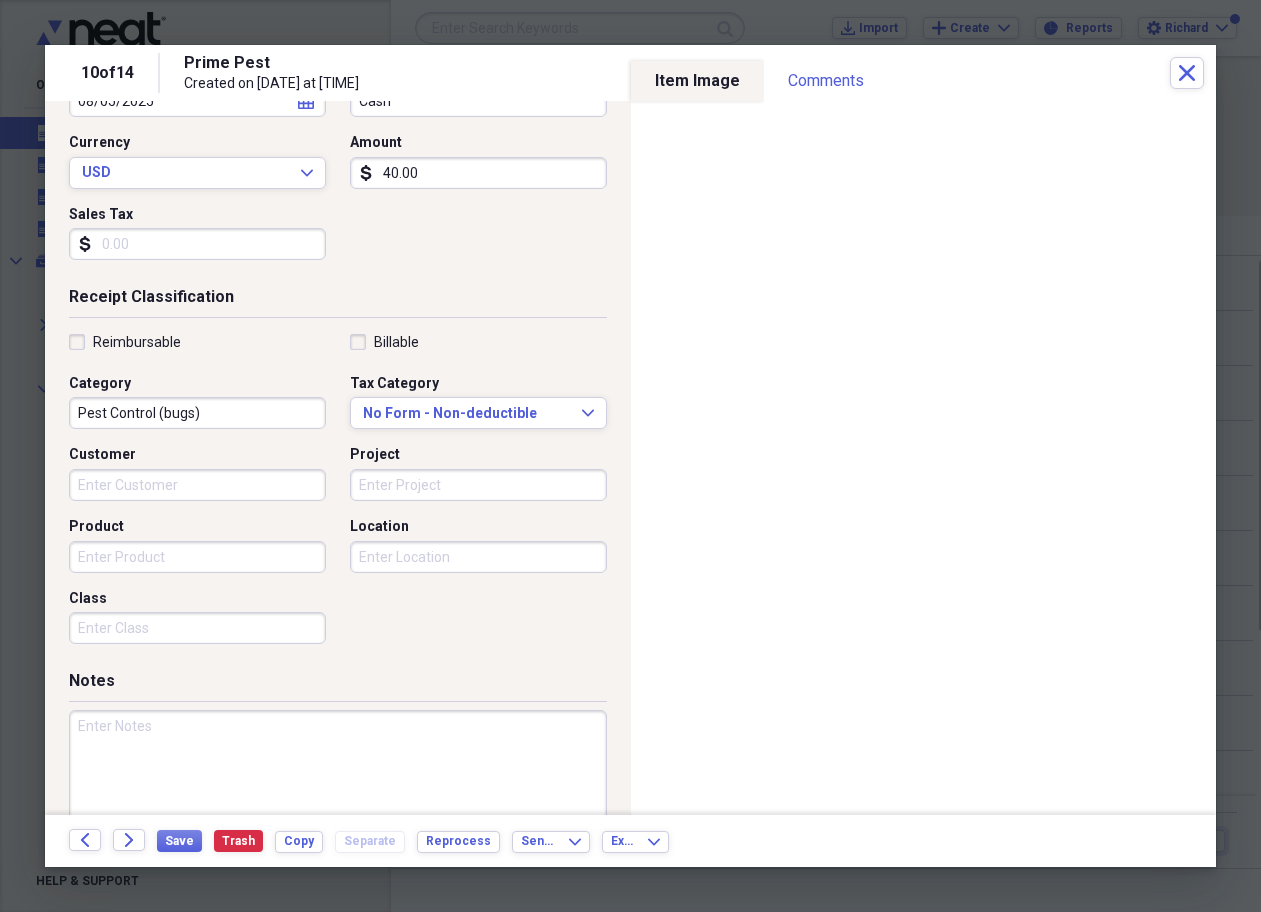 scroll, scrollTop: 261, scrollLeft: 0, axis: vertical 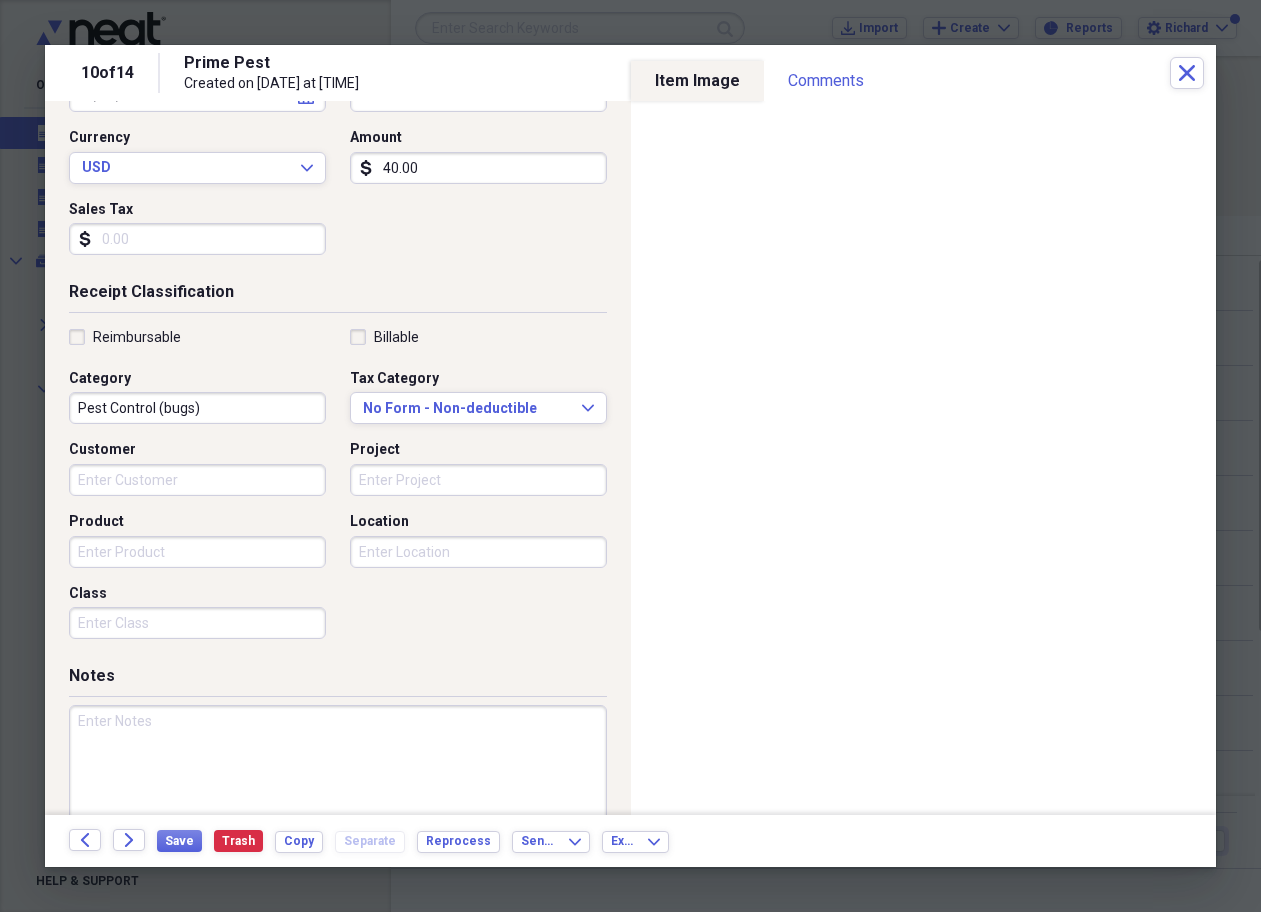 click at bounding box center (338, 770) 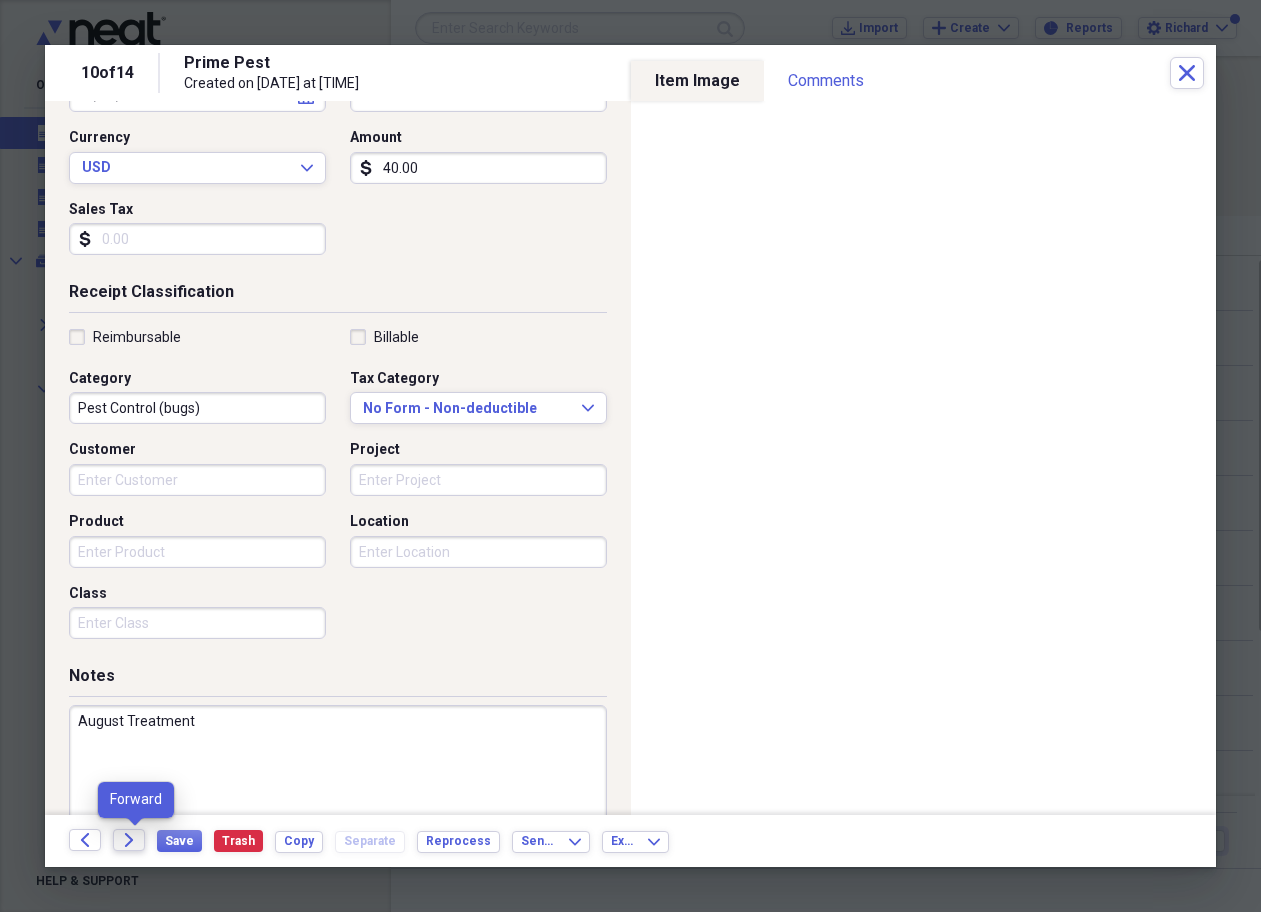 type on "August Treatment" 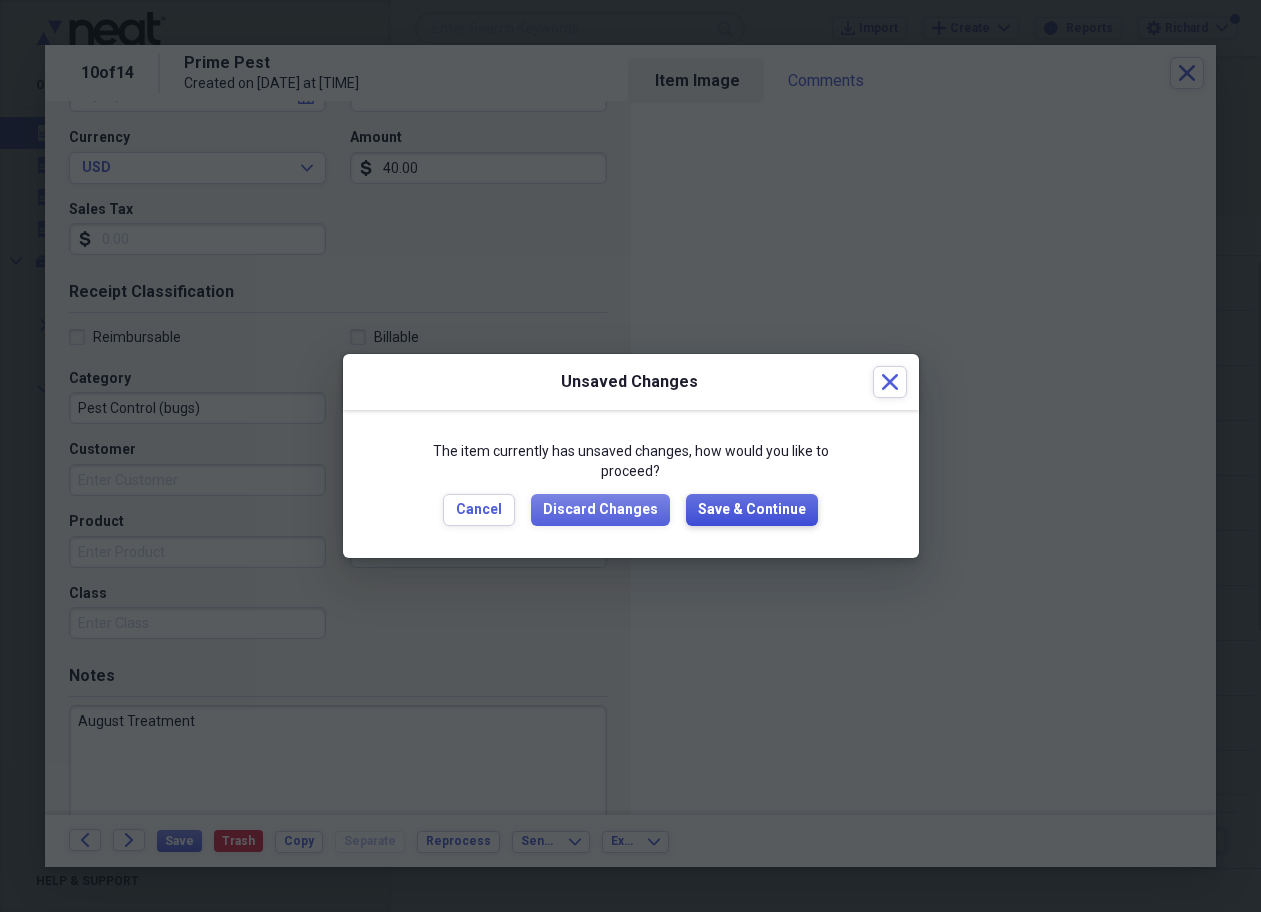 click on "Save & Continue" at bounding box center [752, 510] 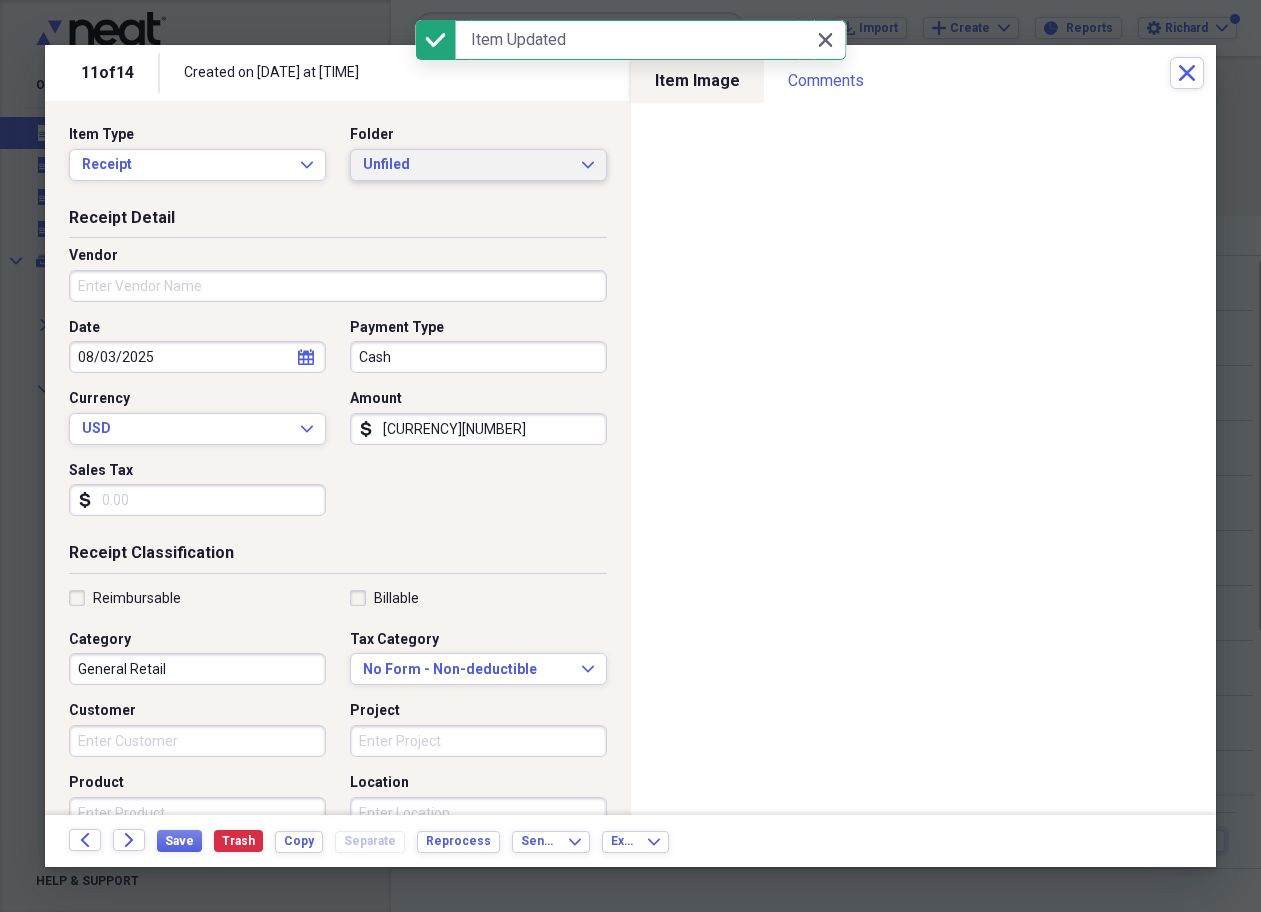 click on "Unfiled Expand" at bounding box center [478, 165] 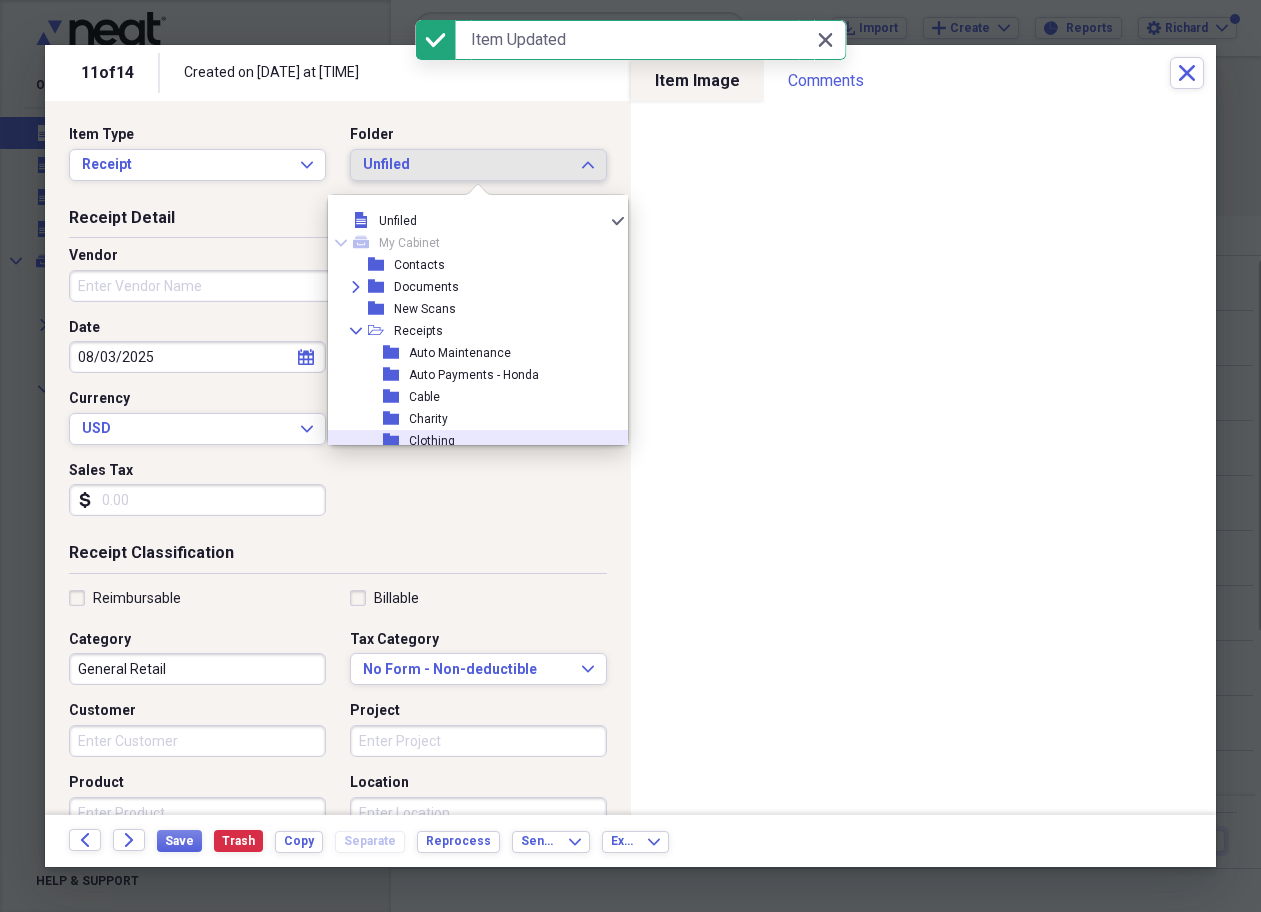 click on "Clothing" at bounding box center [432, 441] 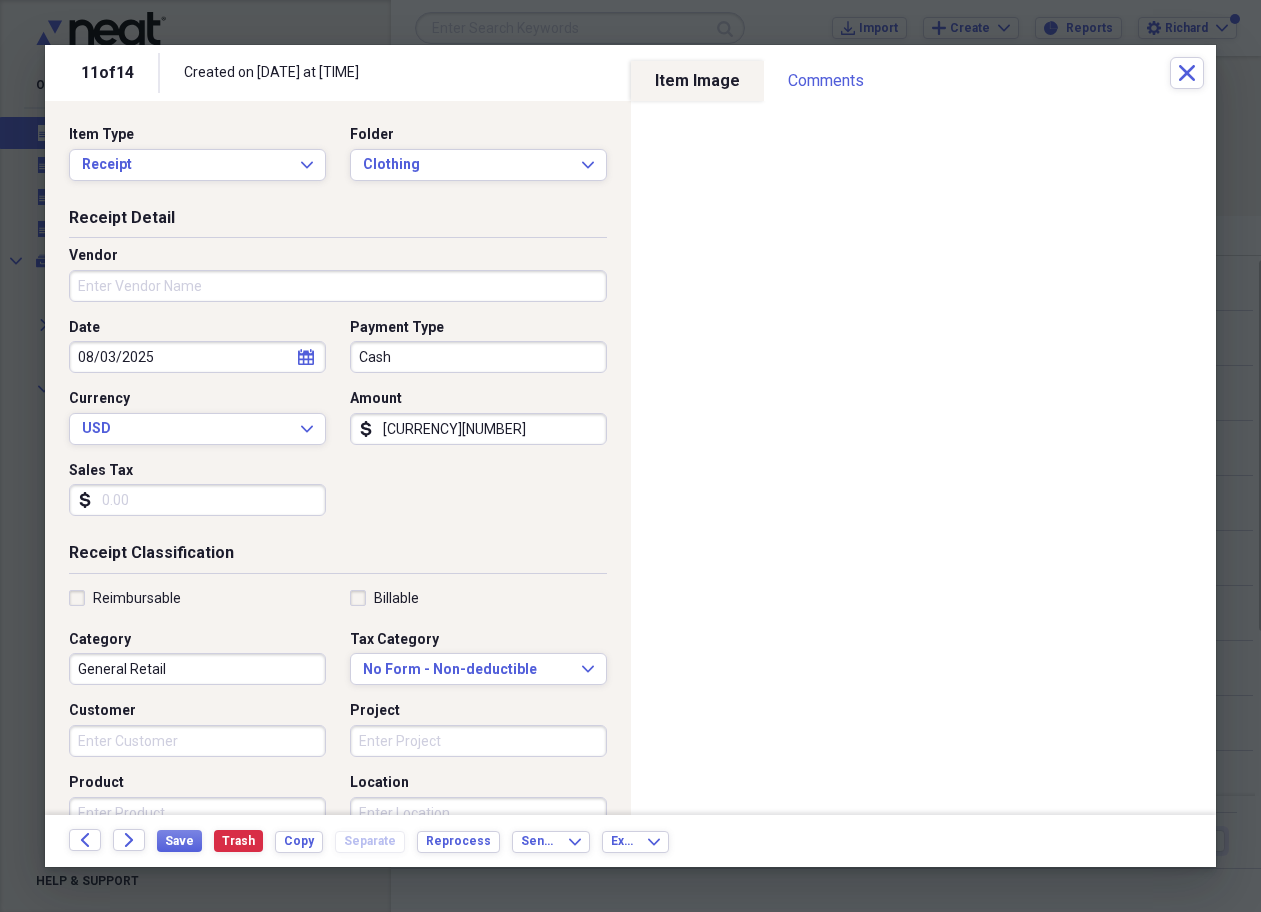 click on "Vendor" at bounding box center (338, 286) 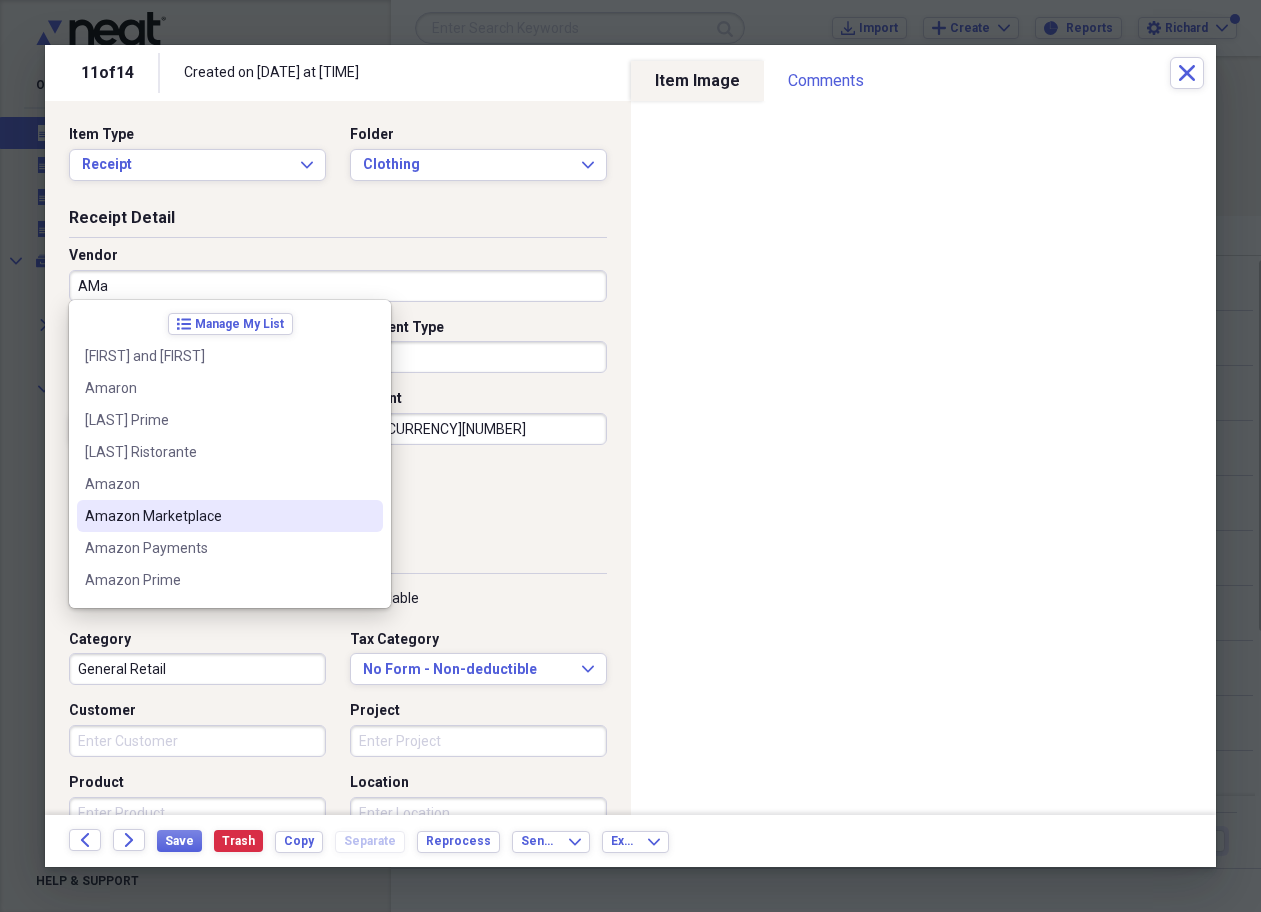 click on "Amazon Marketplace" at bounding box center [218, 516] 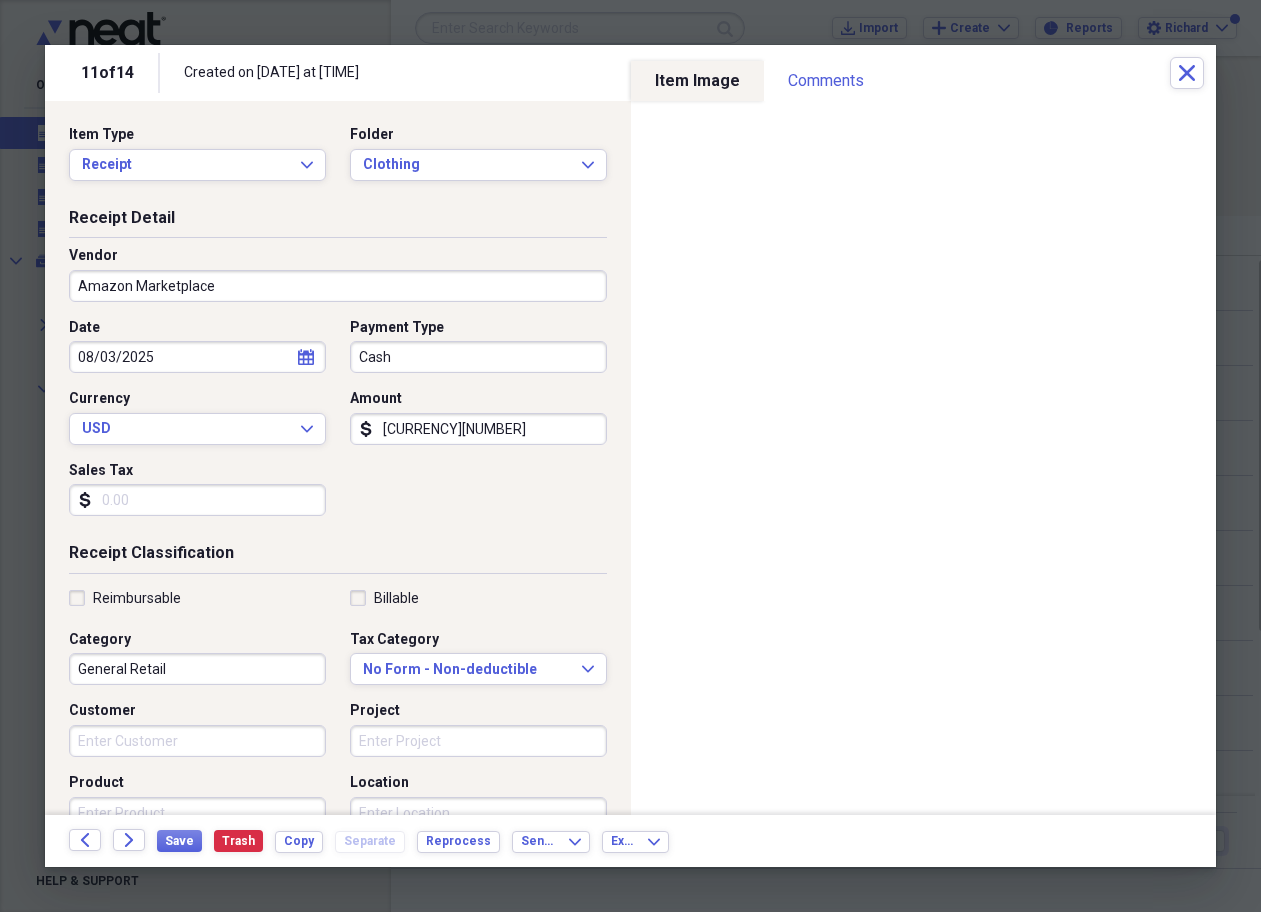 type on "Personal Care" 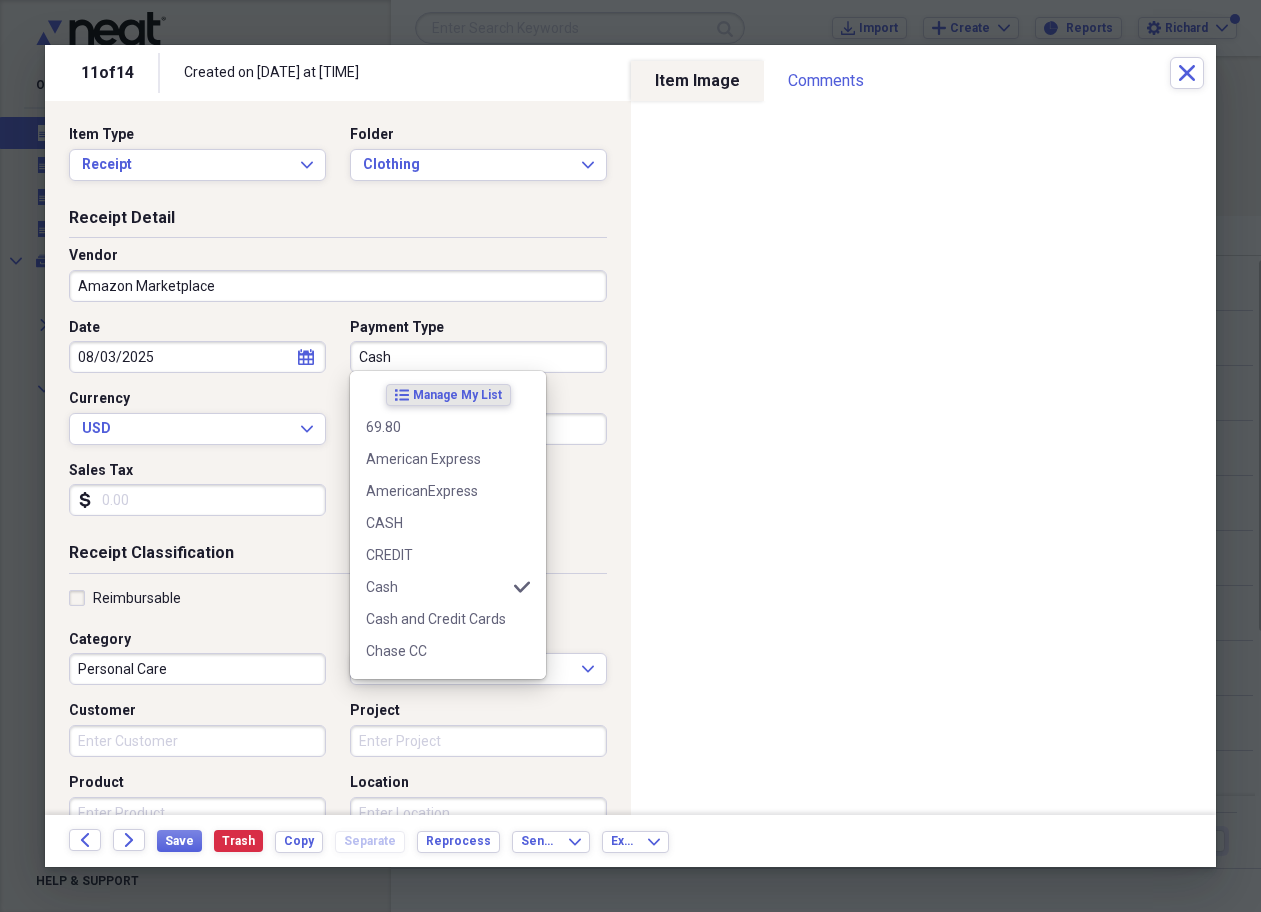 click on "Cash" at bounding box center (478, 357) 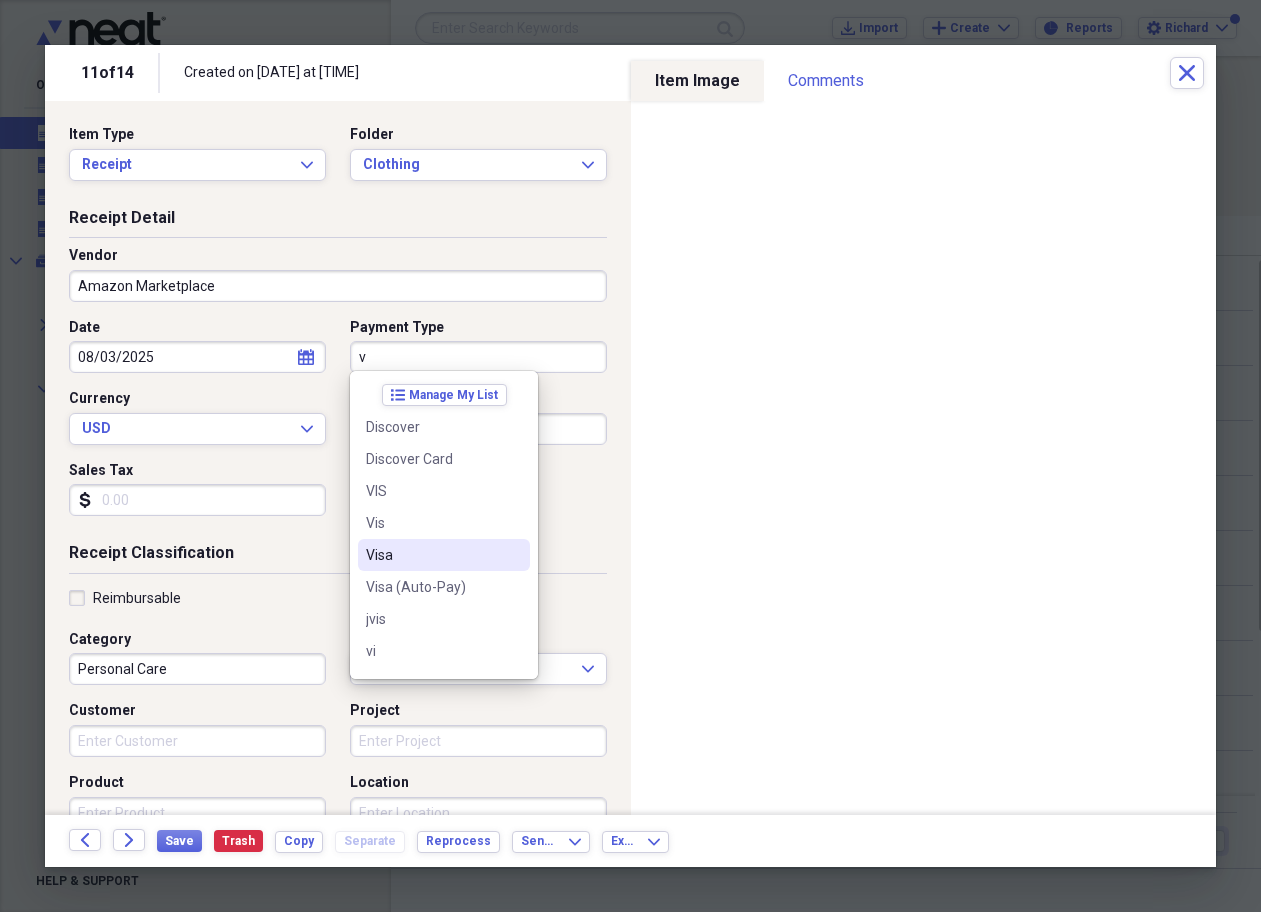 click on "Visa" at bounding box center (432, 555) 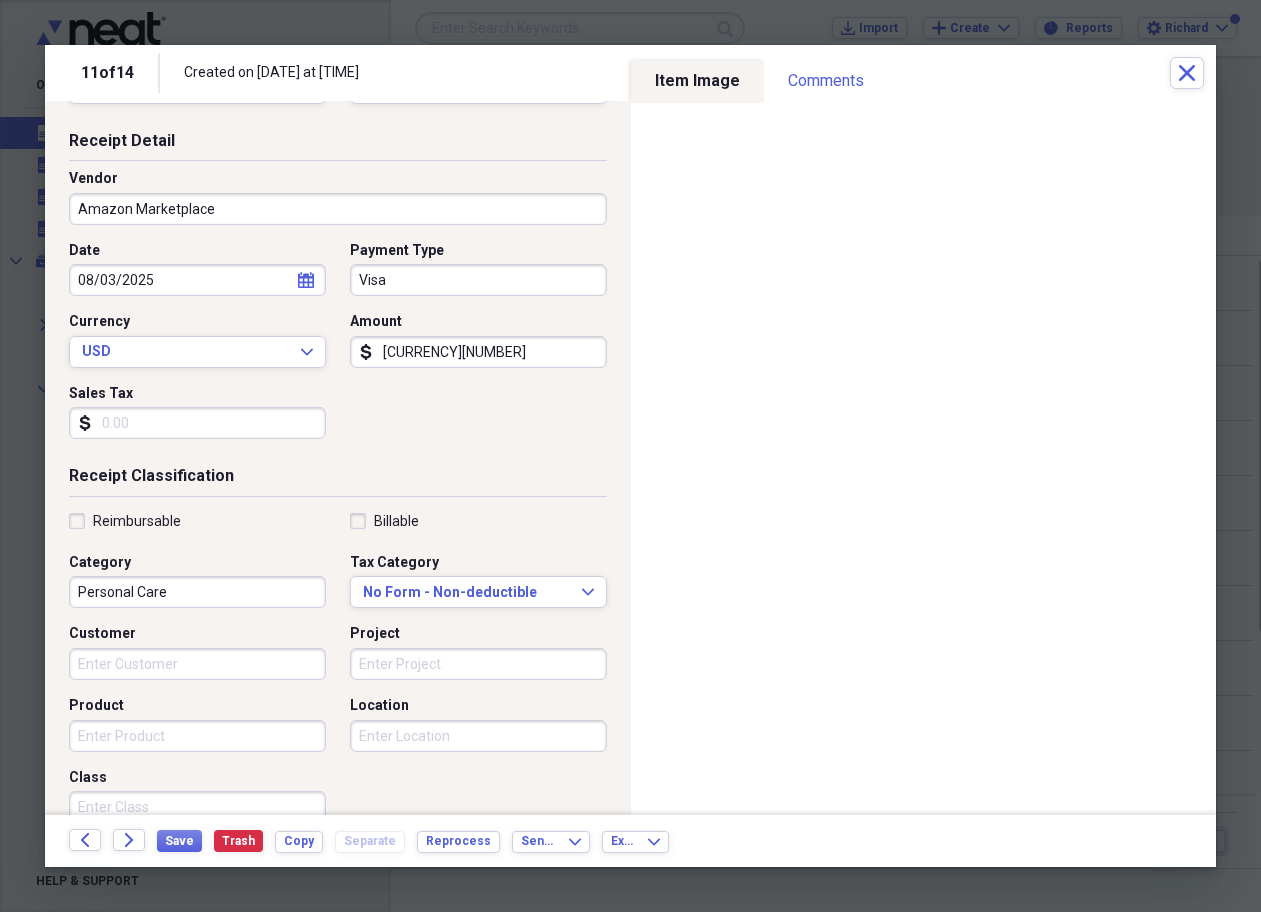 scroll, scrollTop: 80, scrollLeft: 0, axis: vertical 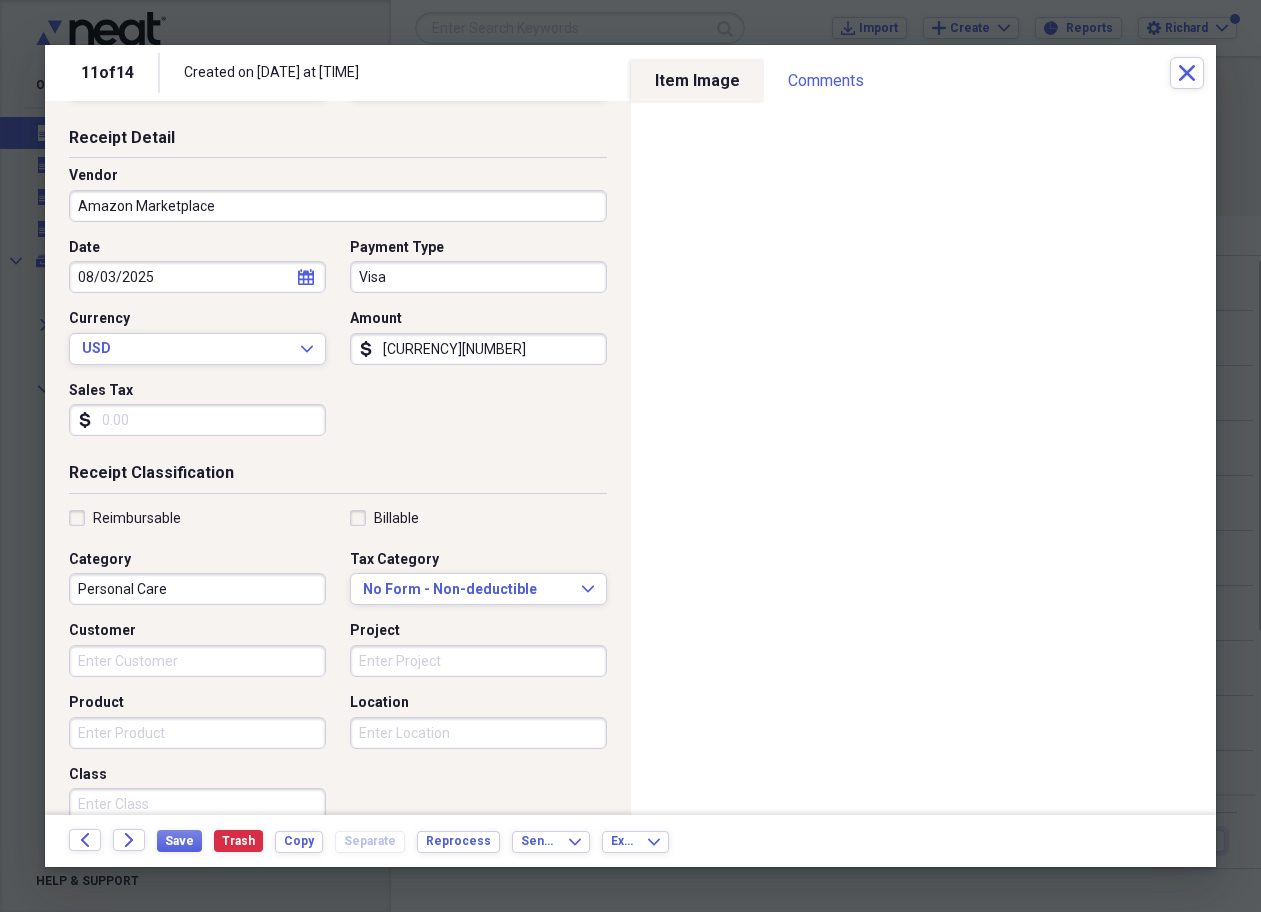 click on "Personal Care" at bounding box center [197, 589] 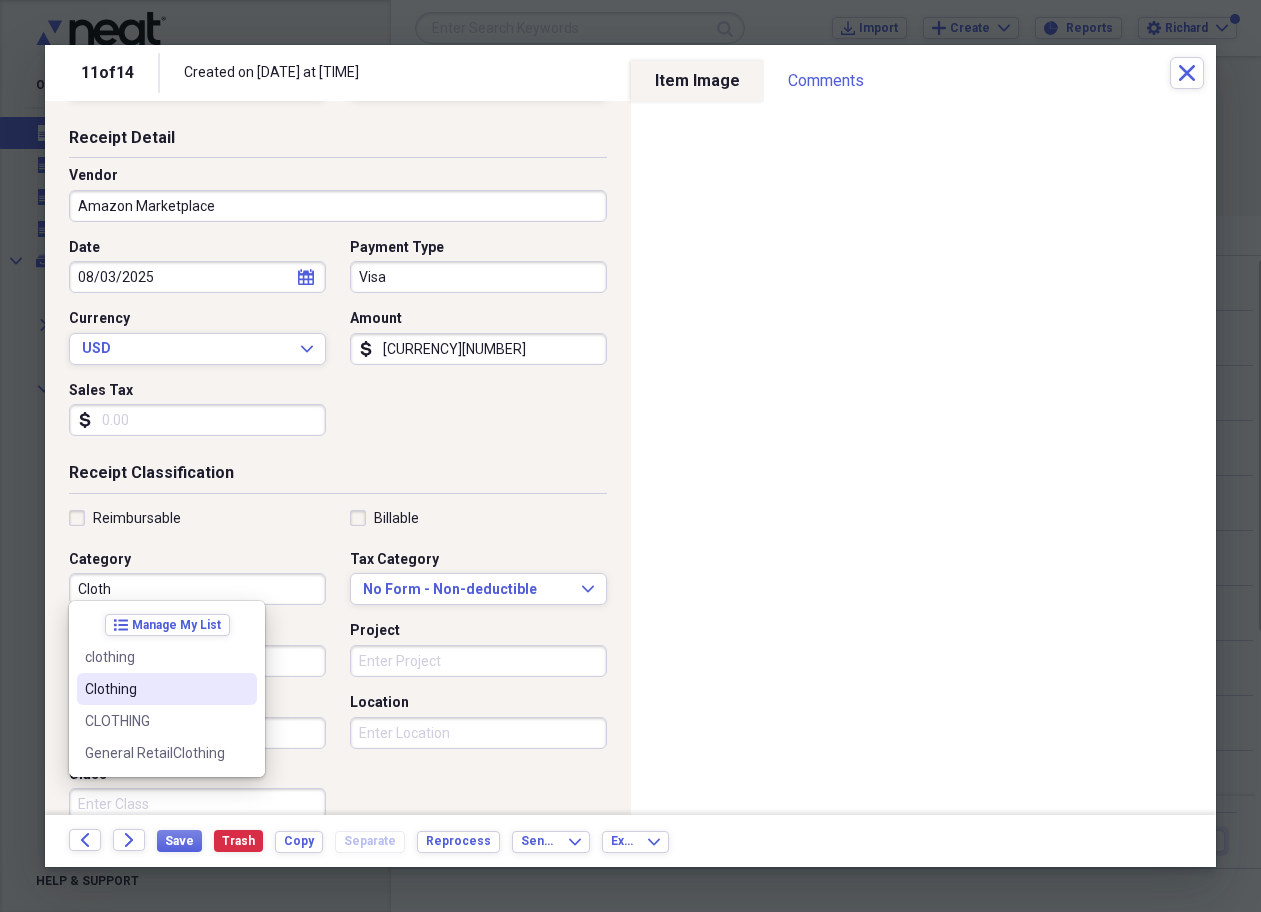 click on "Clothing" at bounding box center (155, 689) 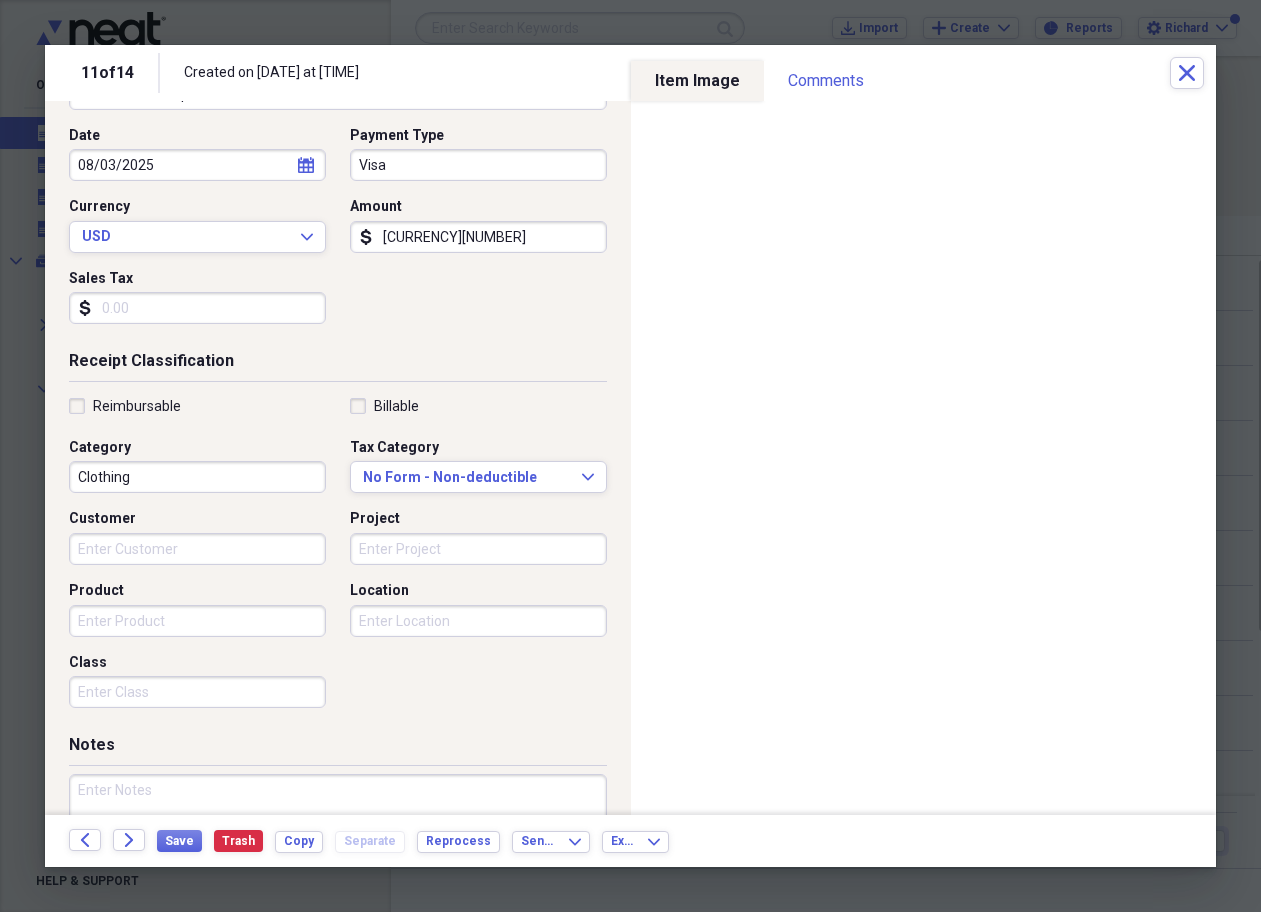 scroll, scrollTop: 194, scrollLeft: 0, axis: vertical 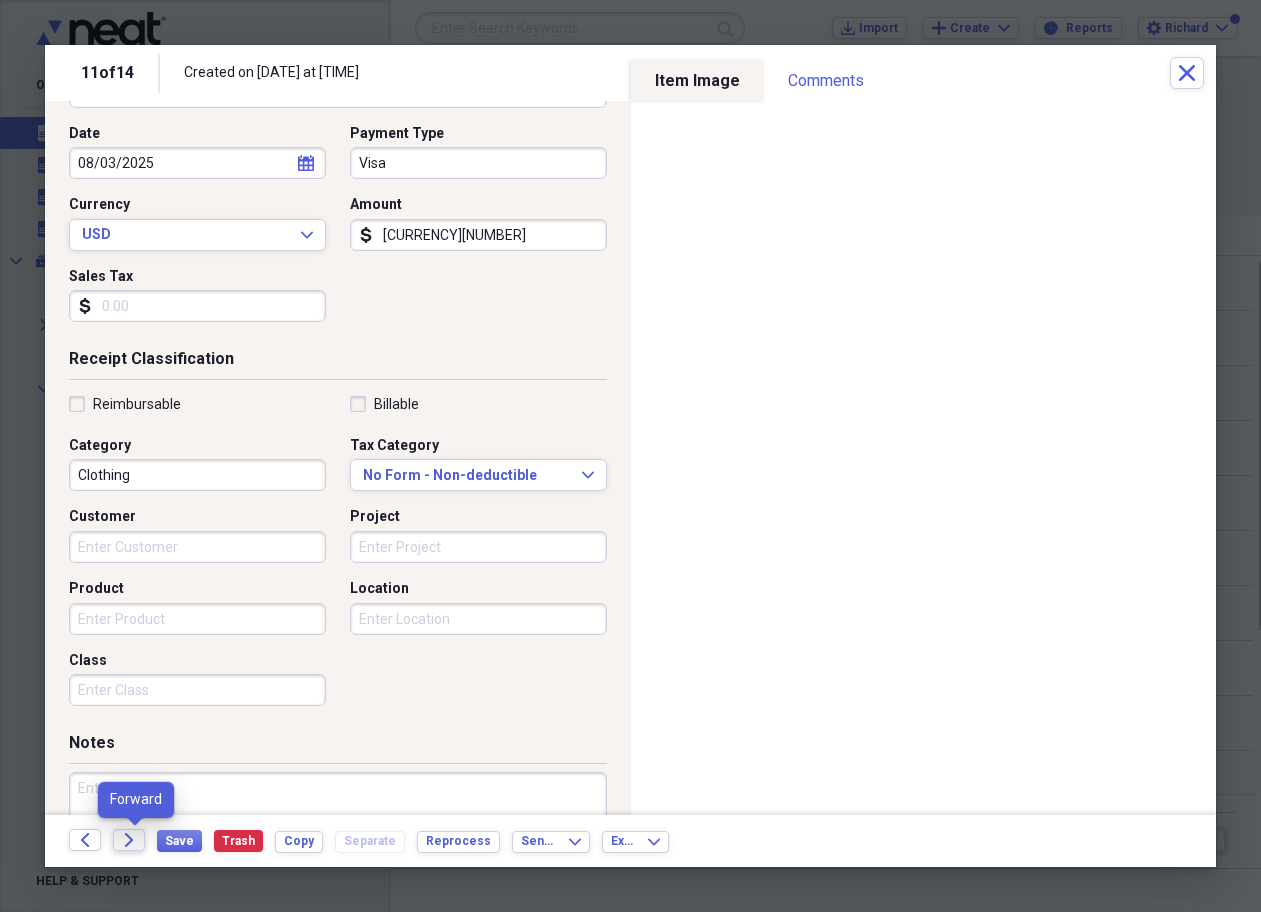 click 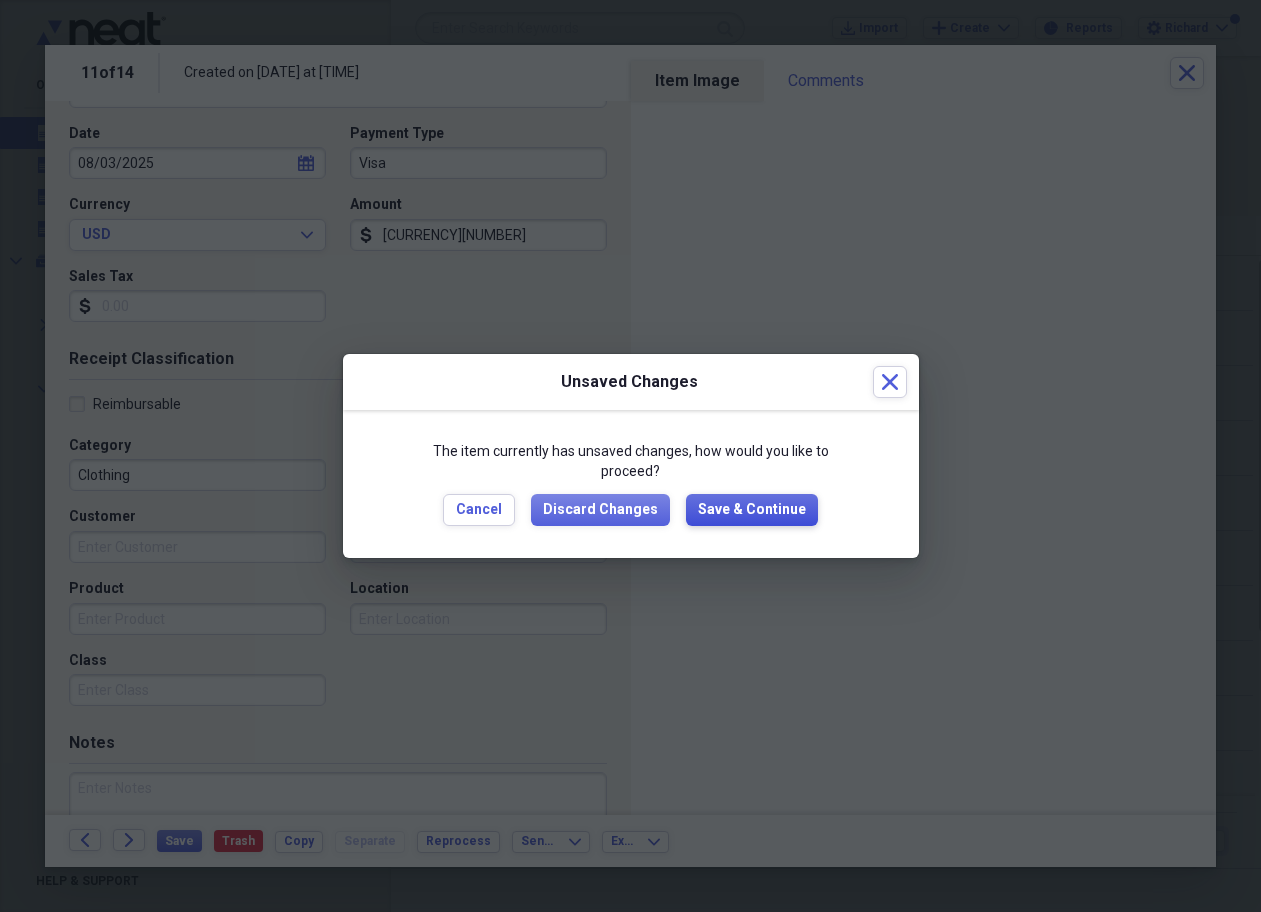 click on "Save & Continue" at bounding box center (752, 510) 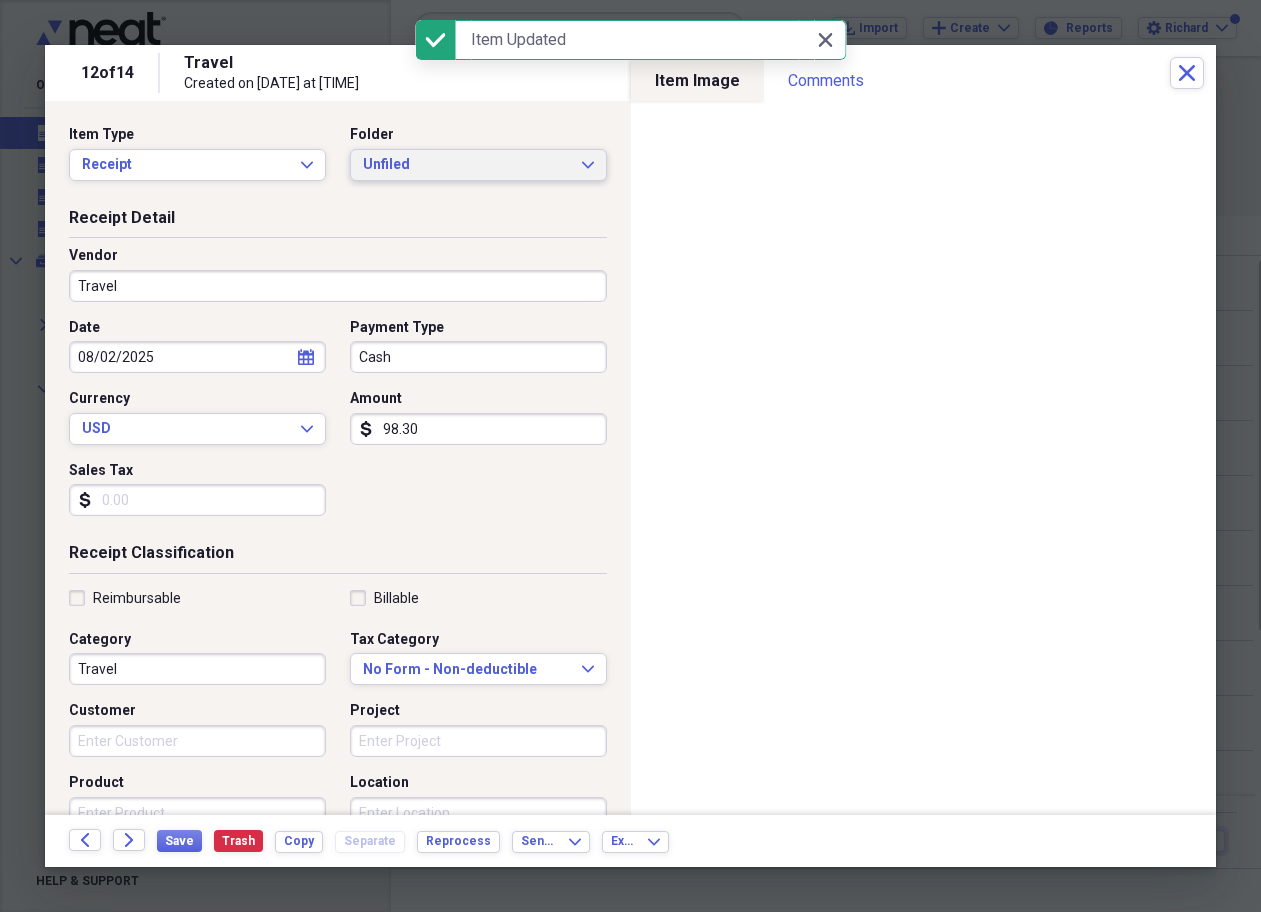 click on "Expand" 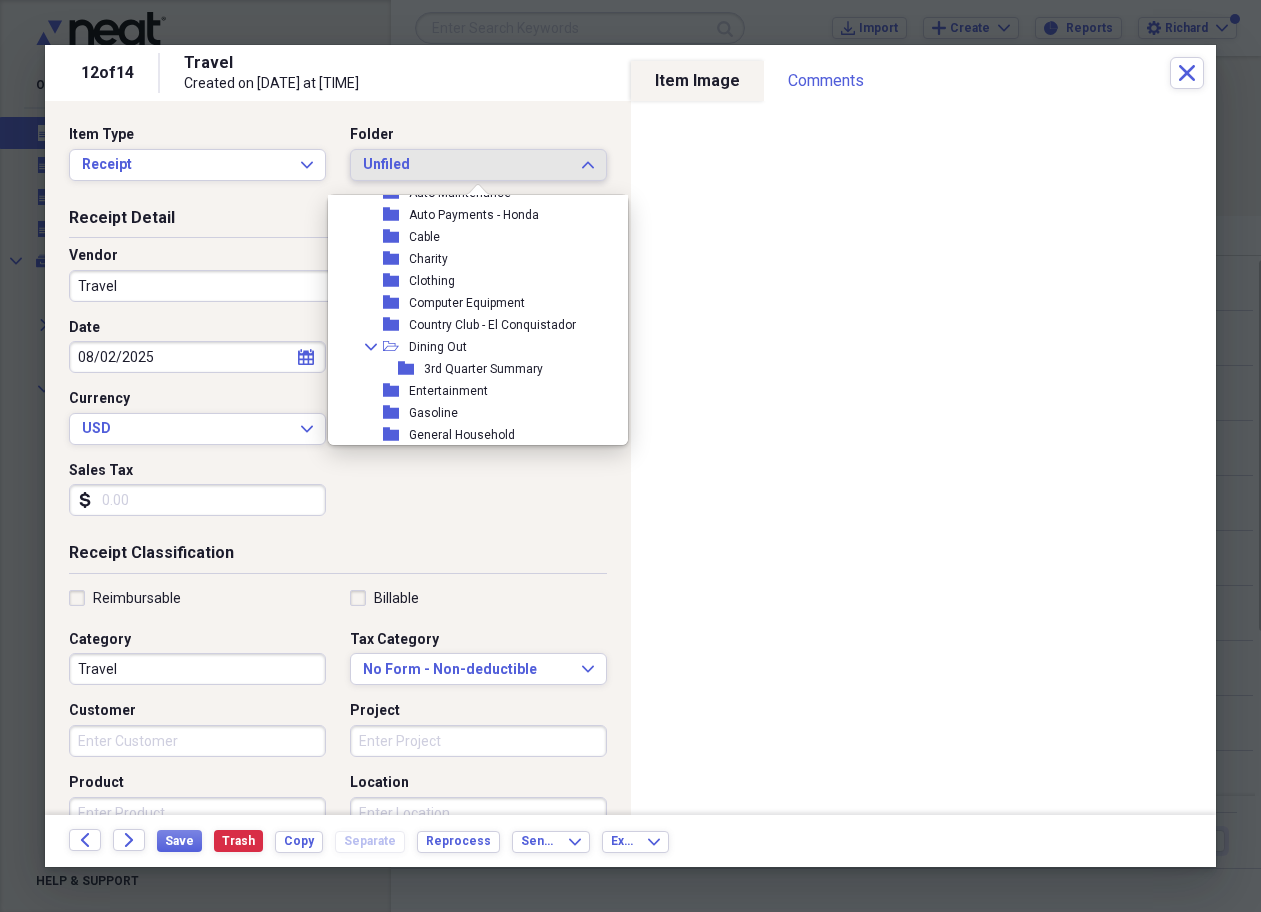 scroll, scrollTop: 176, scrollLeft: 0, axis: vertical 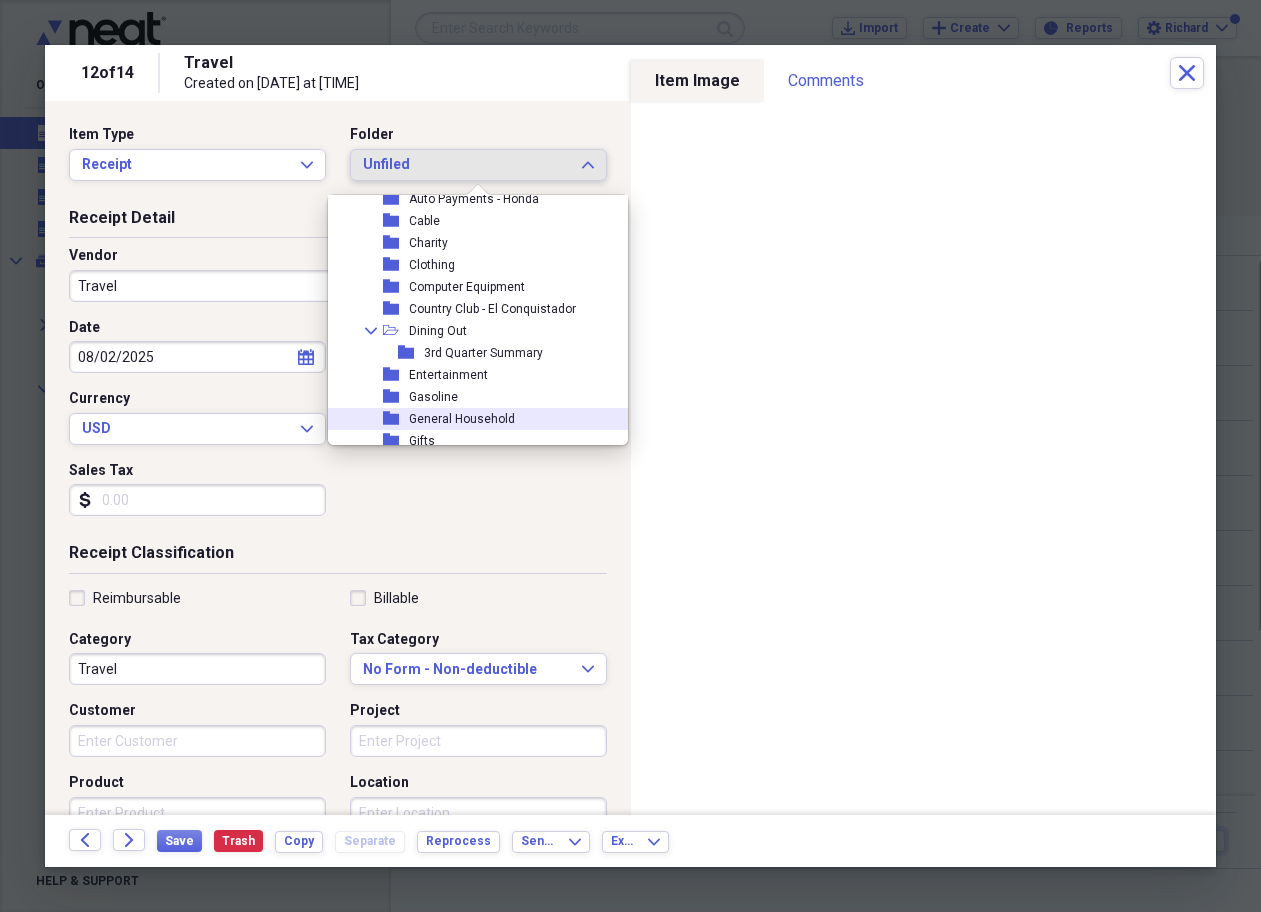 click 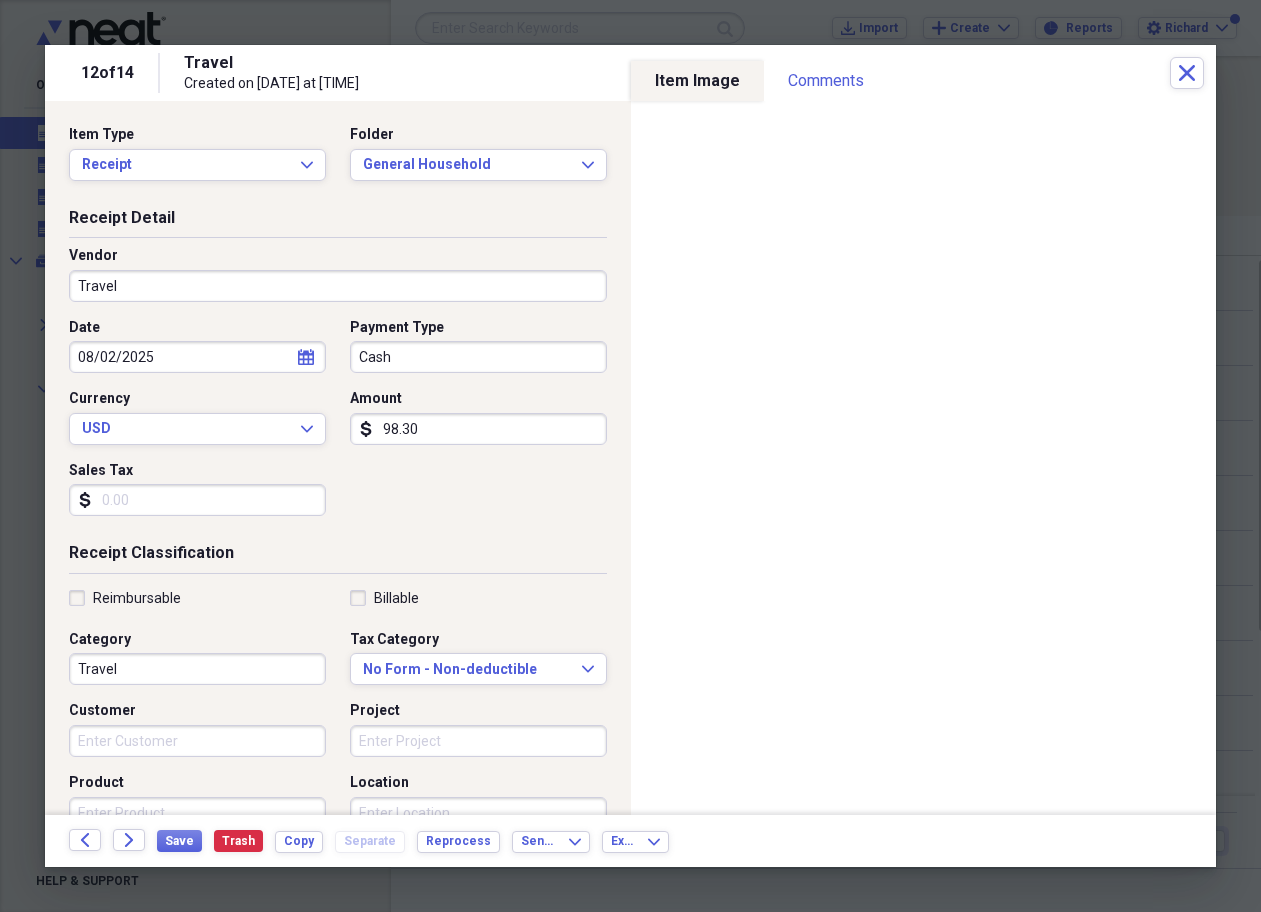 click on "Travel" at bounding box center (338, 286) 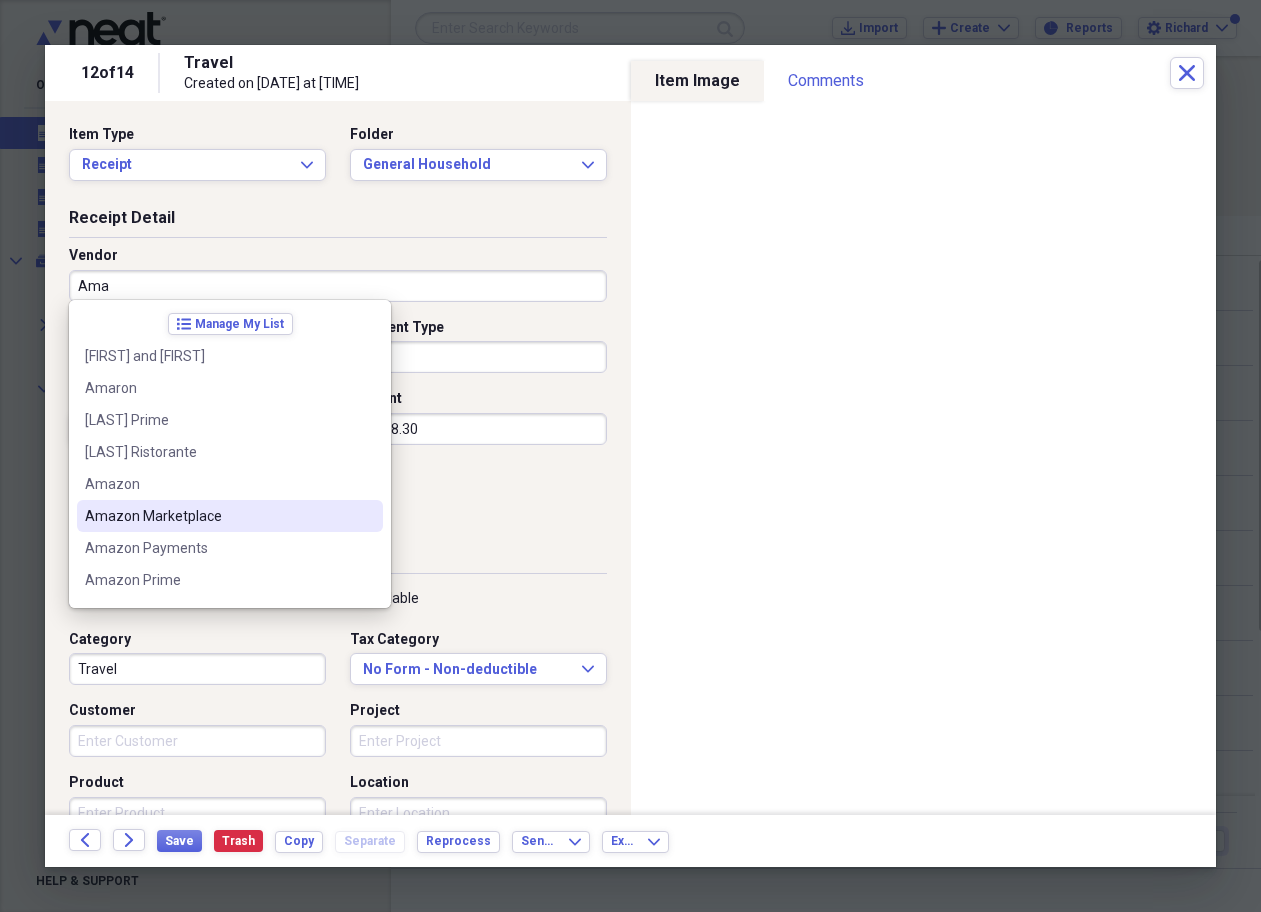 click on "Amazon Marketplace" at bounding box center [218, 516] 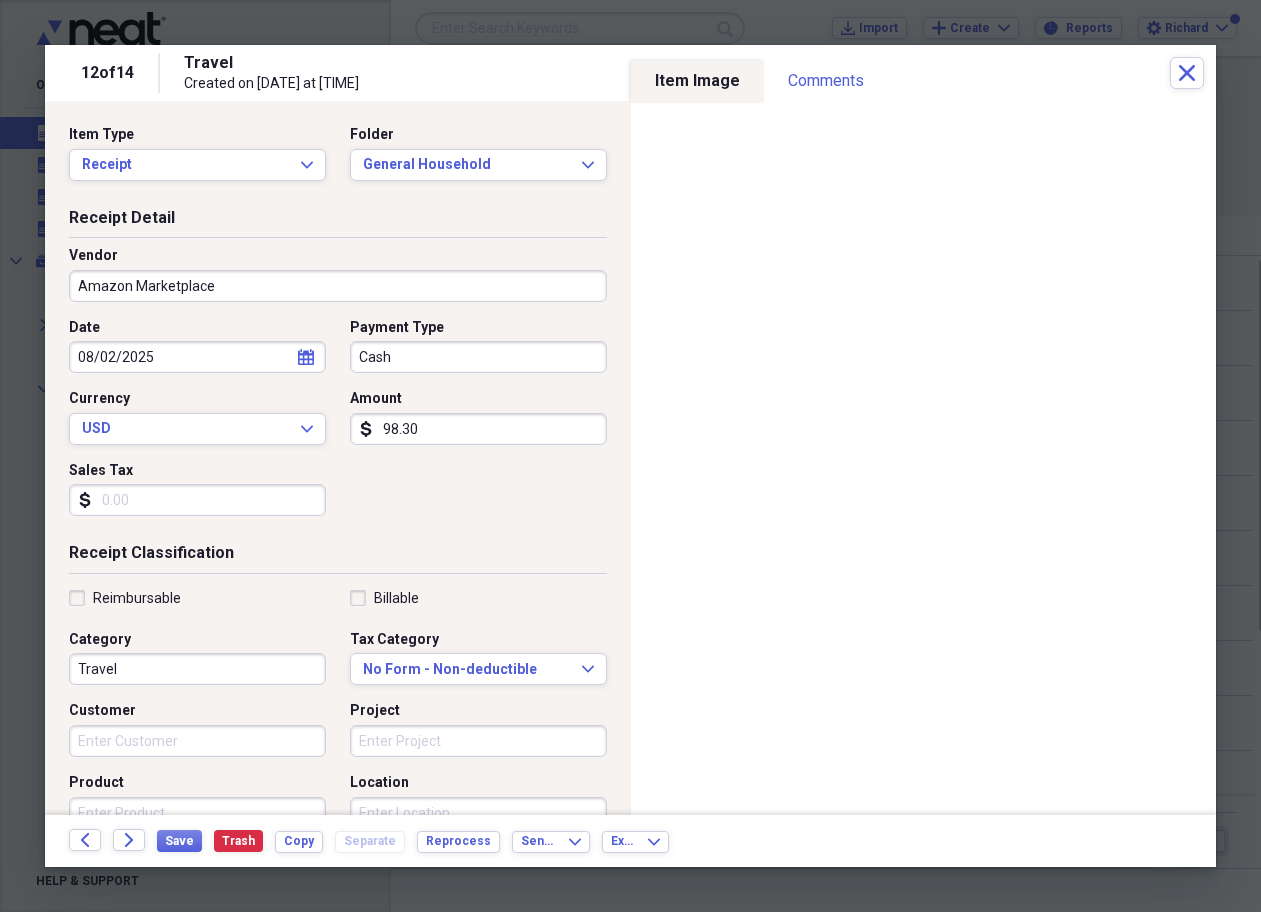 type on "Personal Care" 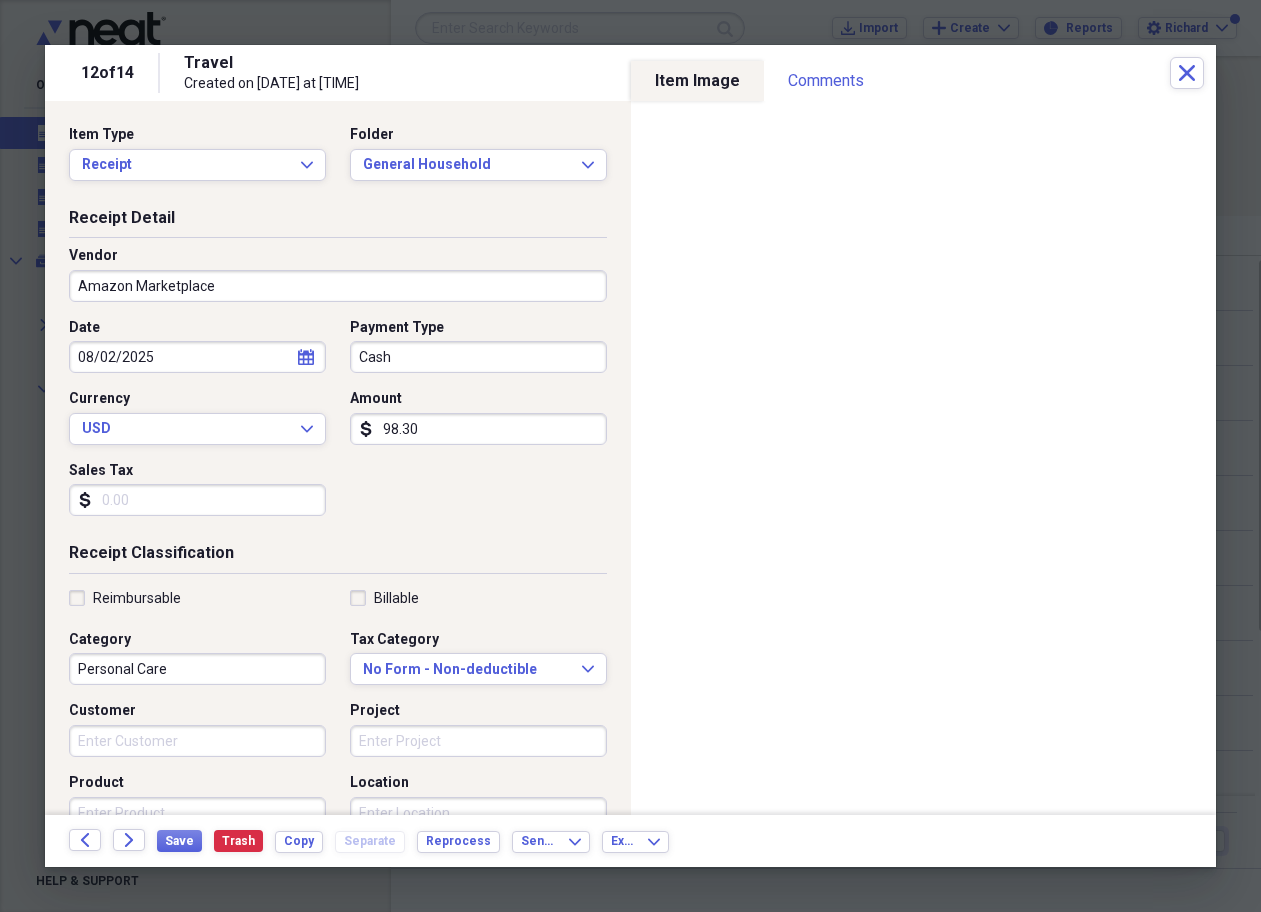 click on "Cash" at bounding box center [478, 357] 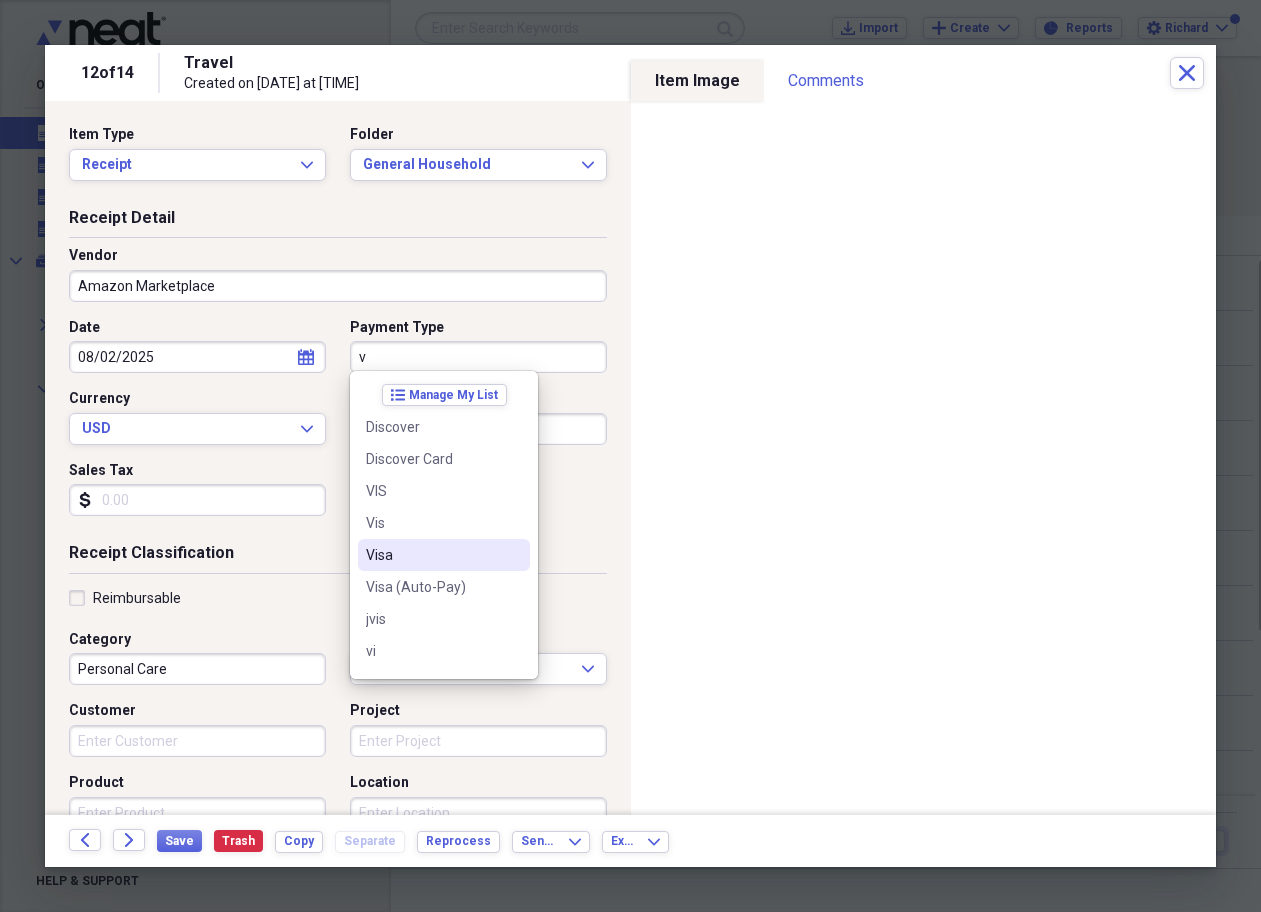 click on "Visa" at bounding box center [444, 555] 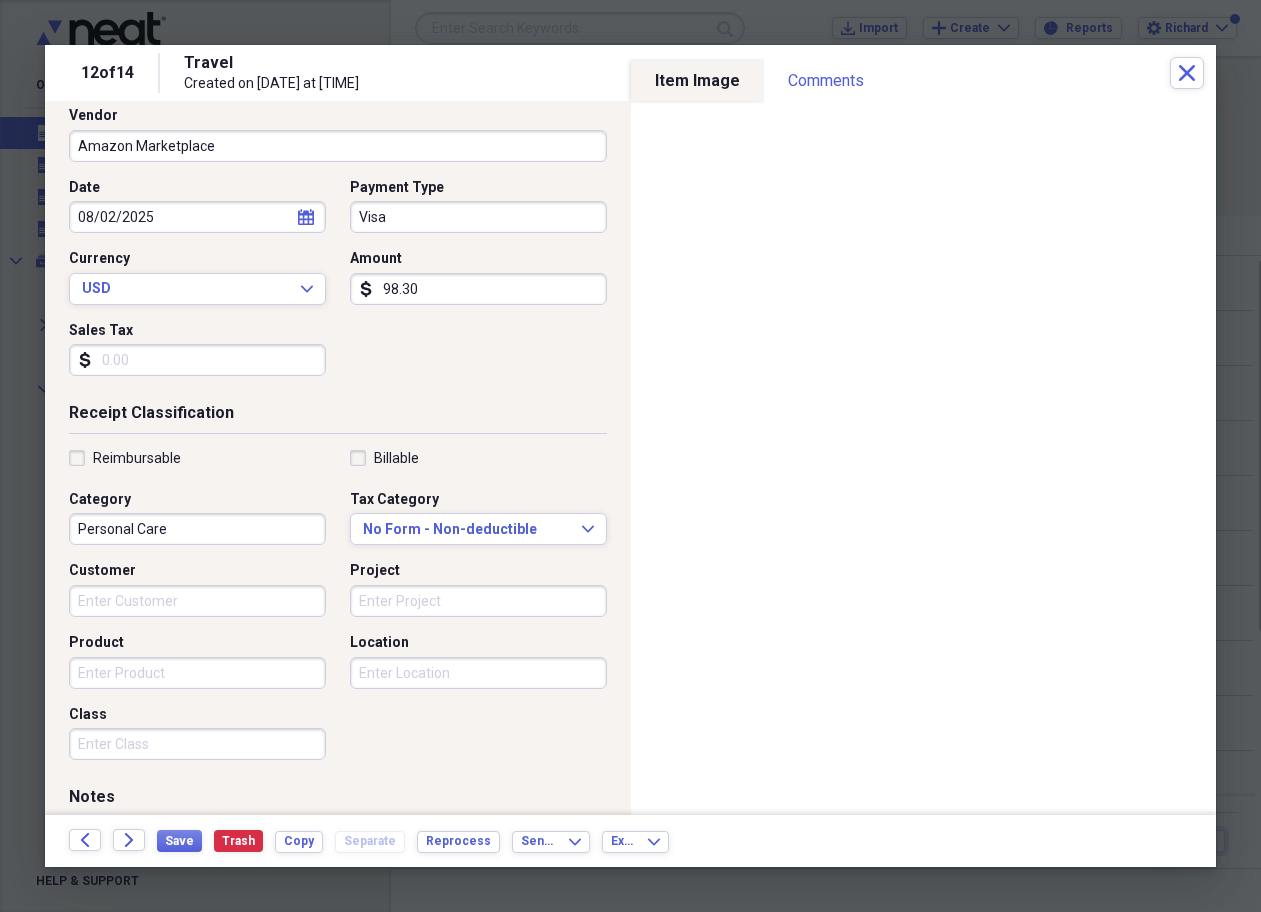 scroll, scrollTop: 143, scrollLeft: 0, axis: vertical 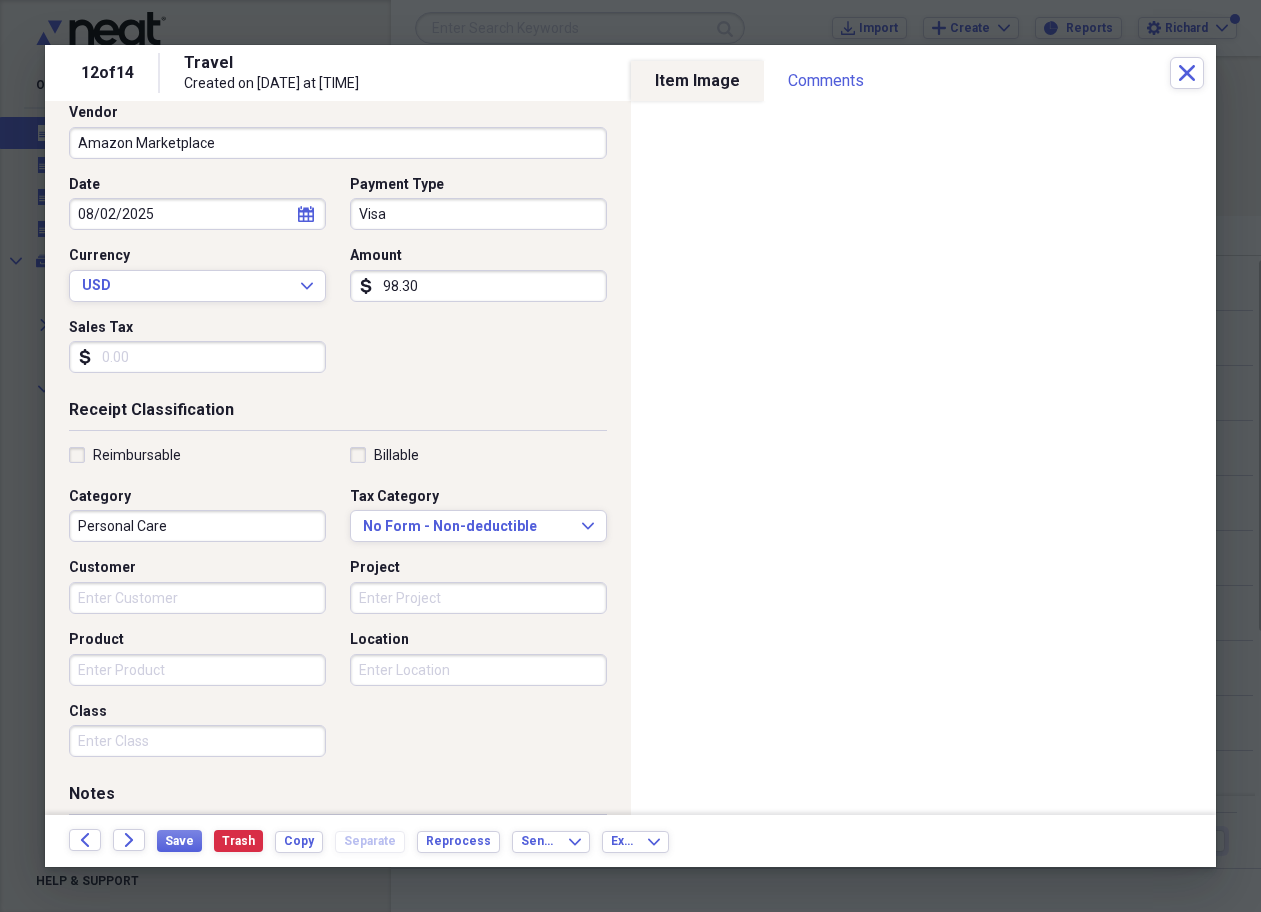 click on "Personal Care" at bounding box center [197, 526] 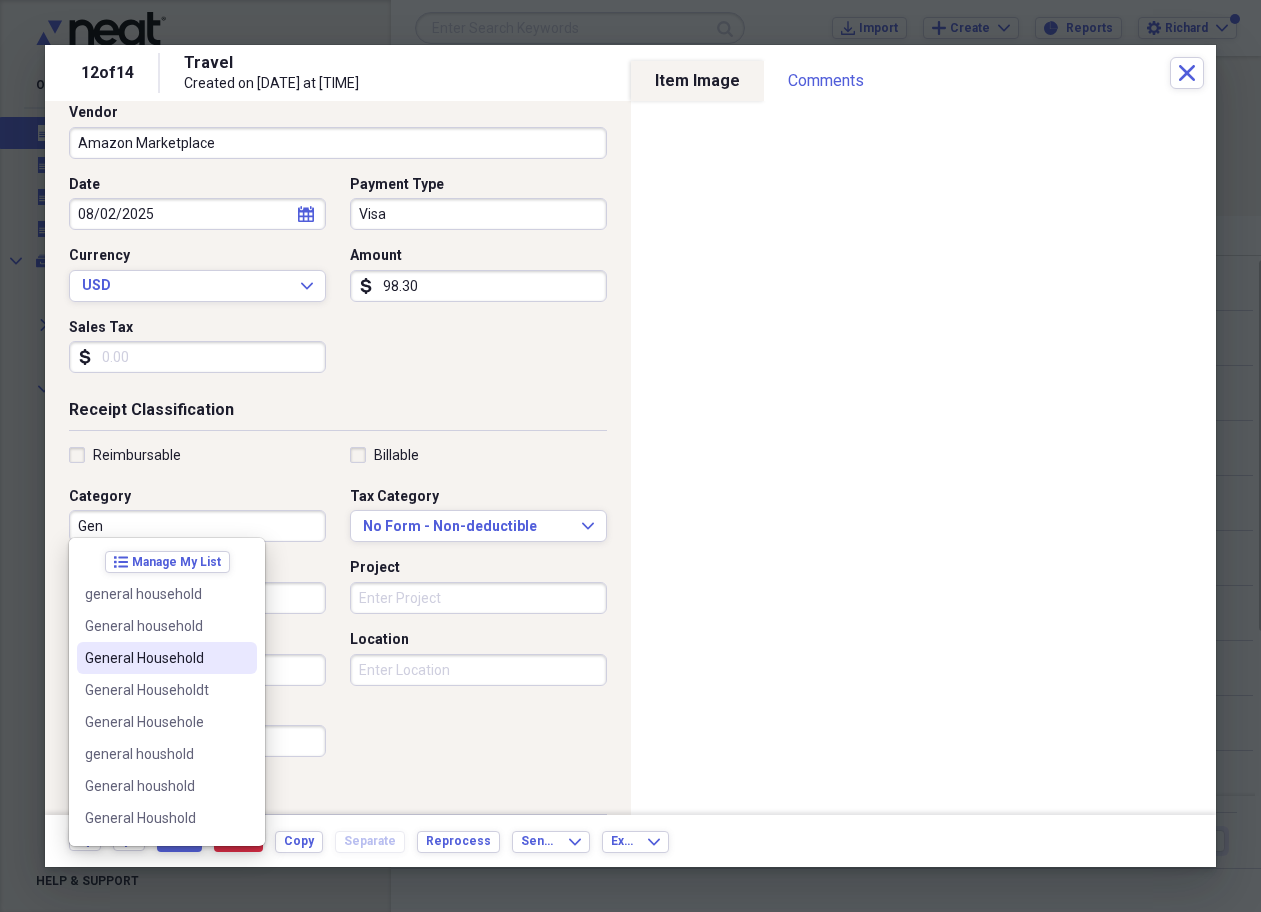 click on "General Household" at bounding box center [155, 658] 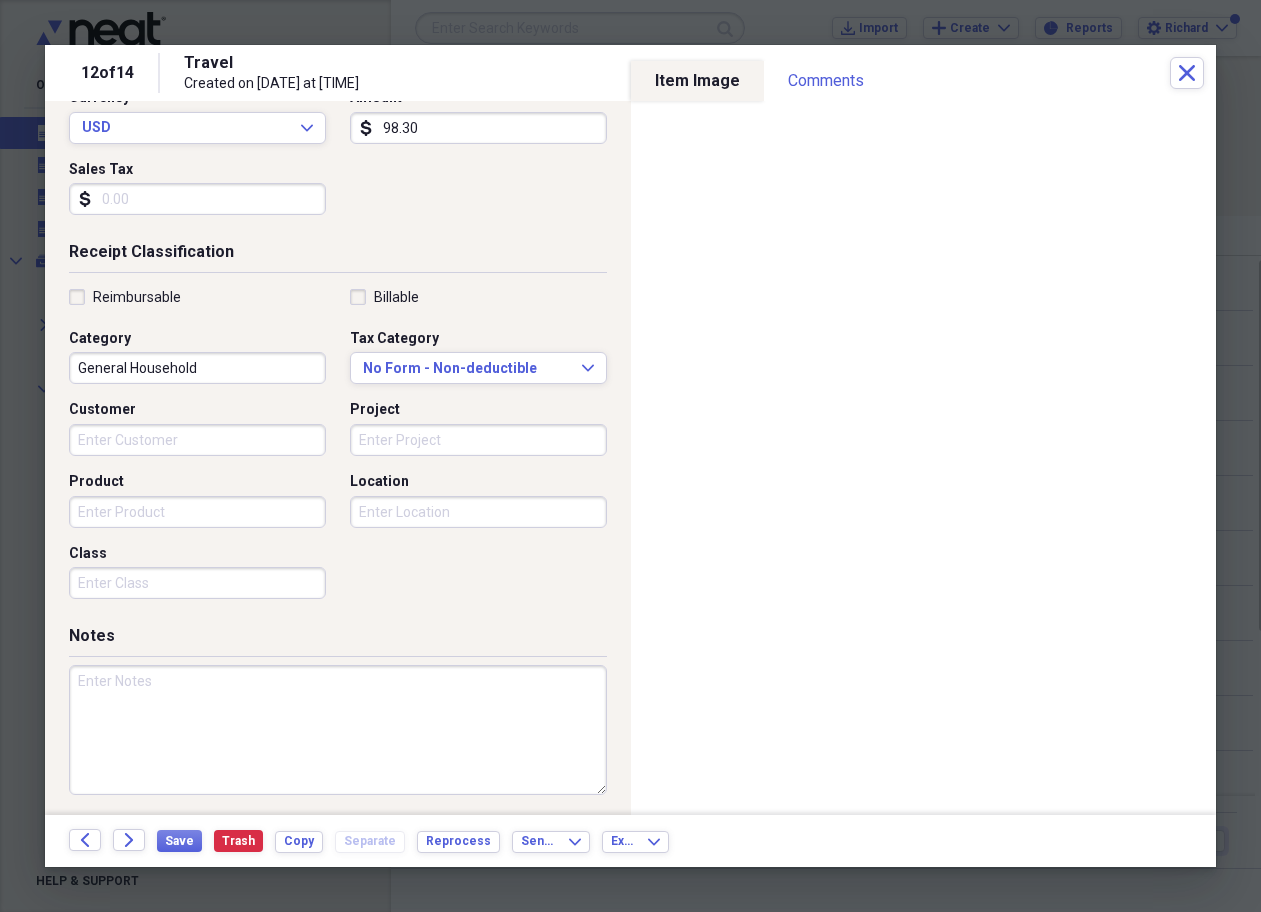 scroll, scrollTop: 300, scrollLeft: 0, axis: vertical 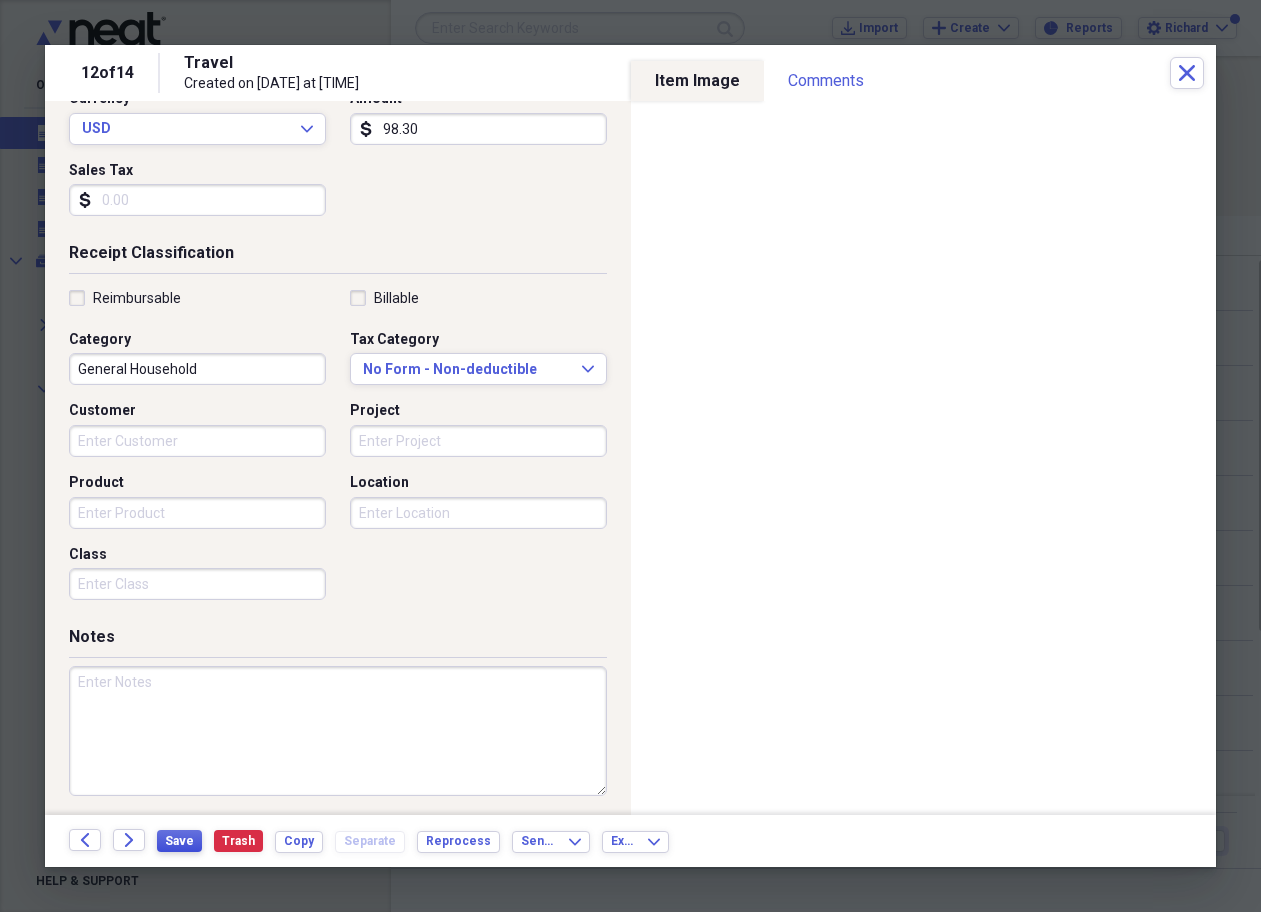 click on "Save" at bounding box center (179, 841) 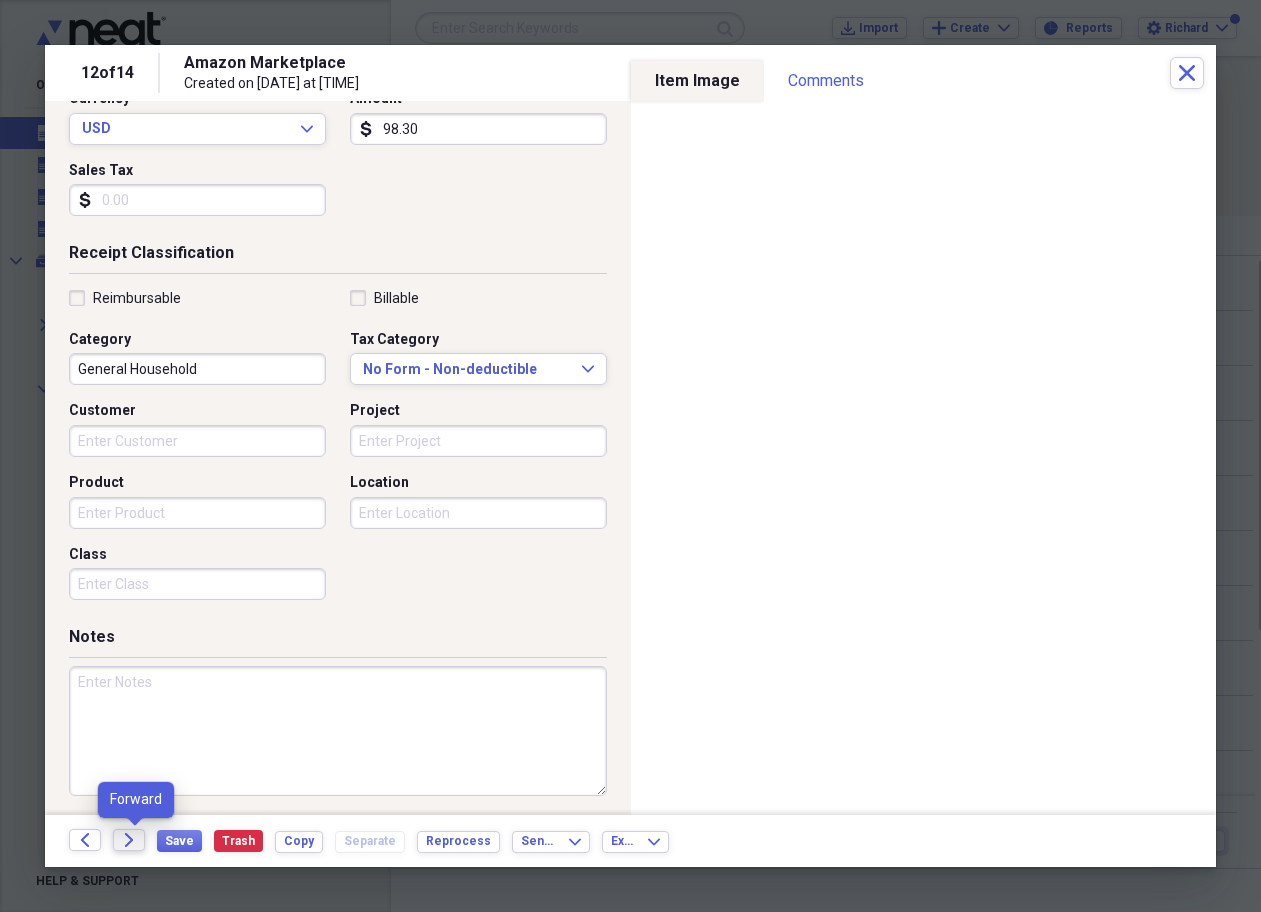 click on "Forward" 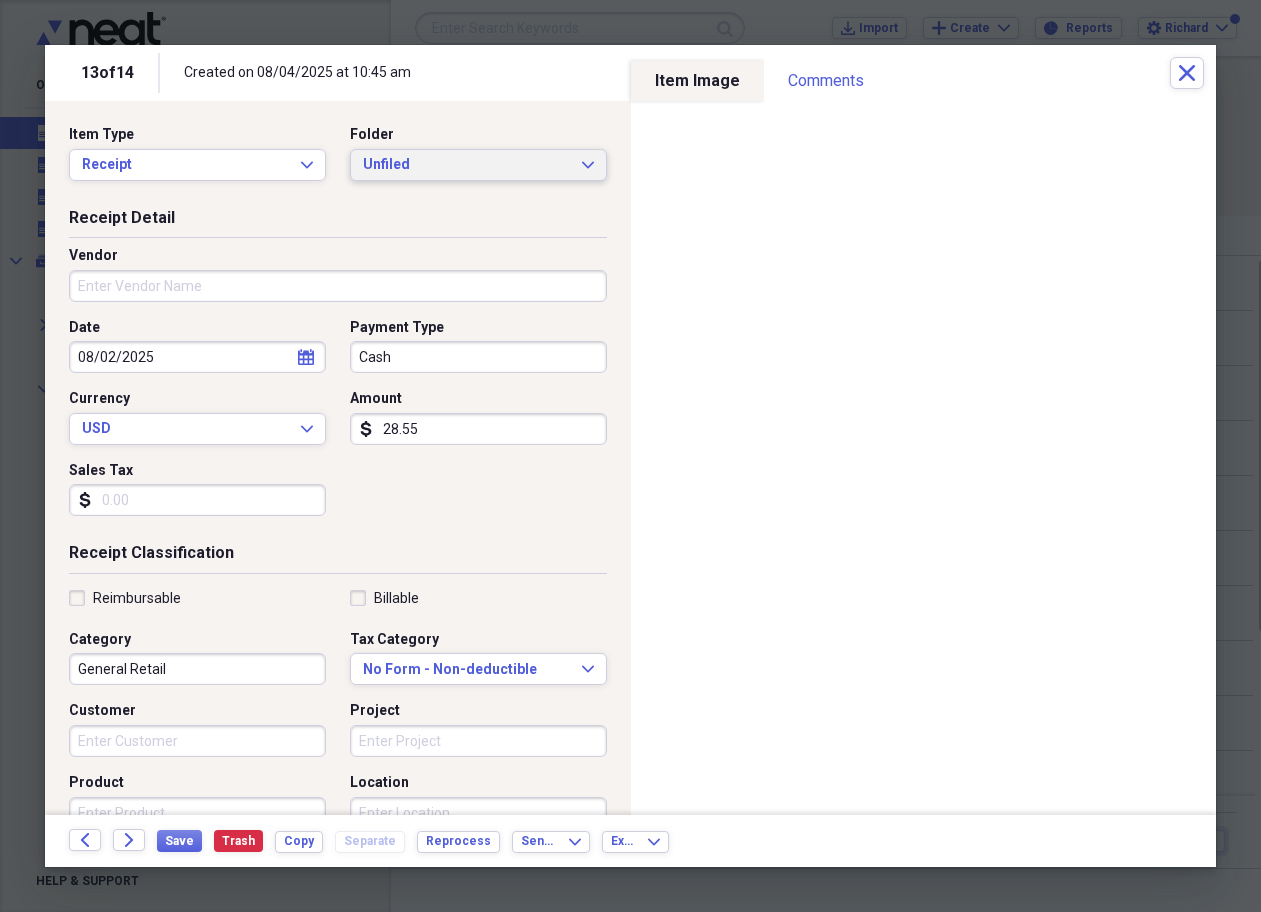 click on "Unfiled Expand" at bounding box center (478, 165) 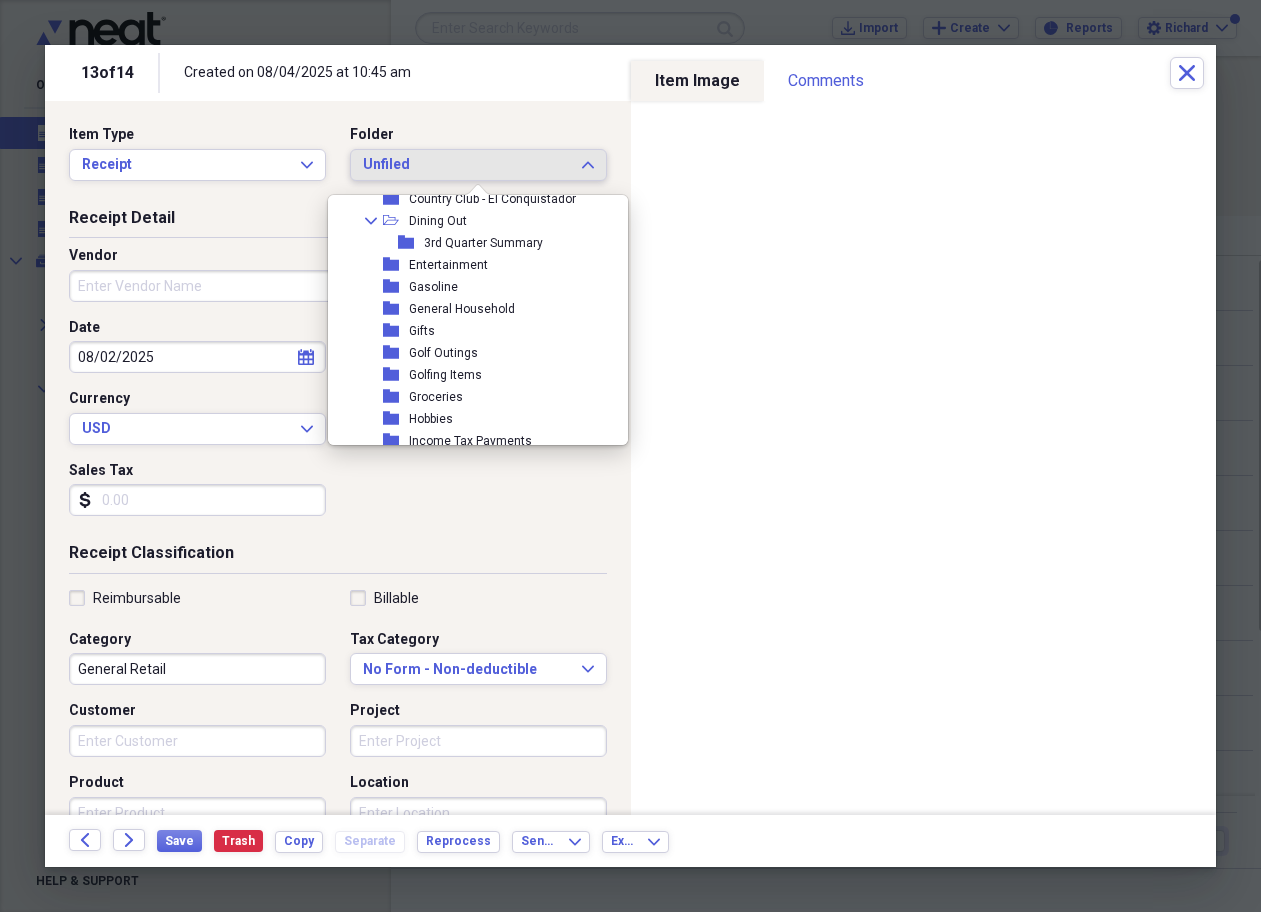 scroll, scrollTop: 289, scrollLeft: 0, axis: vertical 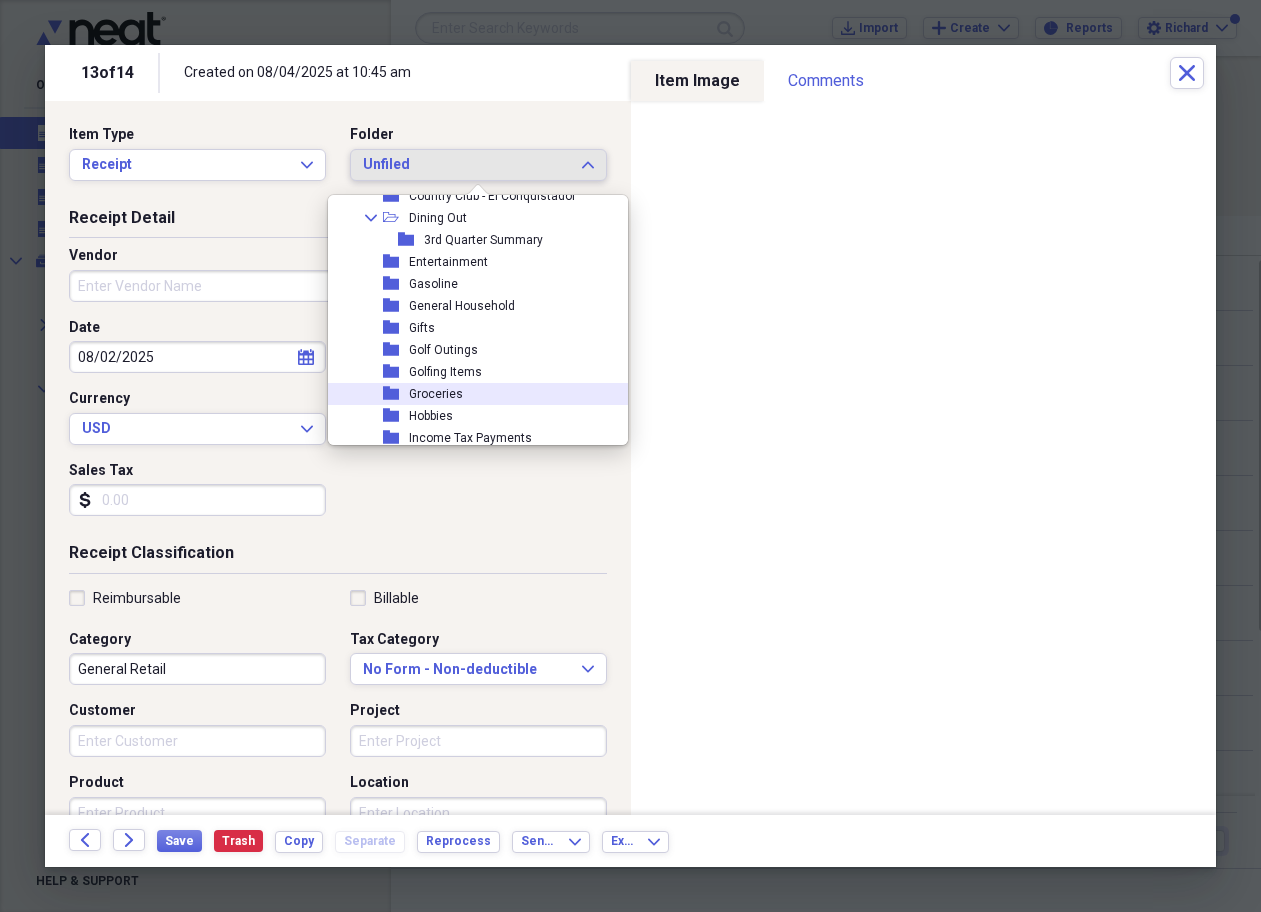 click 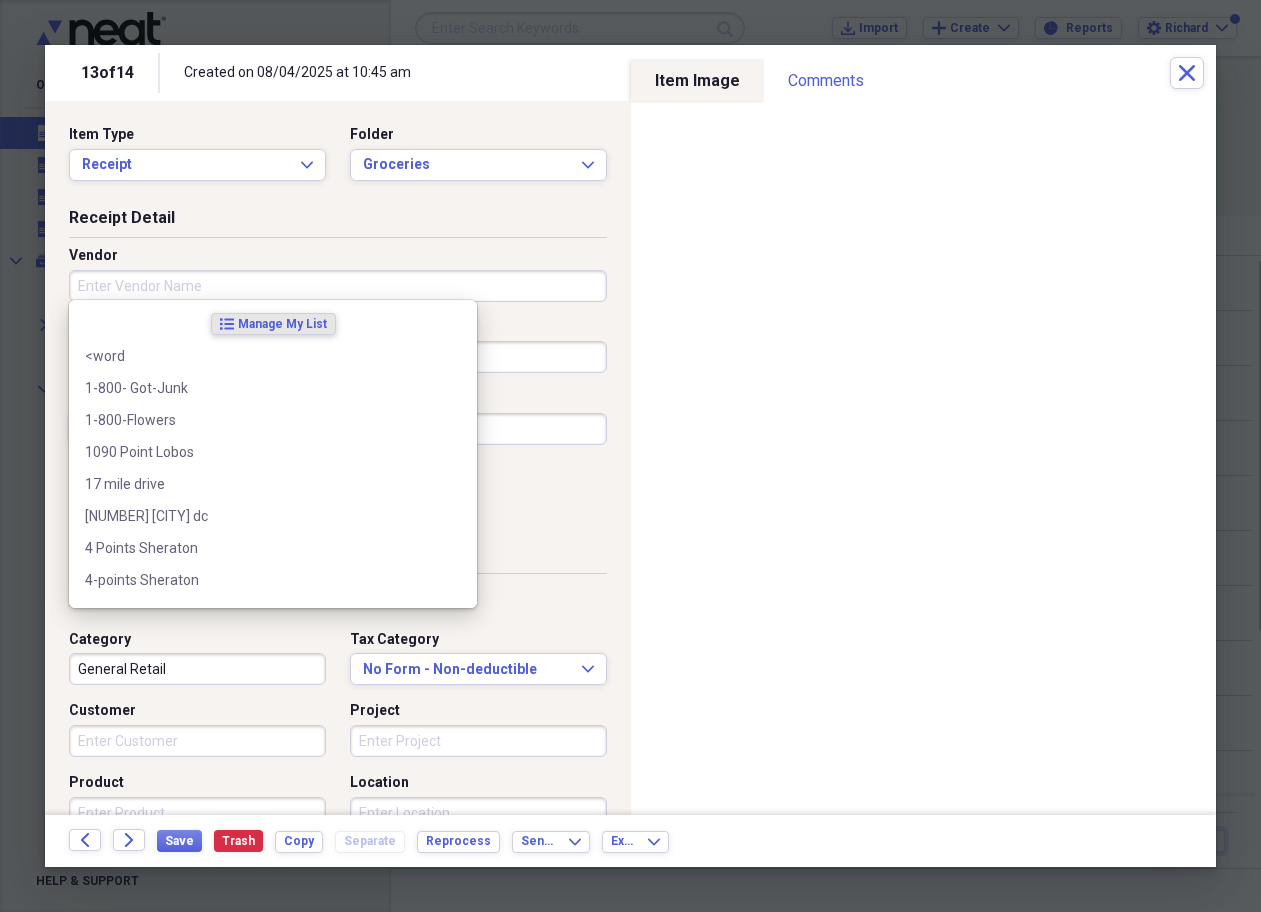 click on "Vendor" at bounding box center (338, 286) 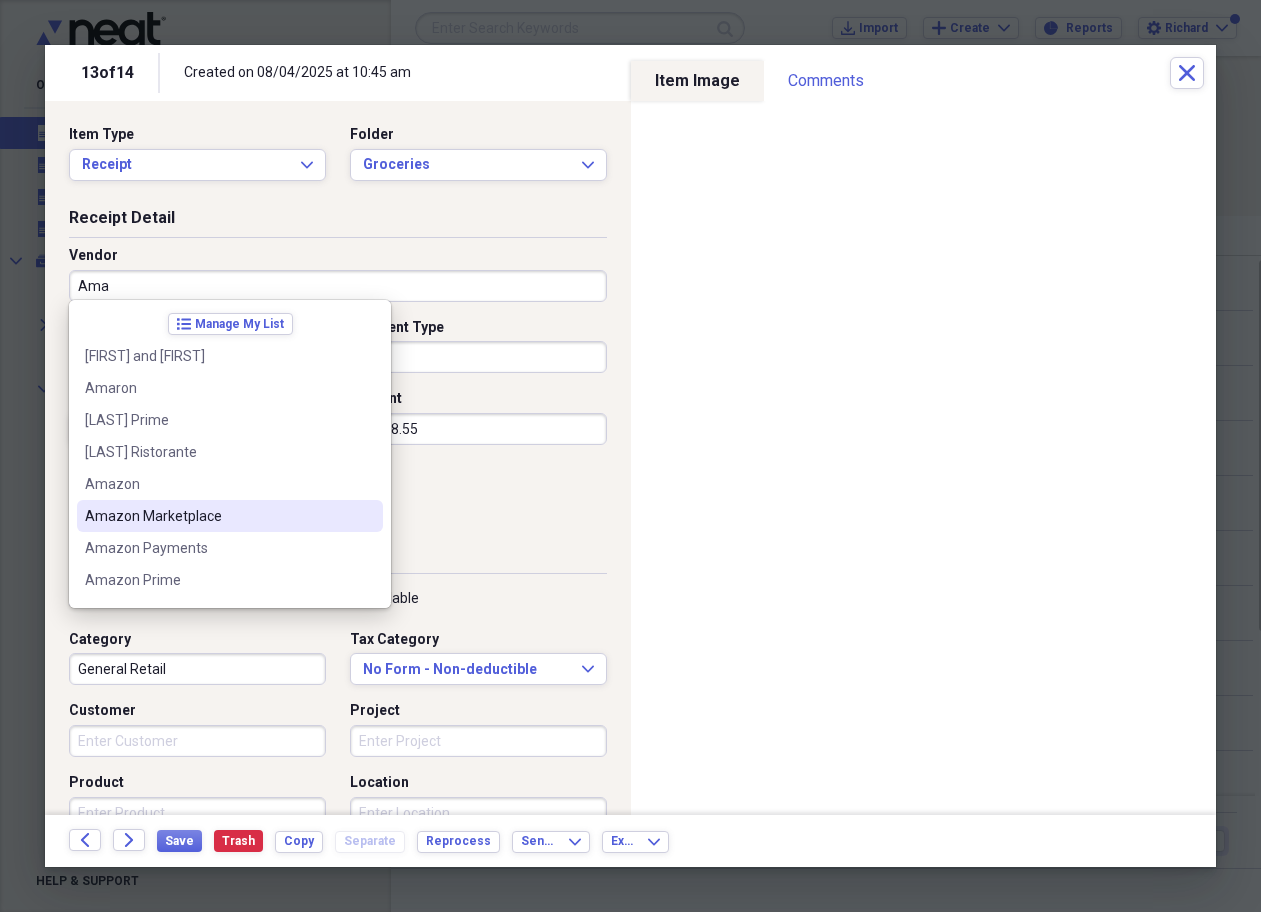 click on "Amazon Marketplace" at bounding box center (218, 516) 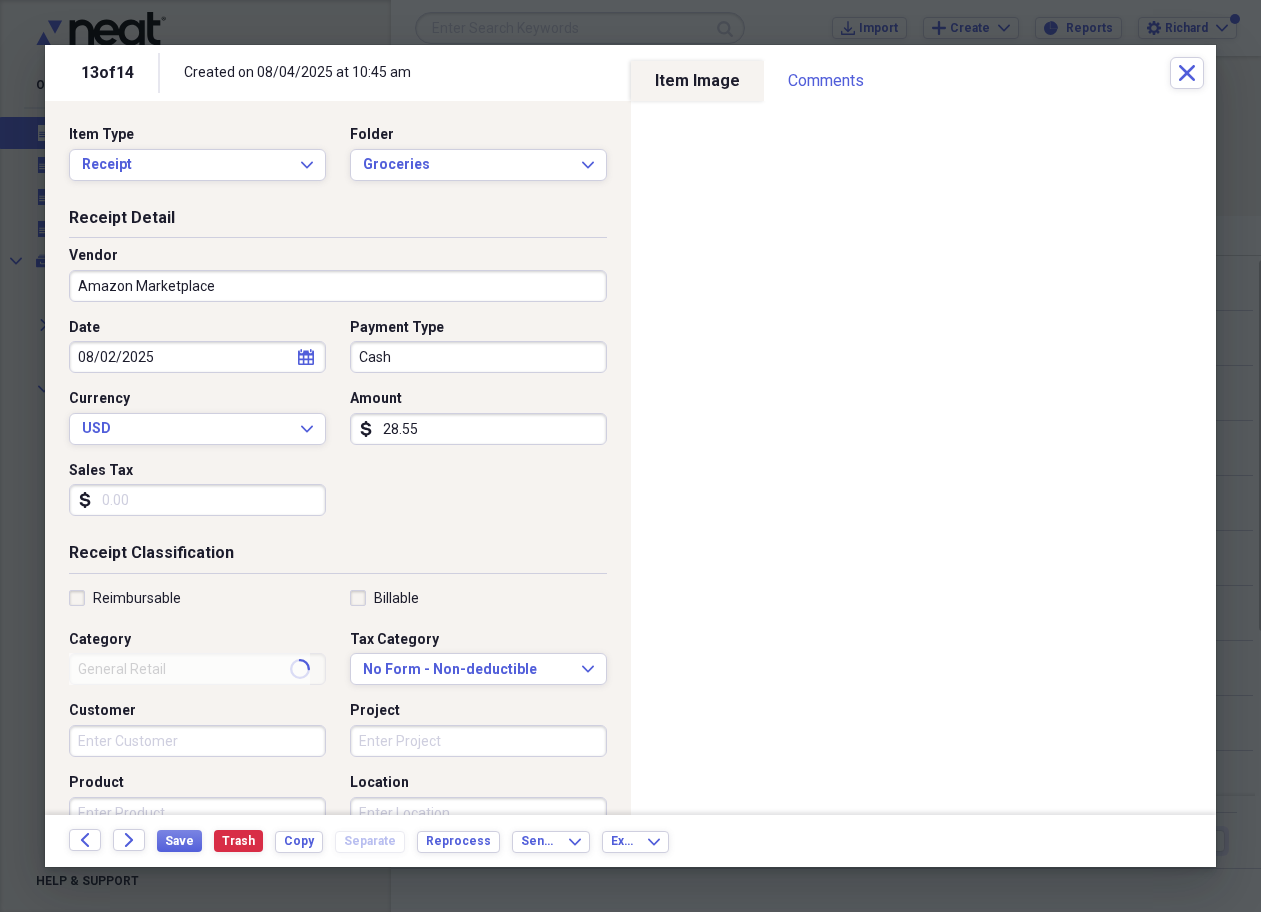 type on "Personal Care" 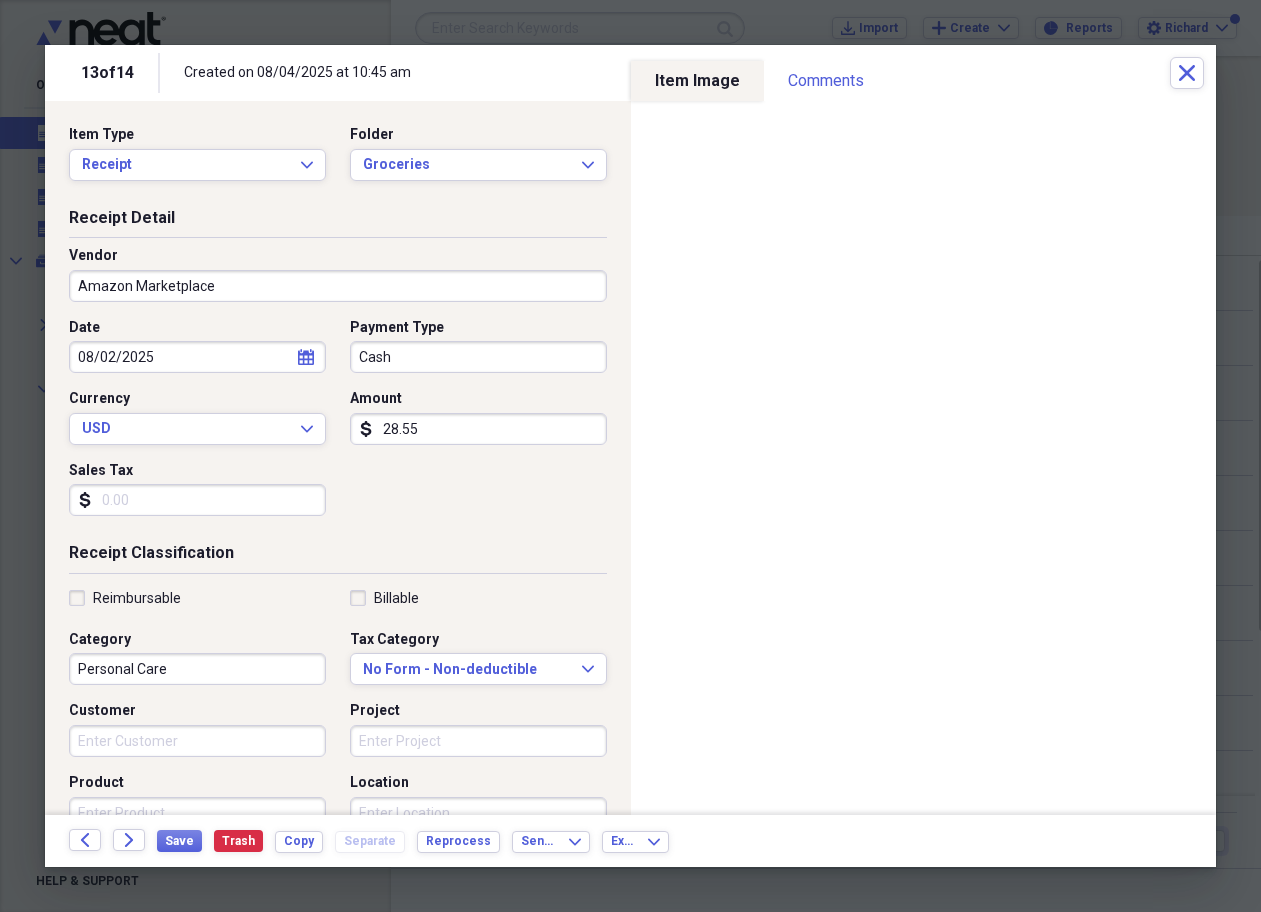 click on "28.55" at bounding box center [478, 429] 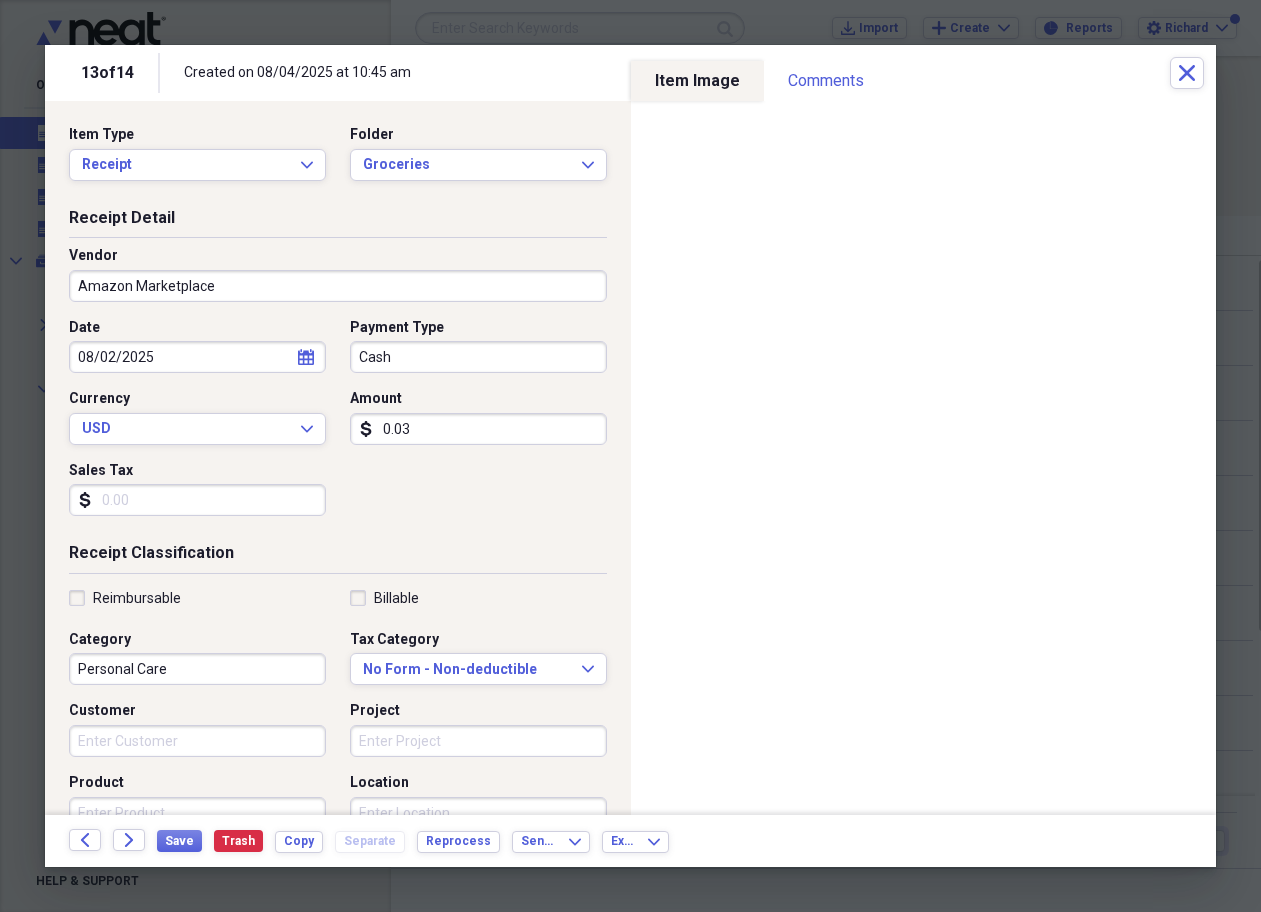 type on "0.03" 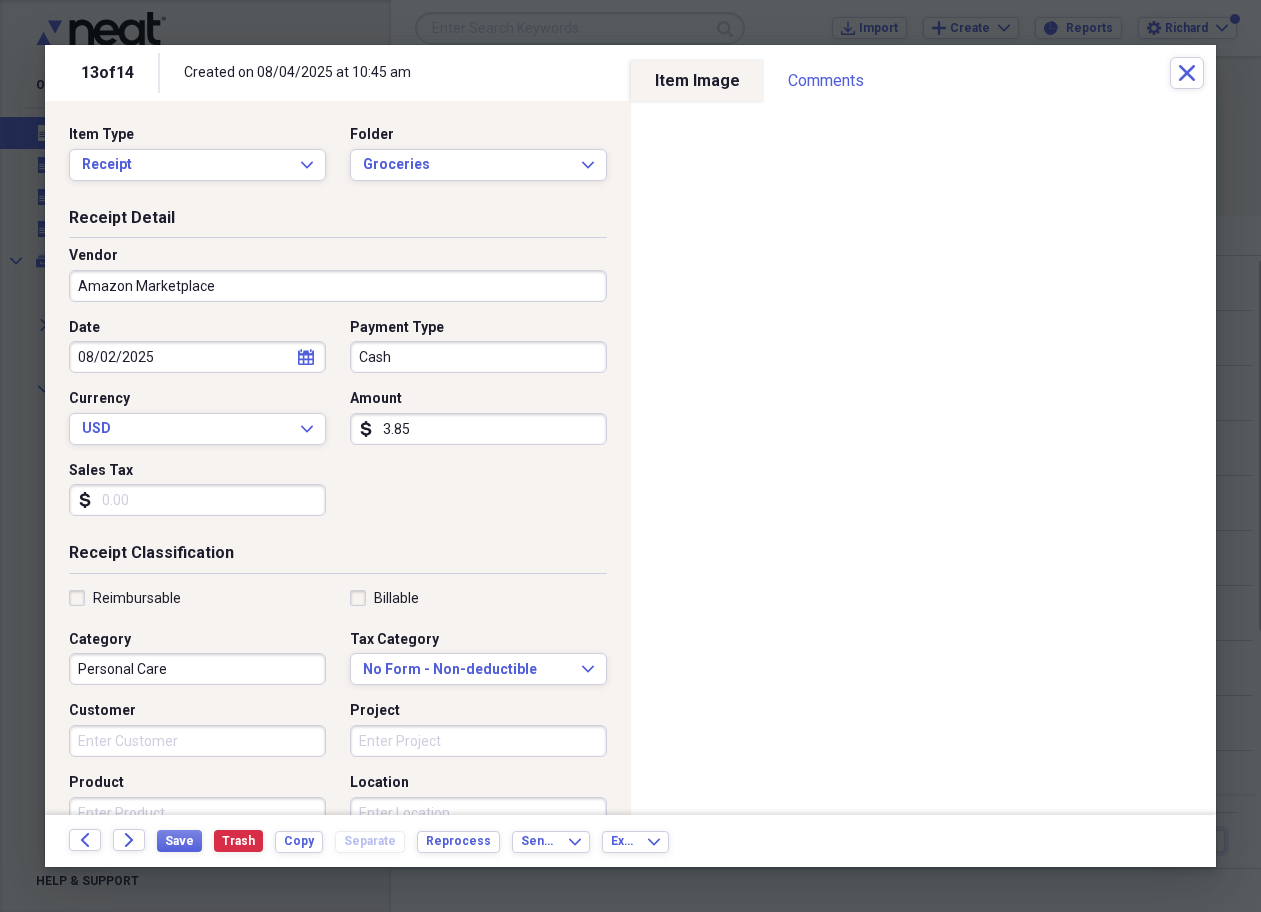 type on "38.55" 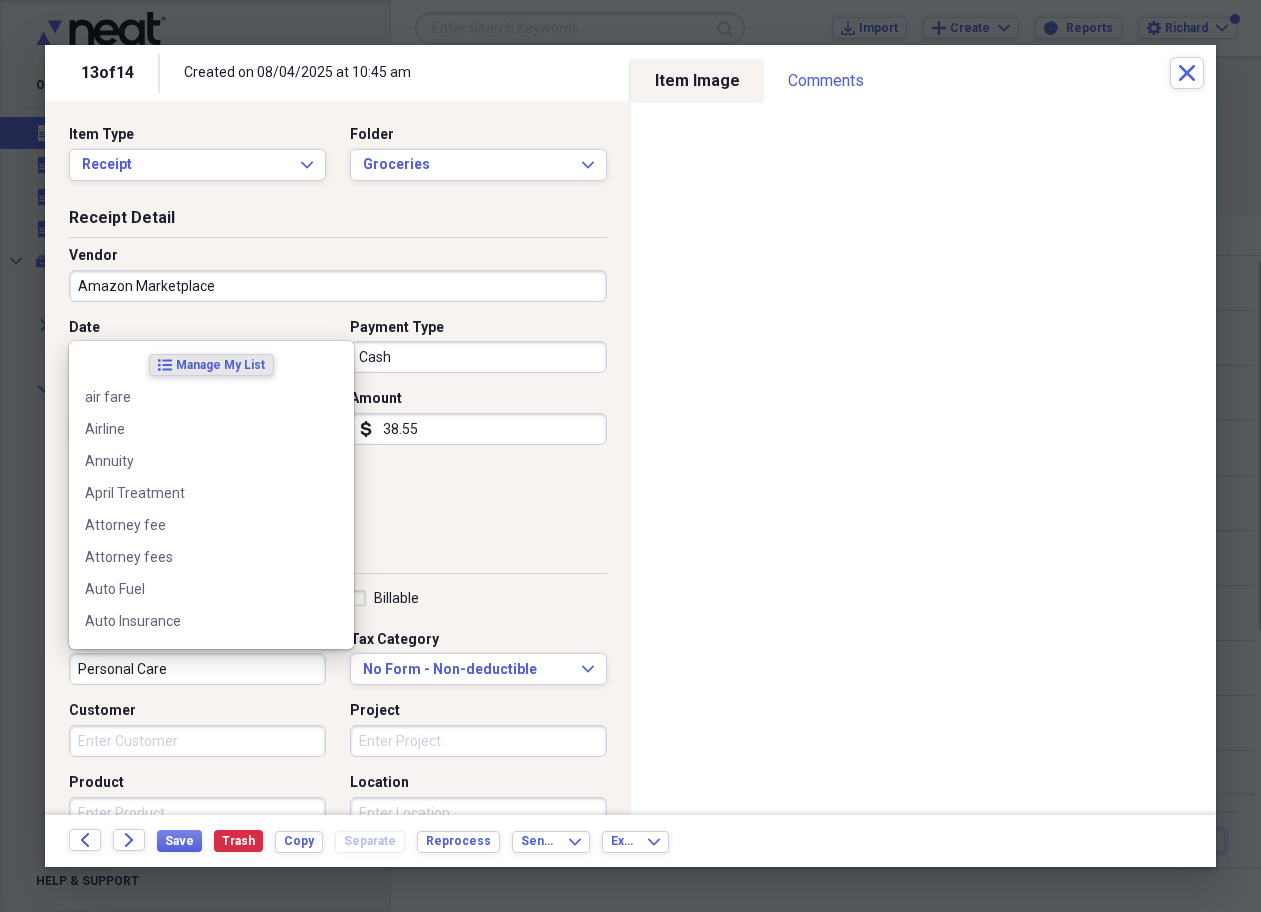 click on "Personal Care" at bounding box center [197, 669] 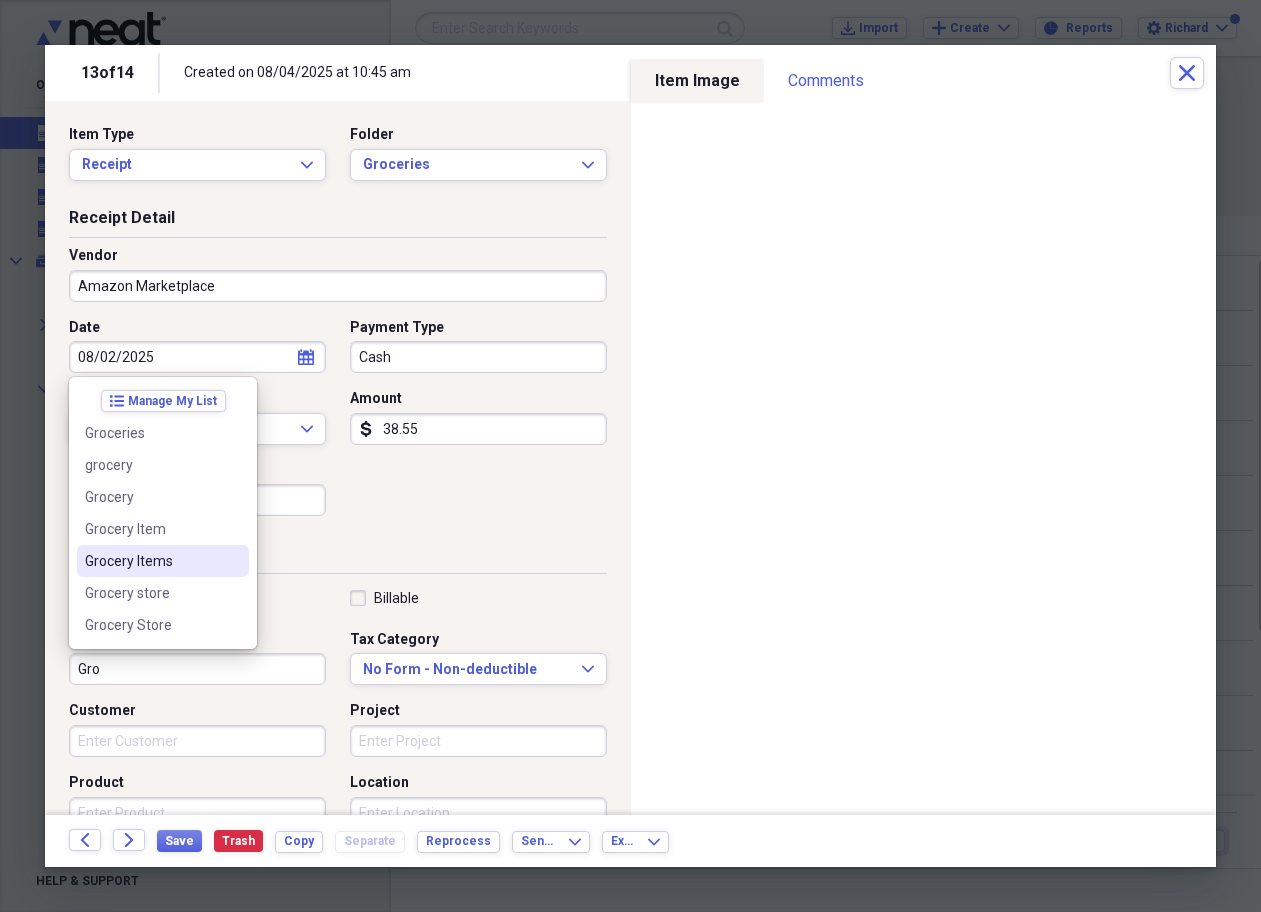 click on "Grocery Items" at bounding box center (151, 561) 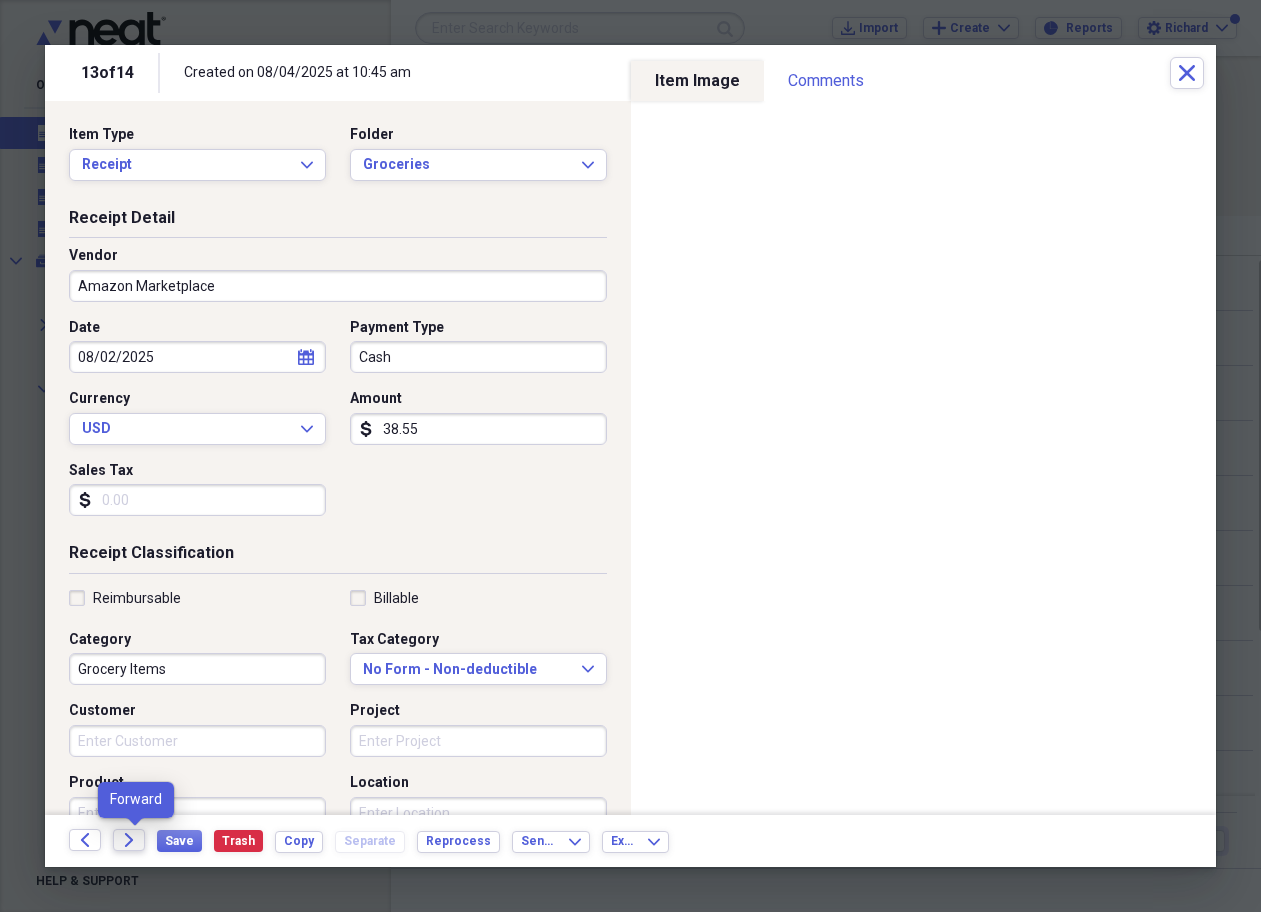 click on "Forward" 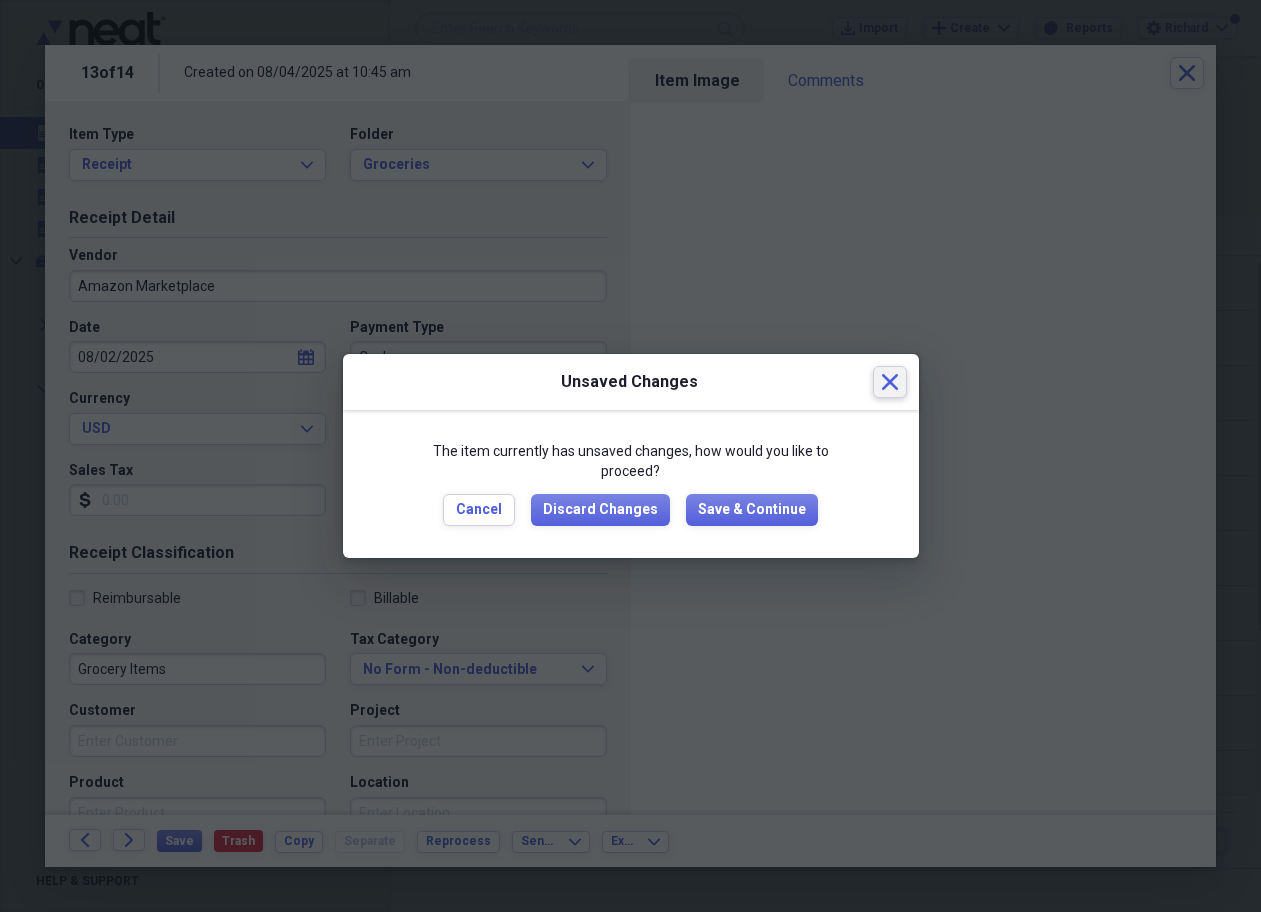 click on "Close" 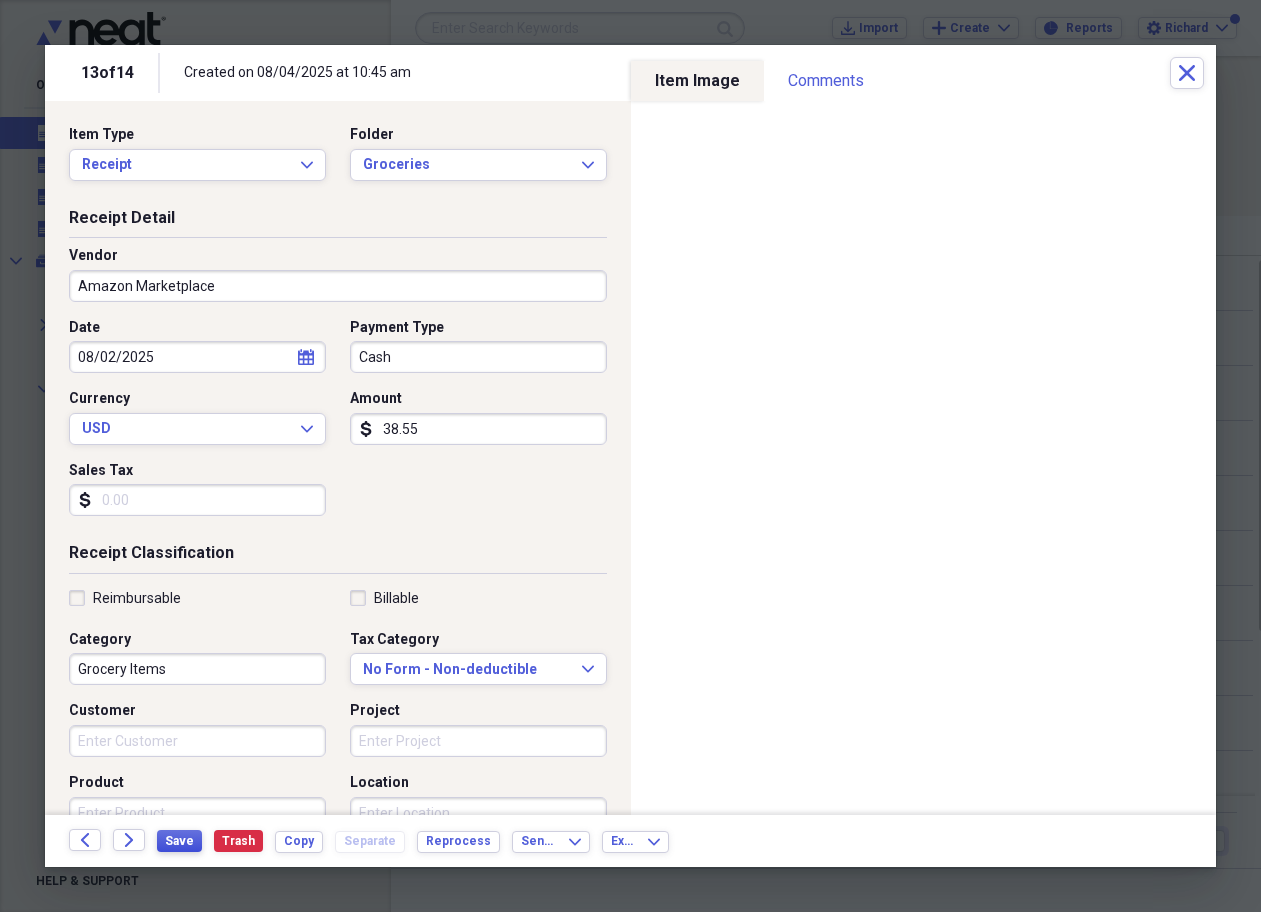 click on "Save" at bounding box center (179, 841) 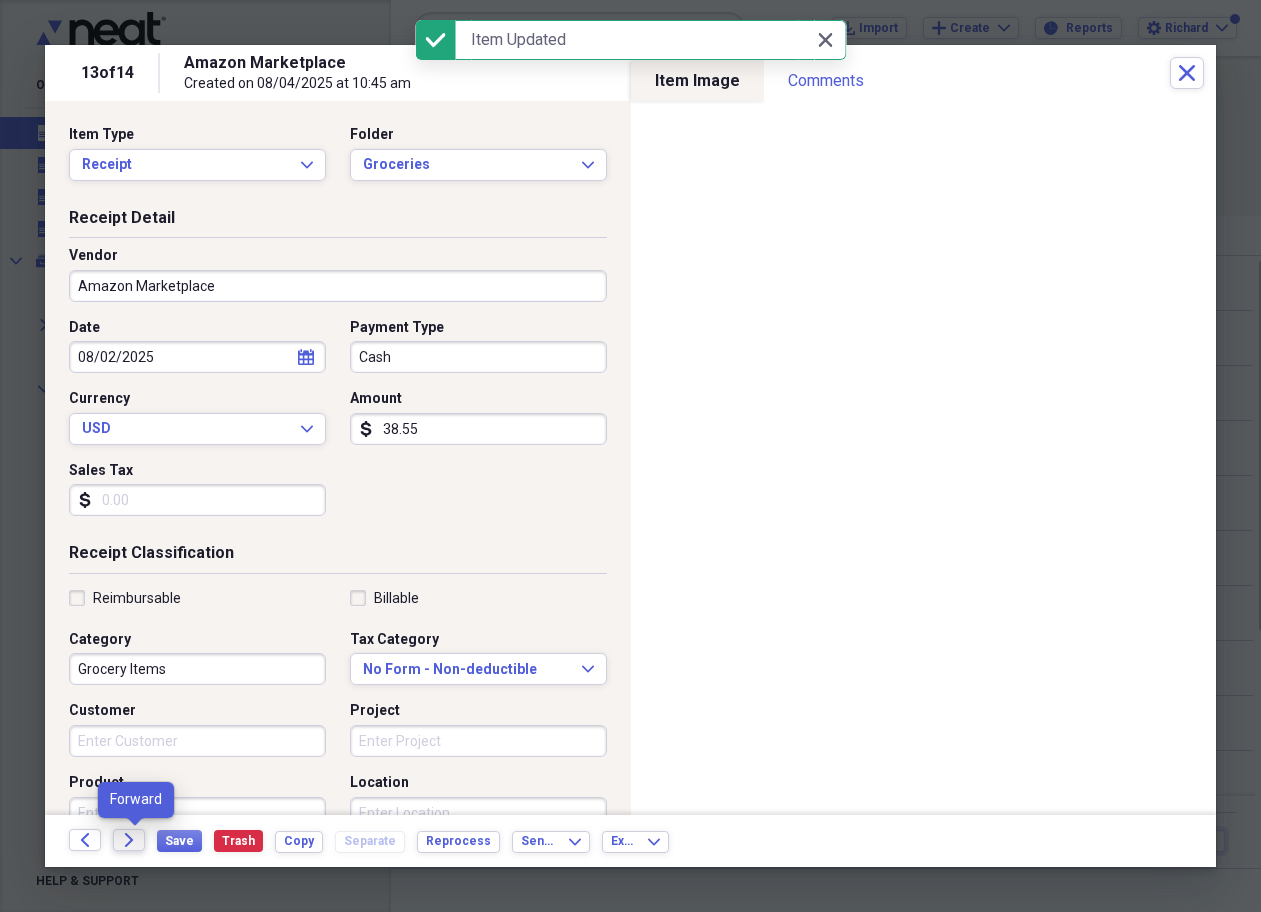 click on "Forward" 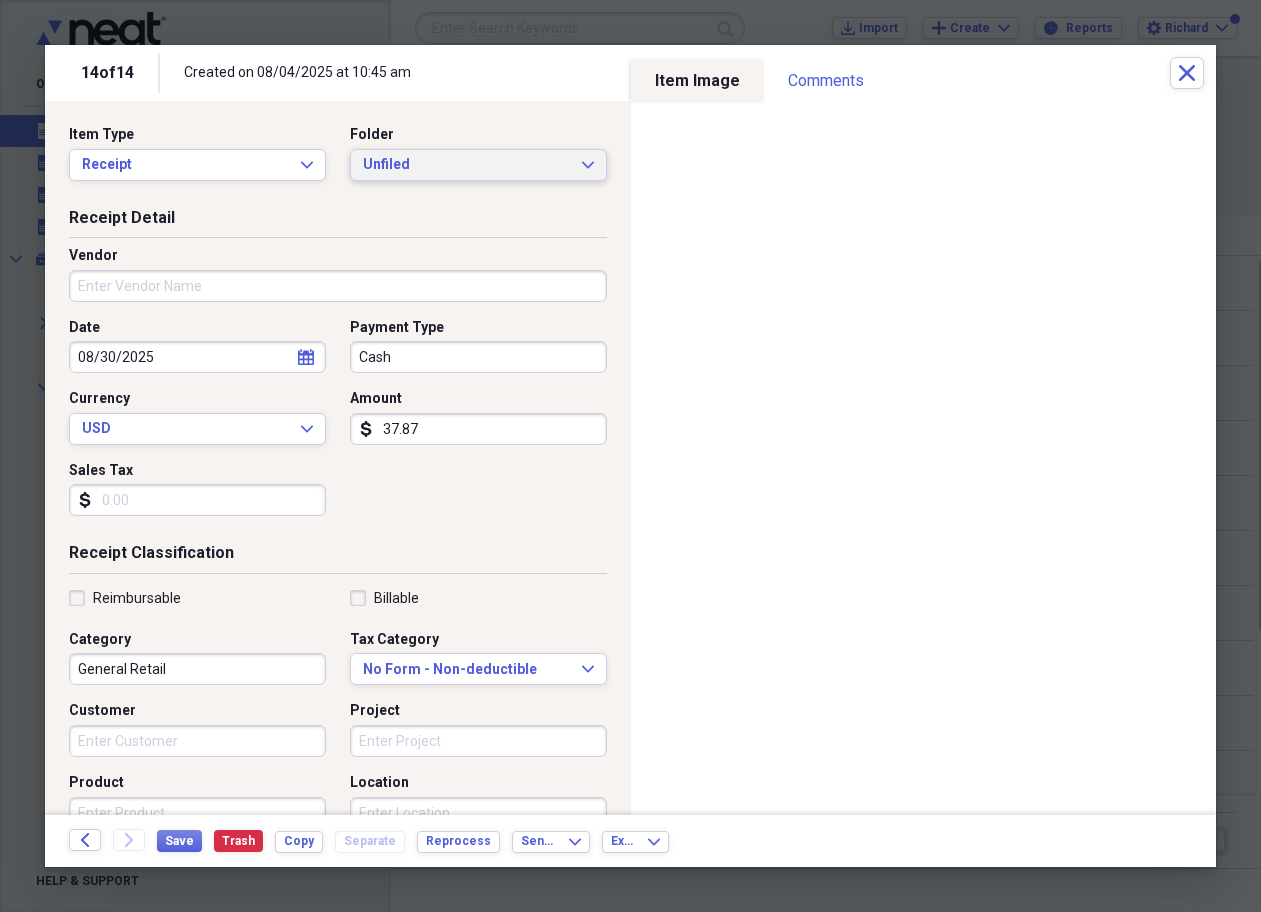 click on "Expand" 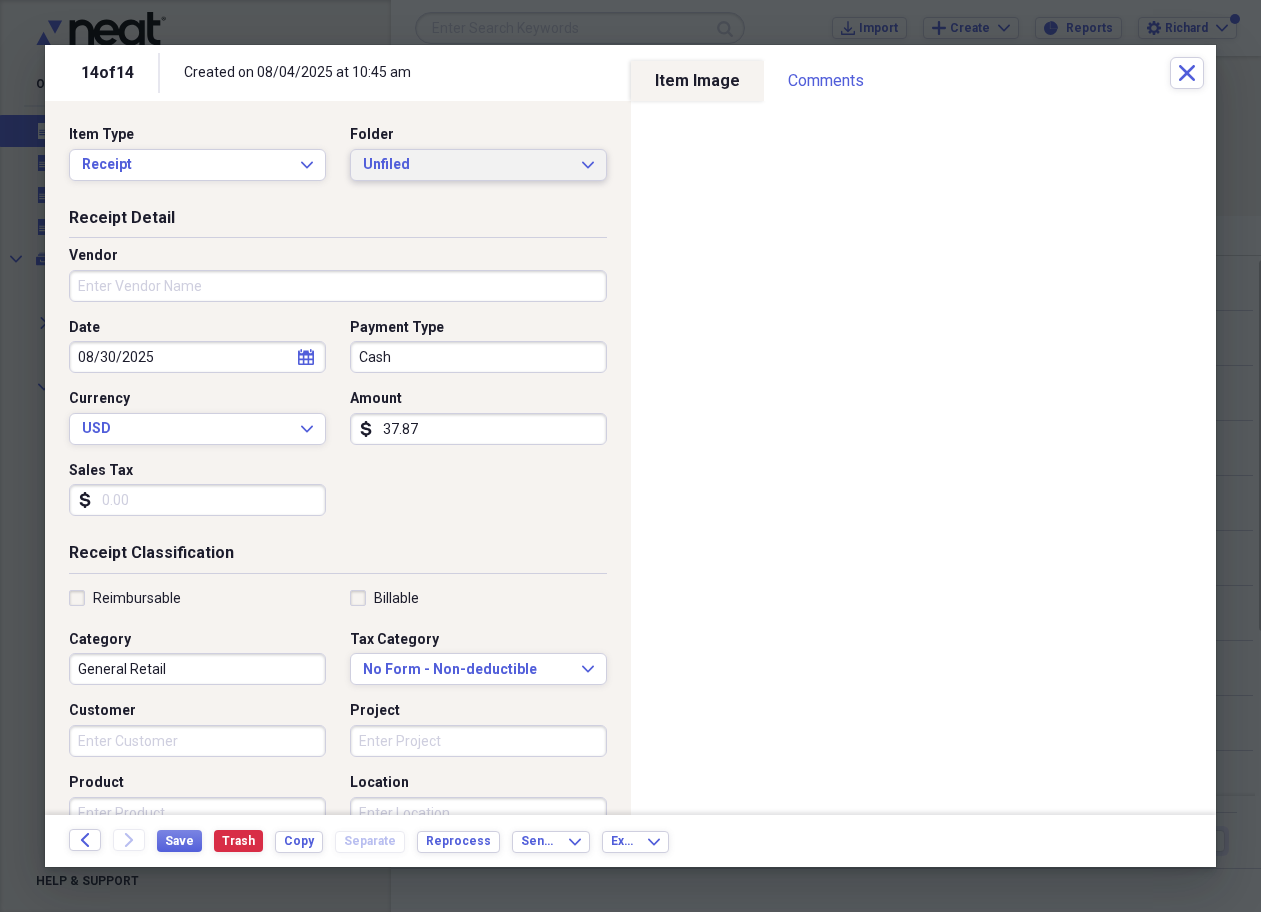 click on "Unfiled Expand" at bounding box center [478, 165] 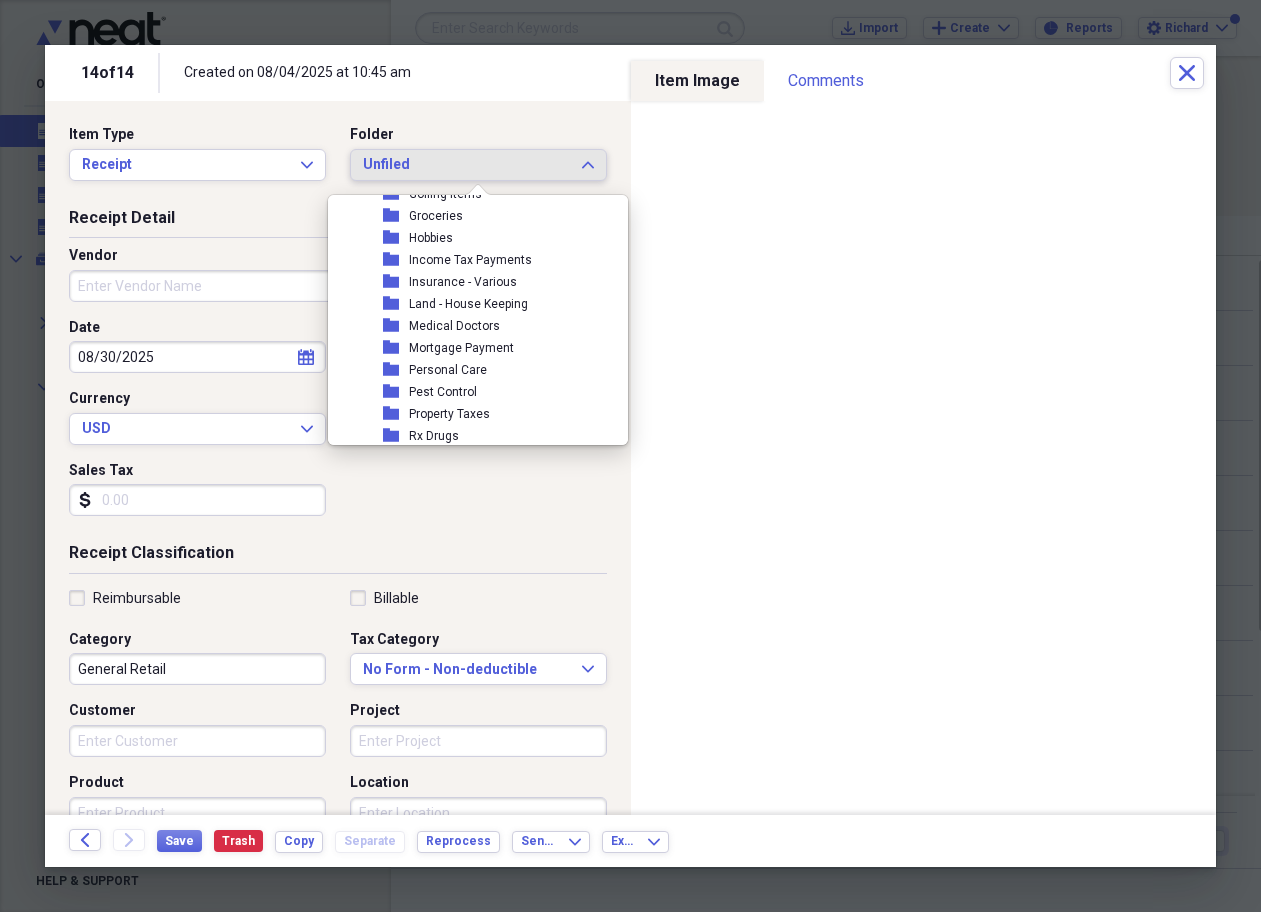 scroll, scrollTop: 469, scrollLeft: 0, axis: vertical 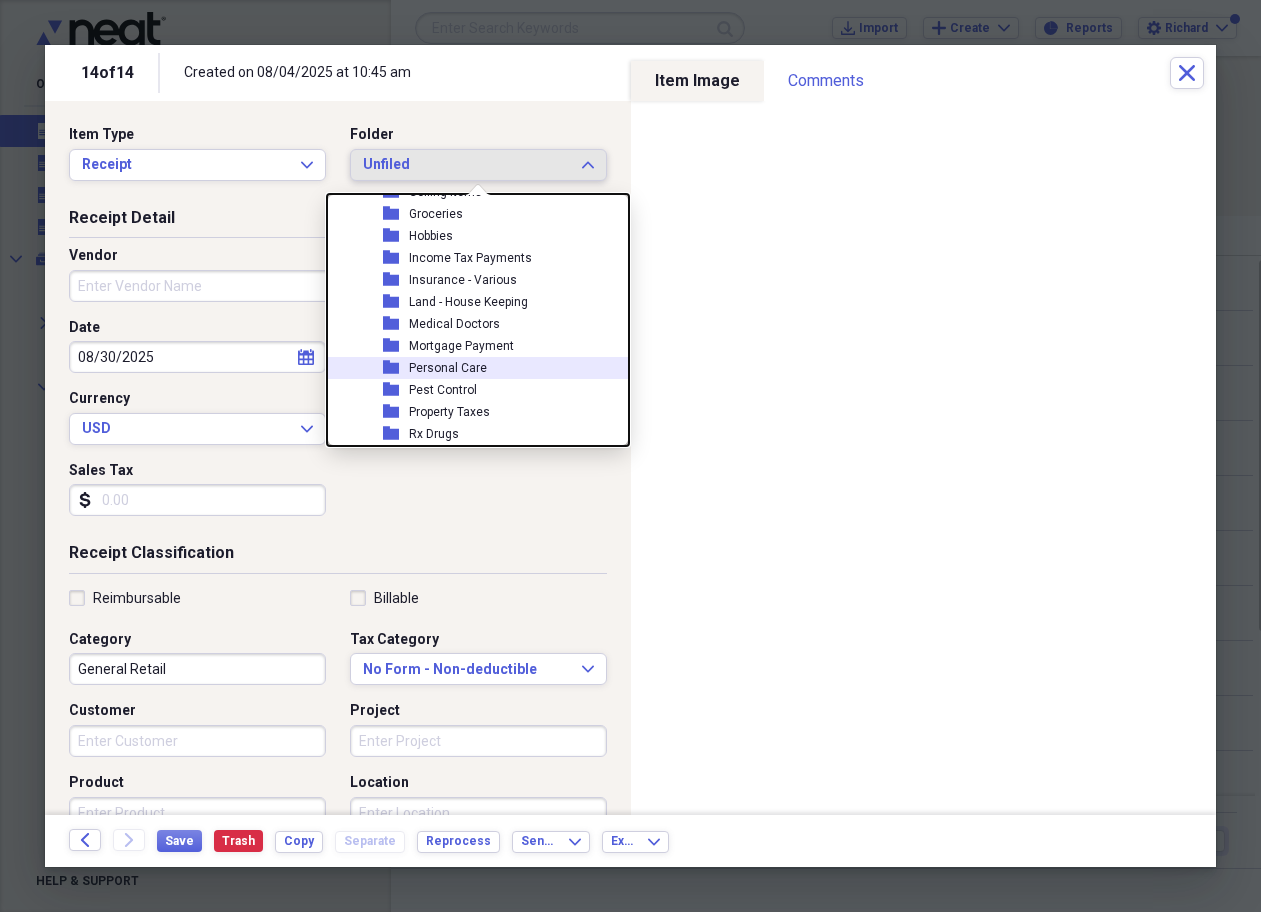 click 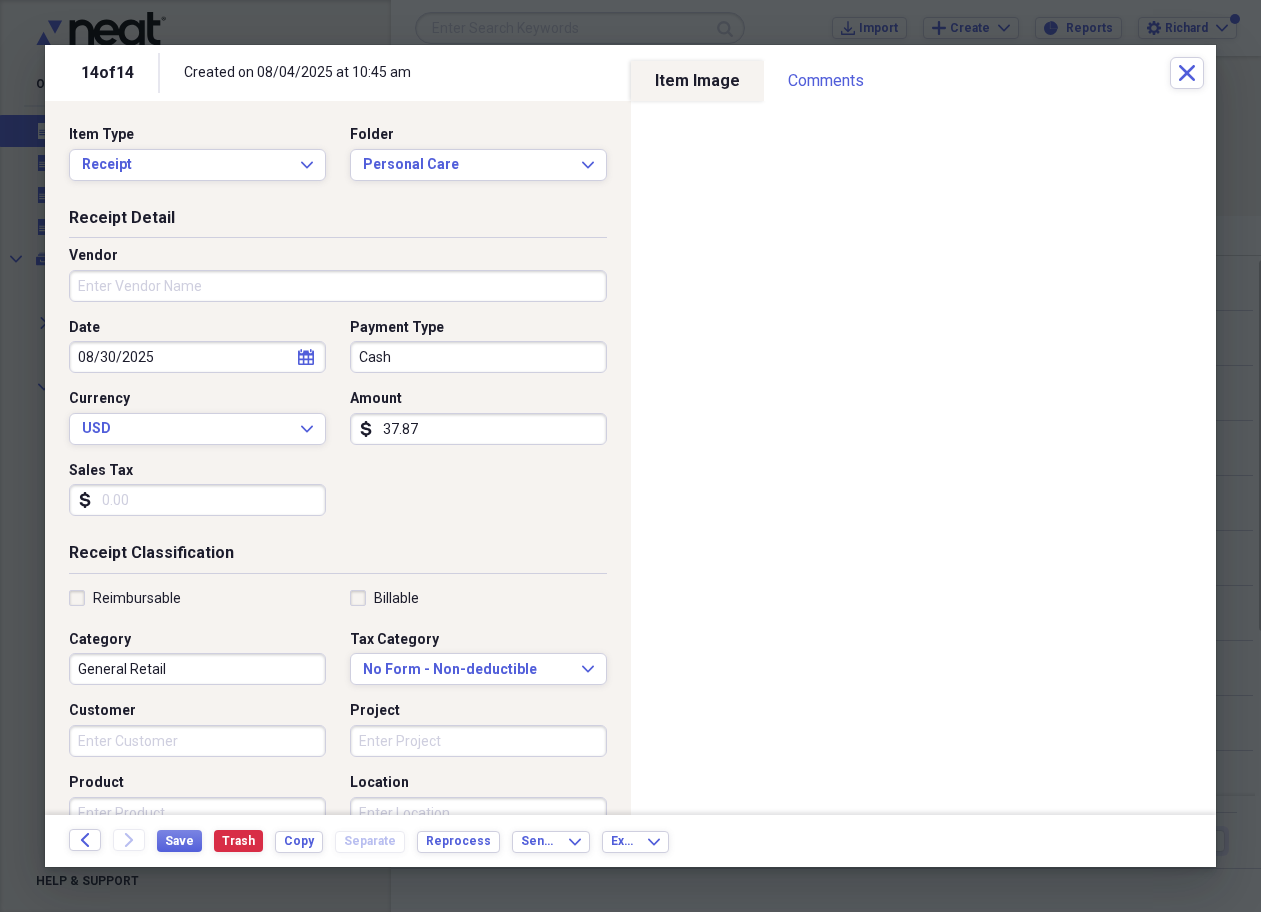 click on "Vendor" at bounding box center (338, 286) 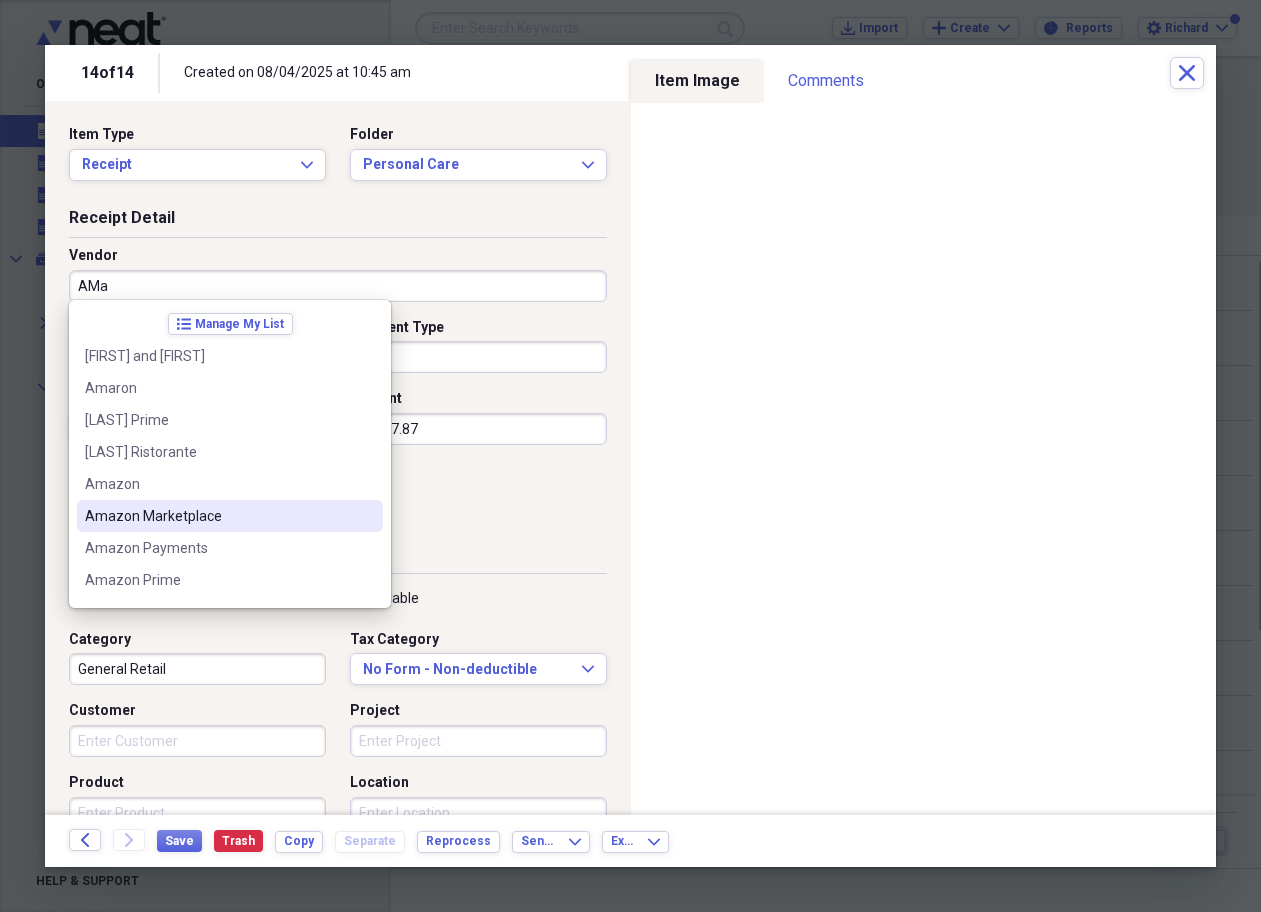 click on "Amazon Marketplace" at bounding box center [218, 516] 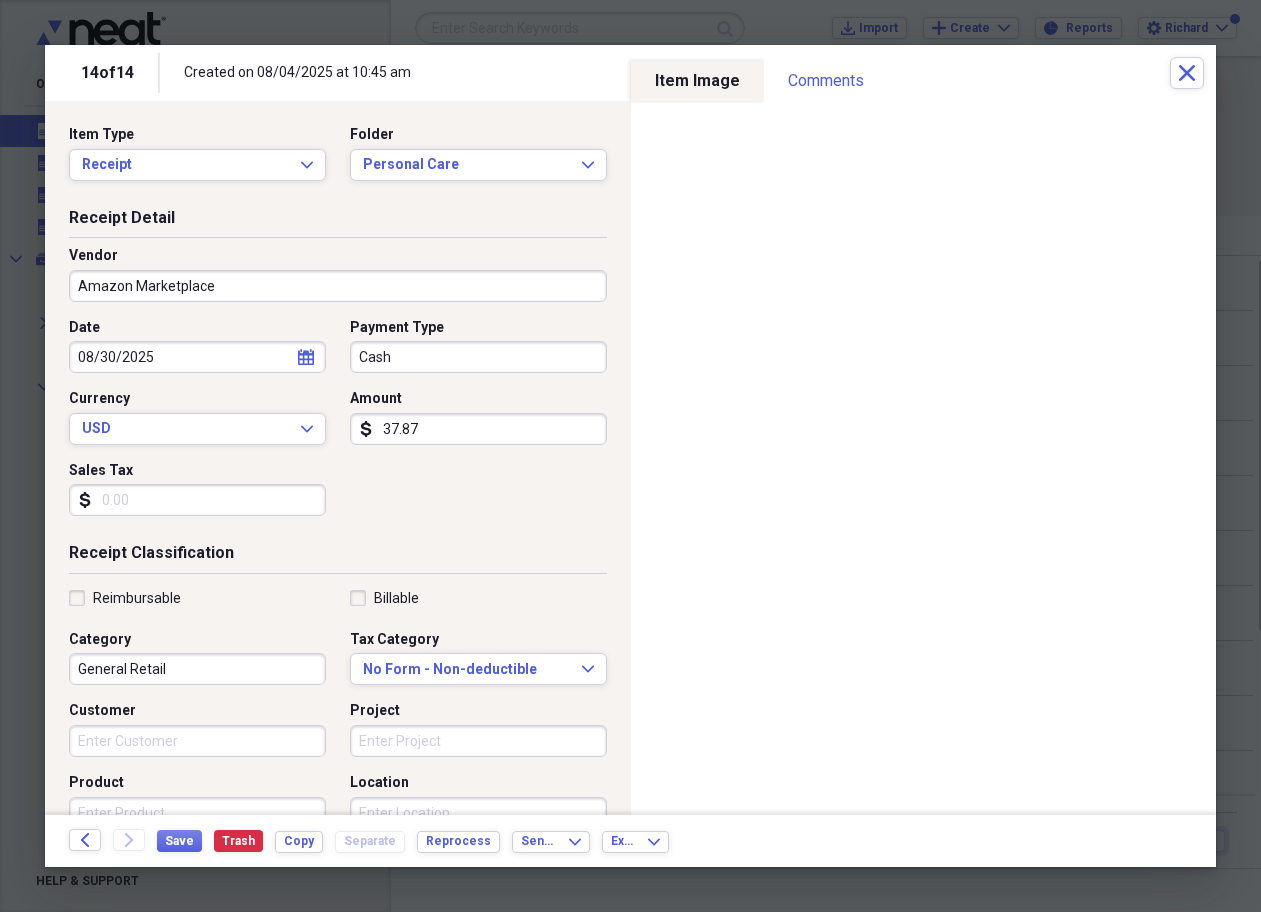 type on "Personal Care" 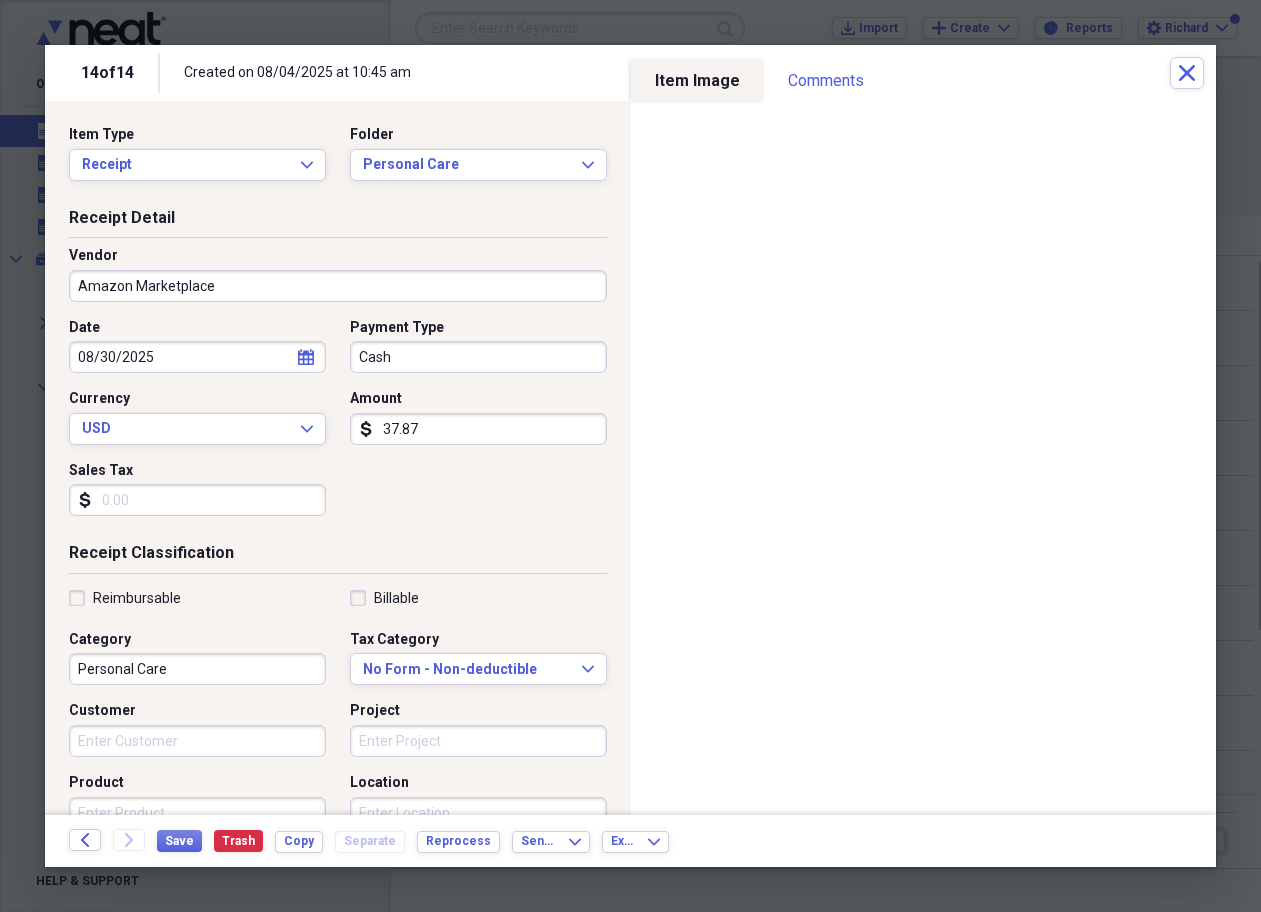 select on "7" 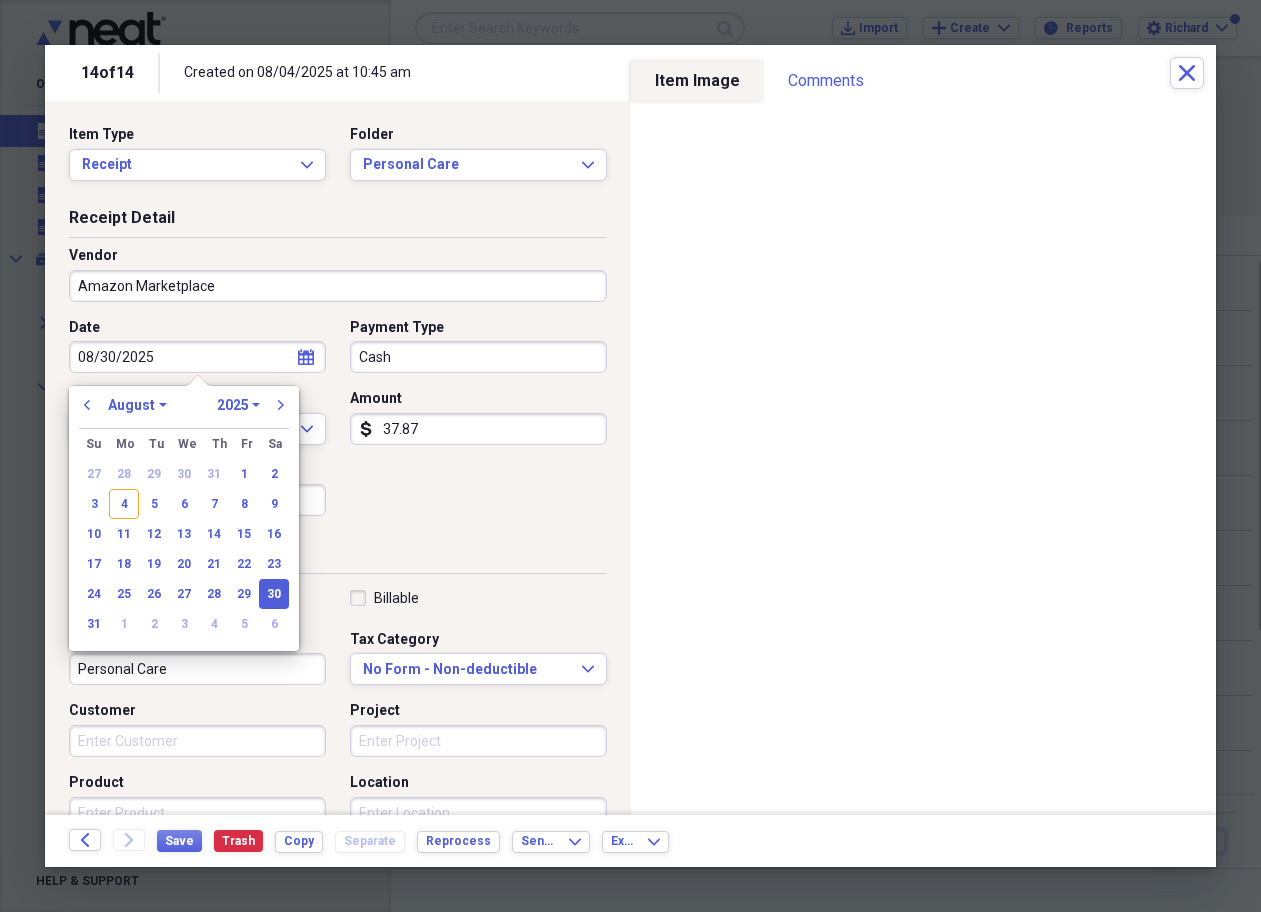 click on "08/30/2025" at bounding box center (197, 357) 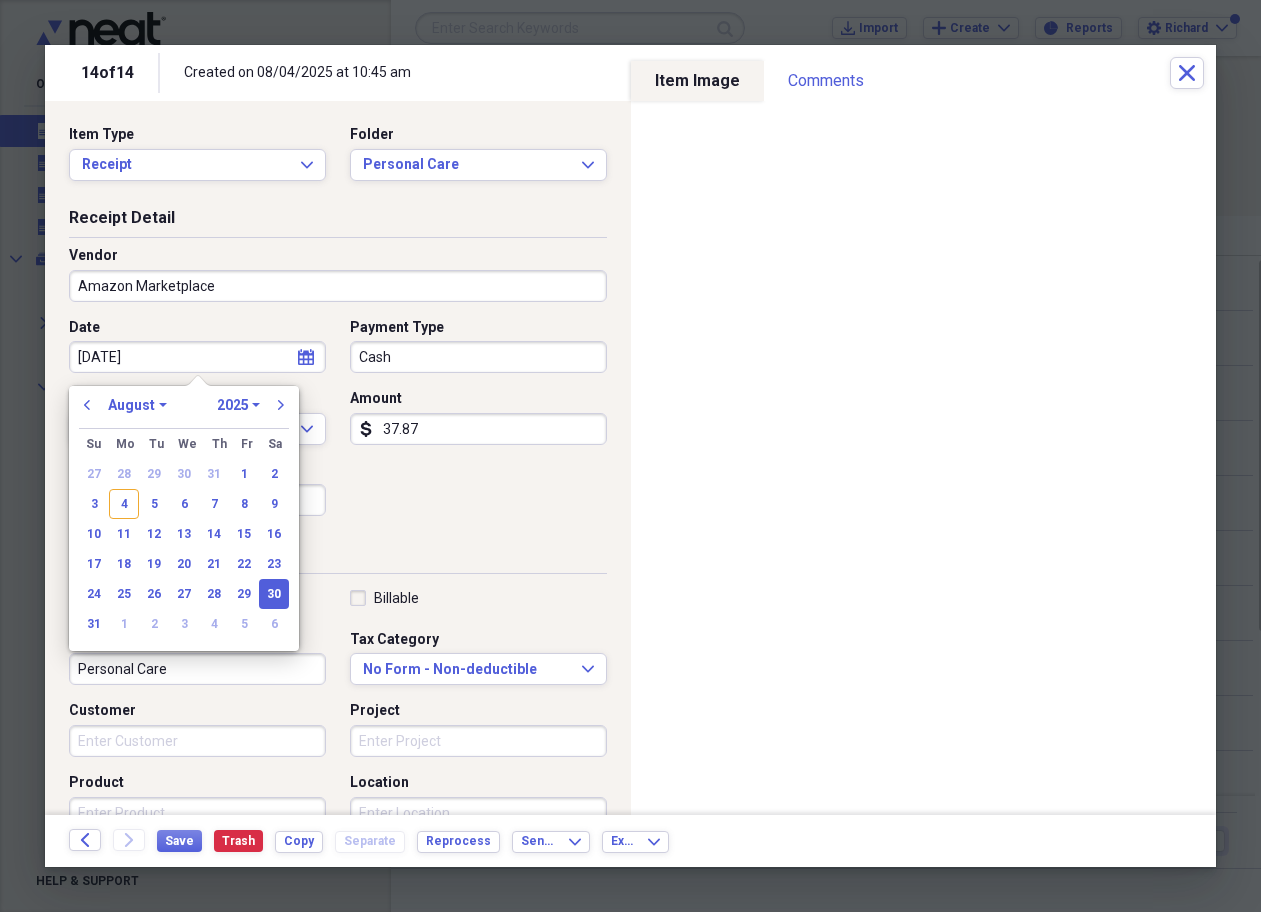 type on "07/30/2025" 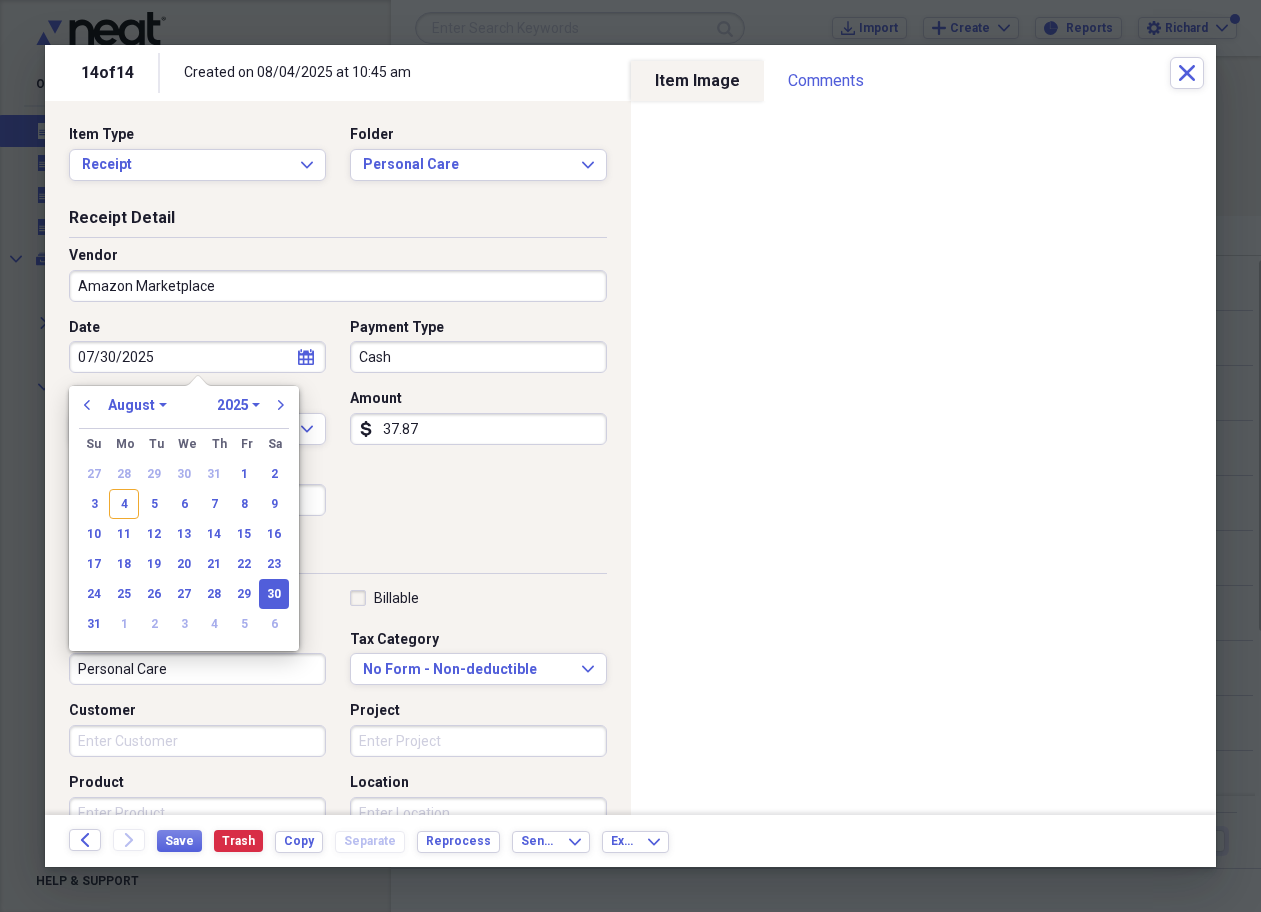 select on "6" 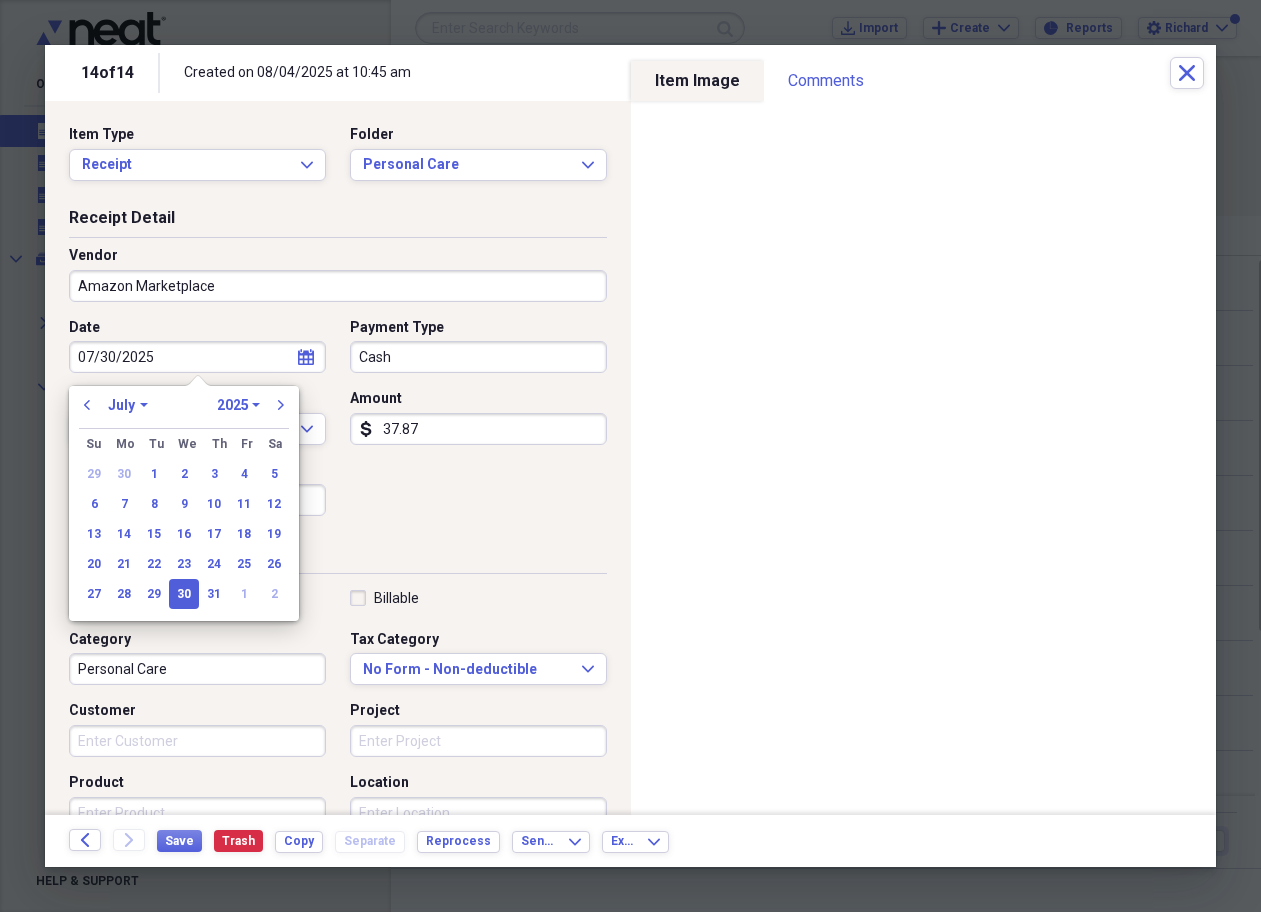 type on "07/30/2025" 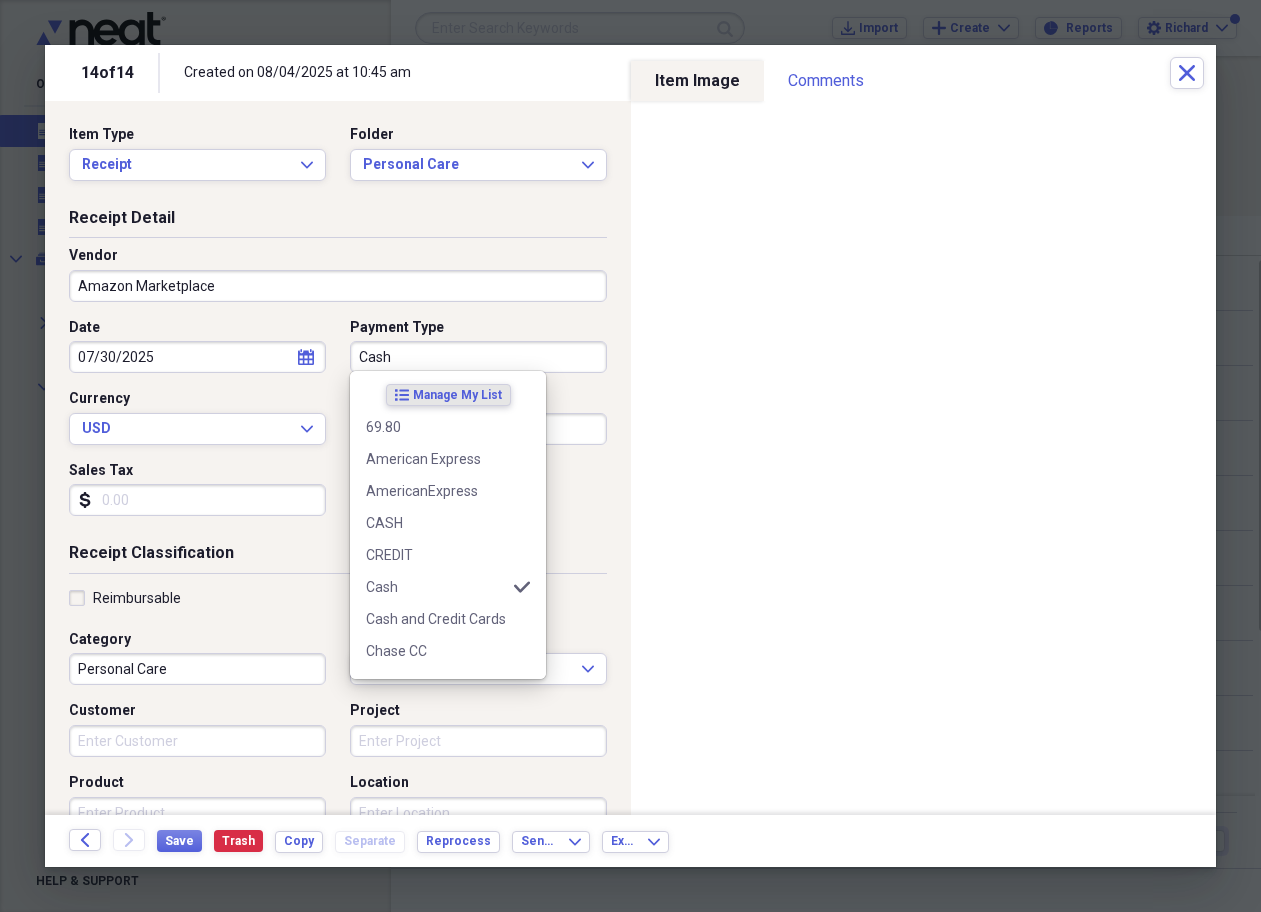click on "Cash" at bounding box center (478, 357) 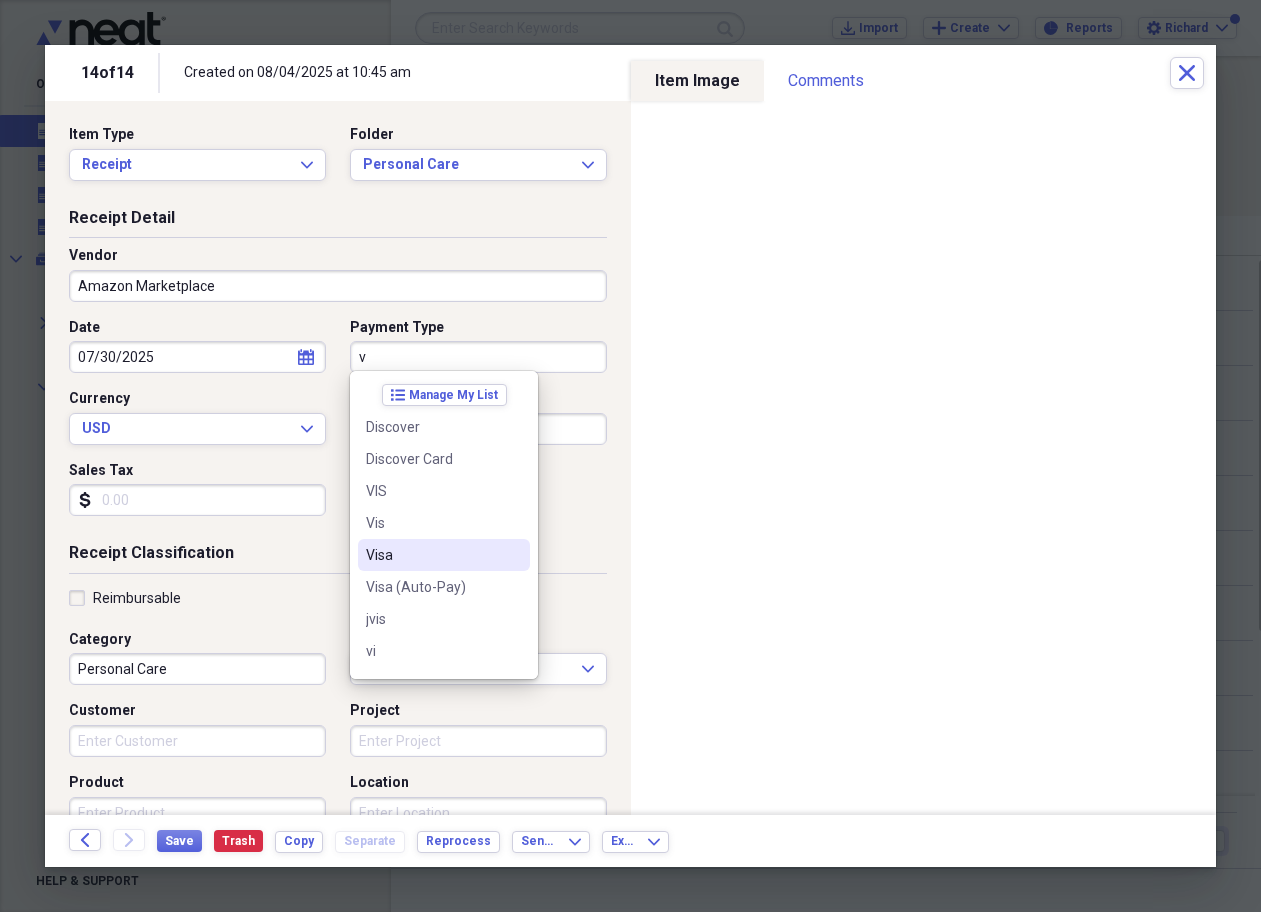 click on "Visa" at bounding box center [432, 555] 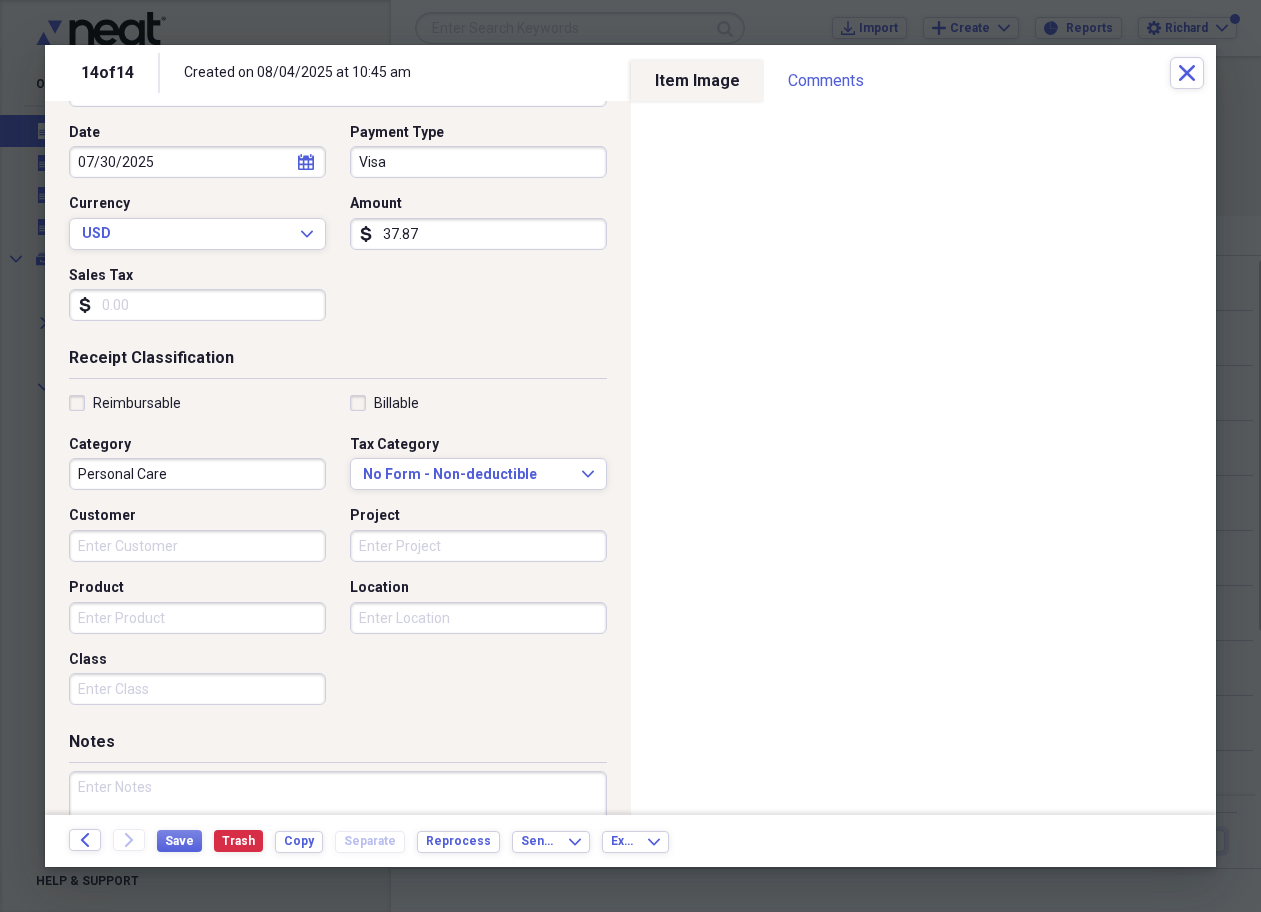 scroll, scrollTop: 270, scrollLeft: 0, axis: vertical 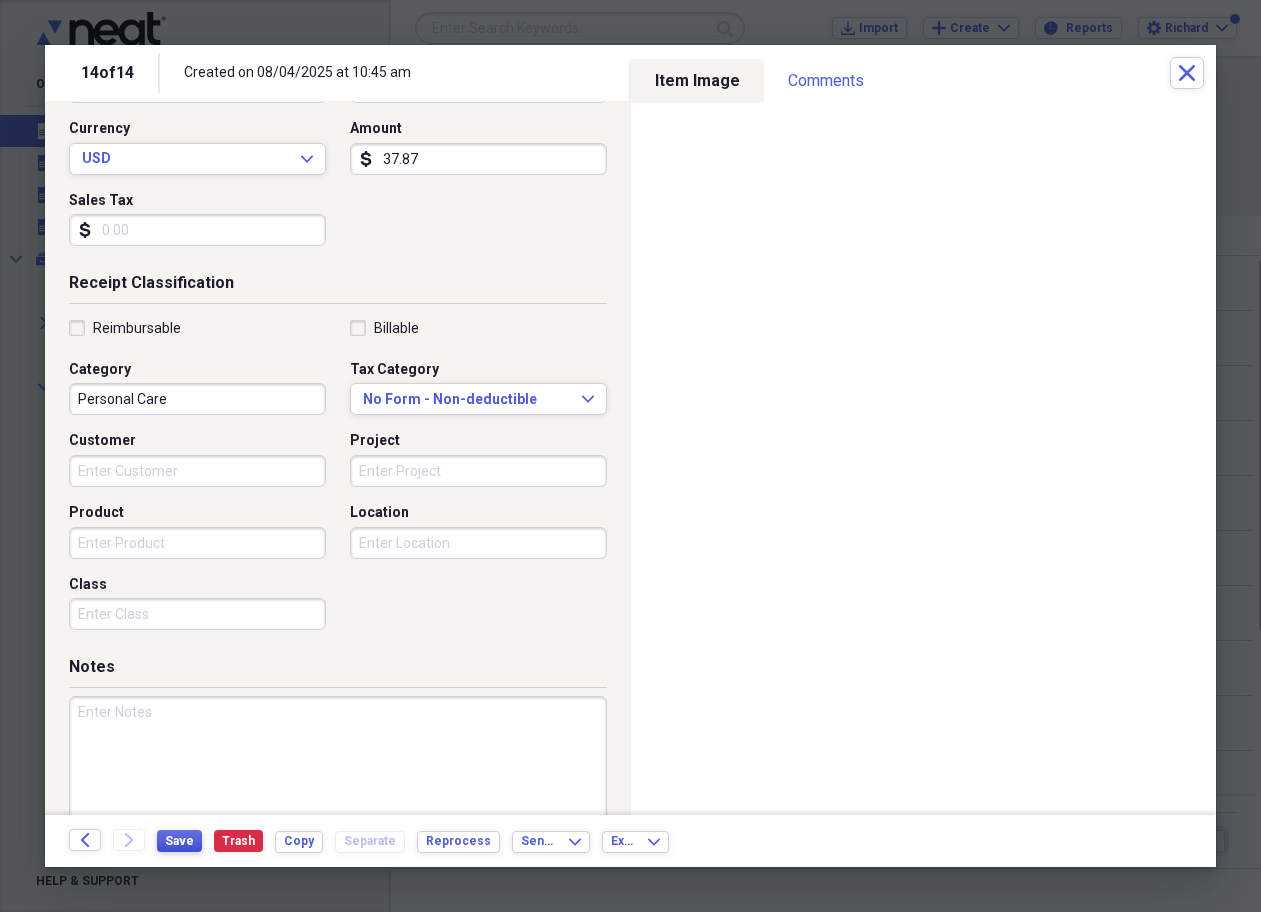 click on "Save" at bounding box center [179, 841] 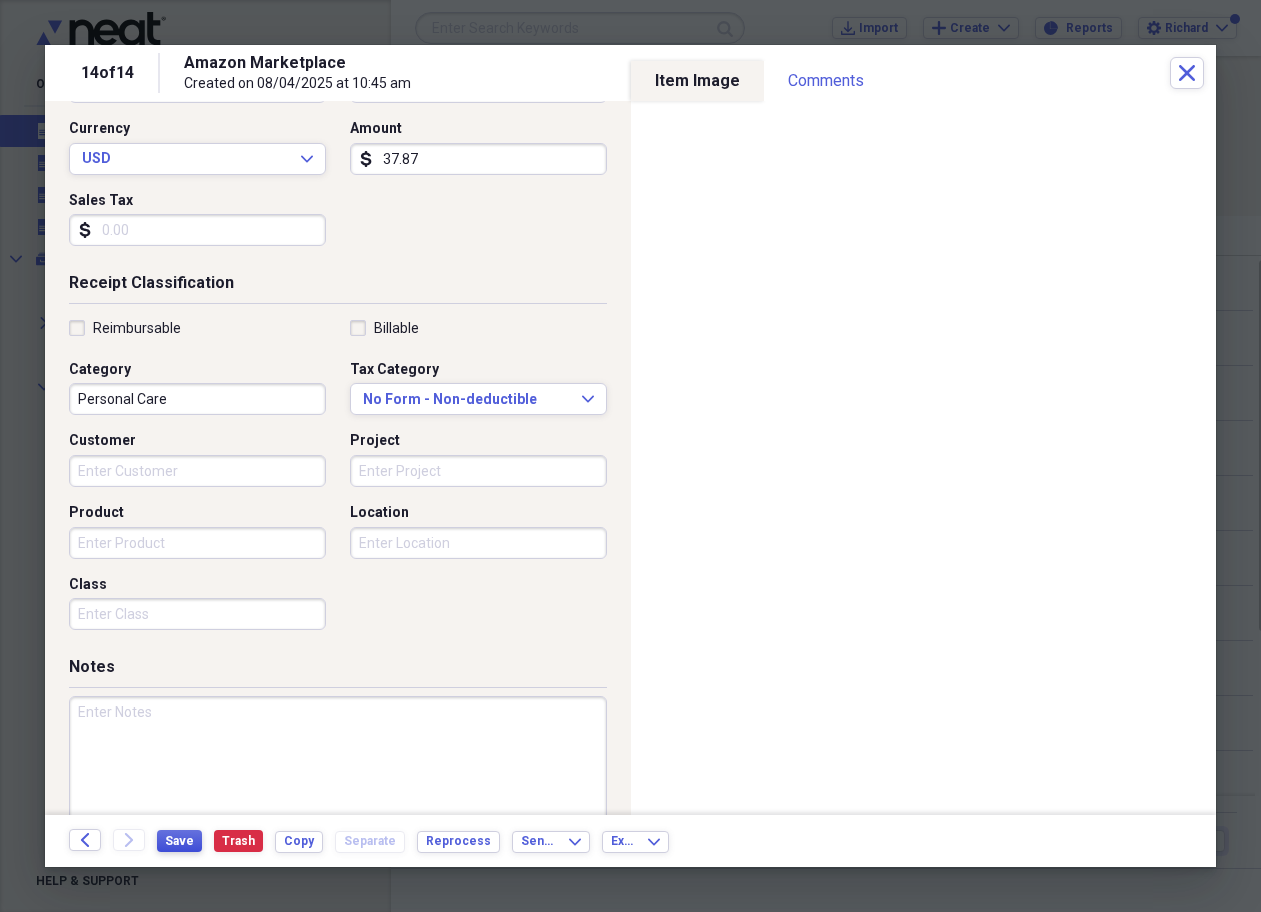 click on "Save" at bounding box center (179, 841) 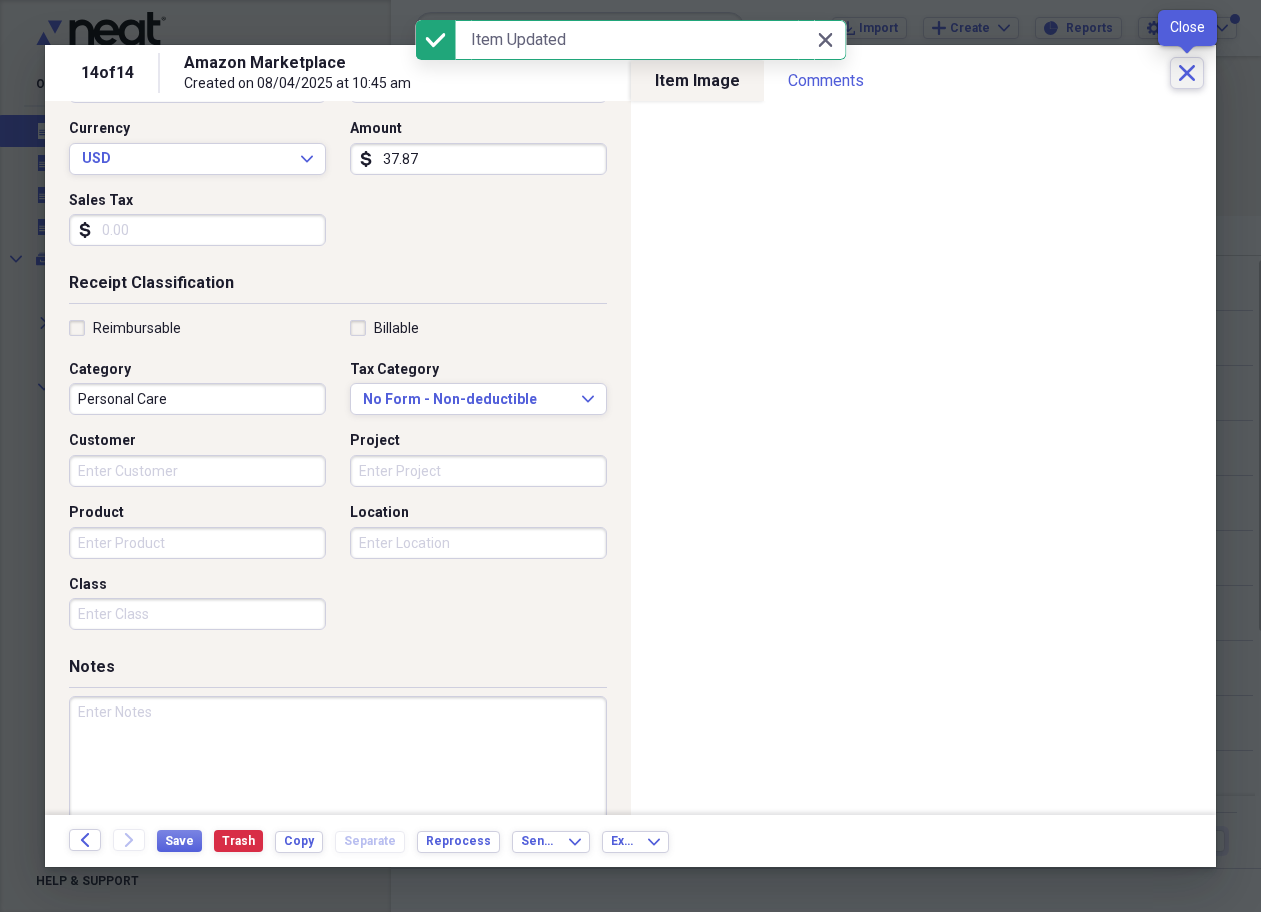 click on "Close" 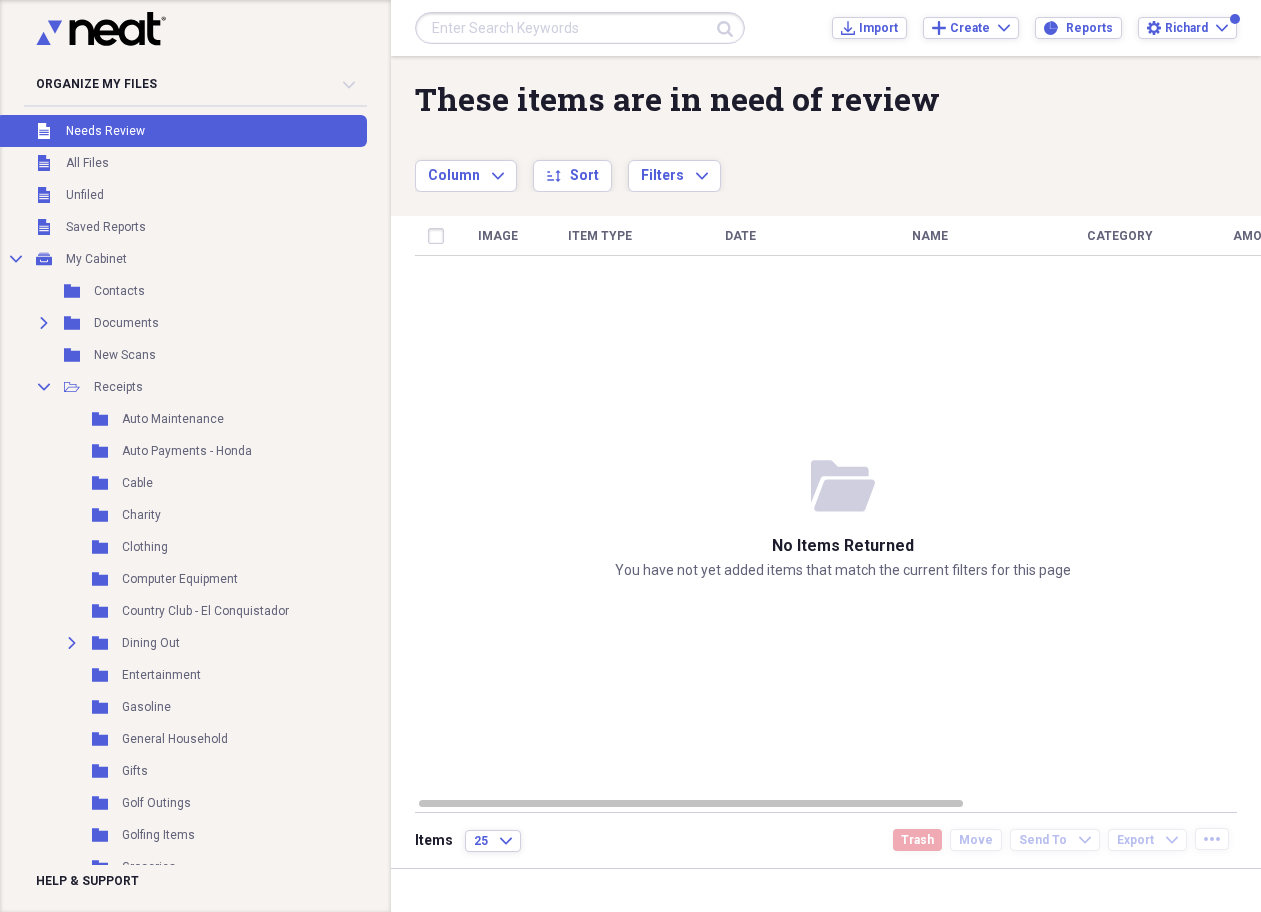 click on "Needs Review" at bounding box center [105, 131] 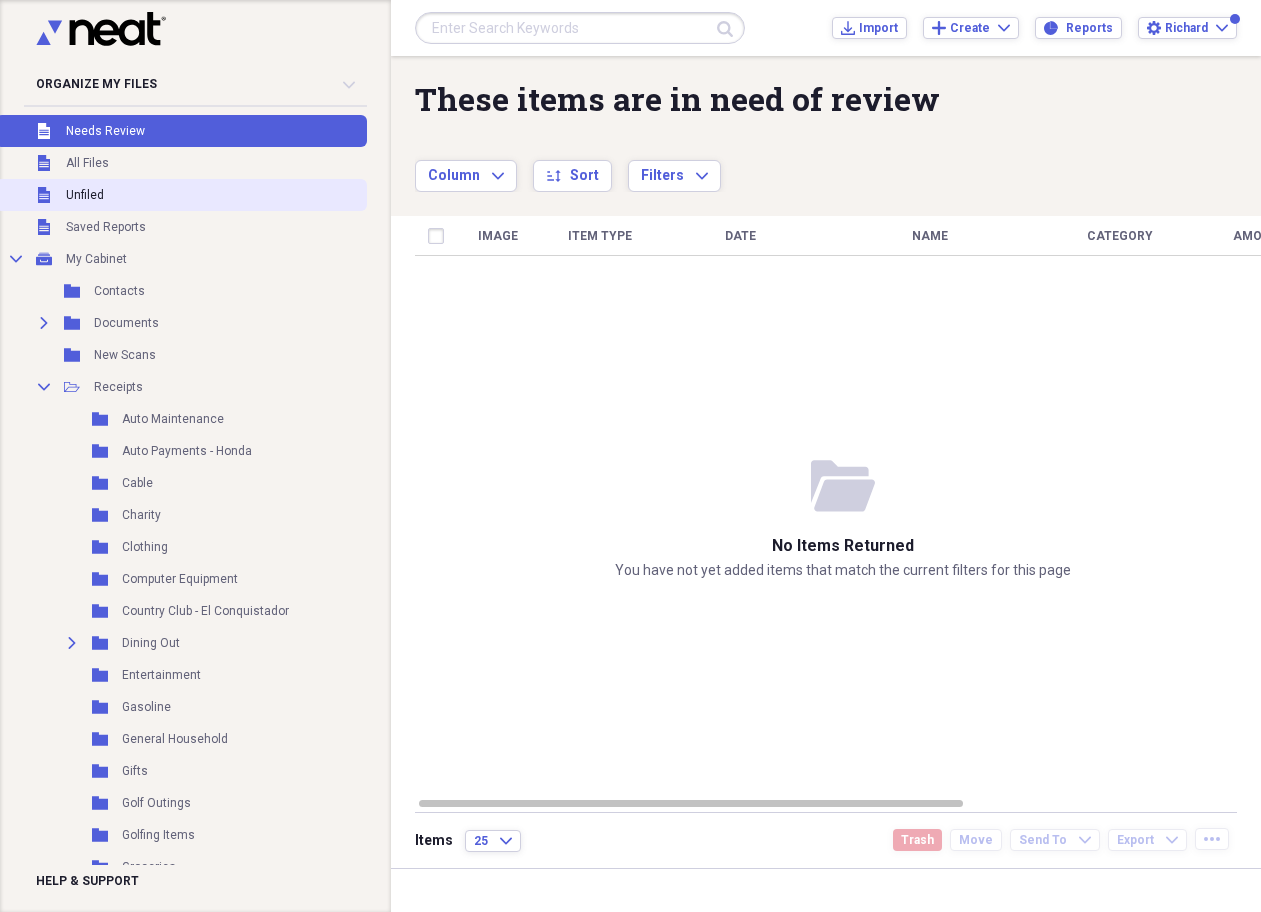 click on "Unfiled" at bounding box center (85, 195) 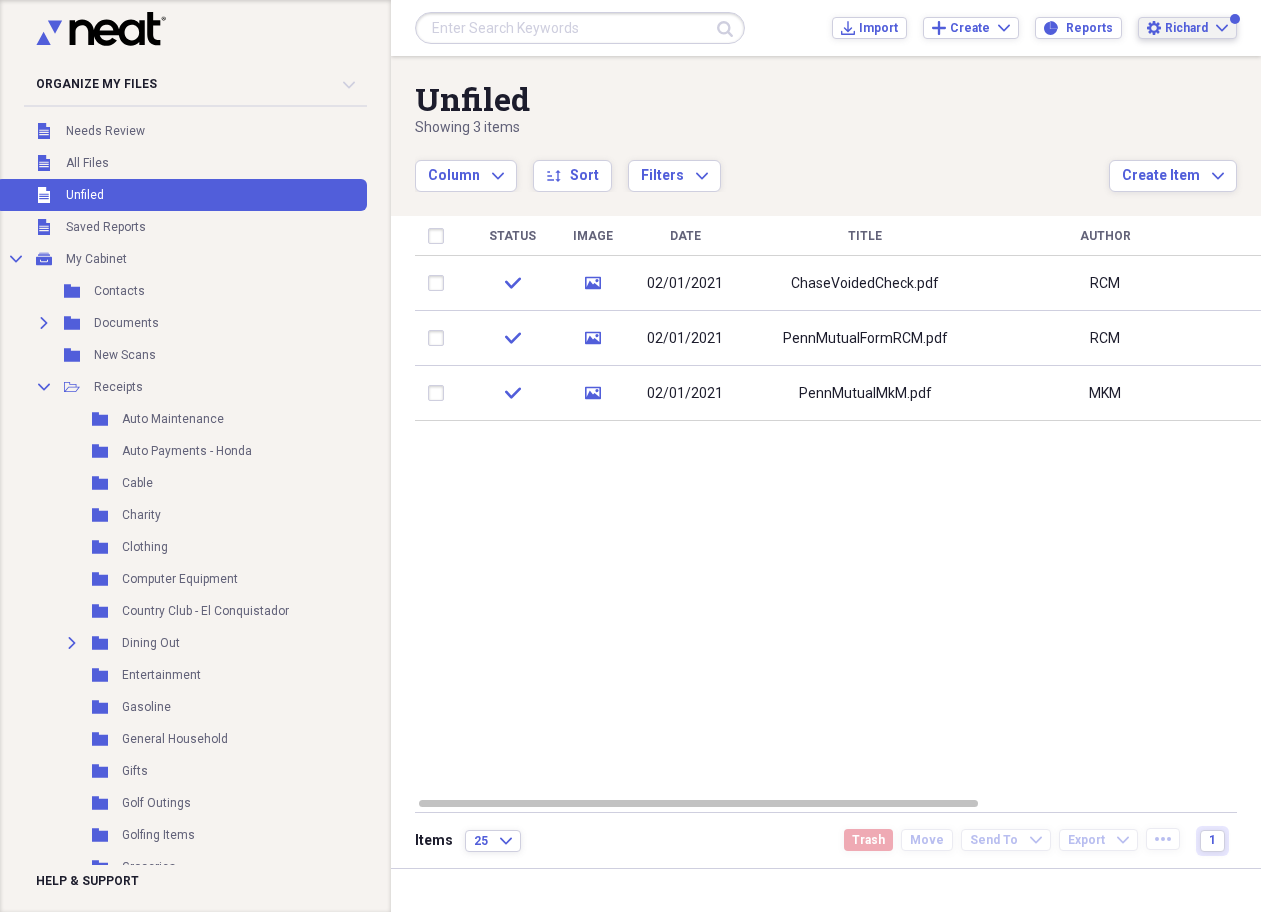 click on "Expand" 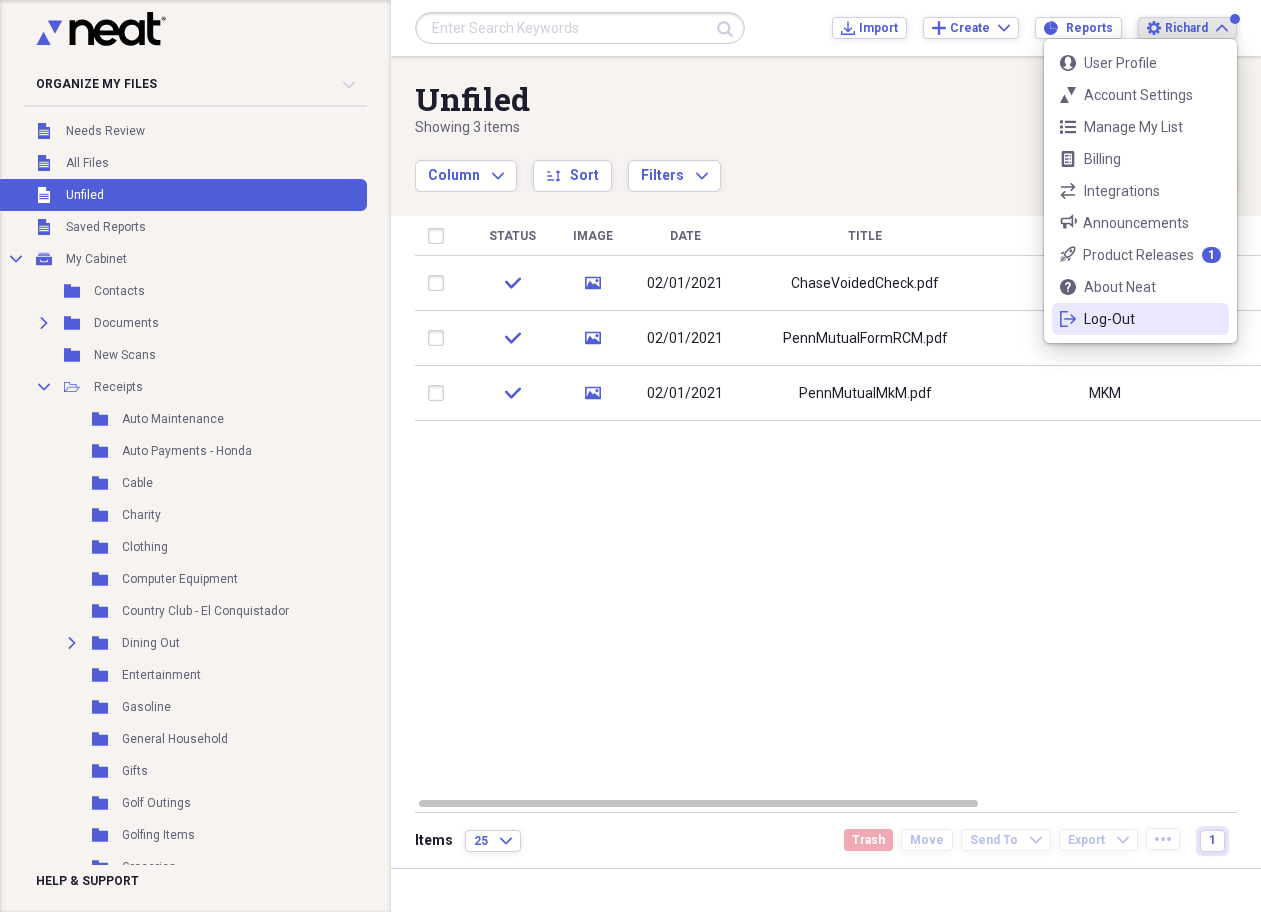 click on "Log-Out" at bounding box center (1140, 319) 